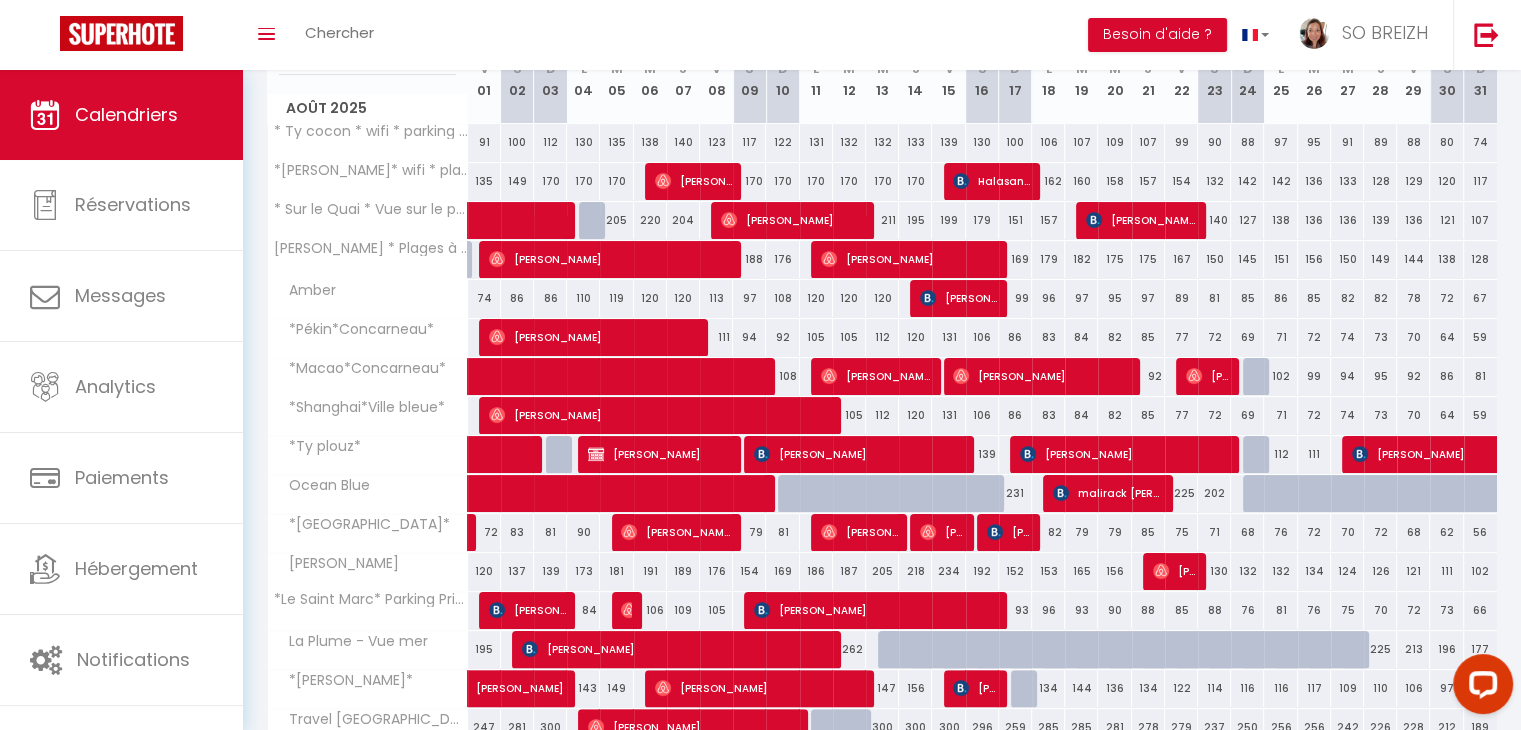 scroll, scrollTop: 293, scrollLeft: 0, axis: vertical 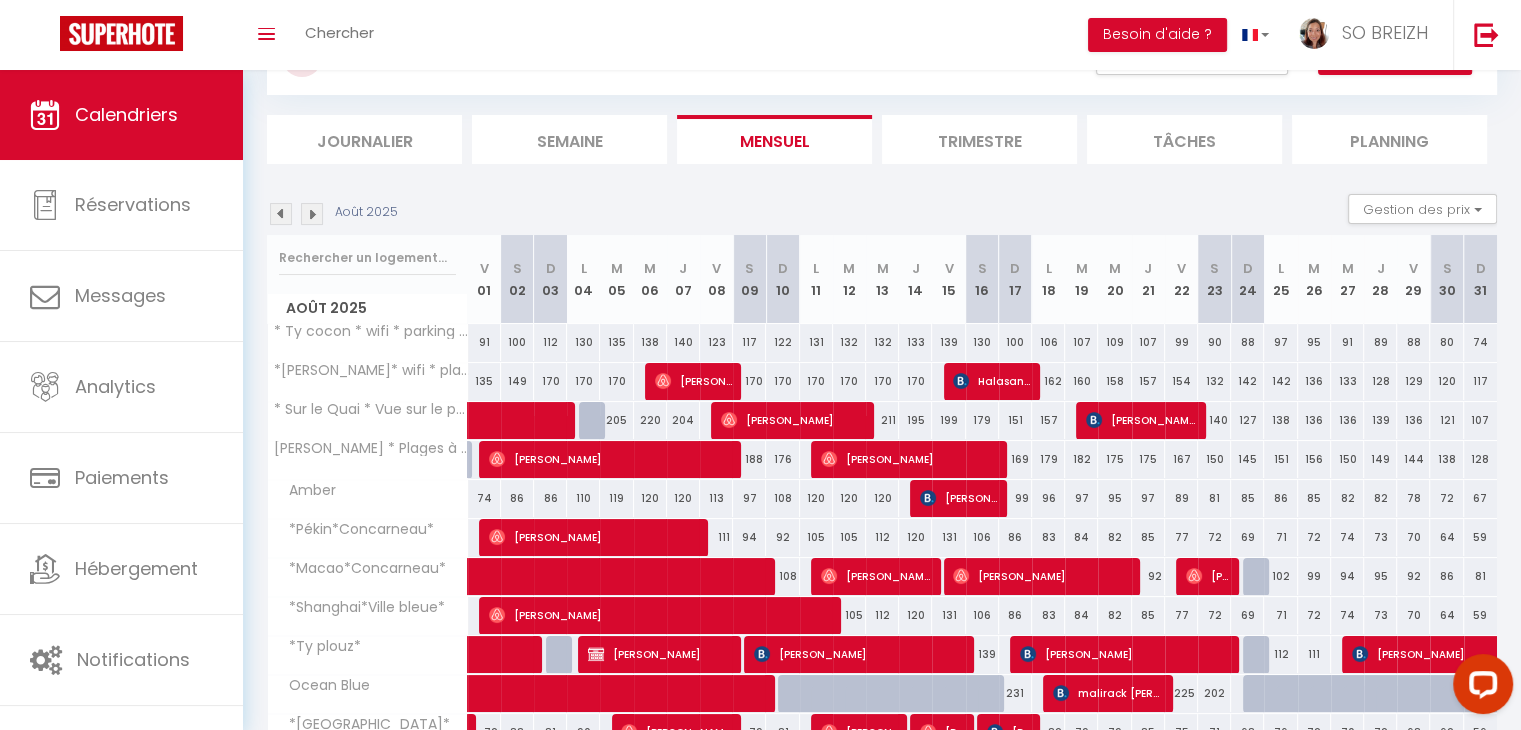 click at bounding box center (281, 214) 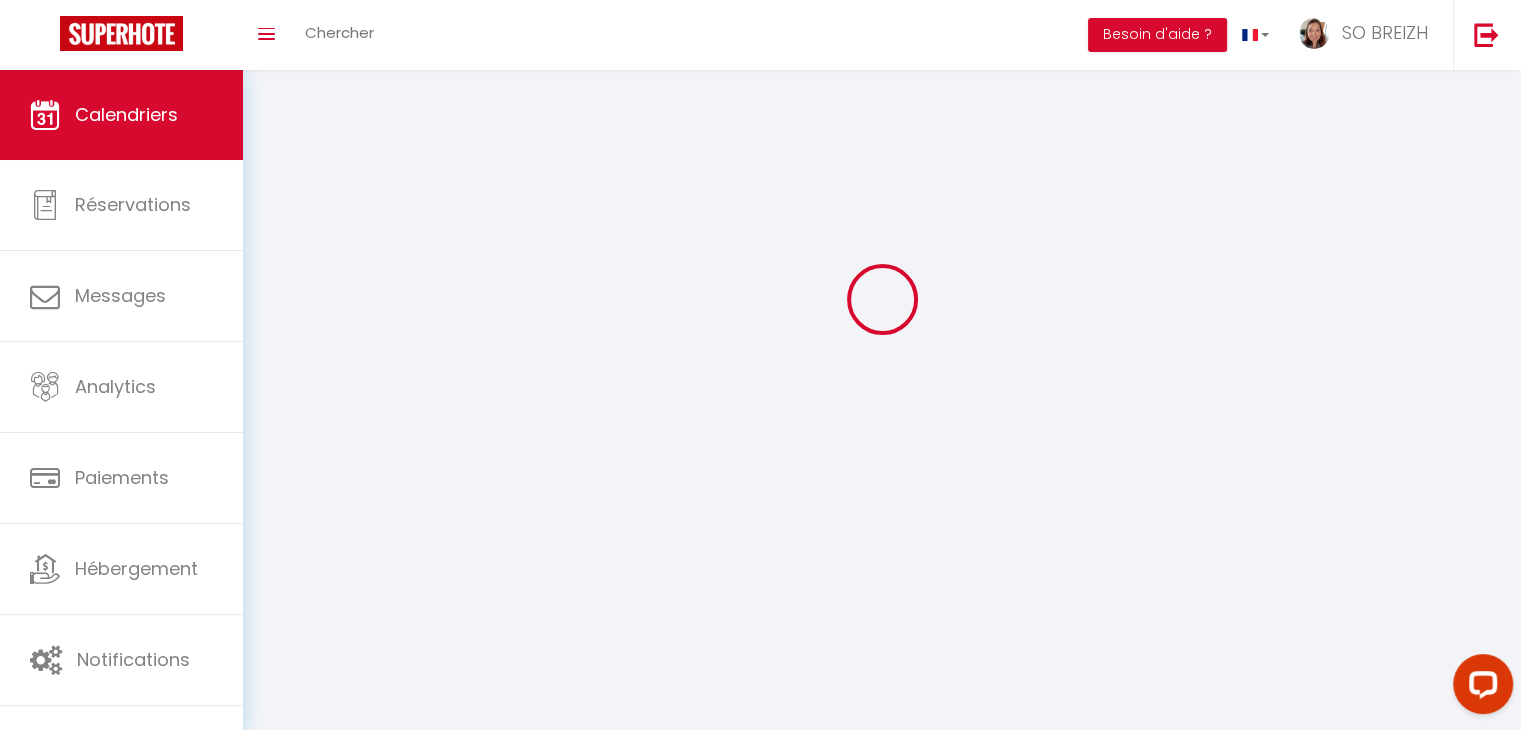 select on "0" 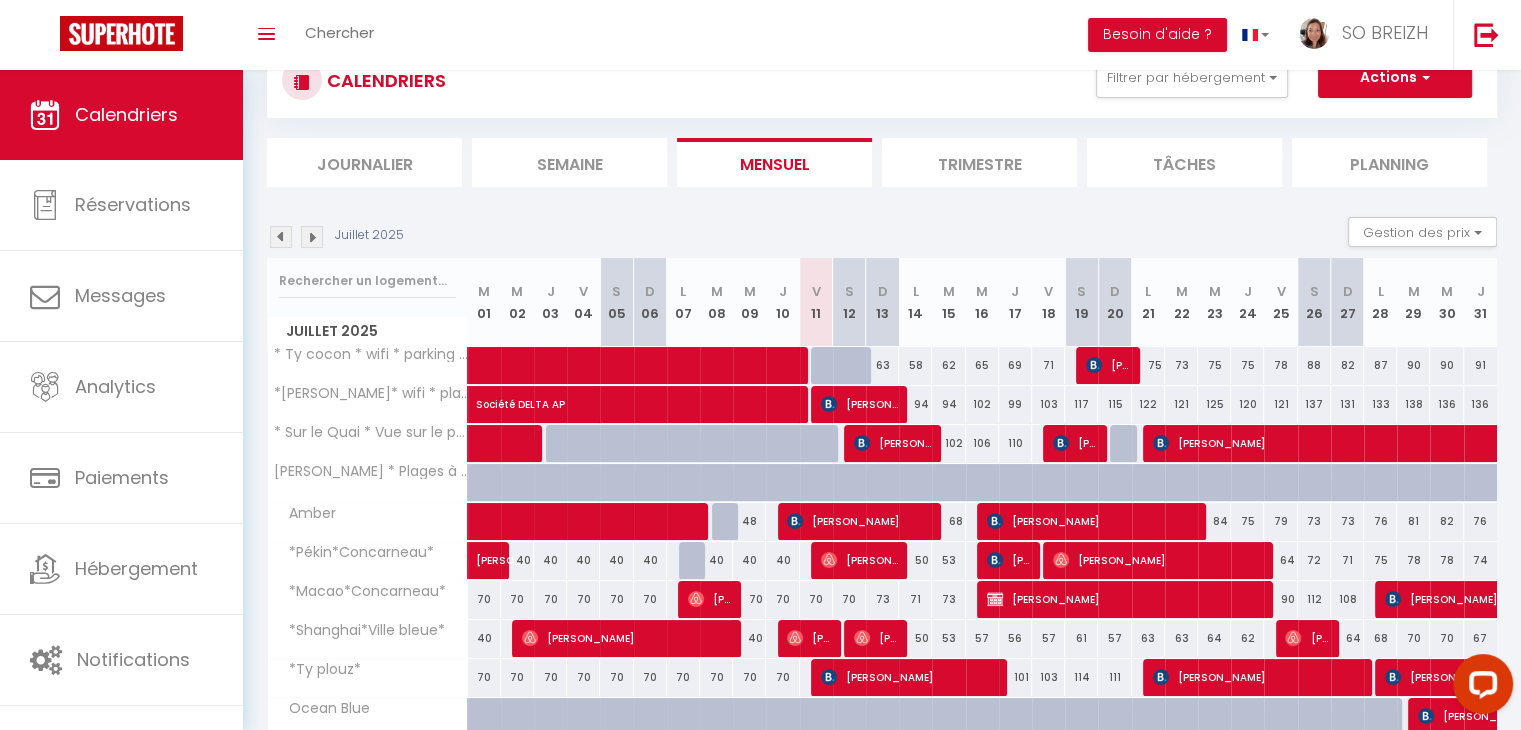 scroll, scrollTop: 93, scrollLeft: 0, axis: vertical 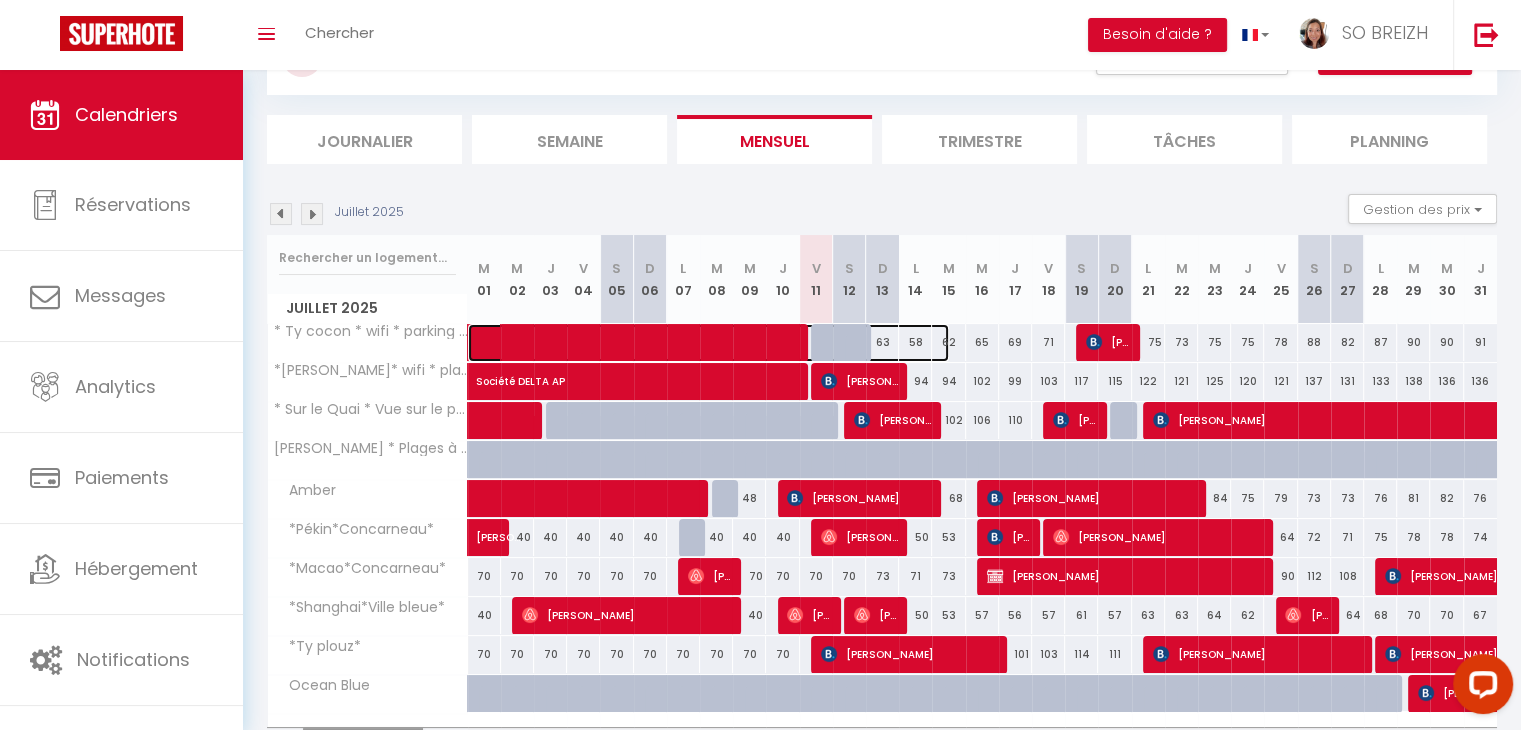 click at bounding box center [719, 343] 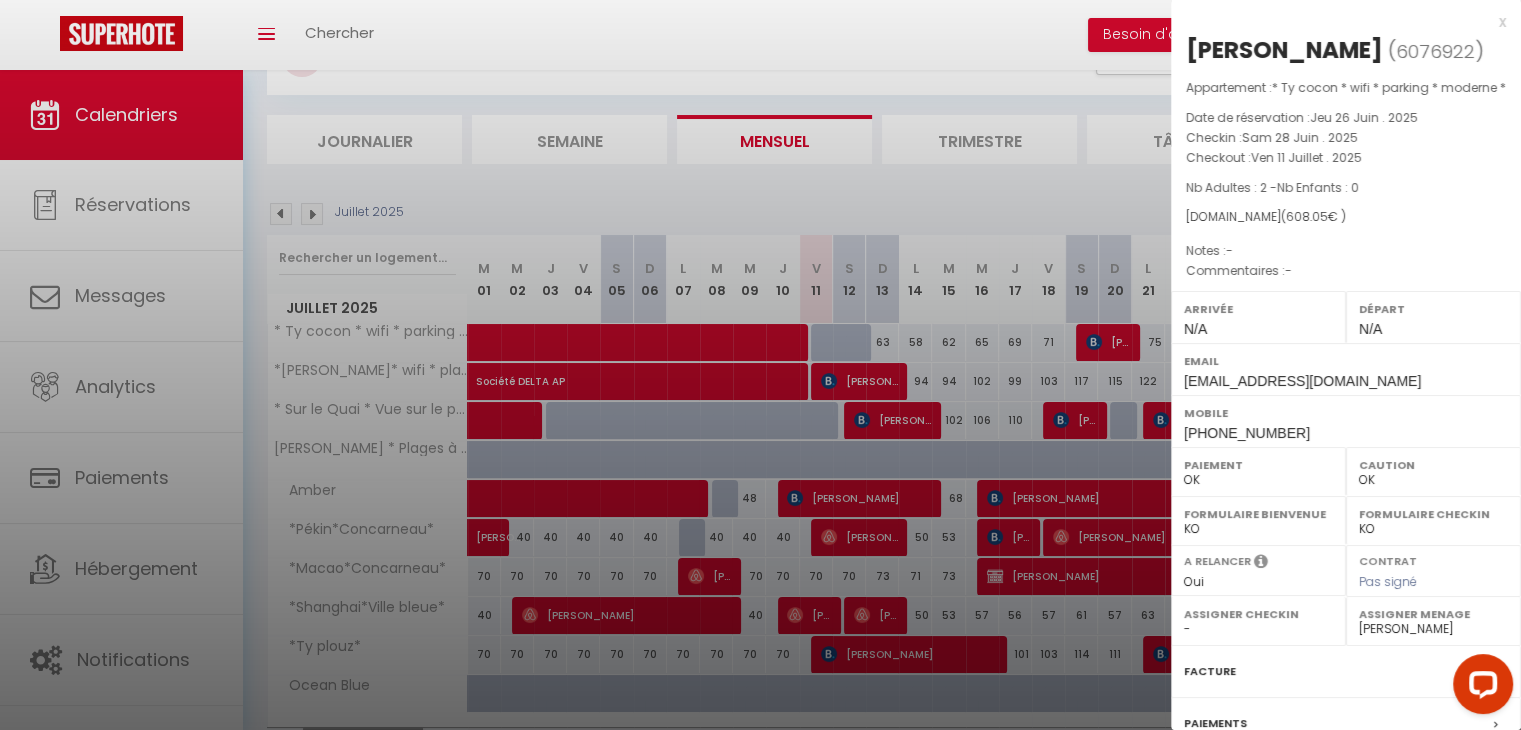 click on "x" at bounding box center [1338, 22] 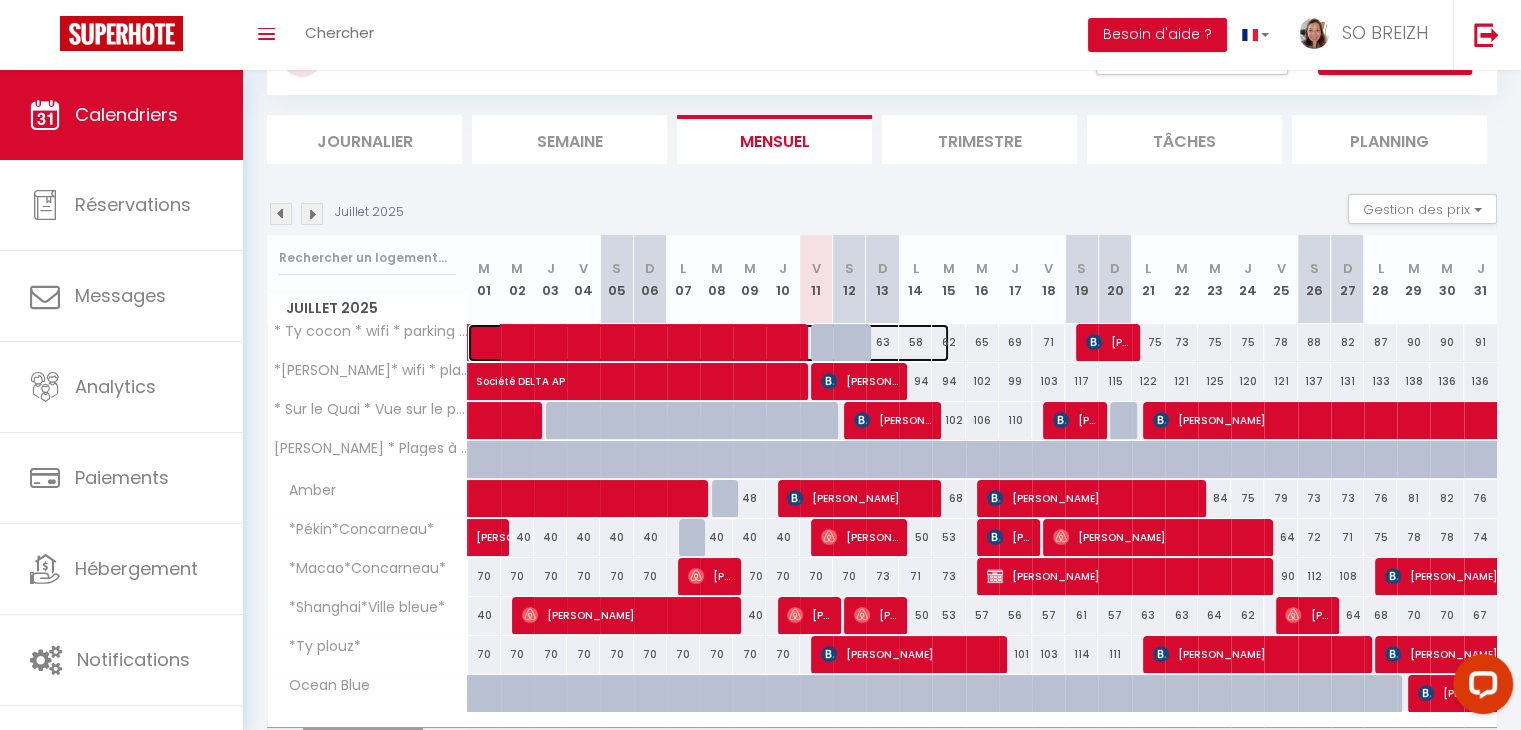 click at bounding box center [719, 343] 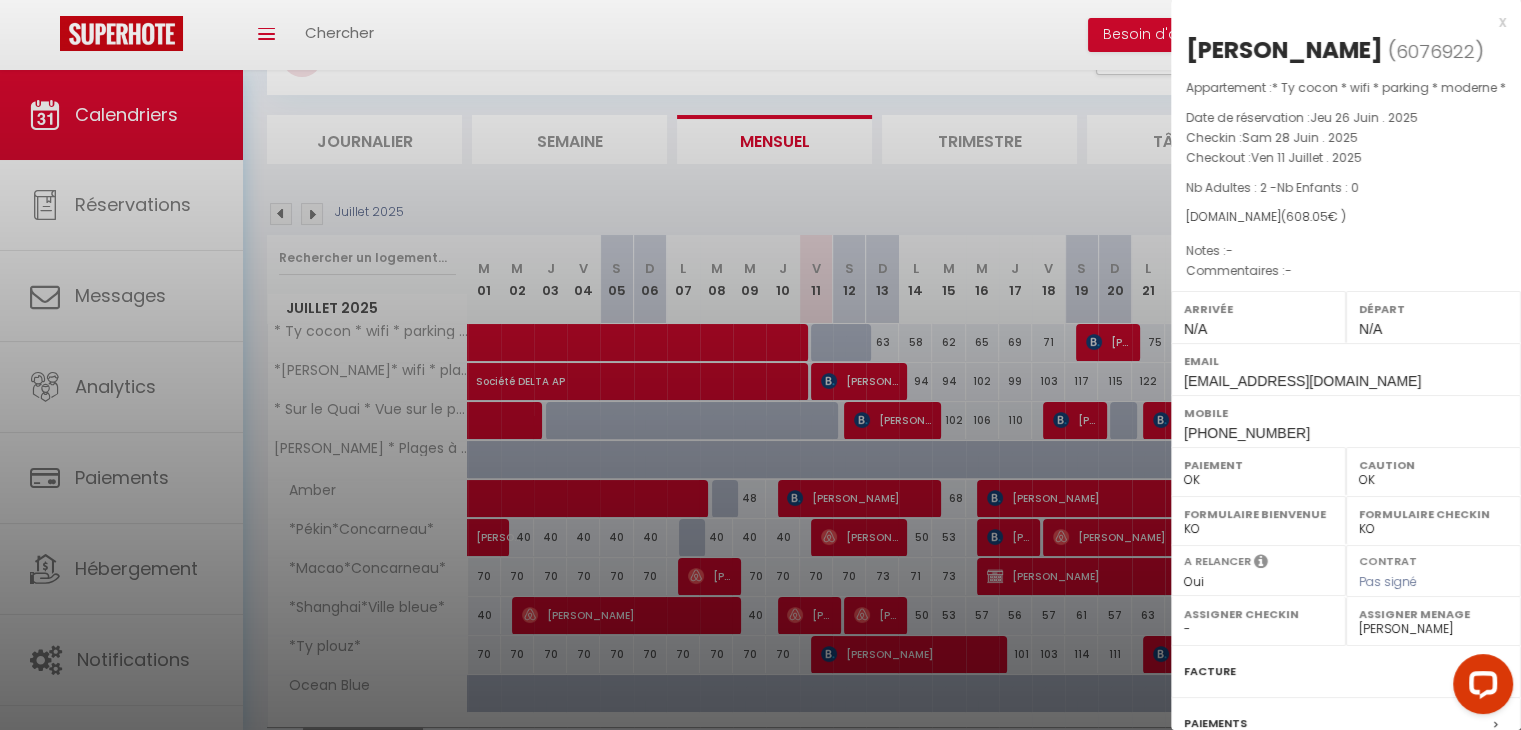 click on "x" at bounding box center (1338, 22) 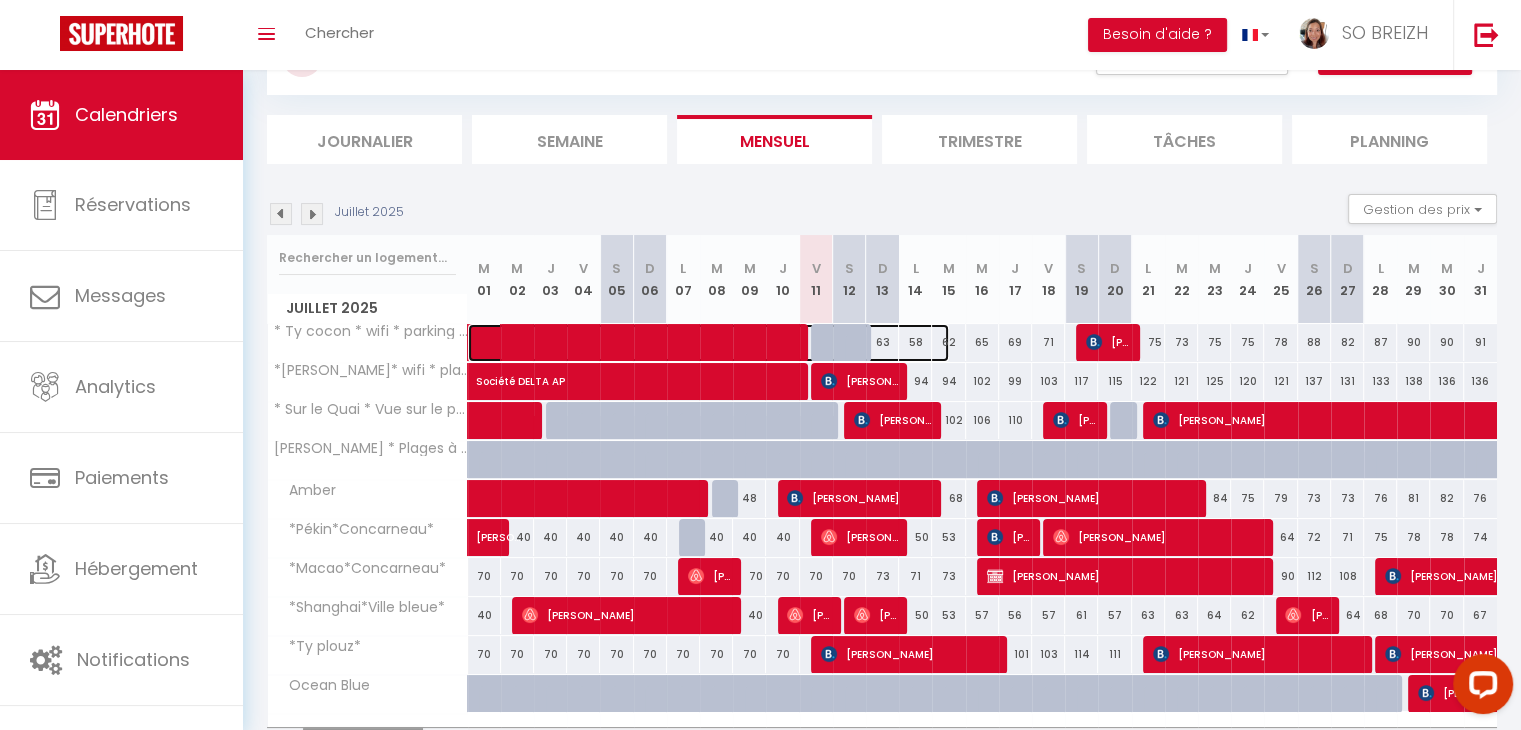 click at bounding box center [719, 343] 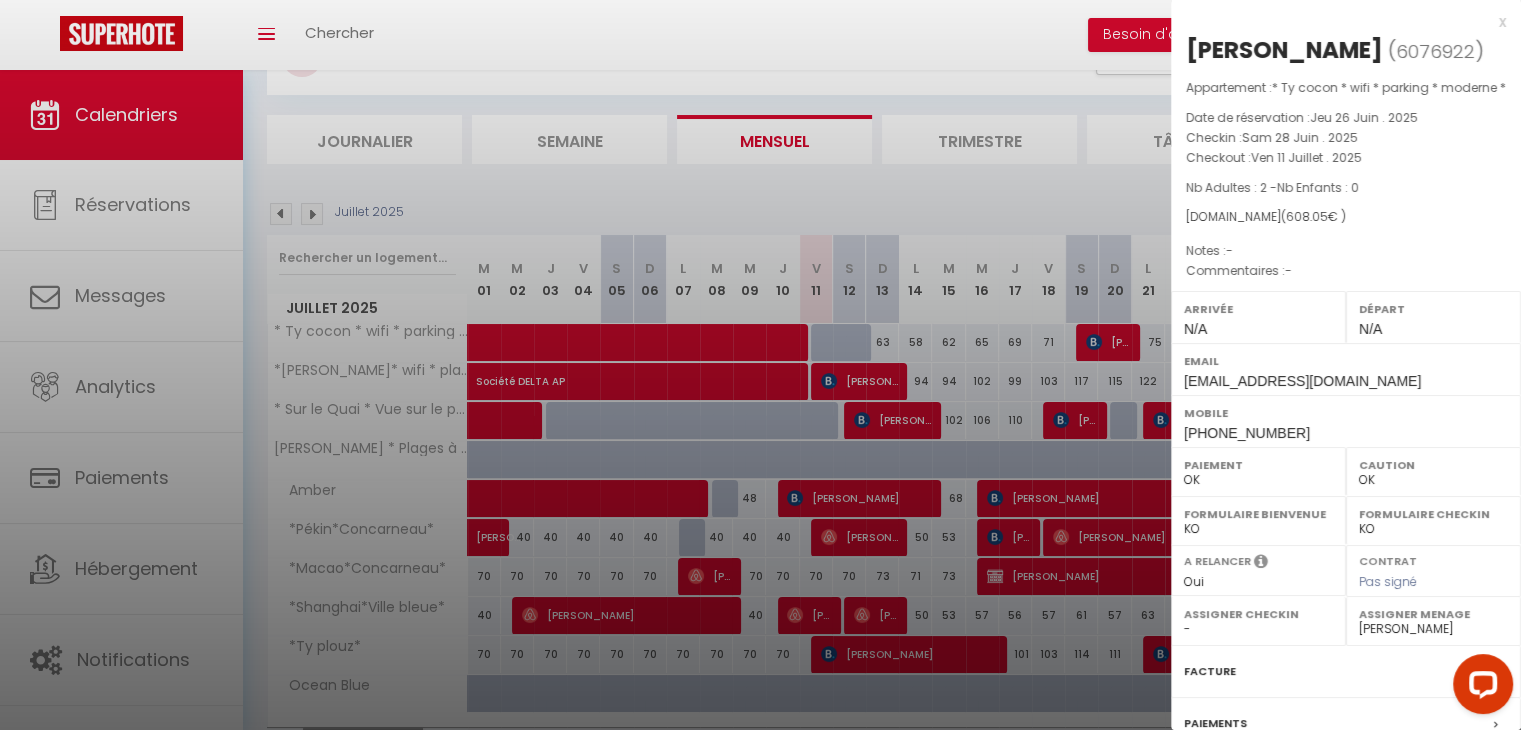 click on "x" at bounding box center (1338, 22) 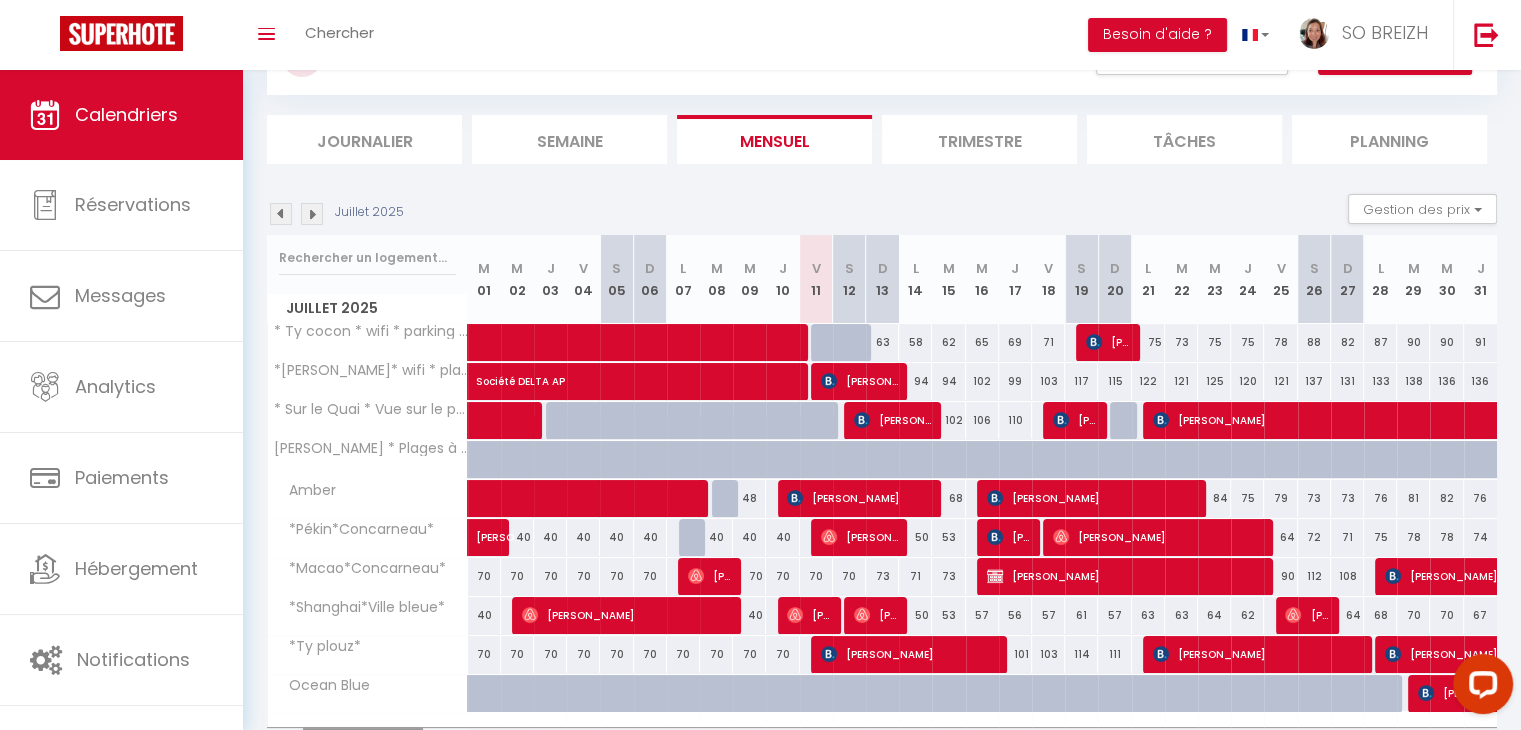 click on "65" at bounding box center (982, 342) 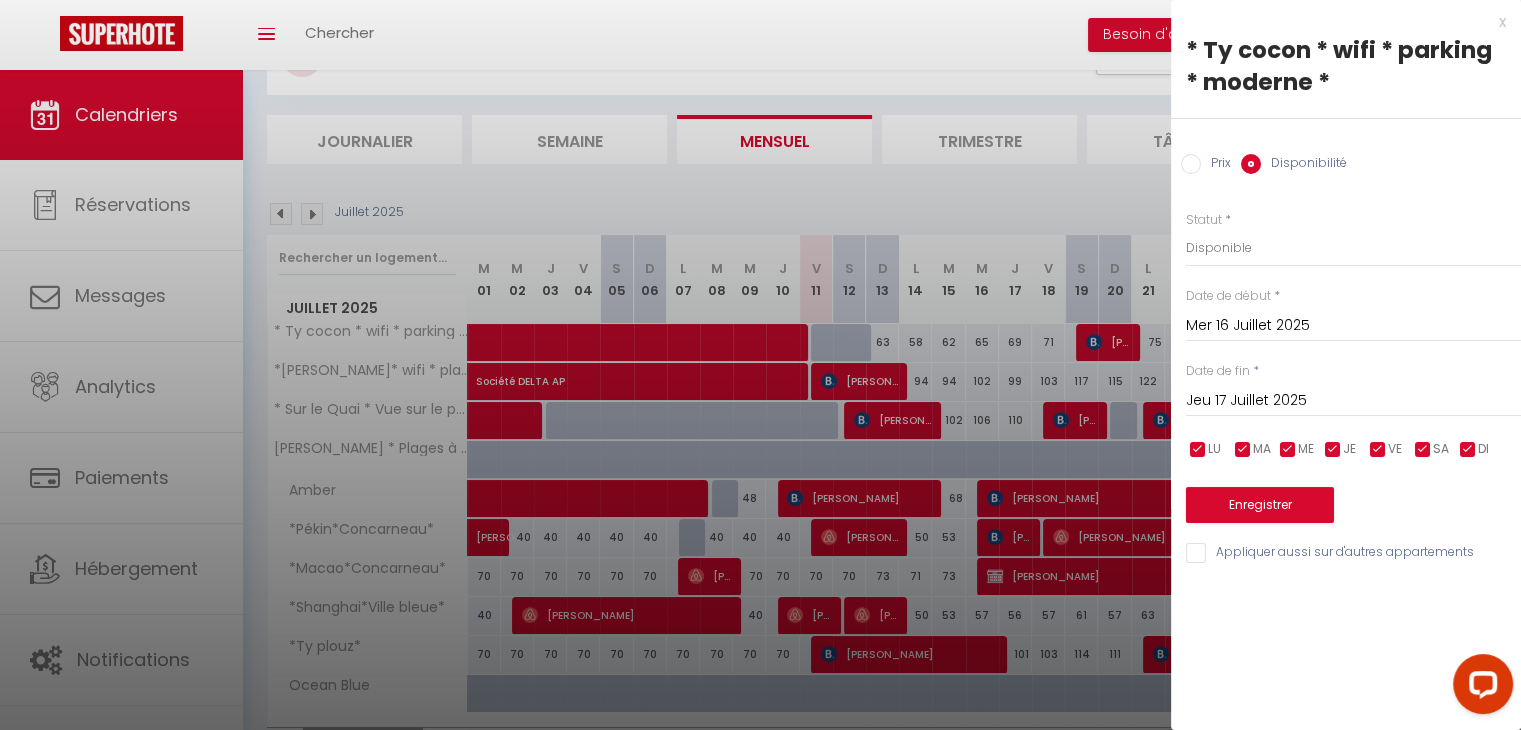 click at bounding box center (760, 365) 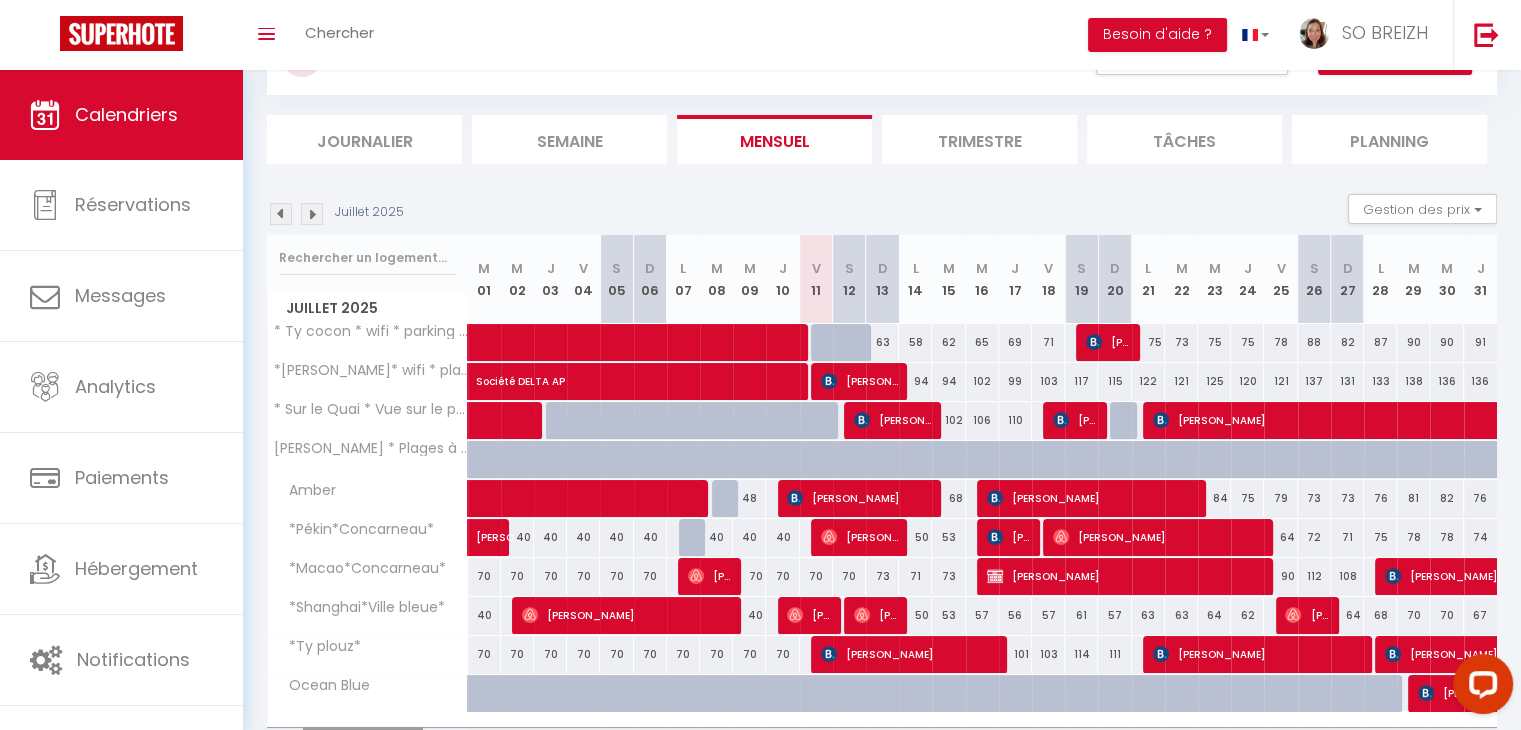 click on "65" at bounding box center [982, 342] 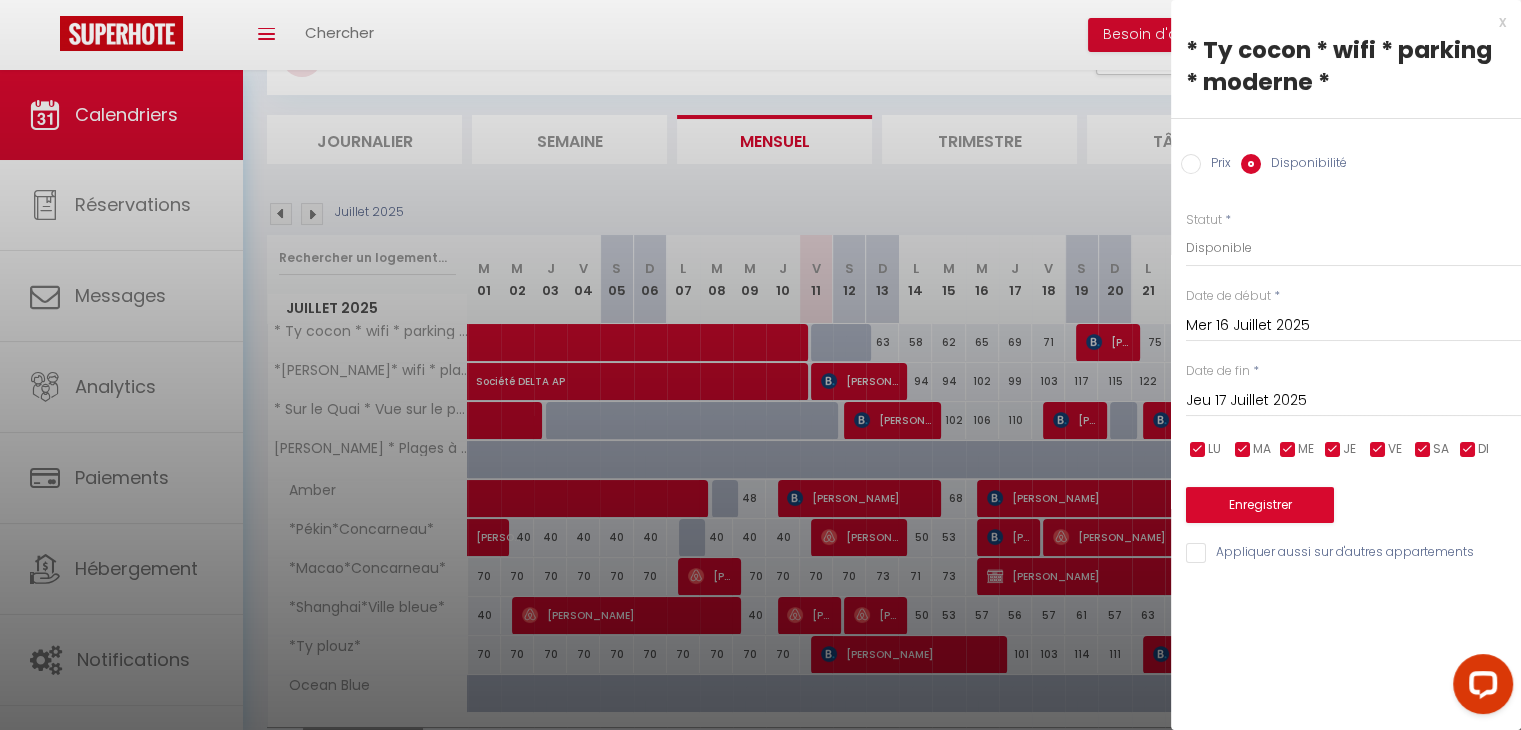click on "Mer 16 Juillet 2025" at bounding box center (1353, 326) 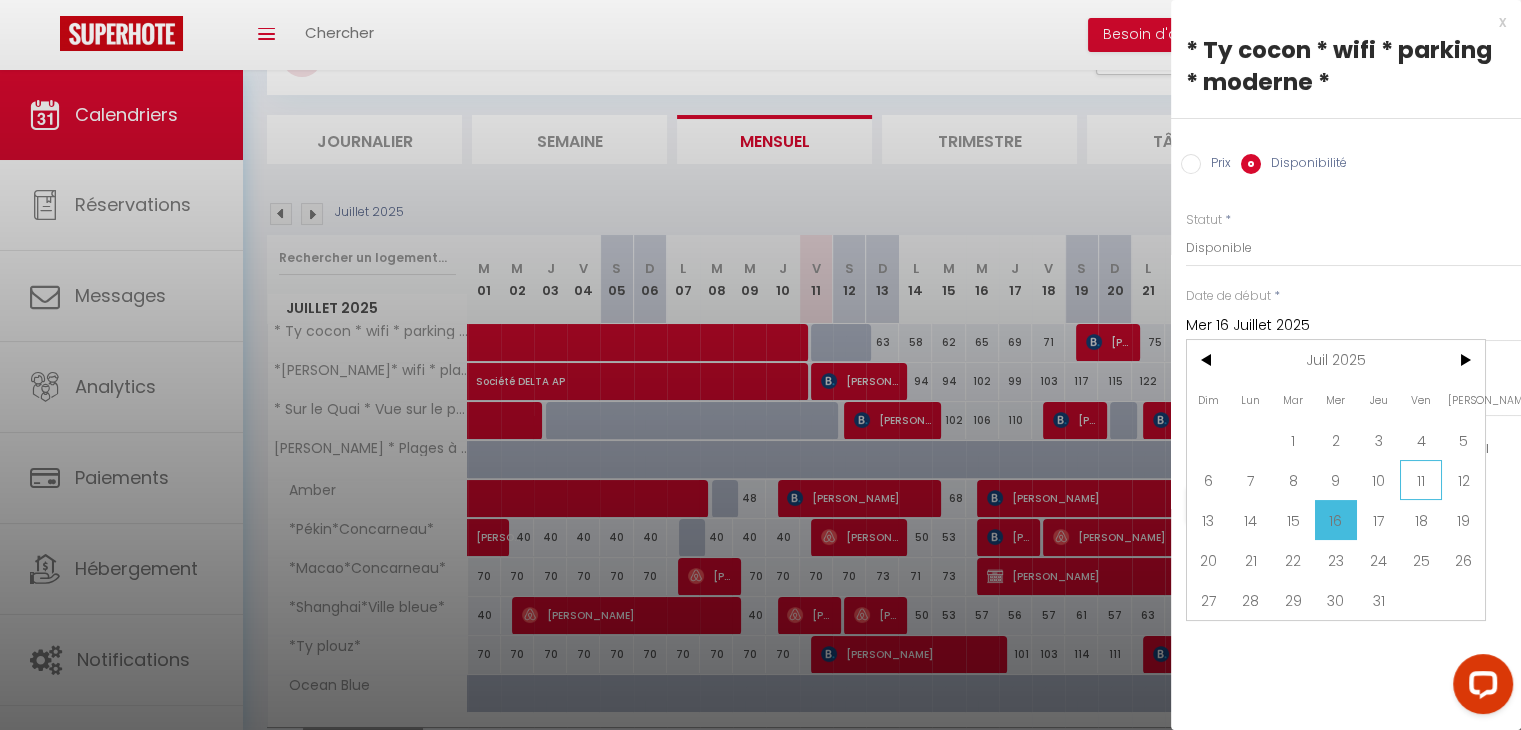 click on "11" at bounding box center (1421, 480) 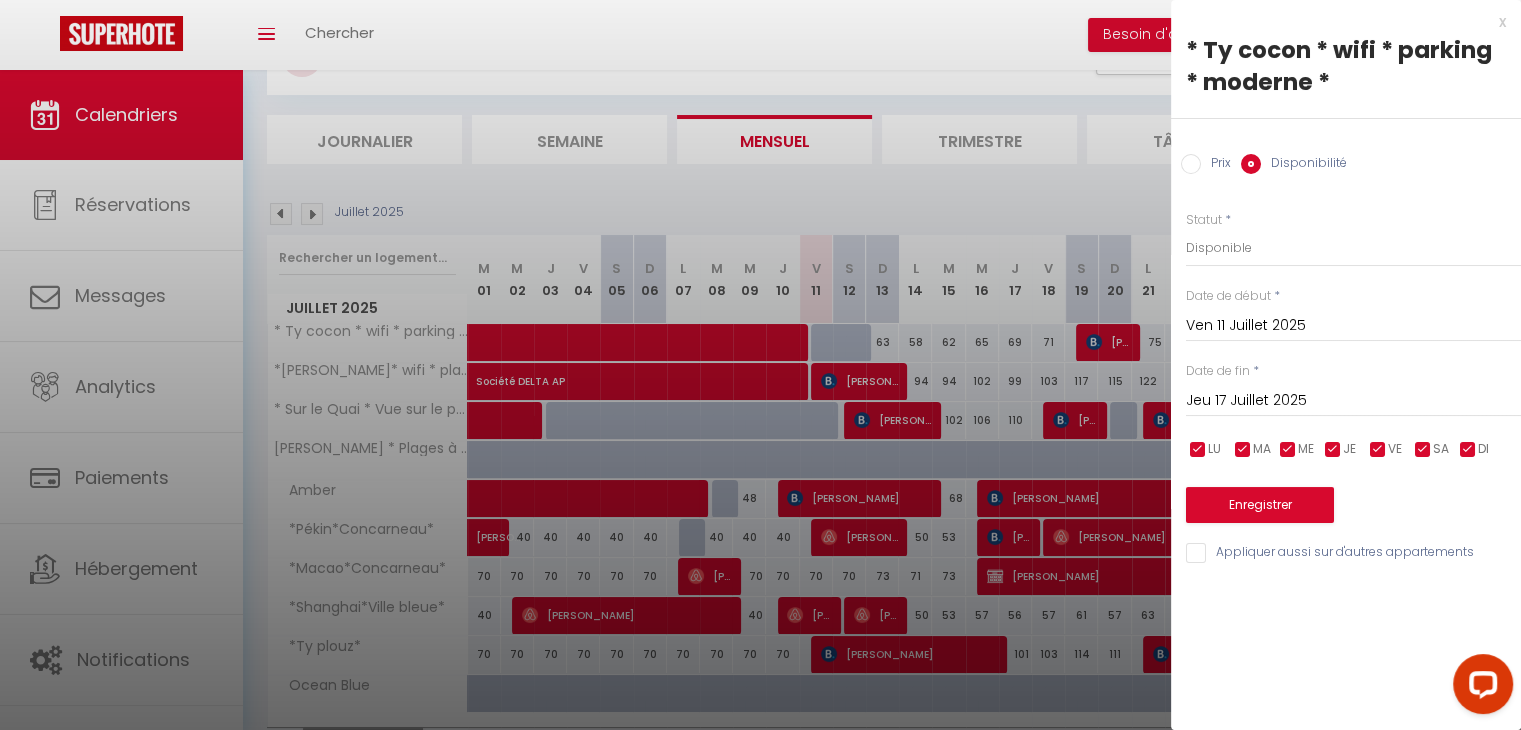 click on "Jeu 17 Juillet 2025" at bounding box center (1353, 401) 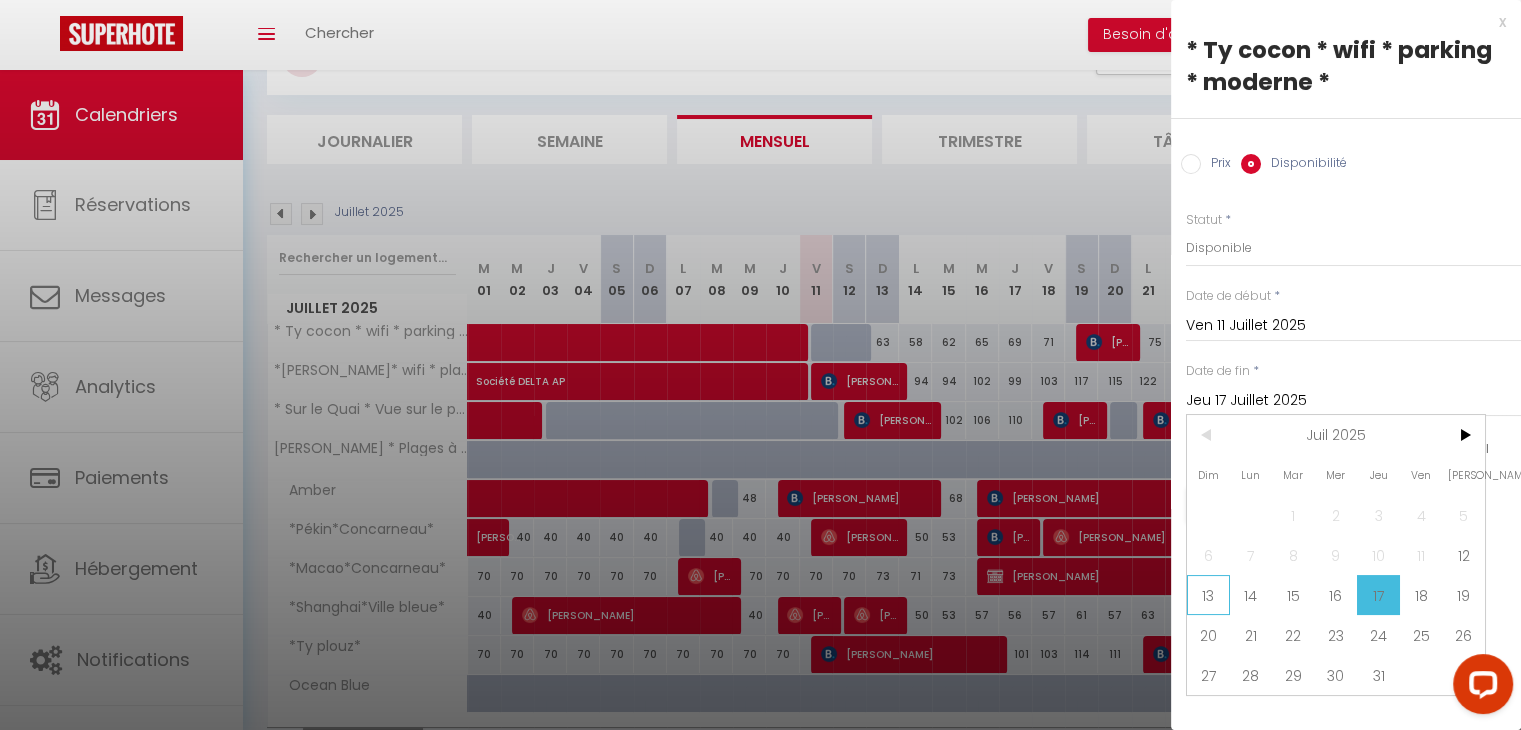 click on "13" at bounding box center (1208, 595) 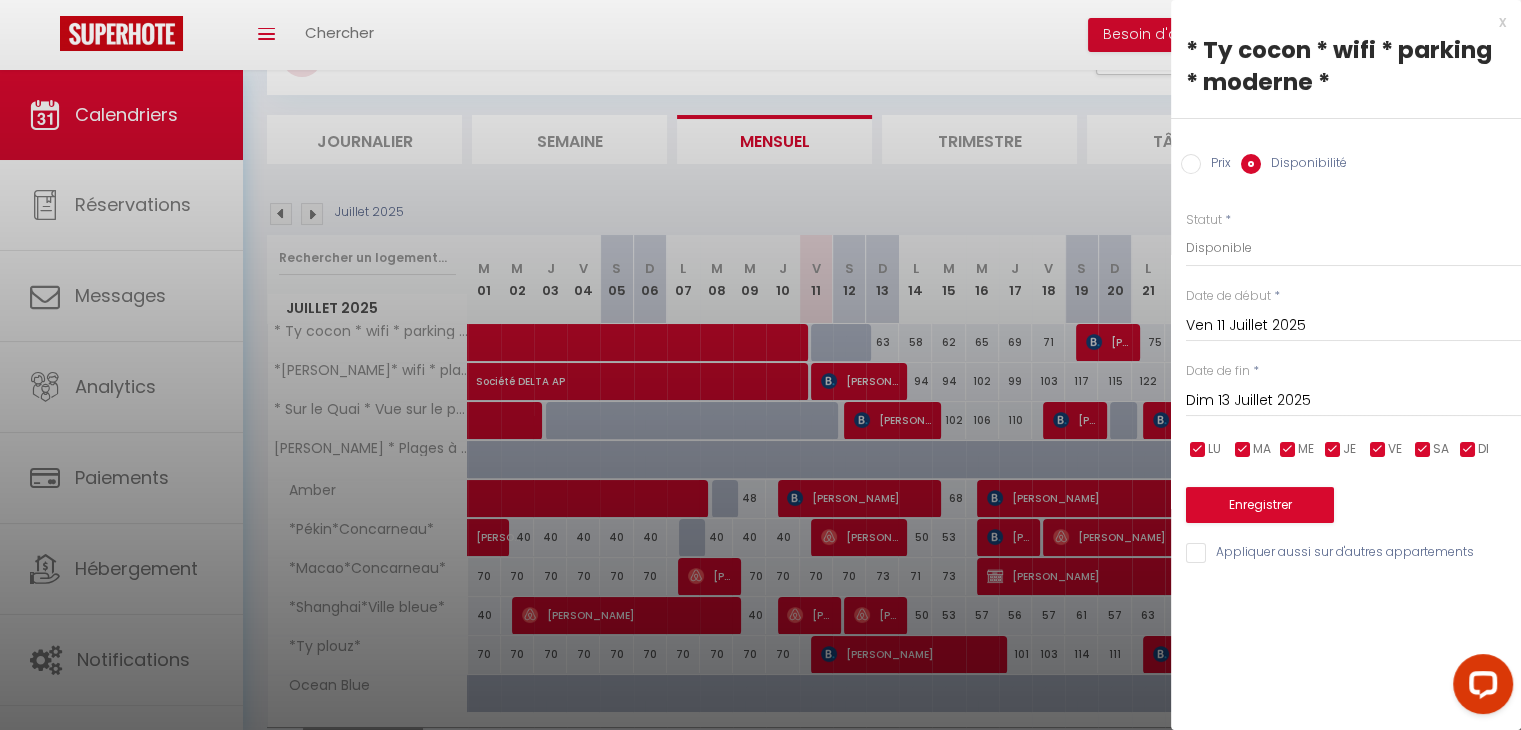 scroll, scrollTop: 205, scrollLeft: 0, axis: vertical 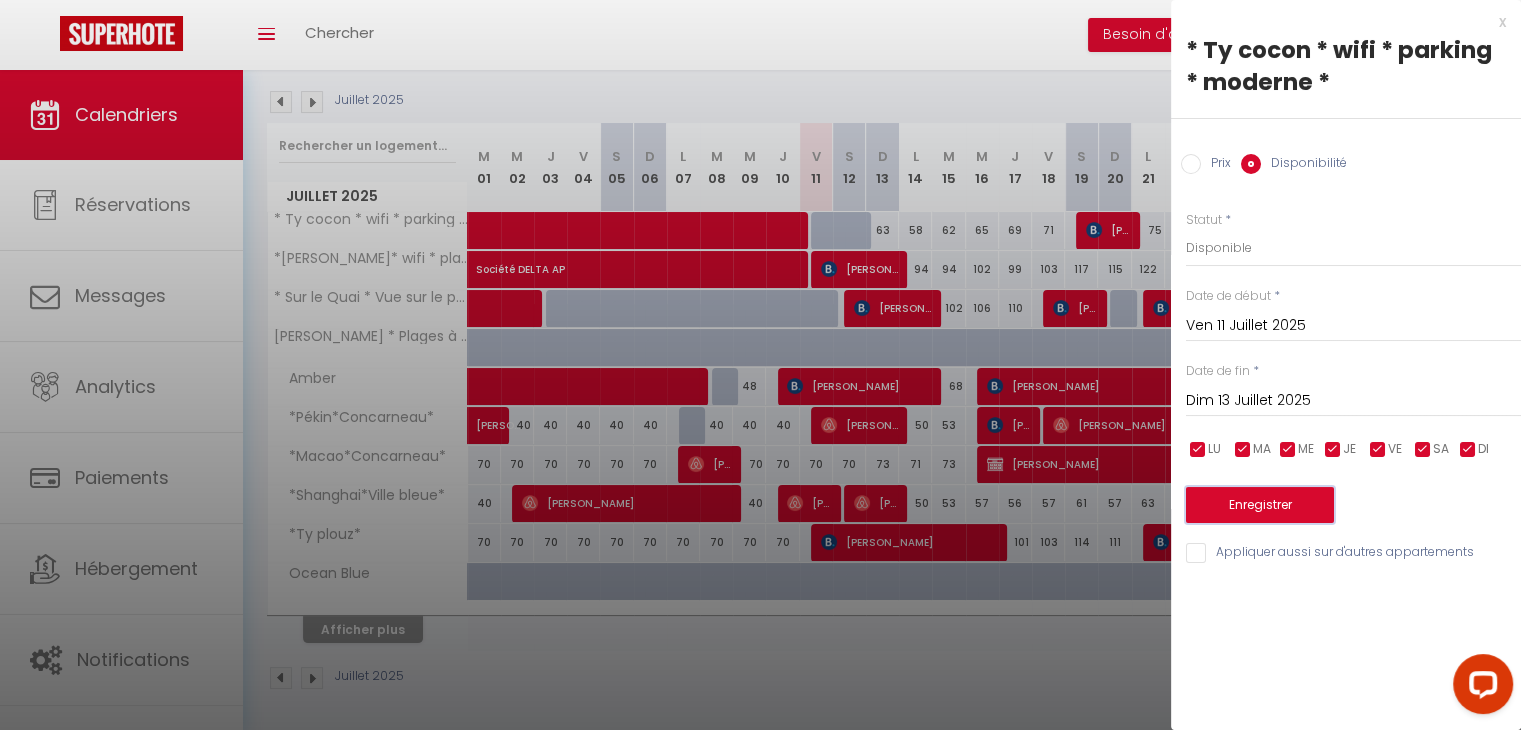 click on "Enregistrer" at bounding box center [1260, 505] 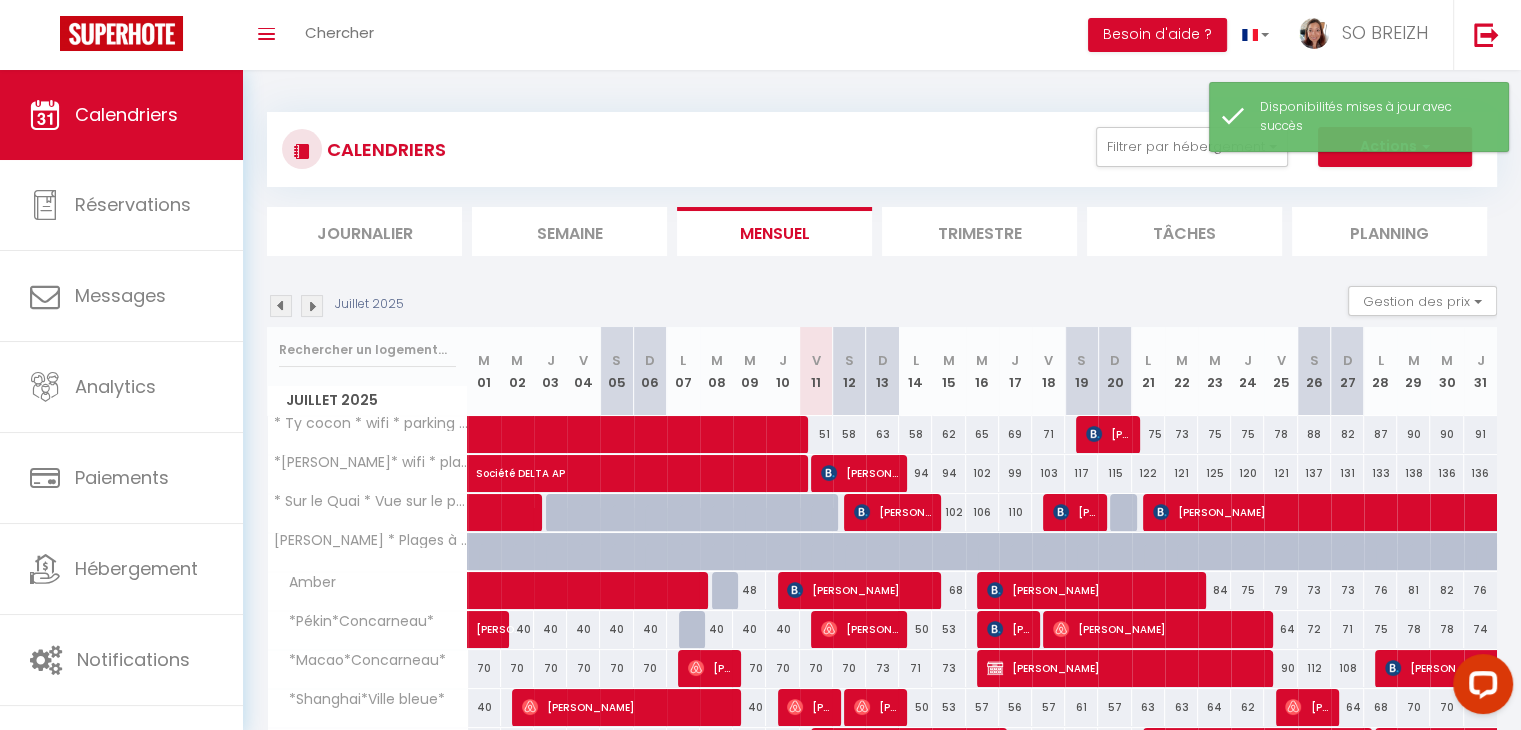 scroll, scrollTop: 0, scrollLeft: 0, axis: both 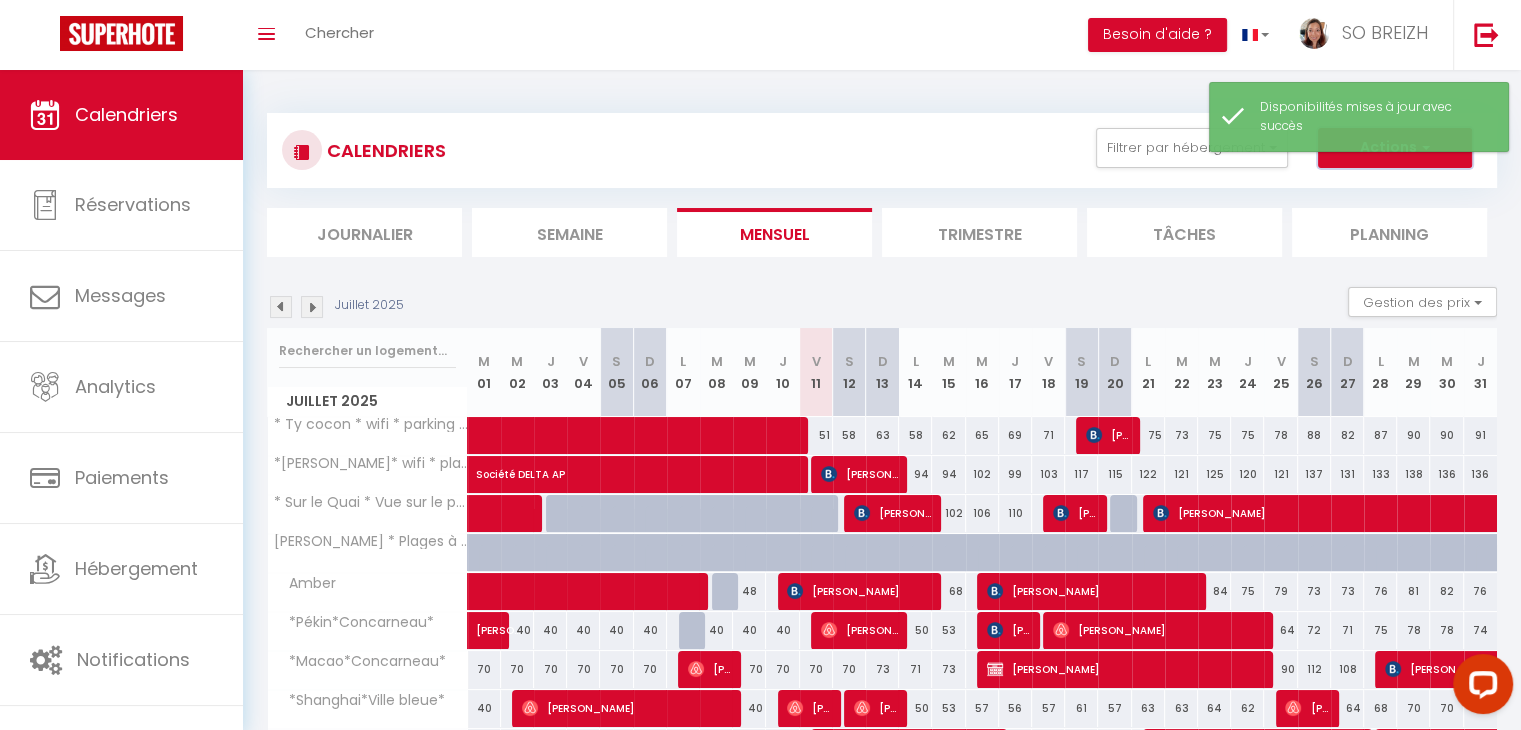 click on "Actions" at bounding box center [1395, 148] 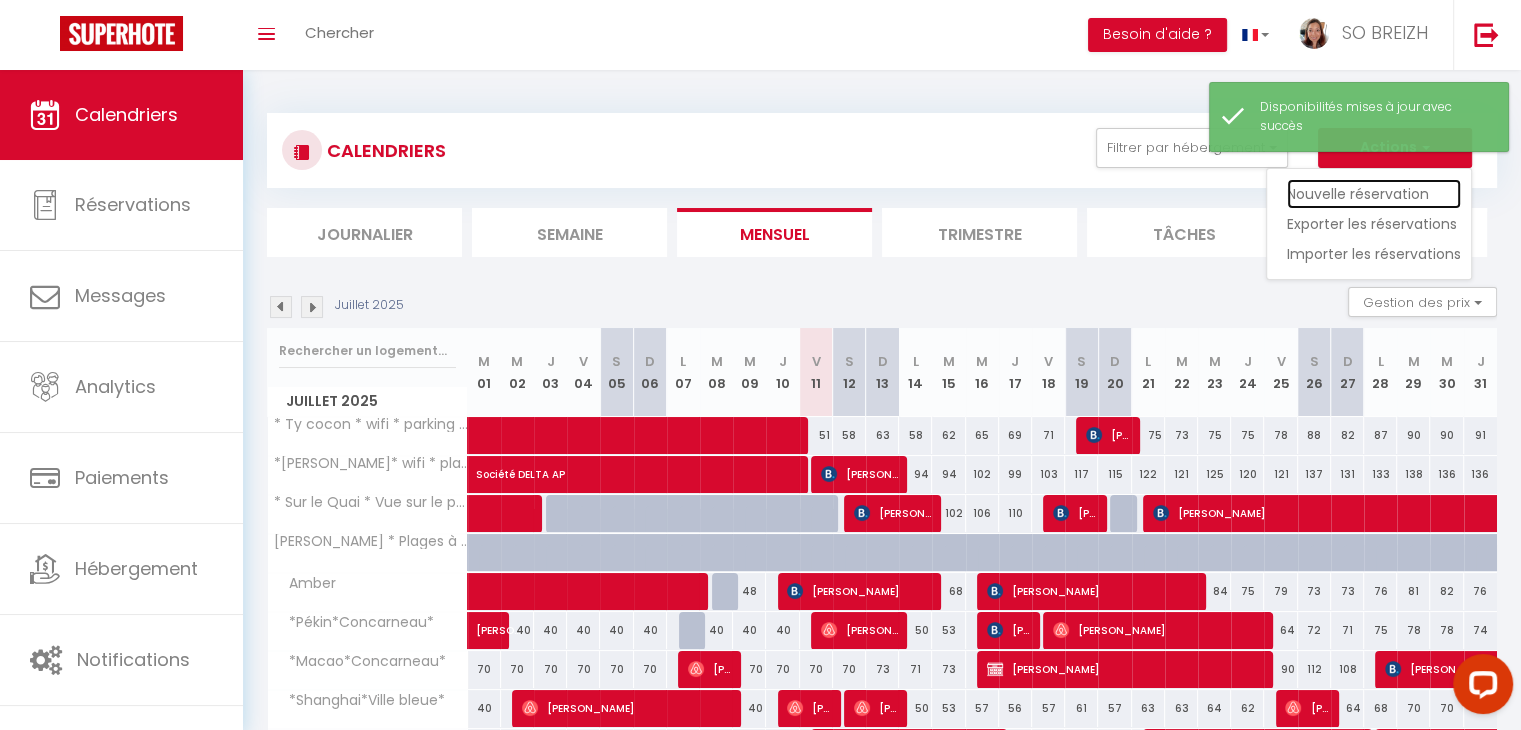 click on "Nouvelle réservation" at bounding box center (1374, 194) 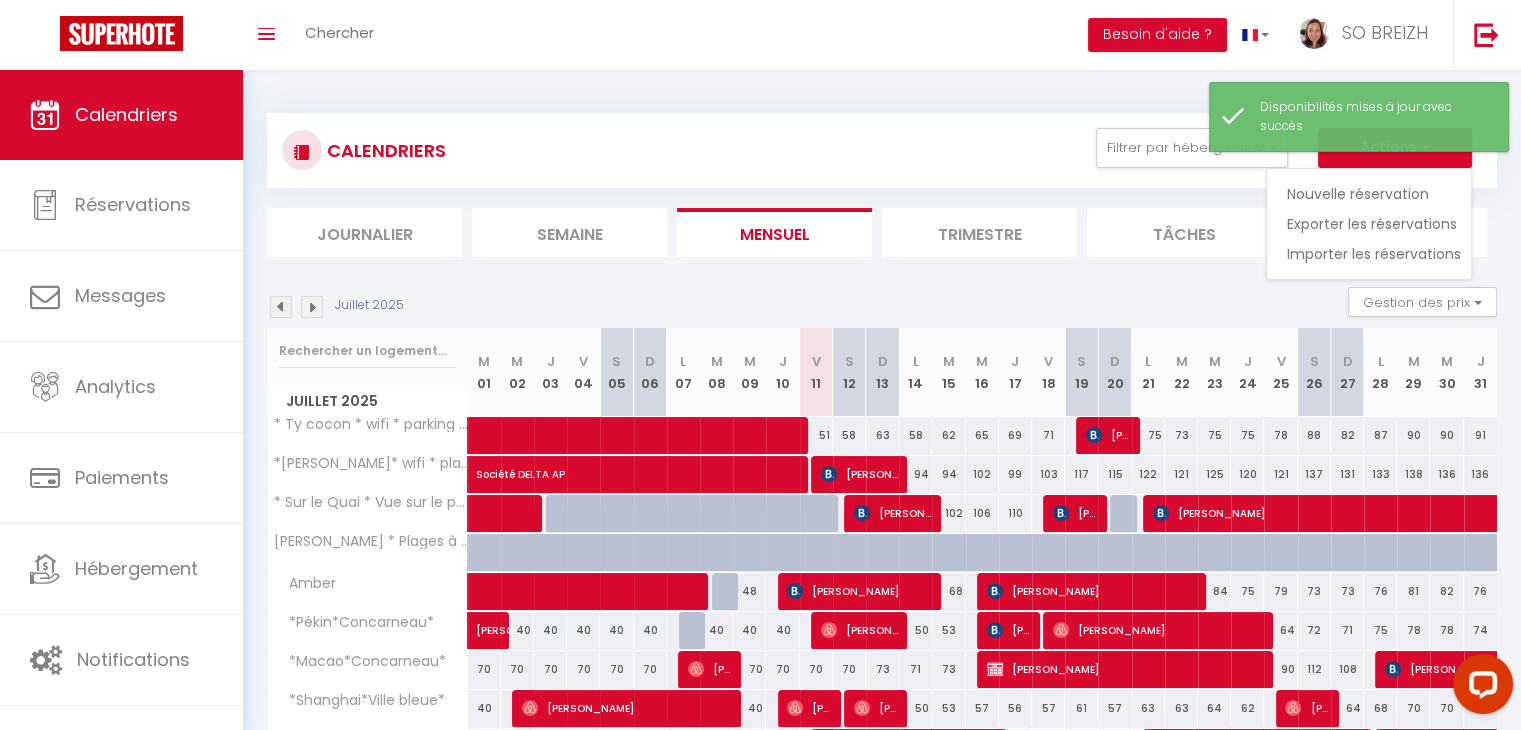 select 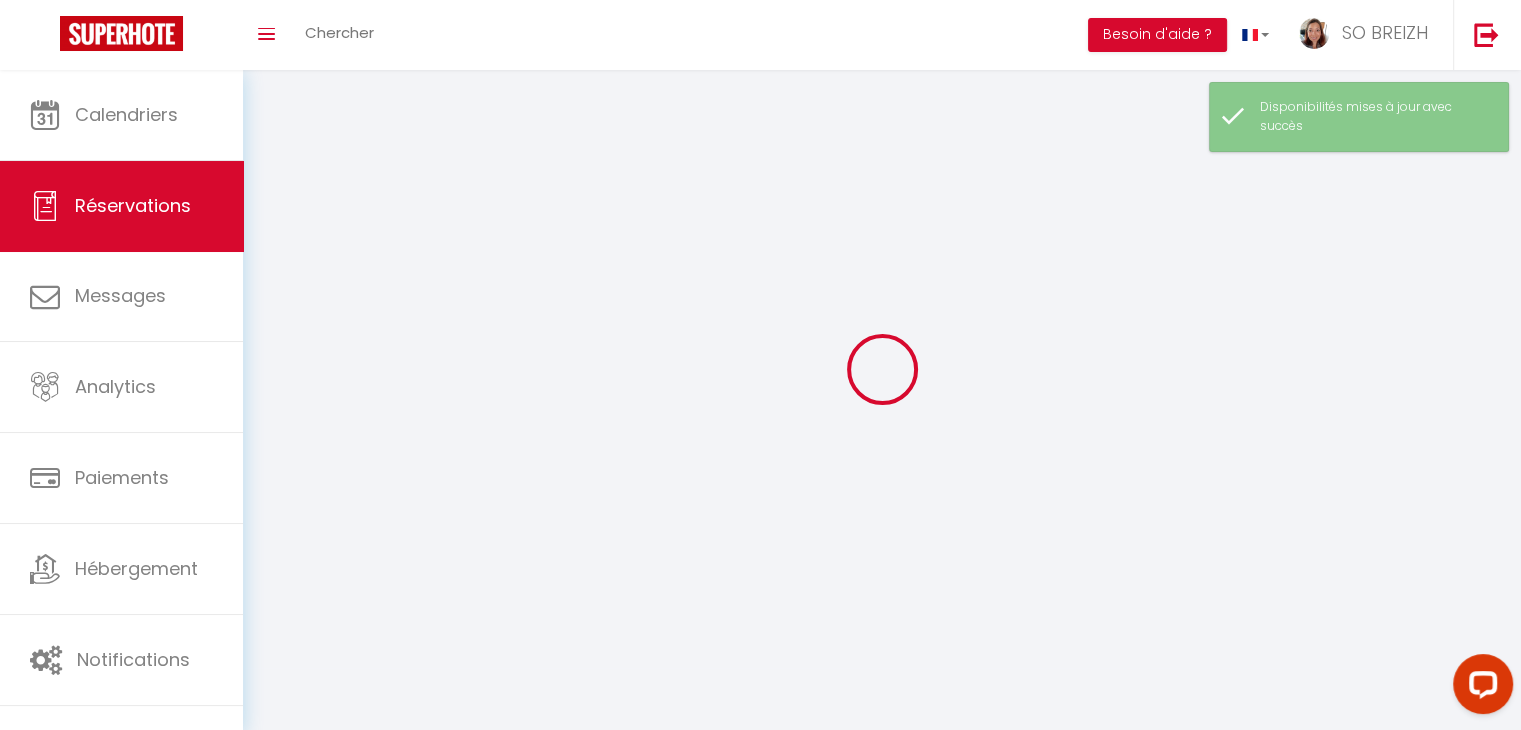 select 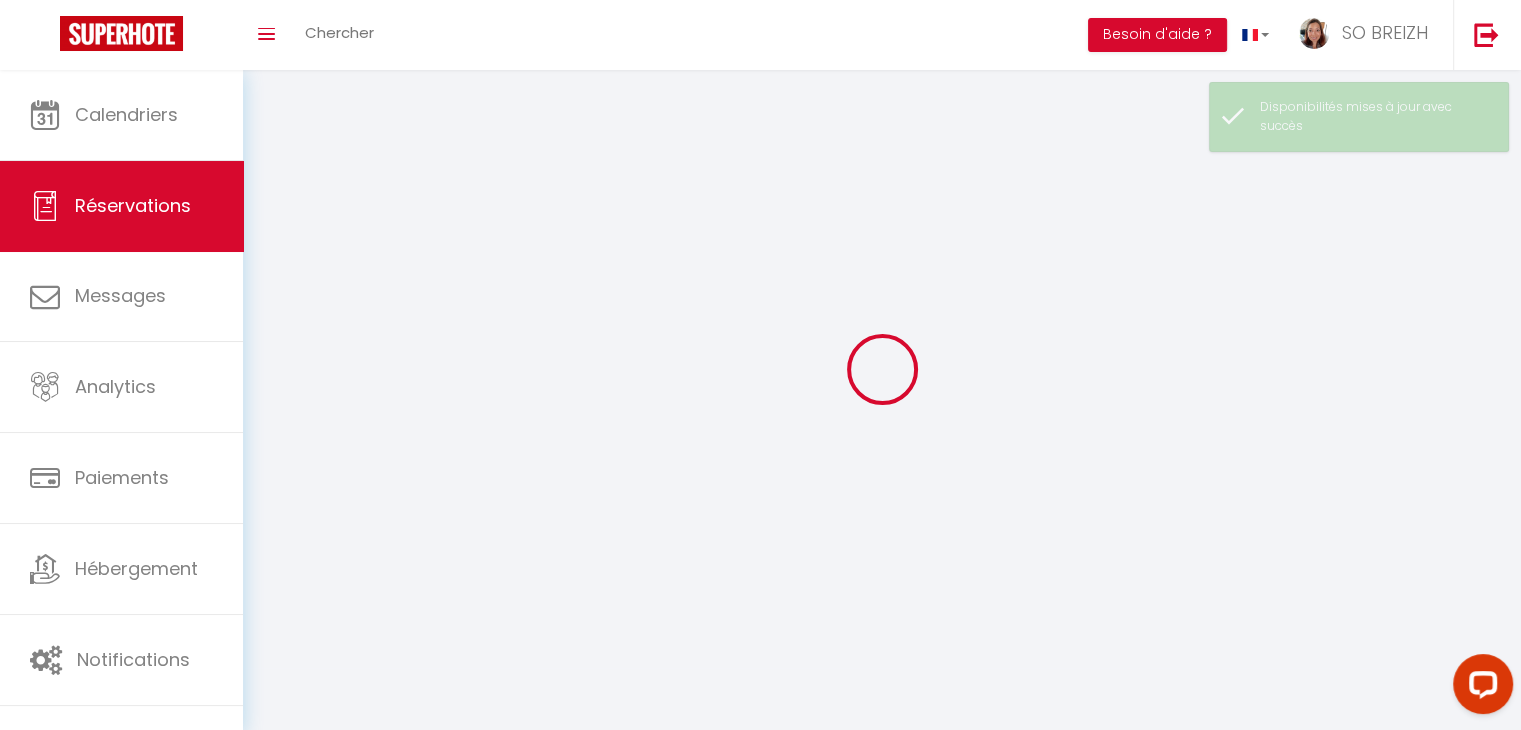 select 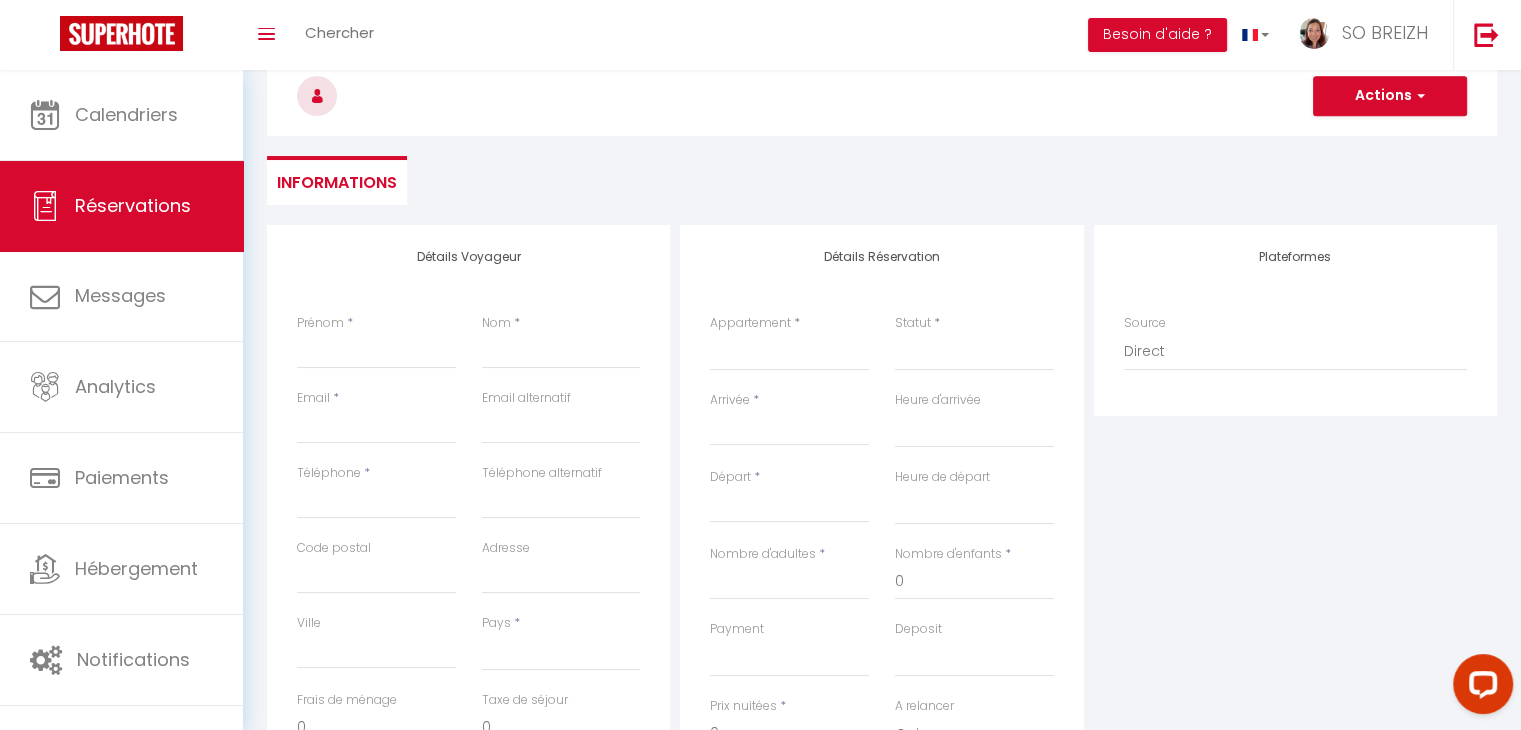 scroll, scrollTop: 300, scrollLeft: 0, axis: vertical 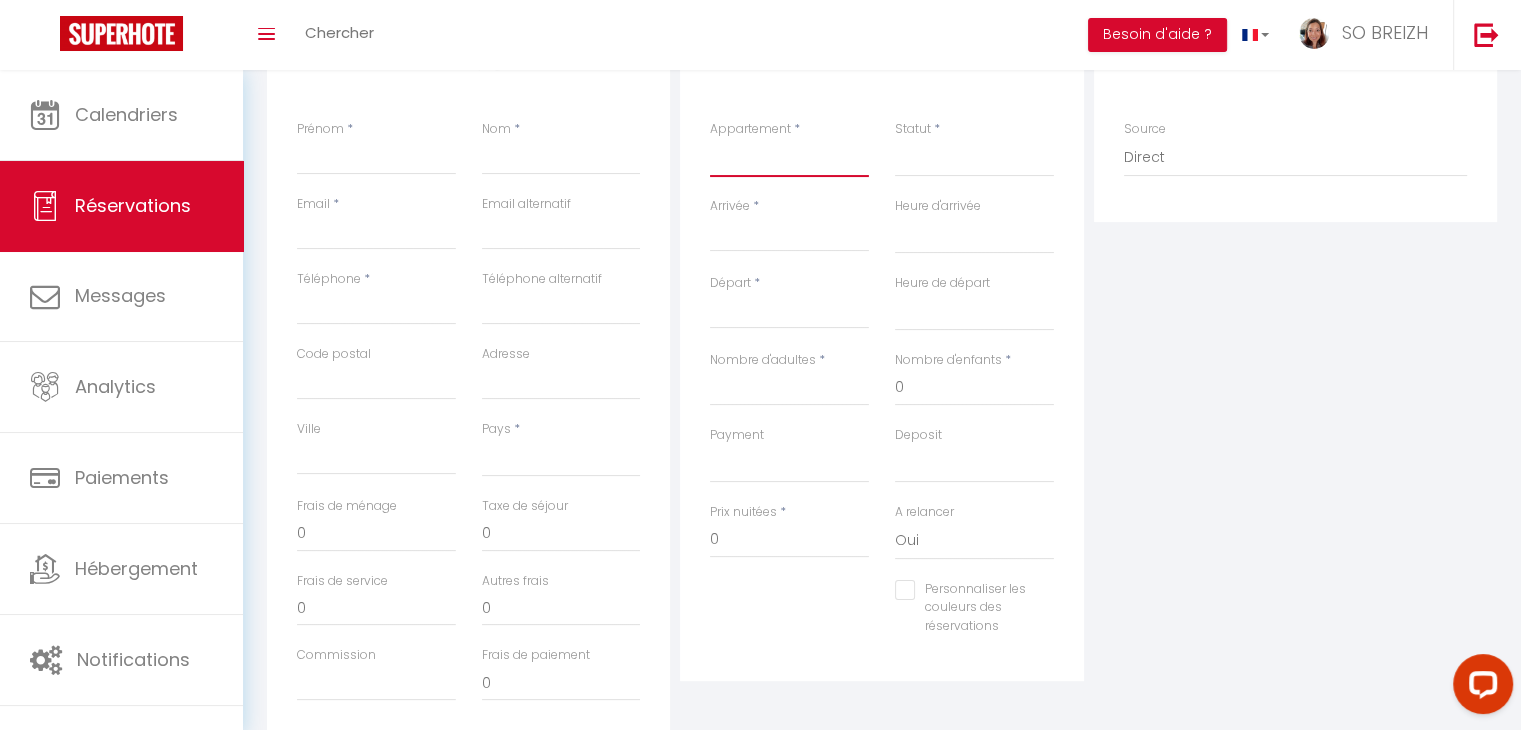 click on "Alicia La maison sur l'Aven La Plume - Vue mer La maison sur le ruisseau *Macao*Concarneau* *Shanghai*Ville bleue* Travel Breizh *Ashley* * Sur le Quai * Vue sur le port * Extérieur Cosy * Chez Anna * Ty cocon * wifi * parking * moderne * Ty Mam Goz * Plages à 5 min * wifi * jardin* Le petit Boudou Au repos du Dourmeur Ty Chouchen Le moulin sur l'Aven *Ty Bara* wifi * plages à 10 min *Pékin*Concarneau* Ocean Blue *Hong Kong* Amber *Le Saint Marc* Parking Privé * *Ty plouz*" at bounding box center (789, 158) 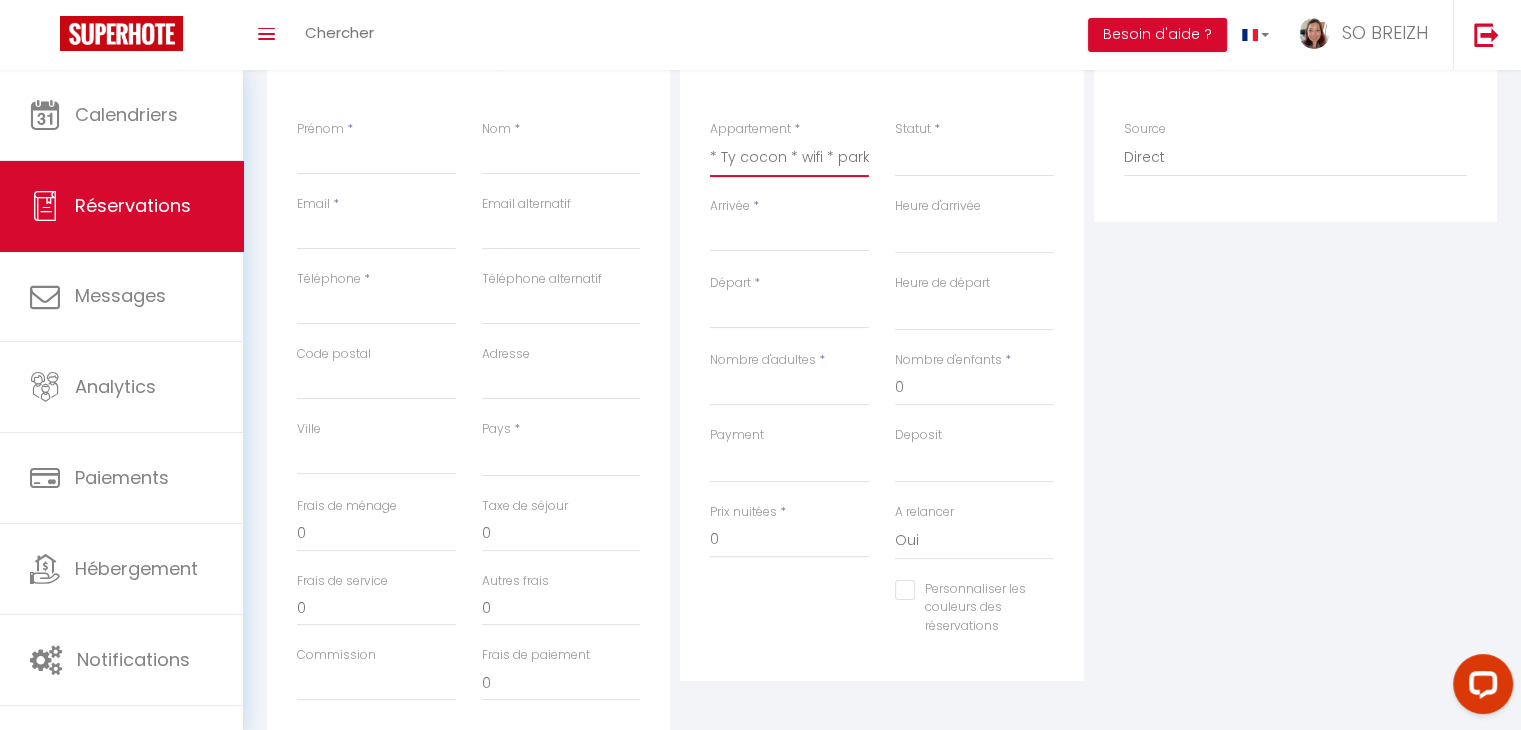 click on "Alicia La maison sur l'Aven La Plume - Vue mer La maison sur le ruisseau *Macao*Concarneau* *Shanghai*Ville bleue* Travel Breizh *Ashley* * Sur le Quai * Vue sur le port * Extérieur Cosy * Chez Anna * Ty cocon * wifi * parking * moderne * Ty Mam Goz * Plages à 5 min * wifi * jardin* Le petit Boudou Au repos du Dourmeur Ty Chouchen Le moulin sur l'Aven *Ty Bara* wifi * plages à 10 min *Pékin*Concarneau* Ocean Blue *Hong Kong* Amber *Le Saint Marc* Parking Privé * *Ty plouz*" at bounding box center [789, 158] 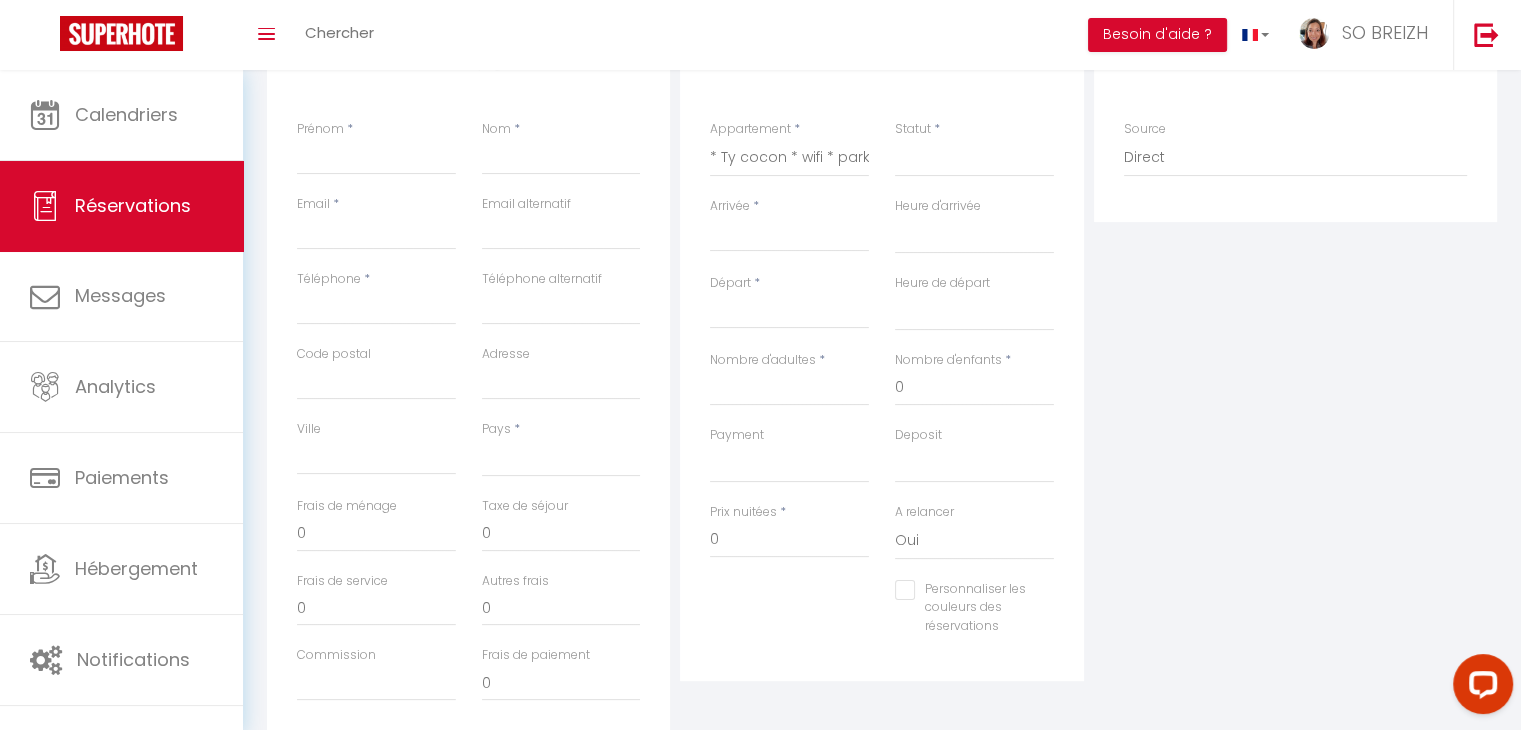 select 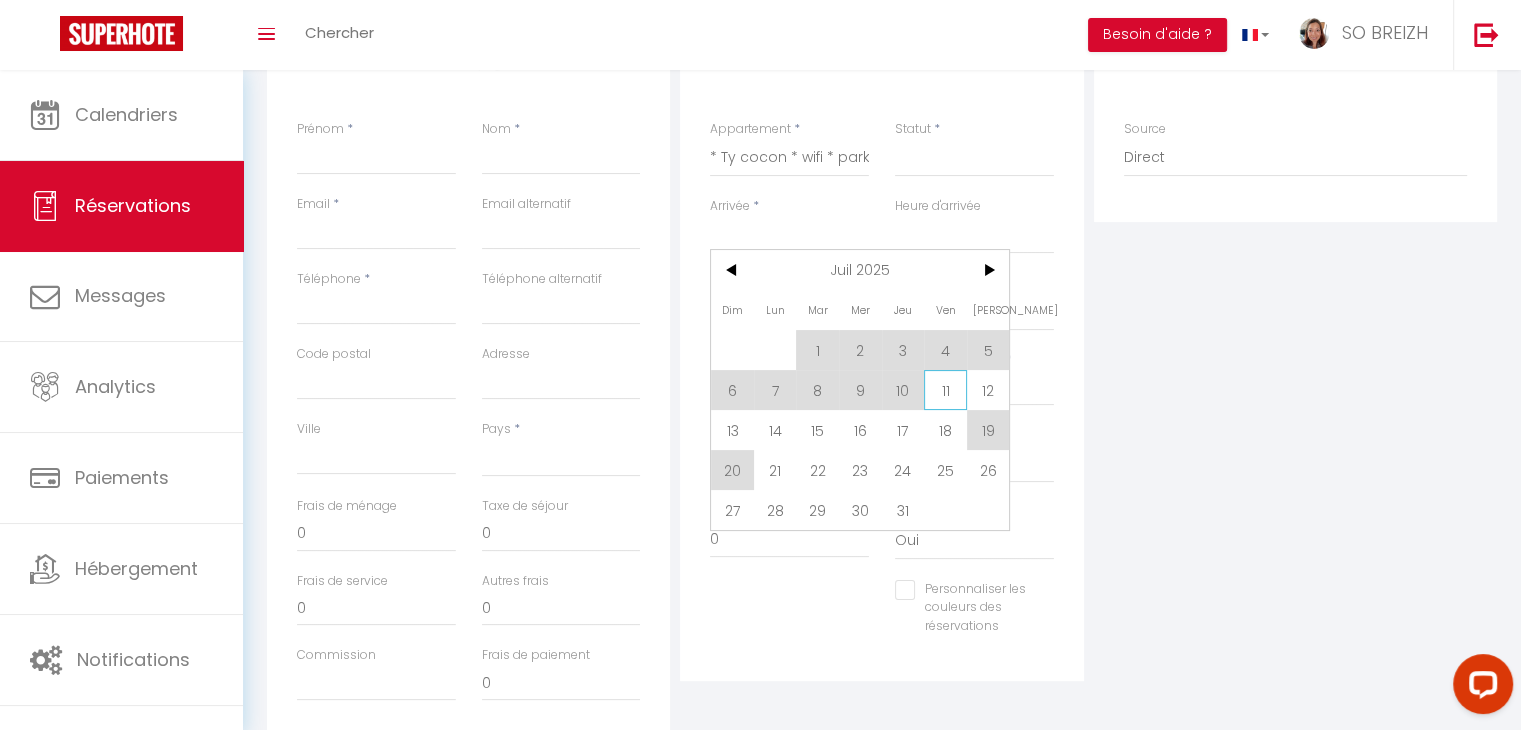 click on "11" at bounding box center (945, 390) 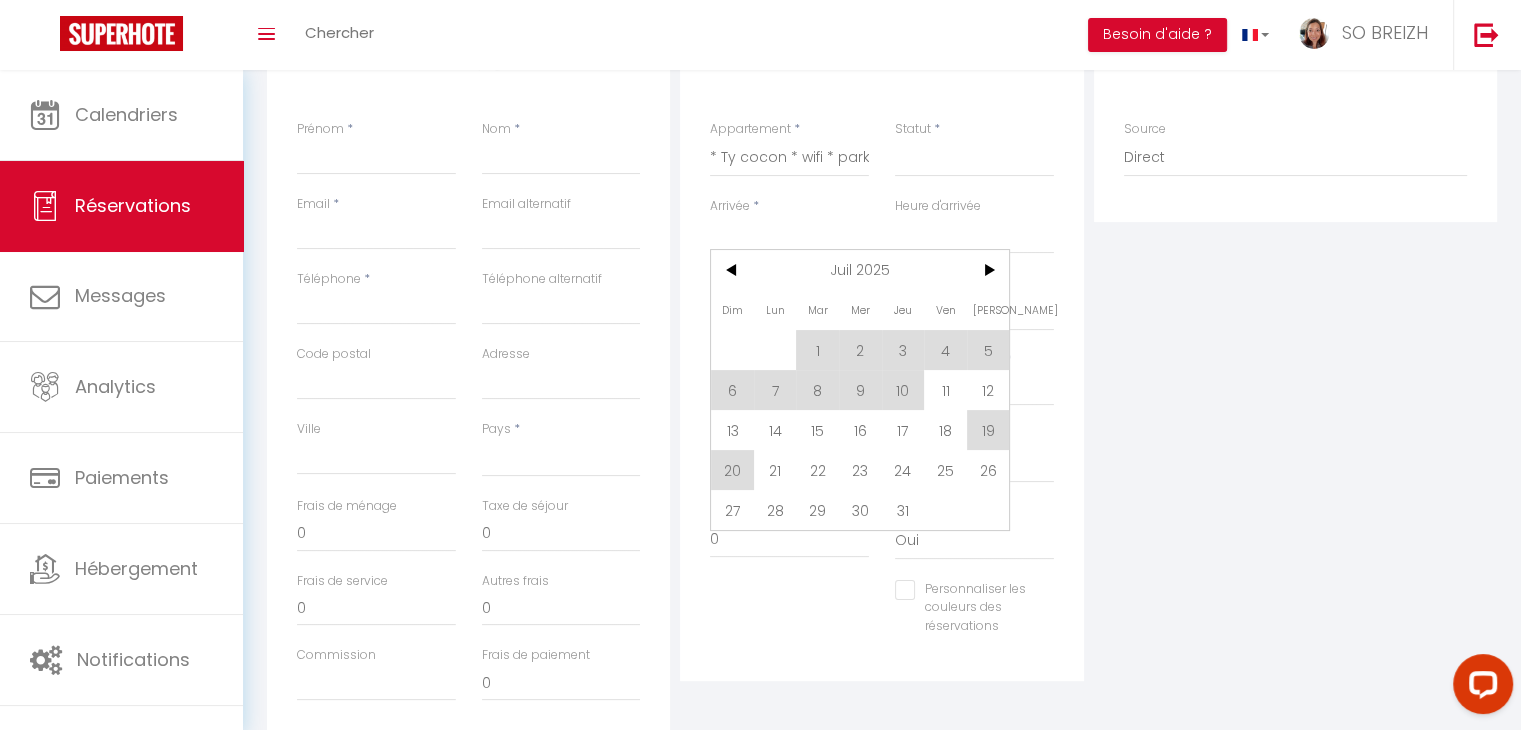 select 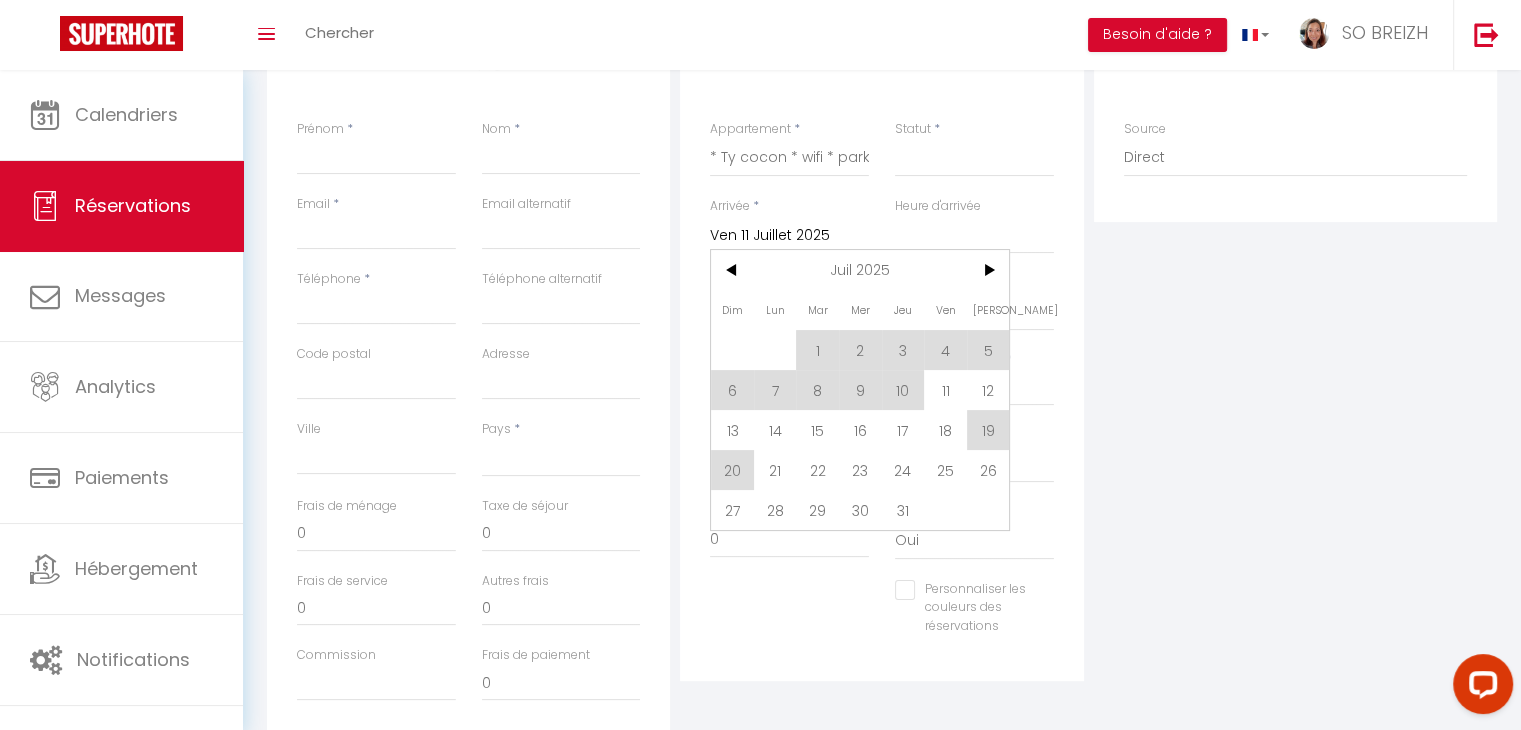 select 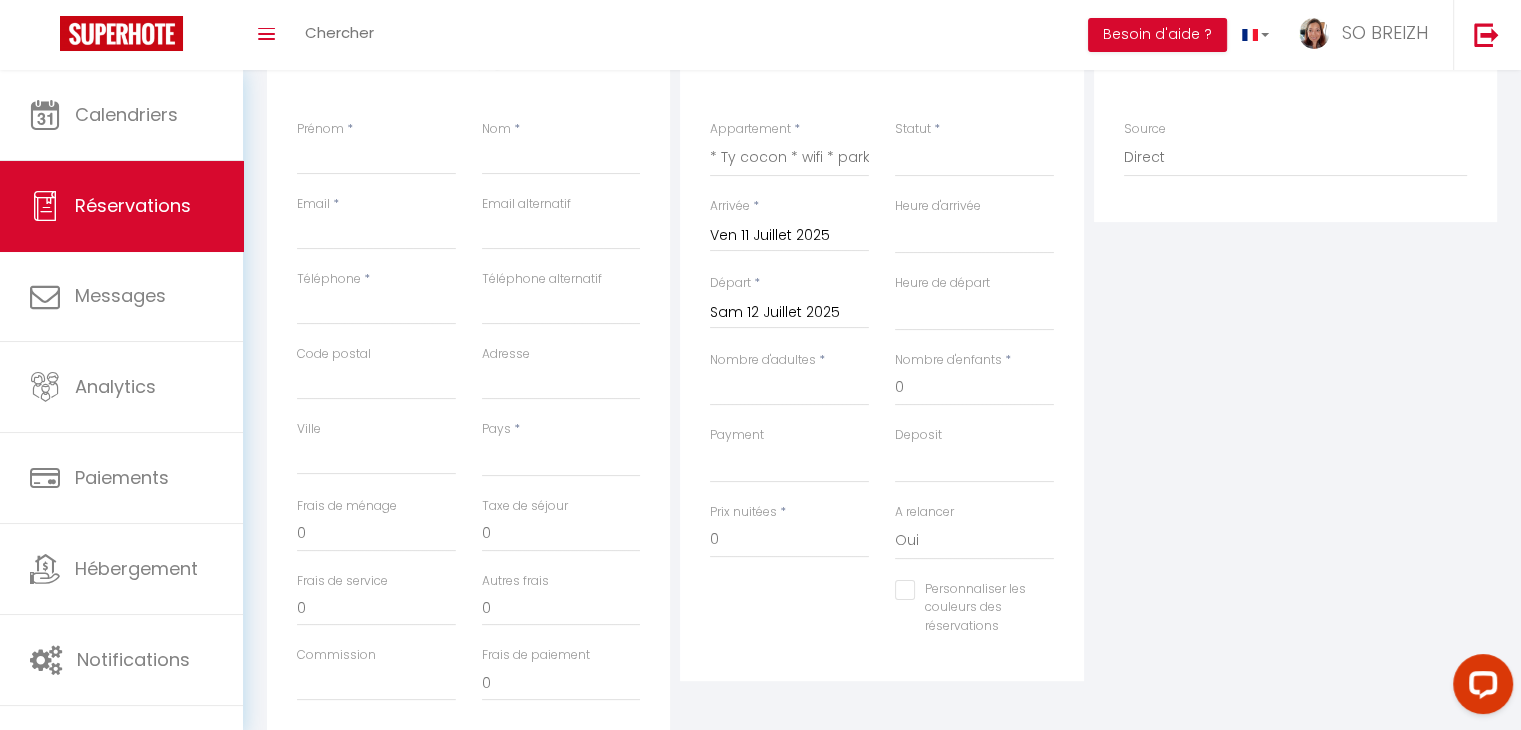 click on "Sam 12 Juillet 2025" at bounding box center [789, 313] 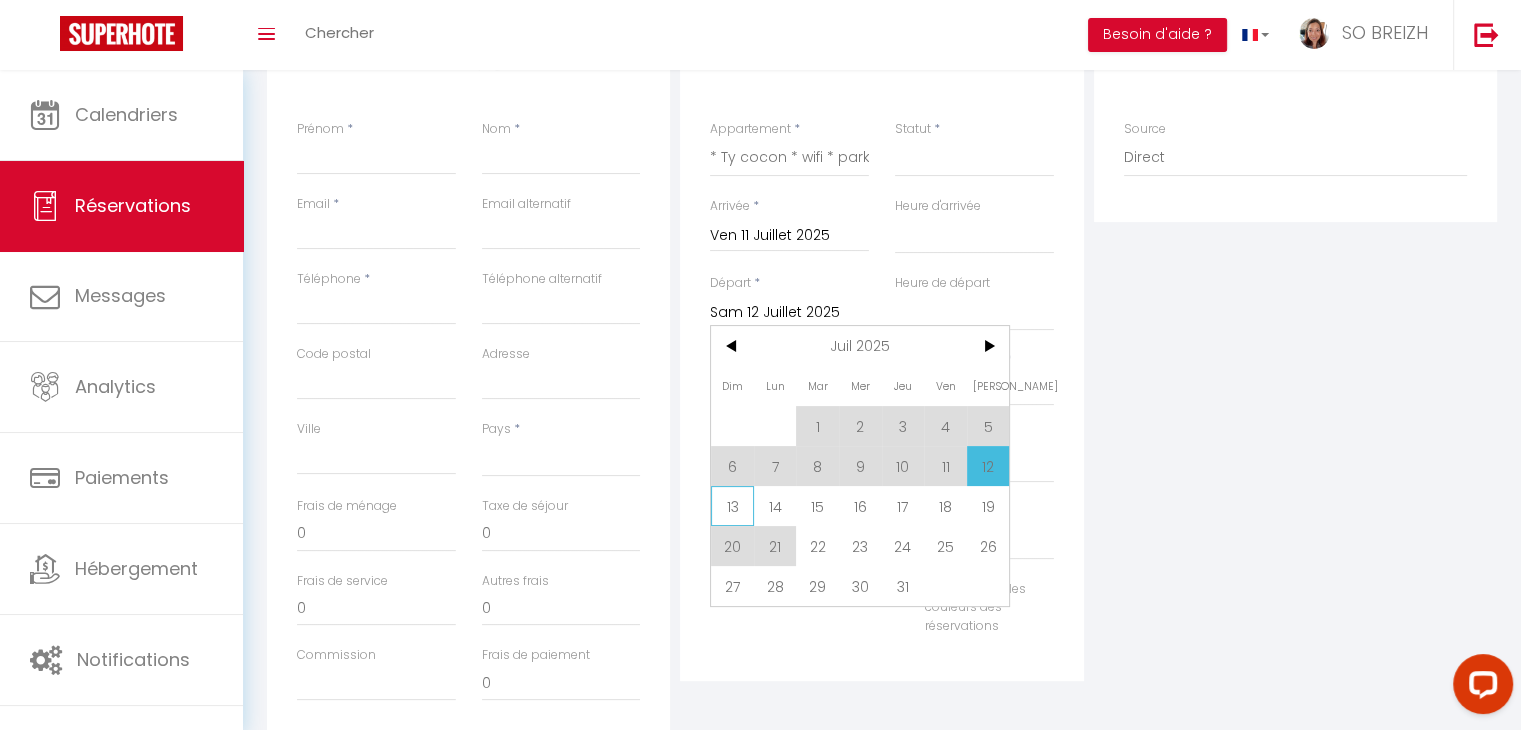 click on "13" at bounding box center [732, 506] 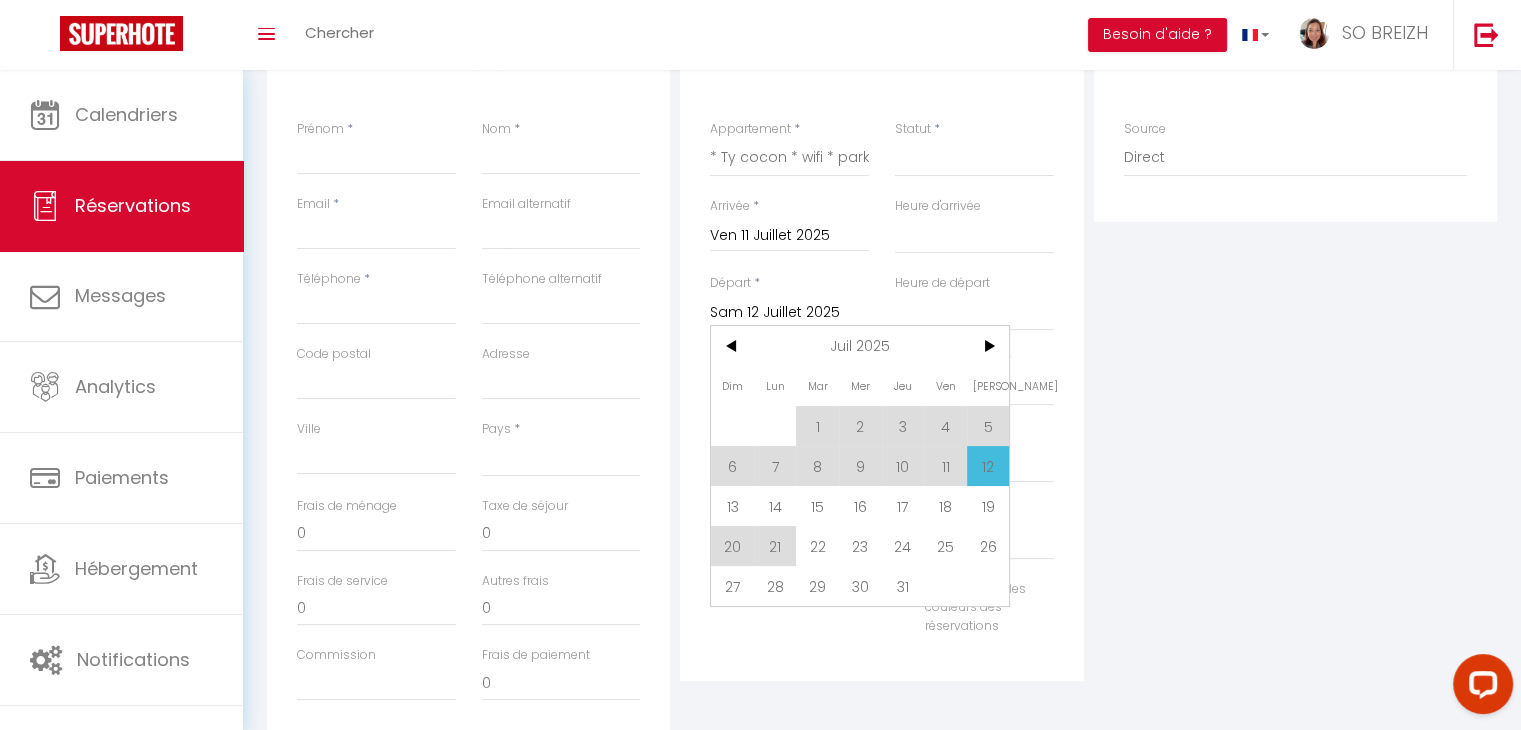select 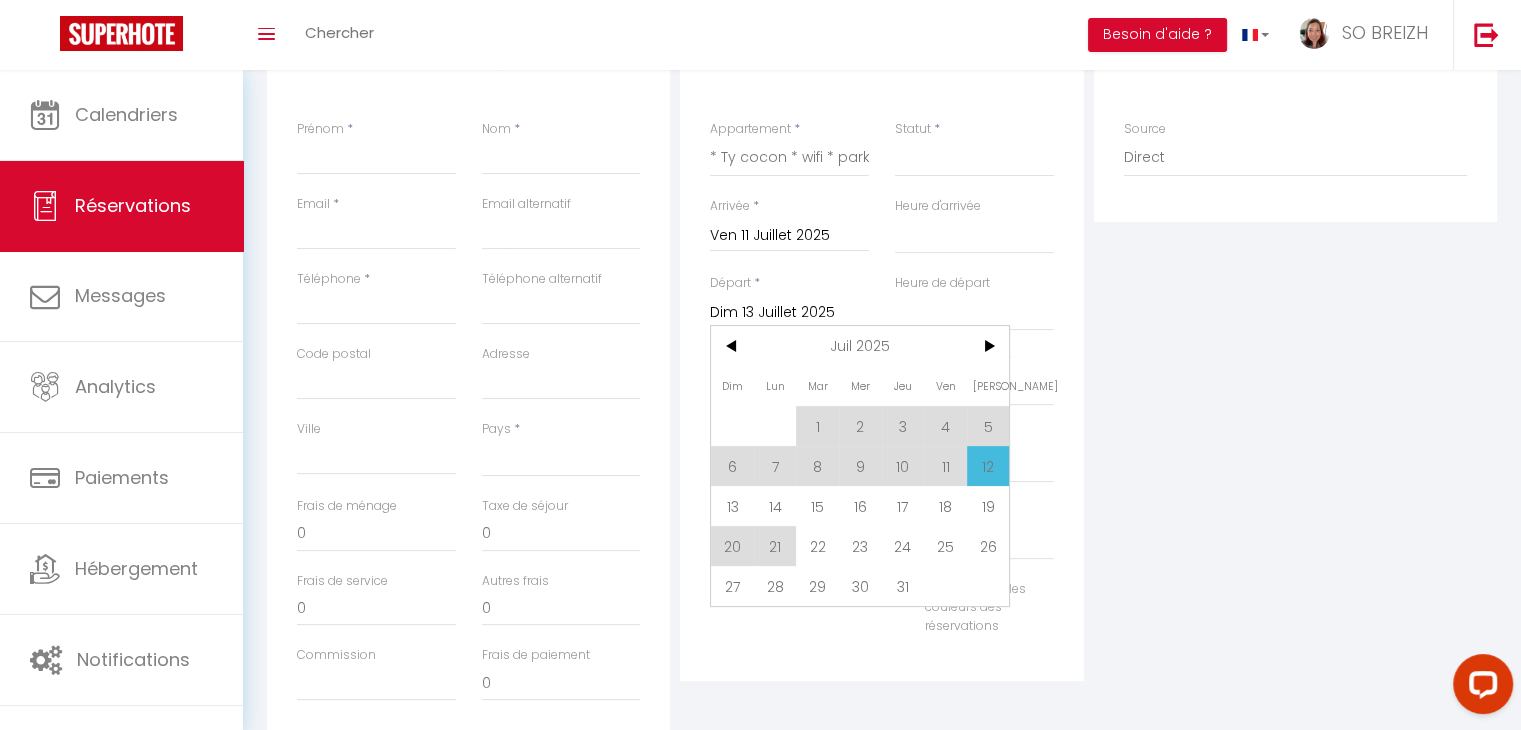 select 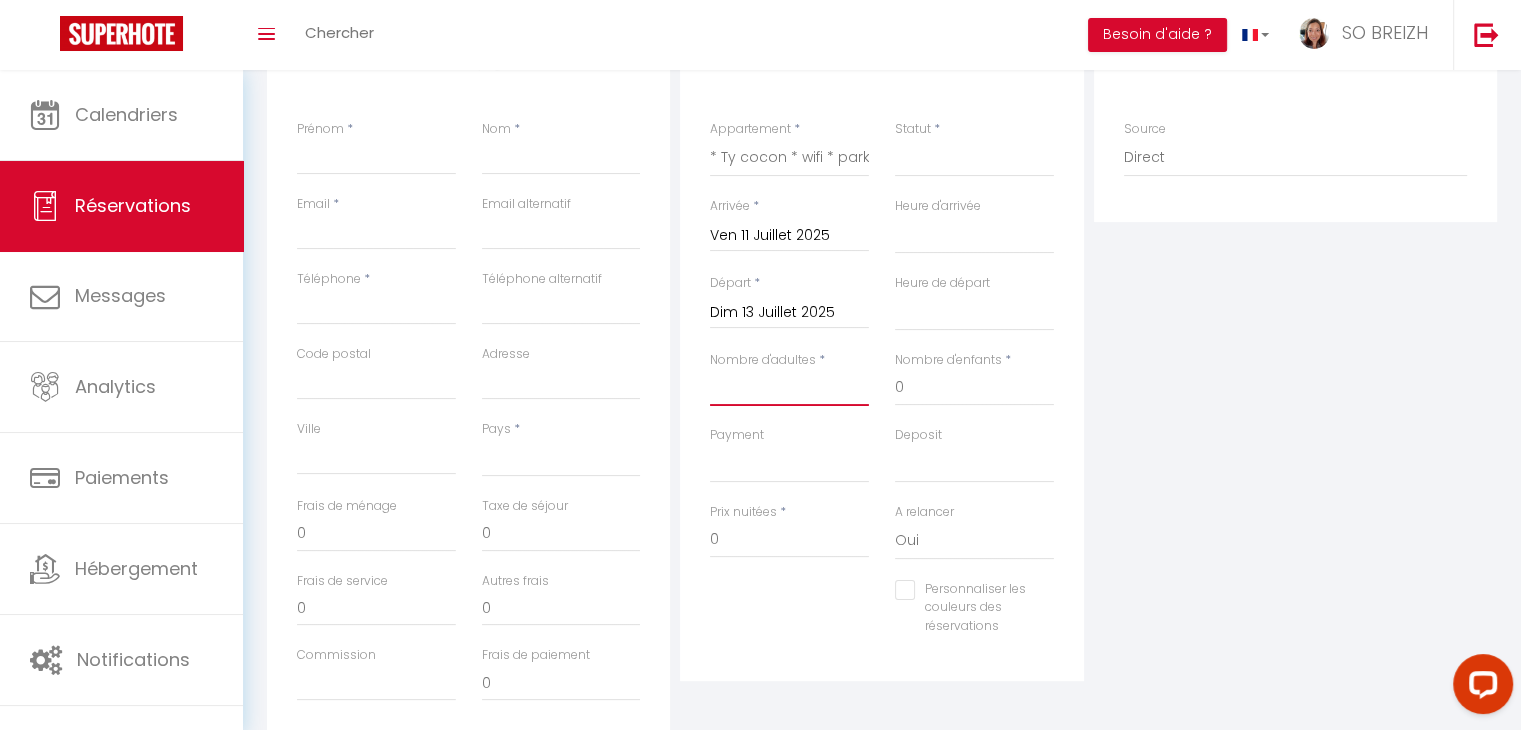 click on "Nombre d'adultes" at bounding box center [789, 388] 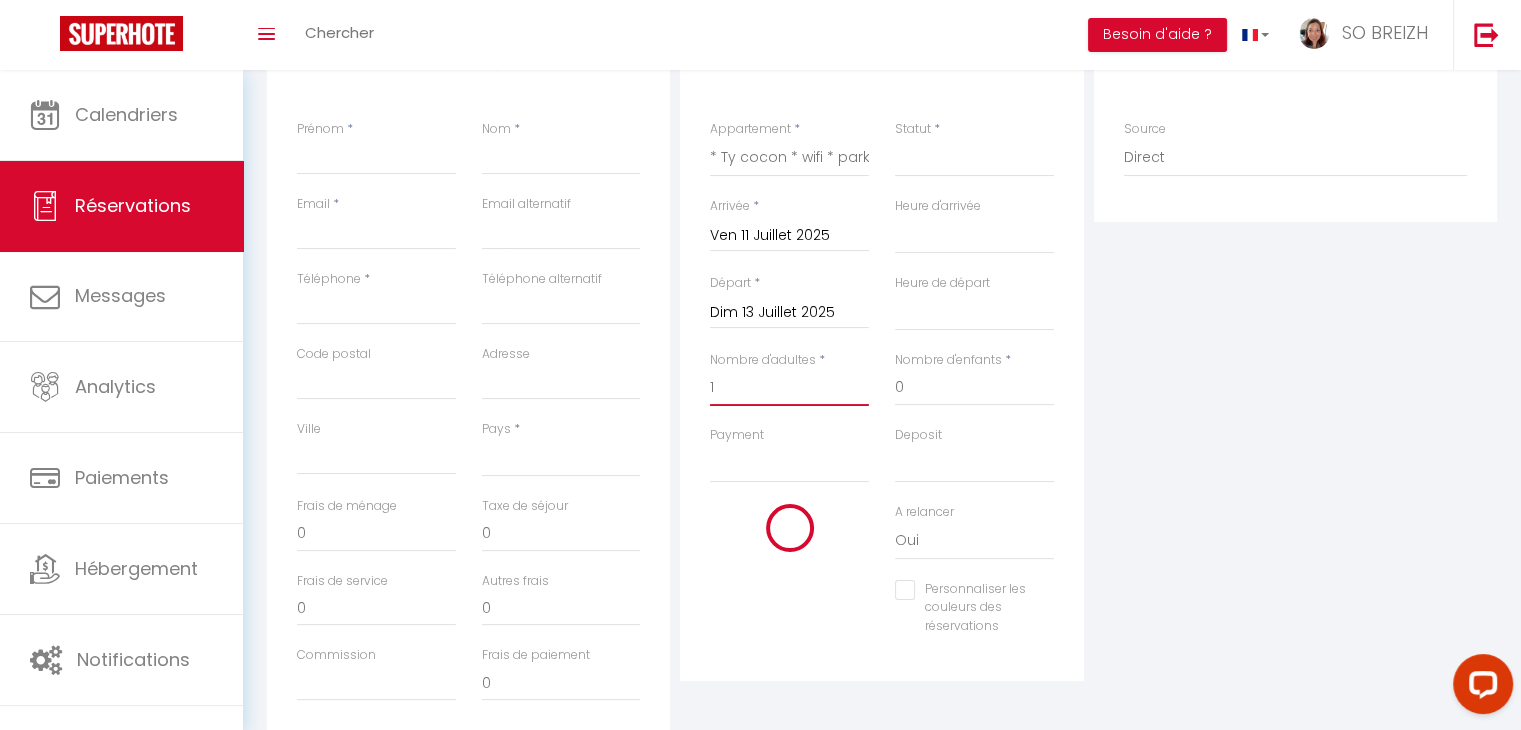 select 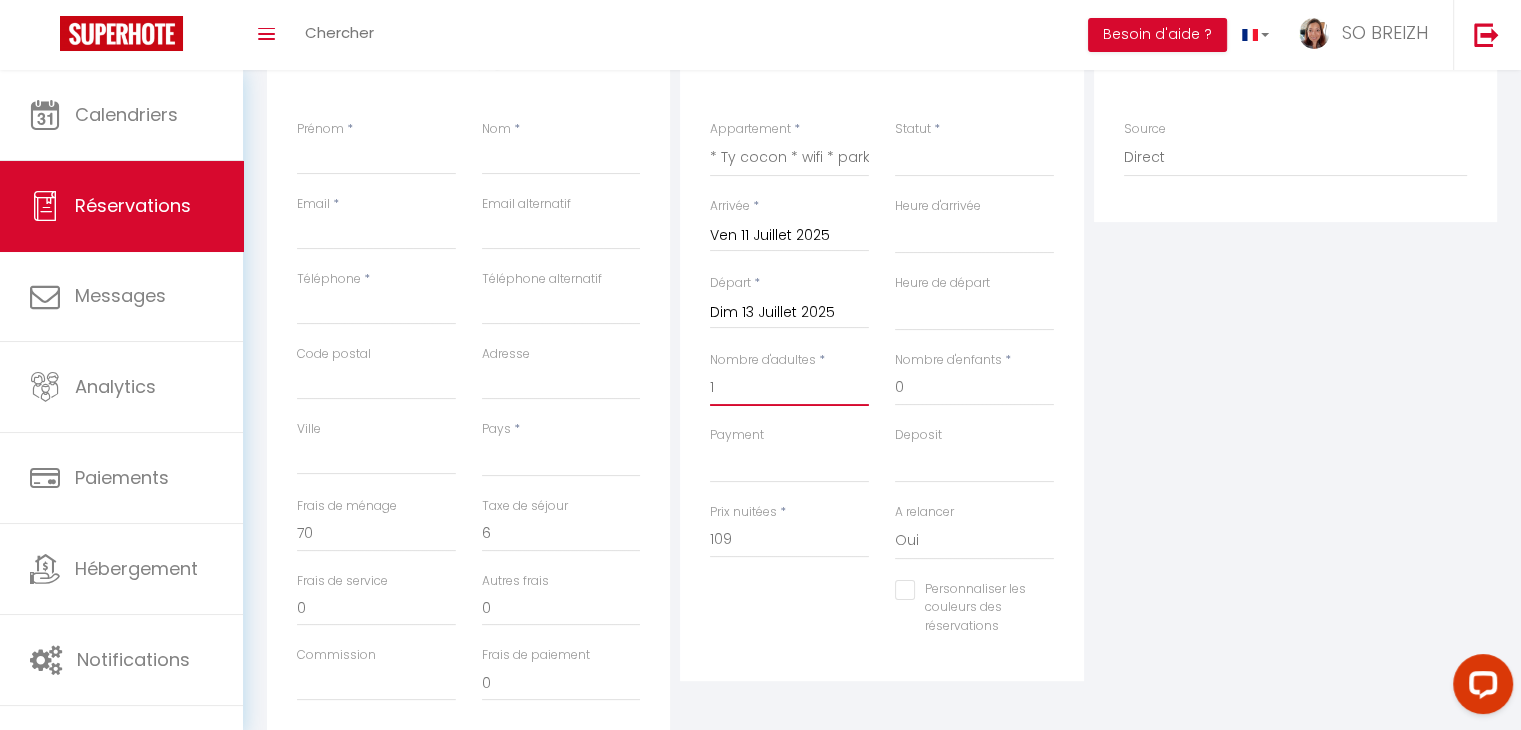 type on "1" 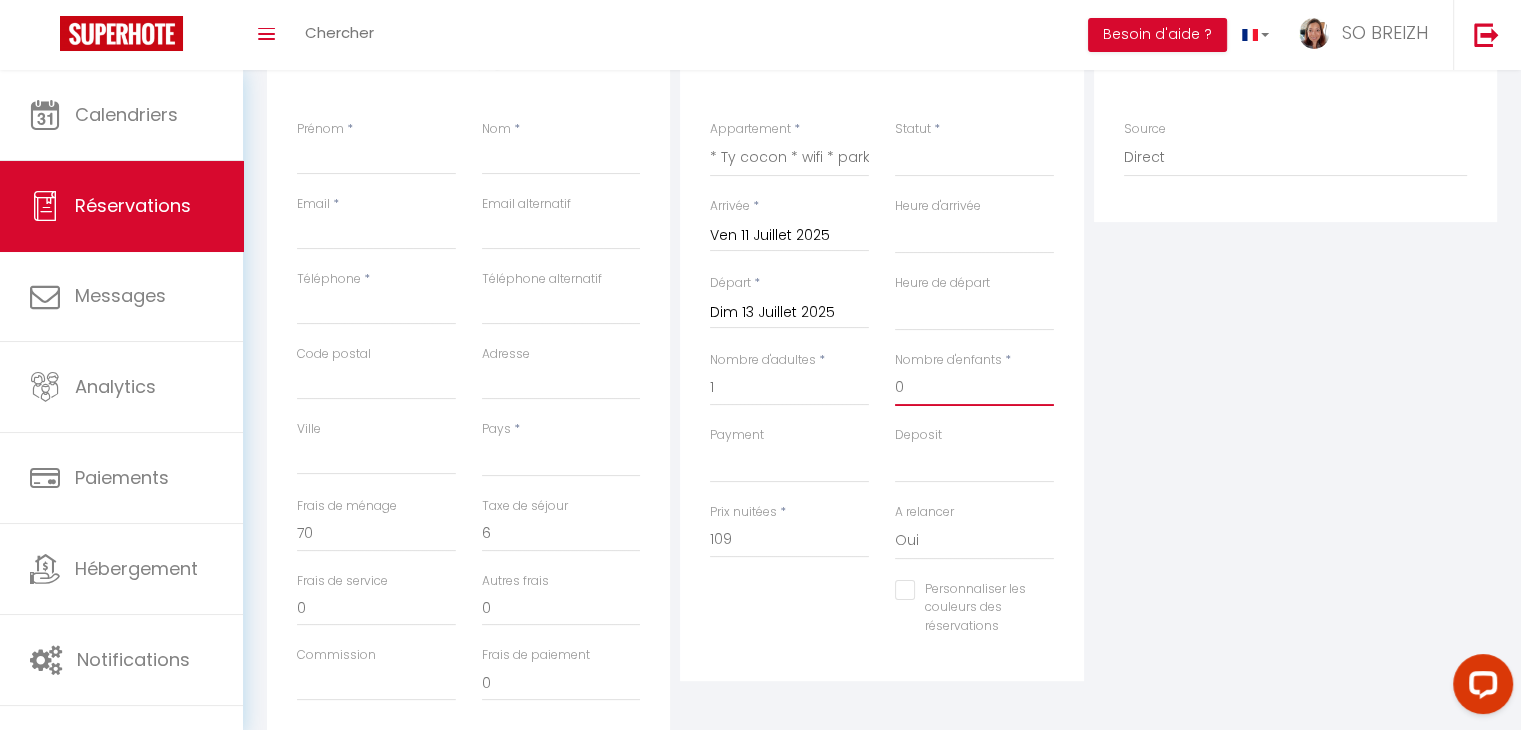 click on "0" at bounding box center (974, 388) 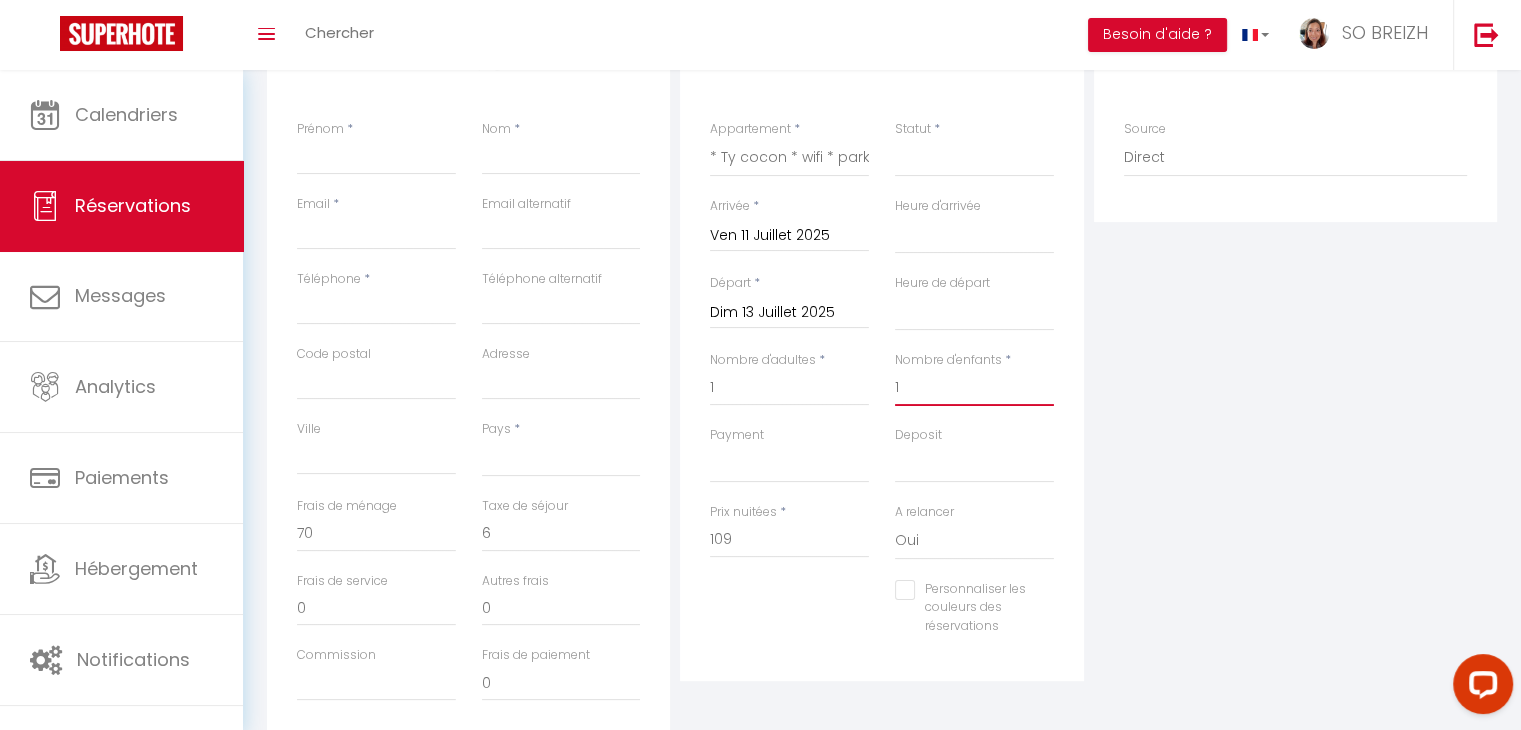 select 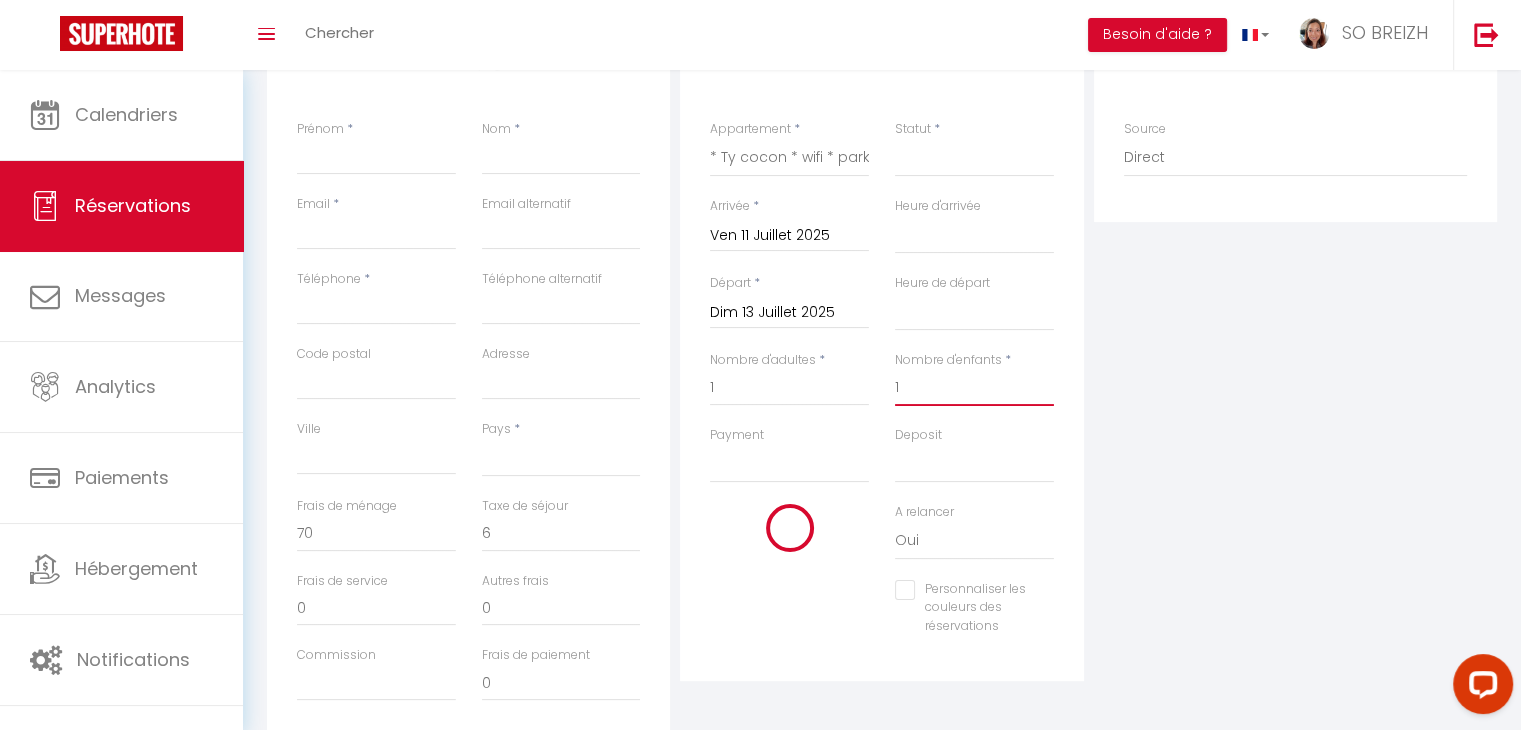 select 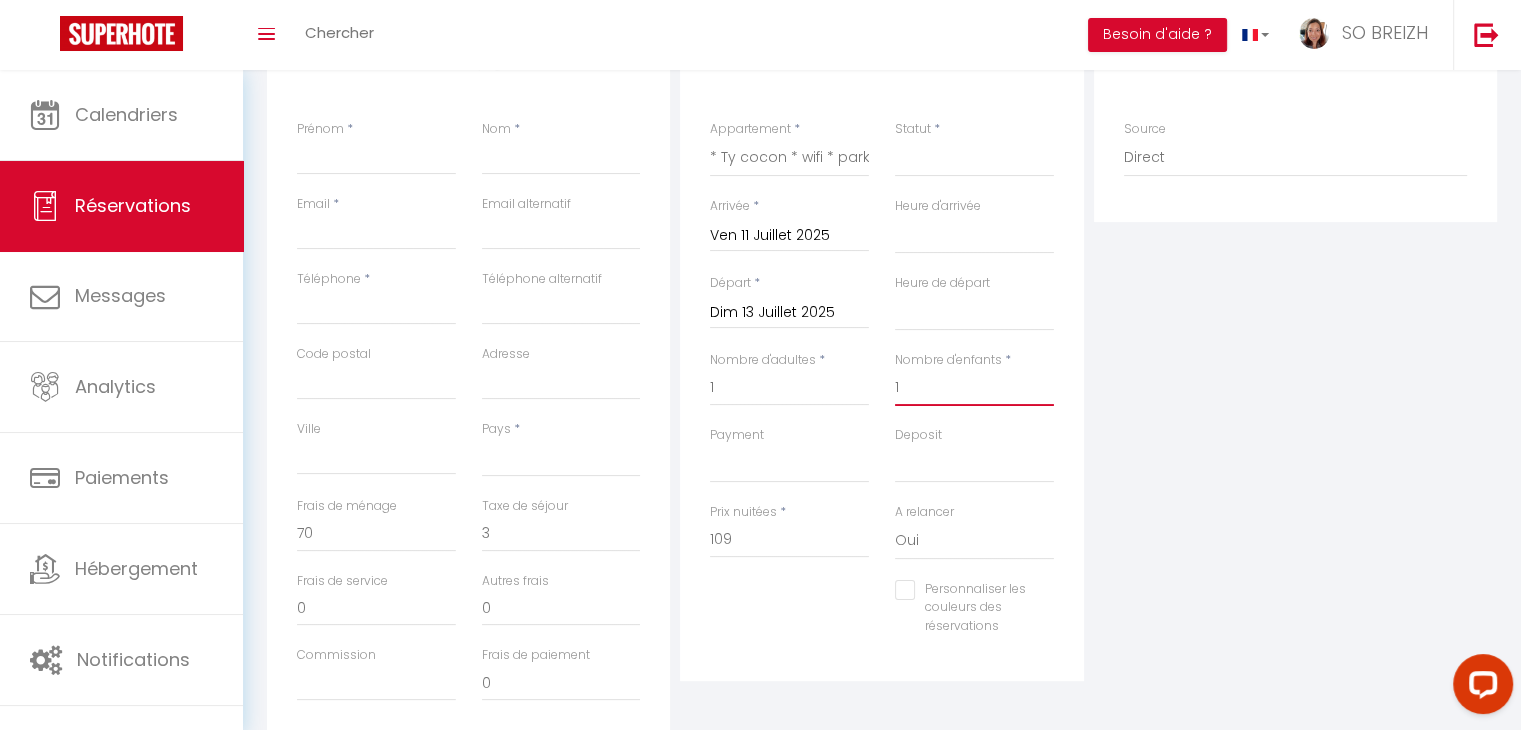type on "1" 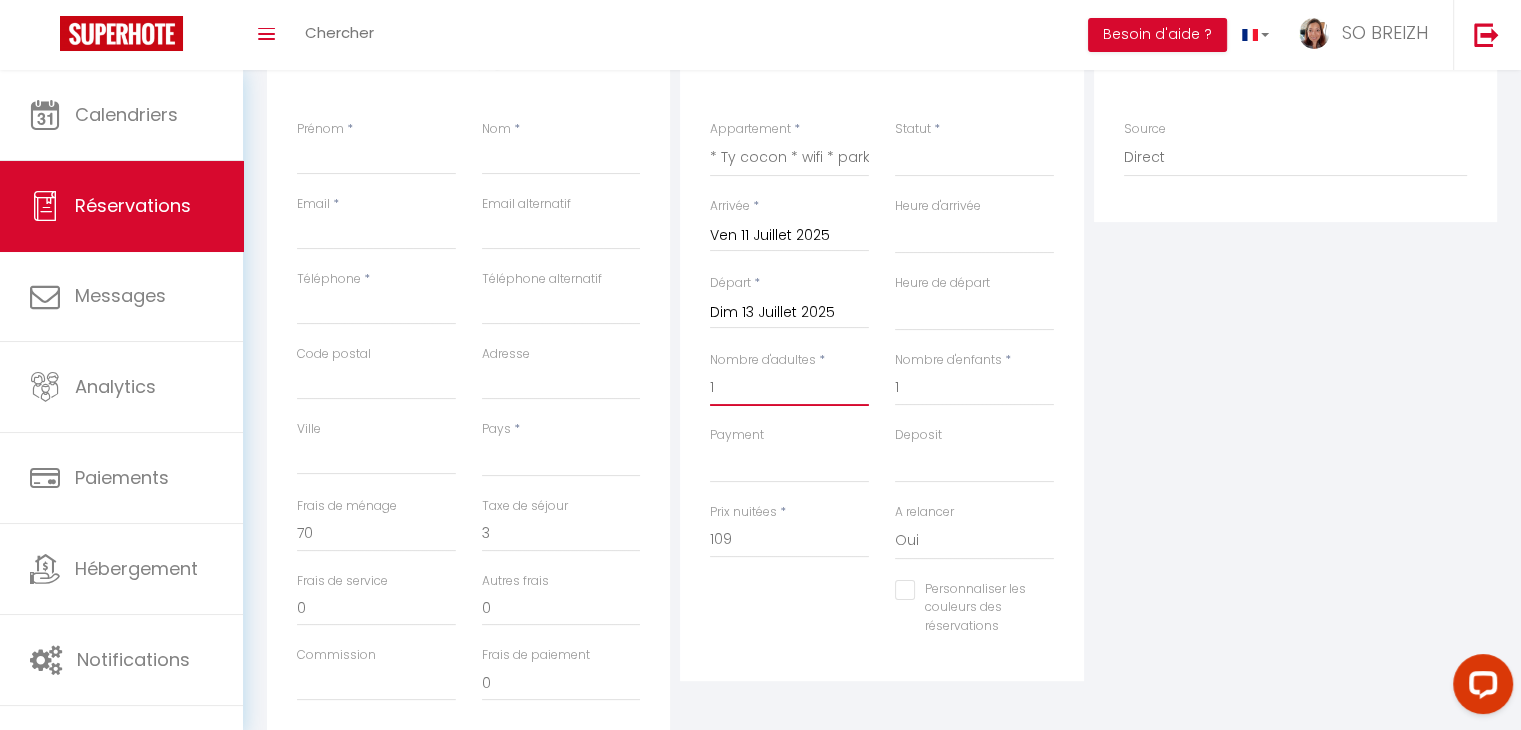 click on "1" at bounding box center [789, 388] 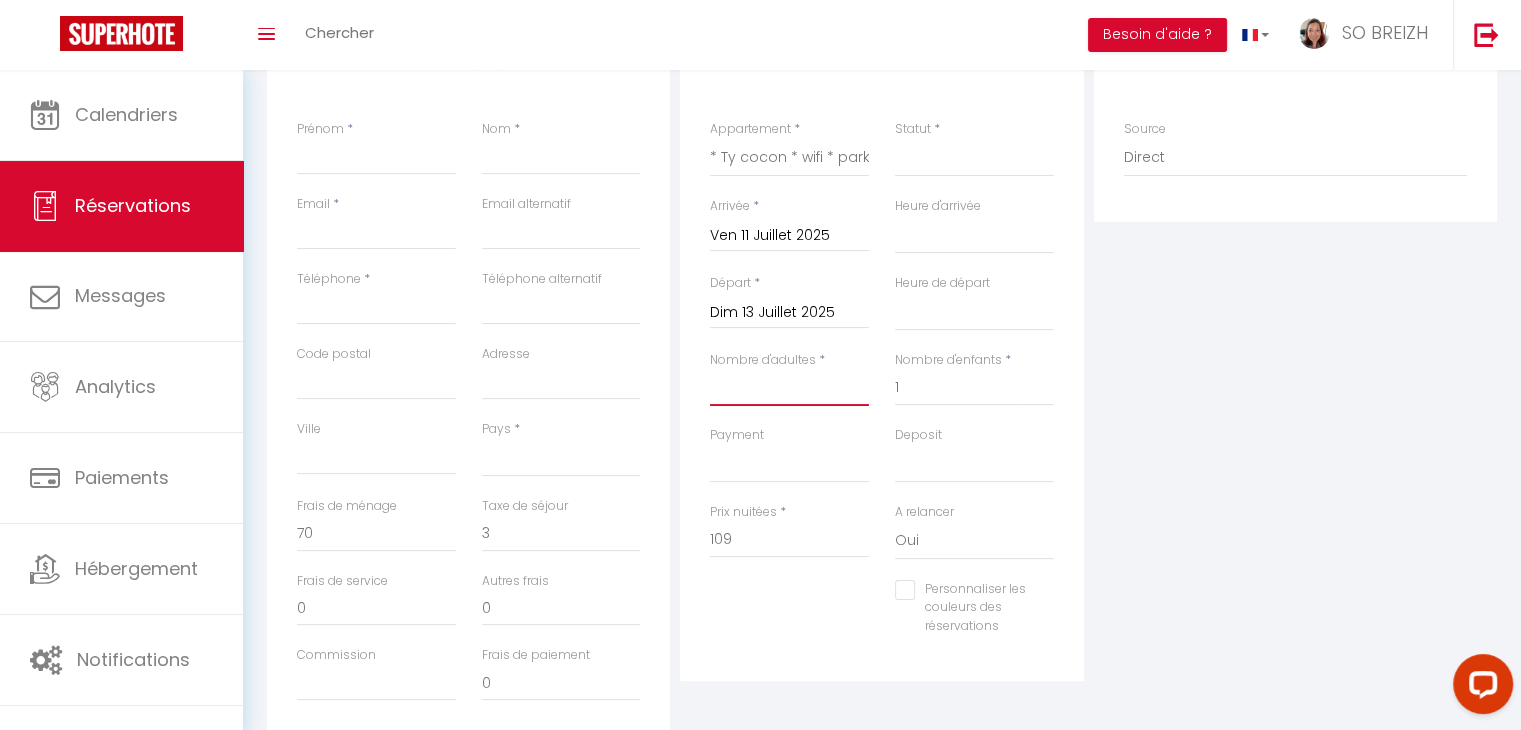 select 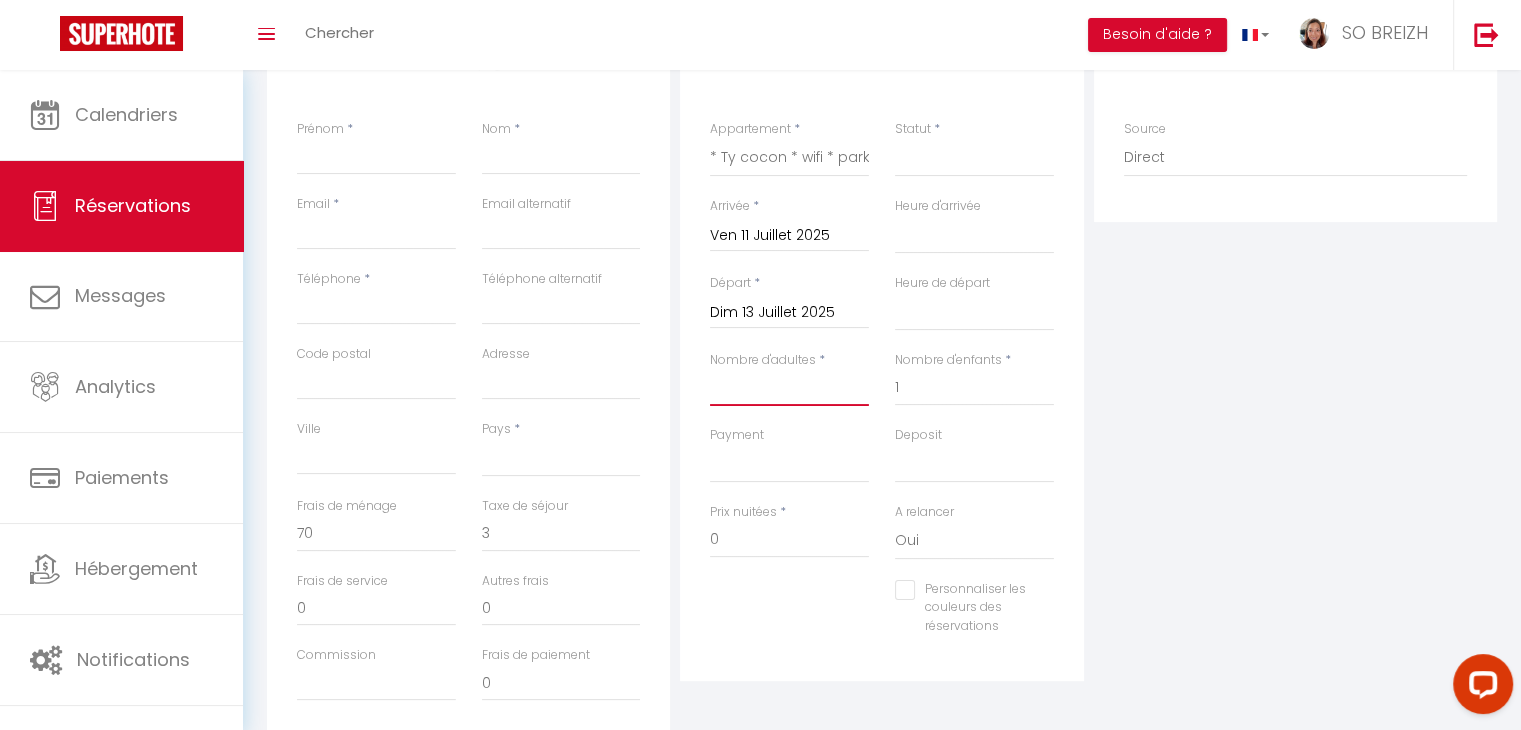 type on "1" 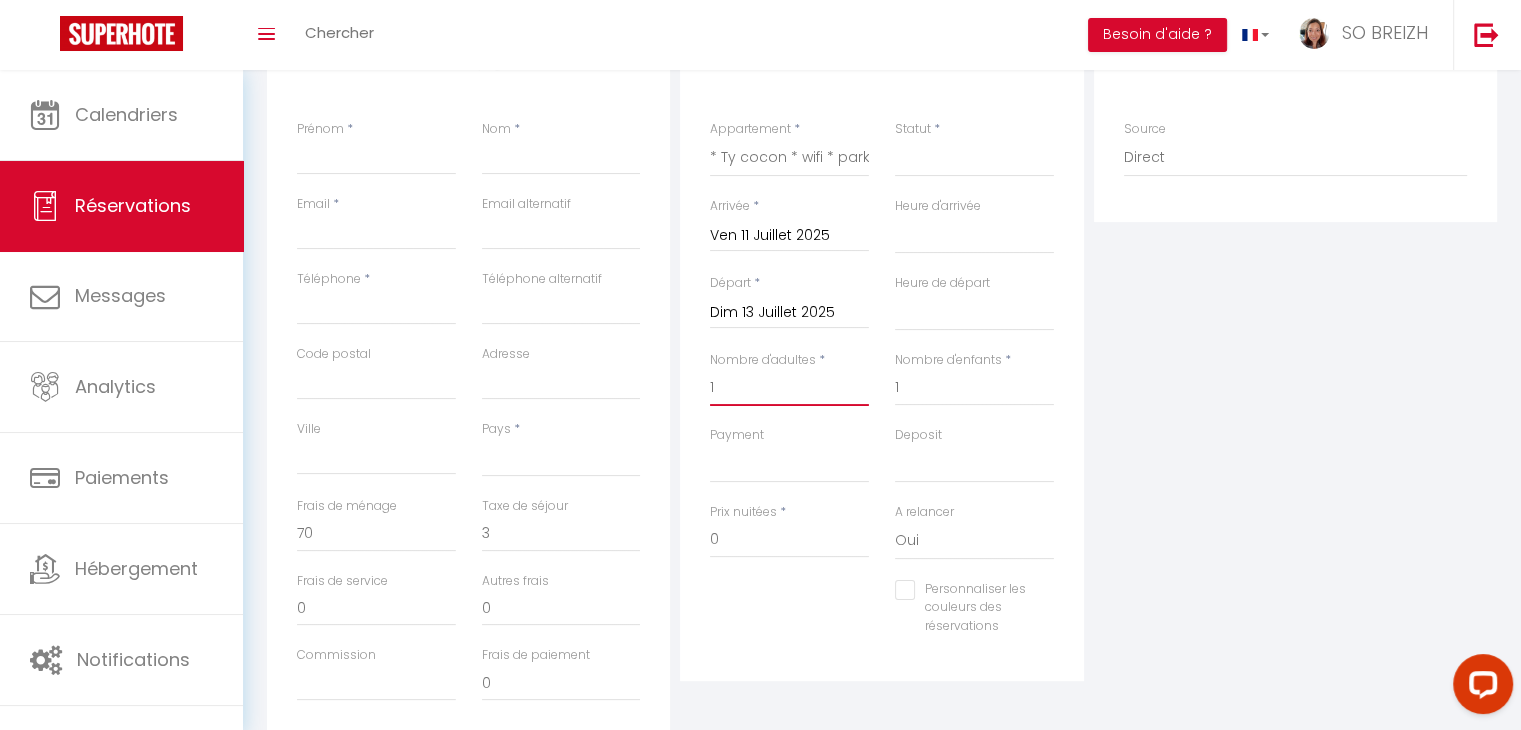 select 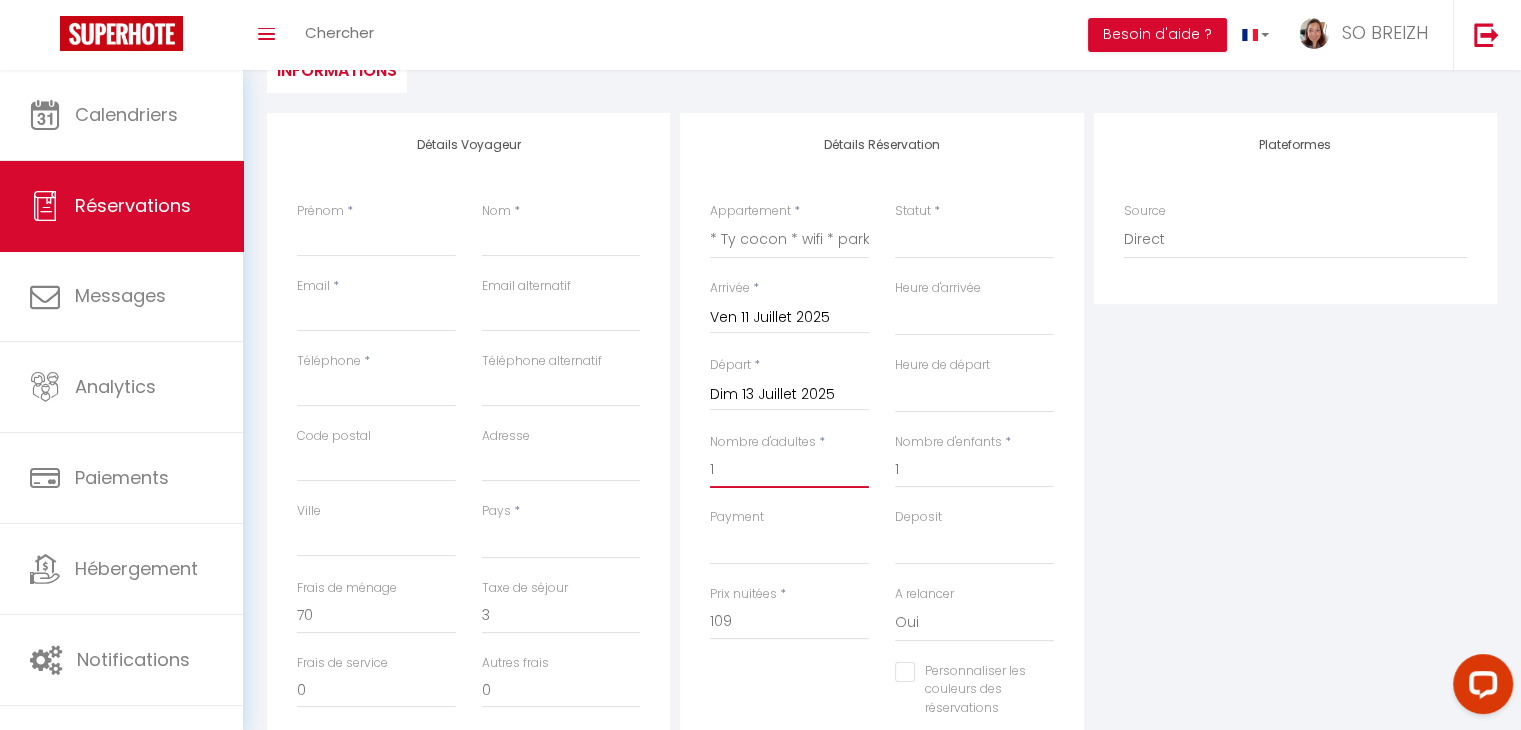 scroll, scrollTop: 100, scrollLeft: 0, axis: vertical 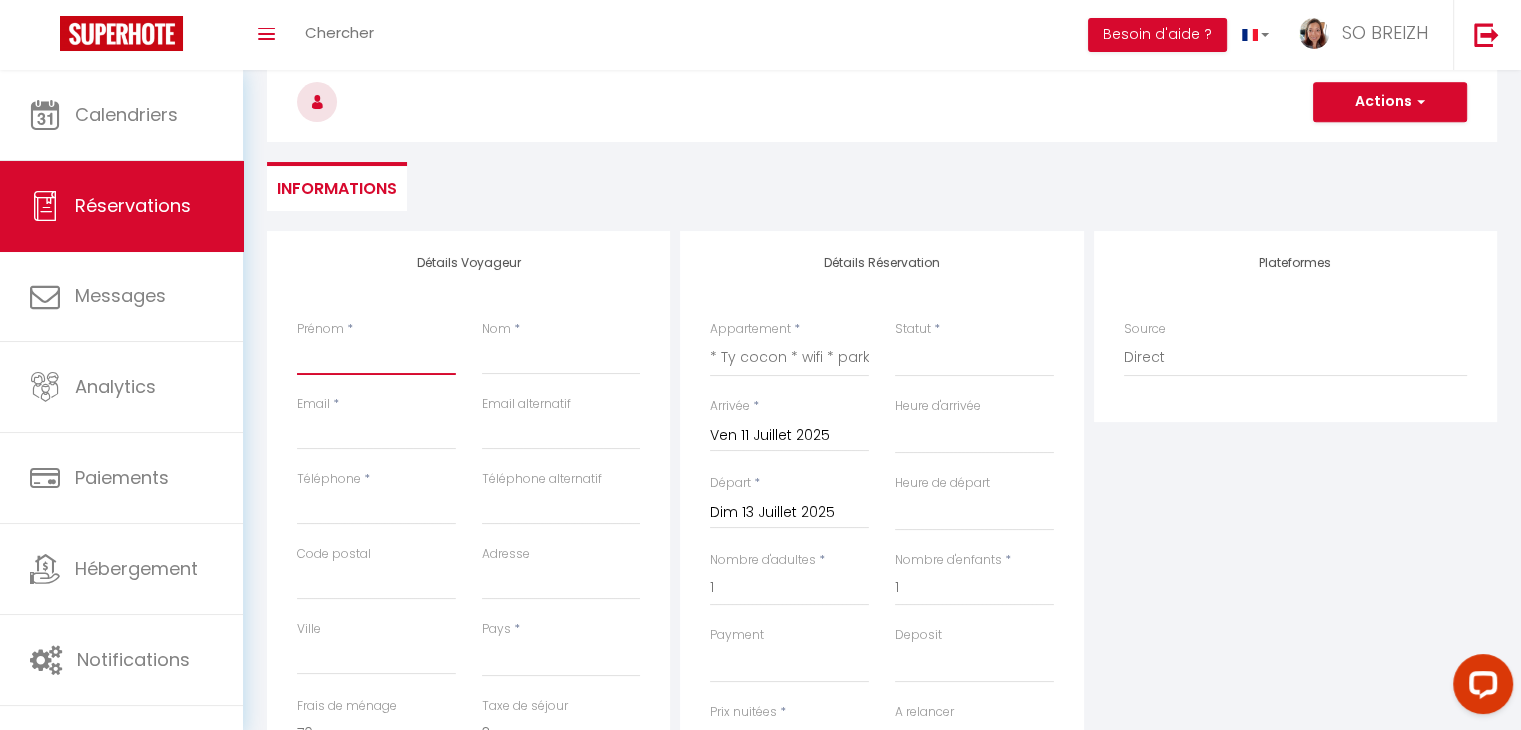 click on "Prénom" at bounding box center (376, 357) 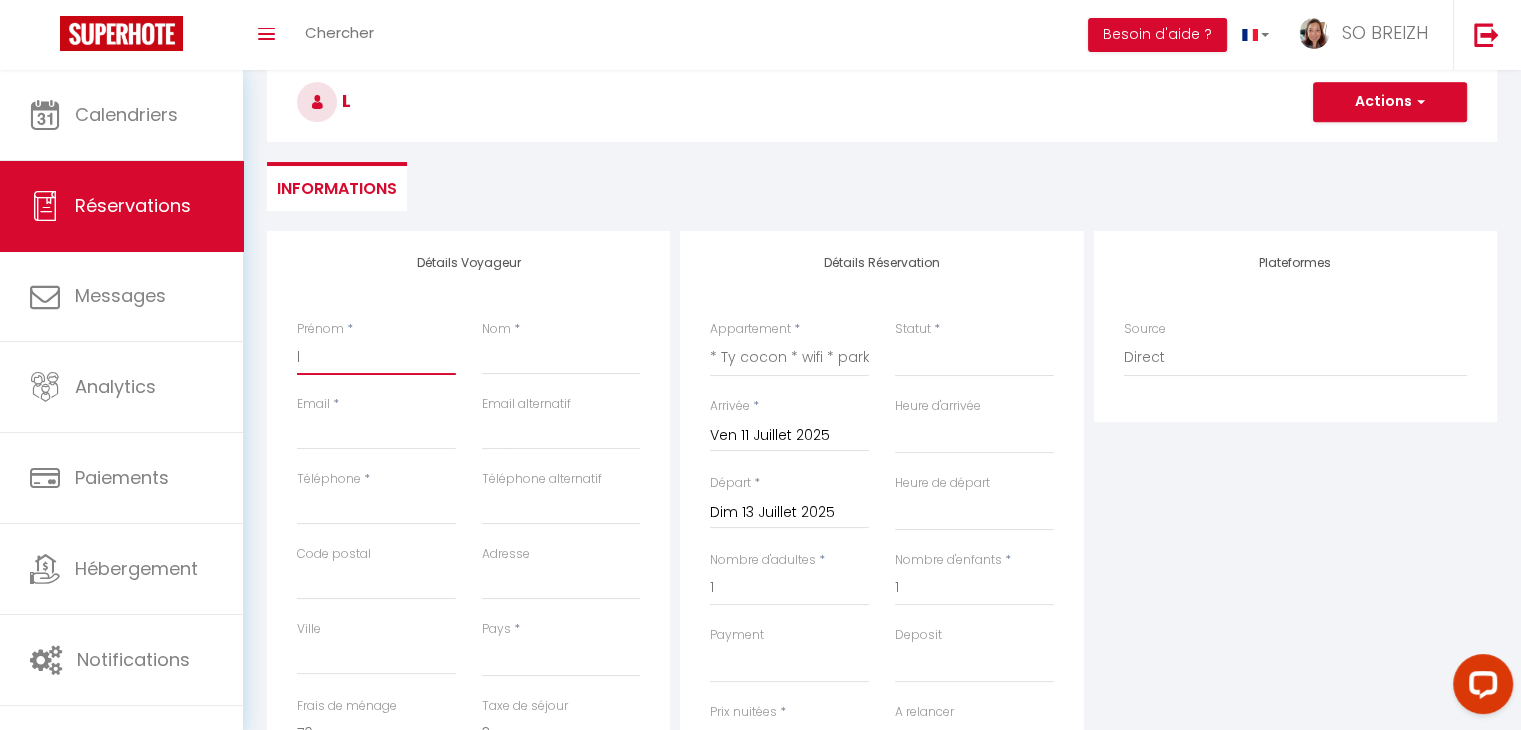 select 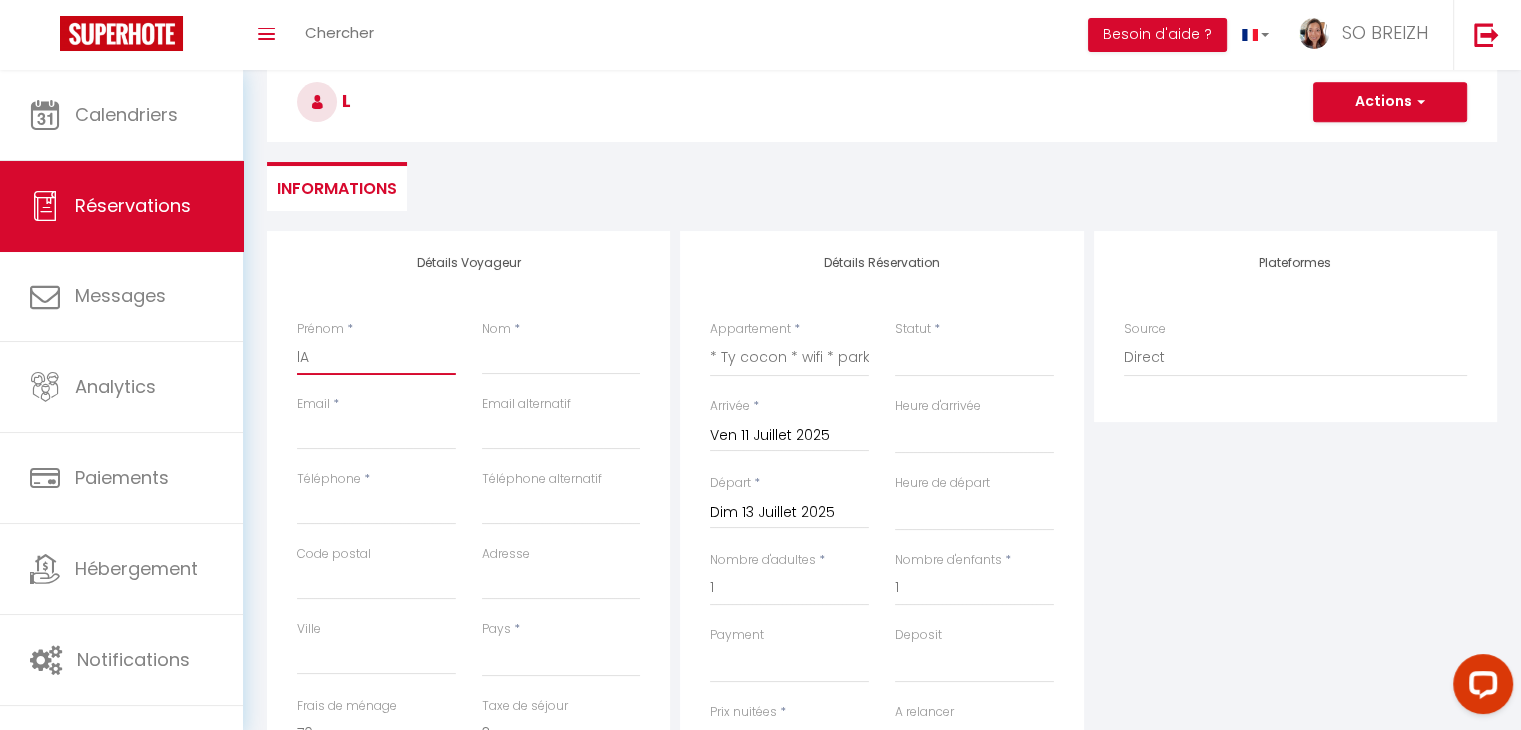 select 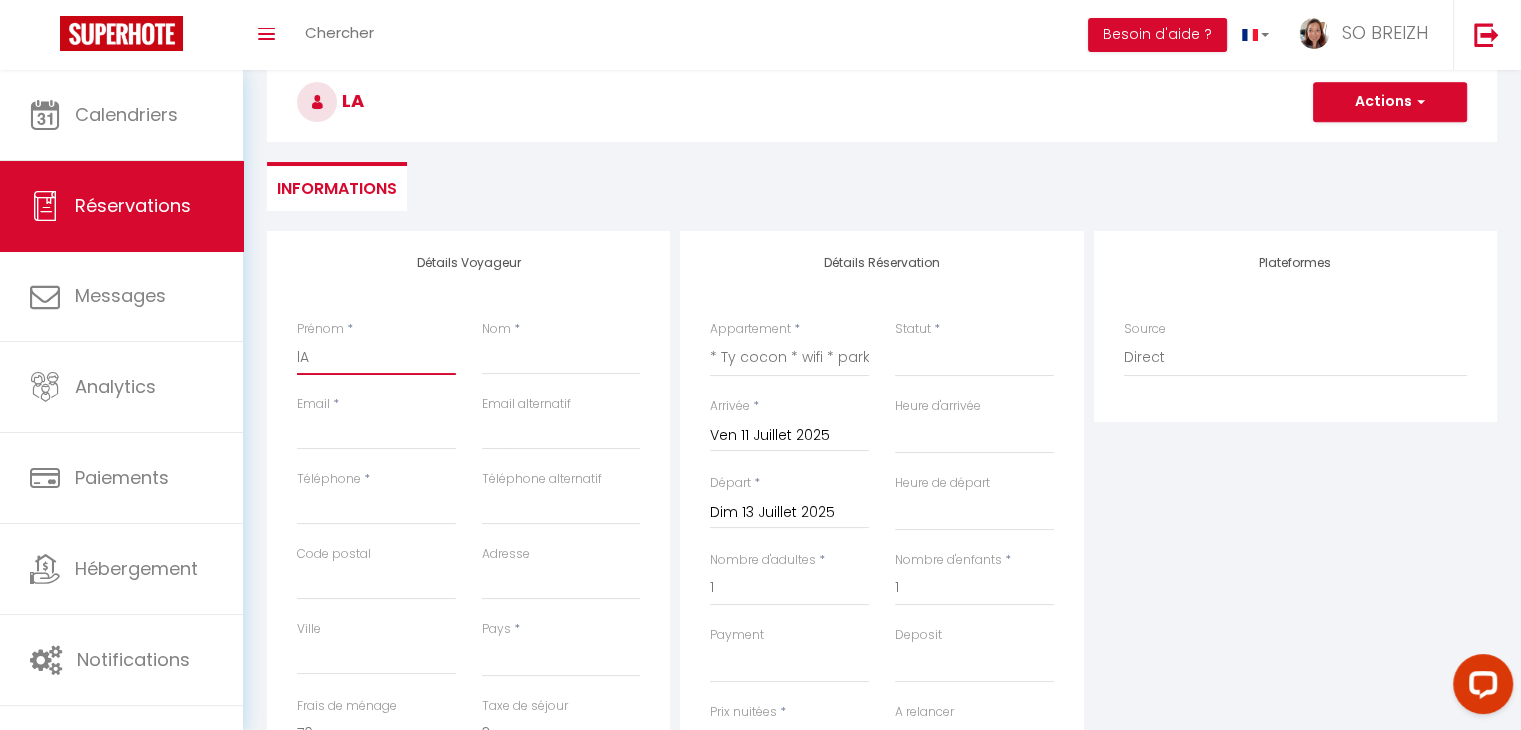 type on "lAE" 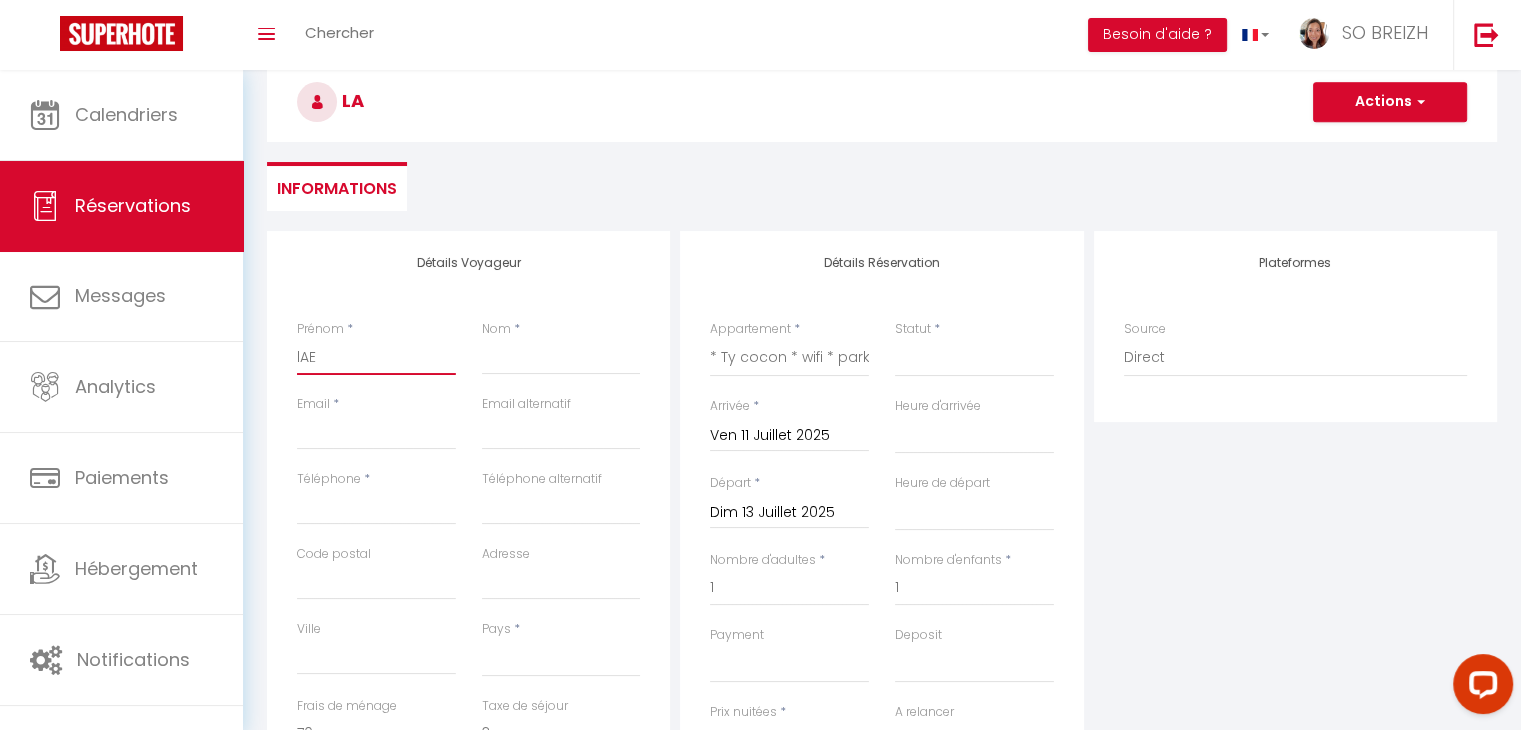 select 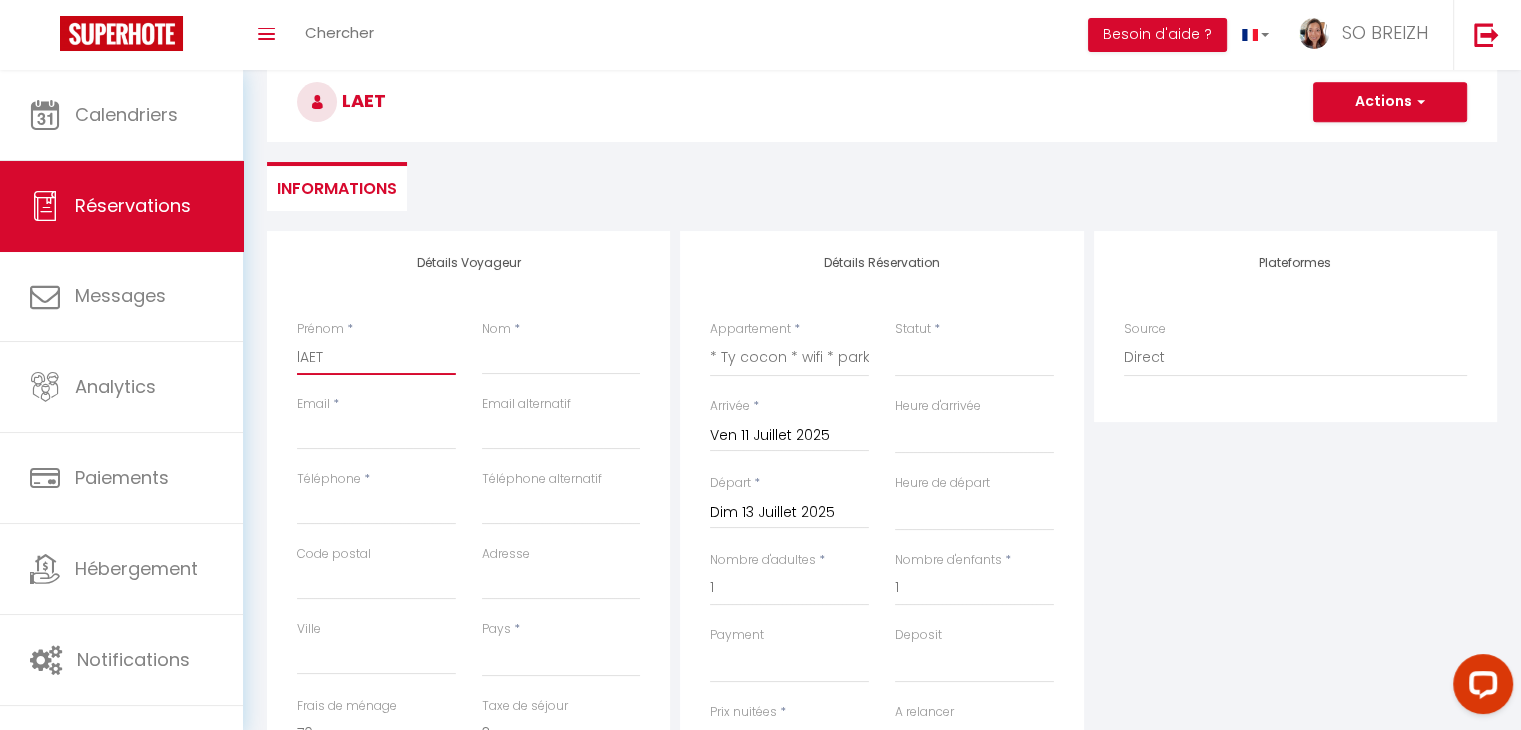 select 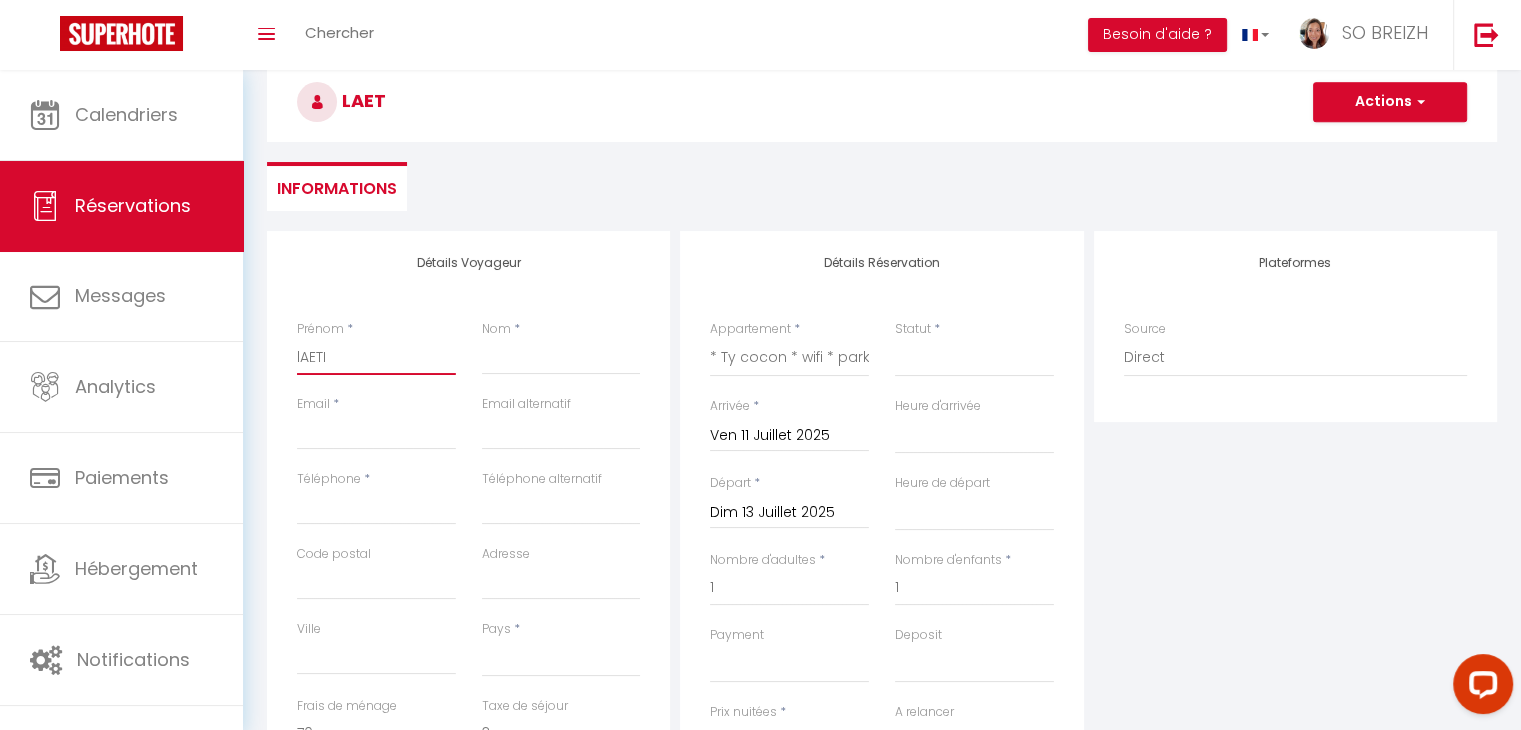 select 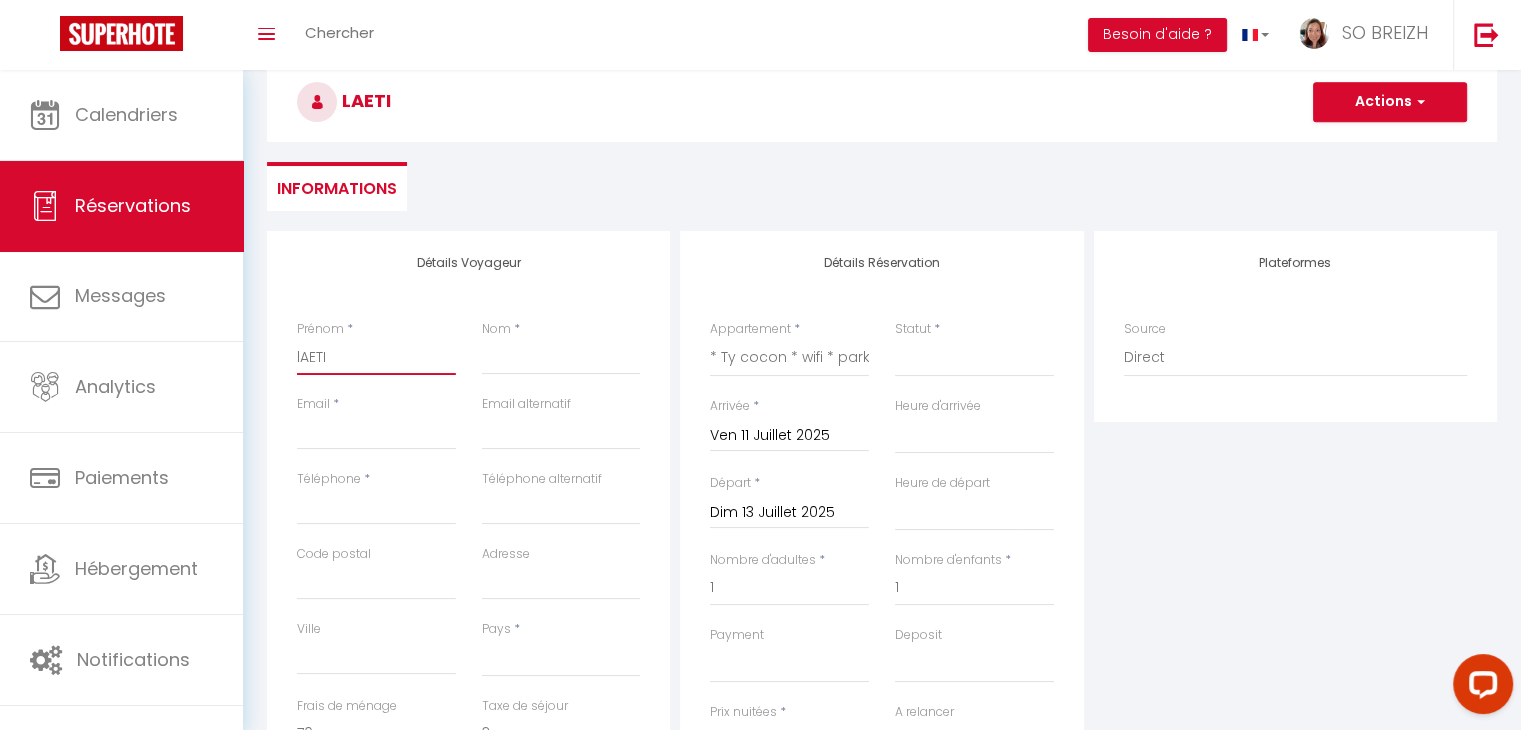 type on "lAETIT" 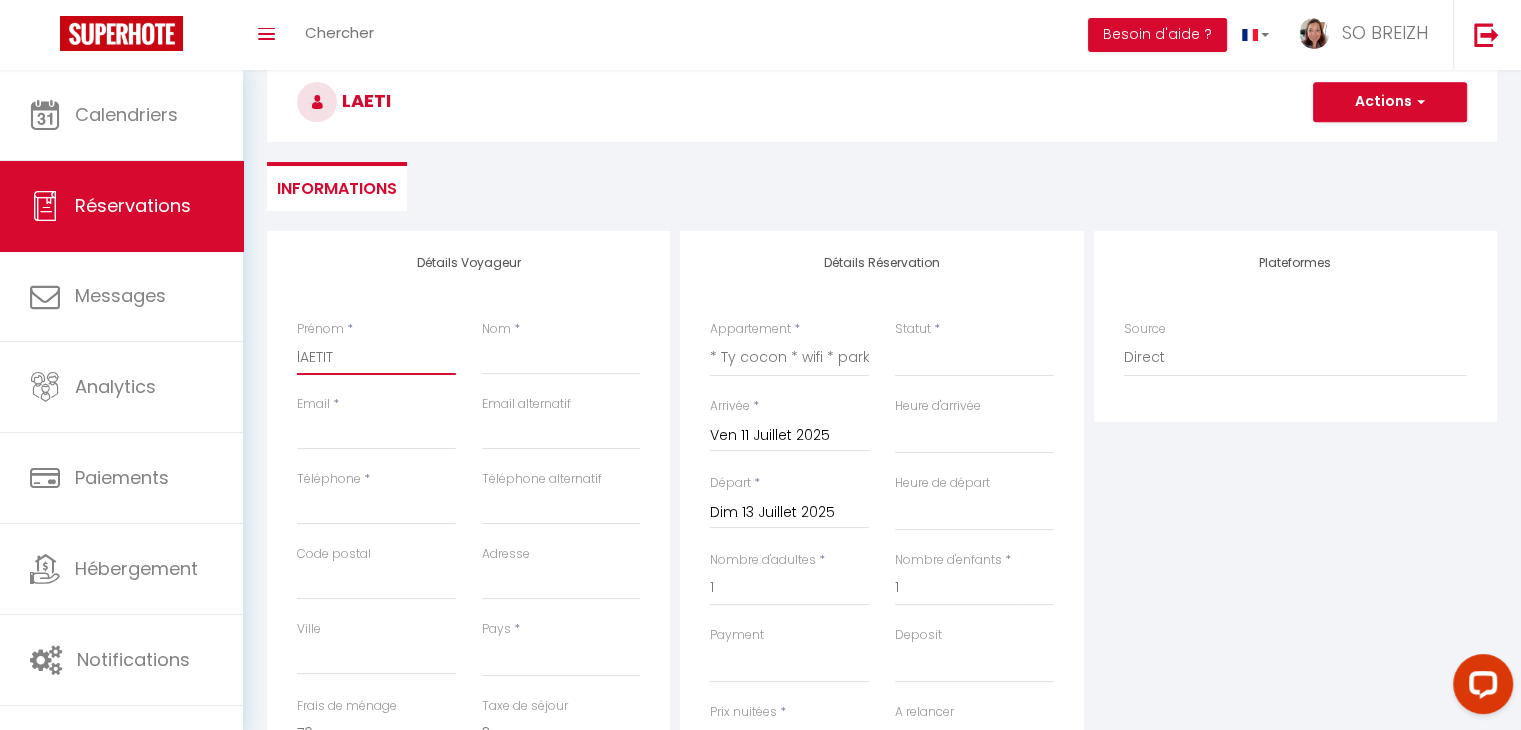 select 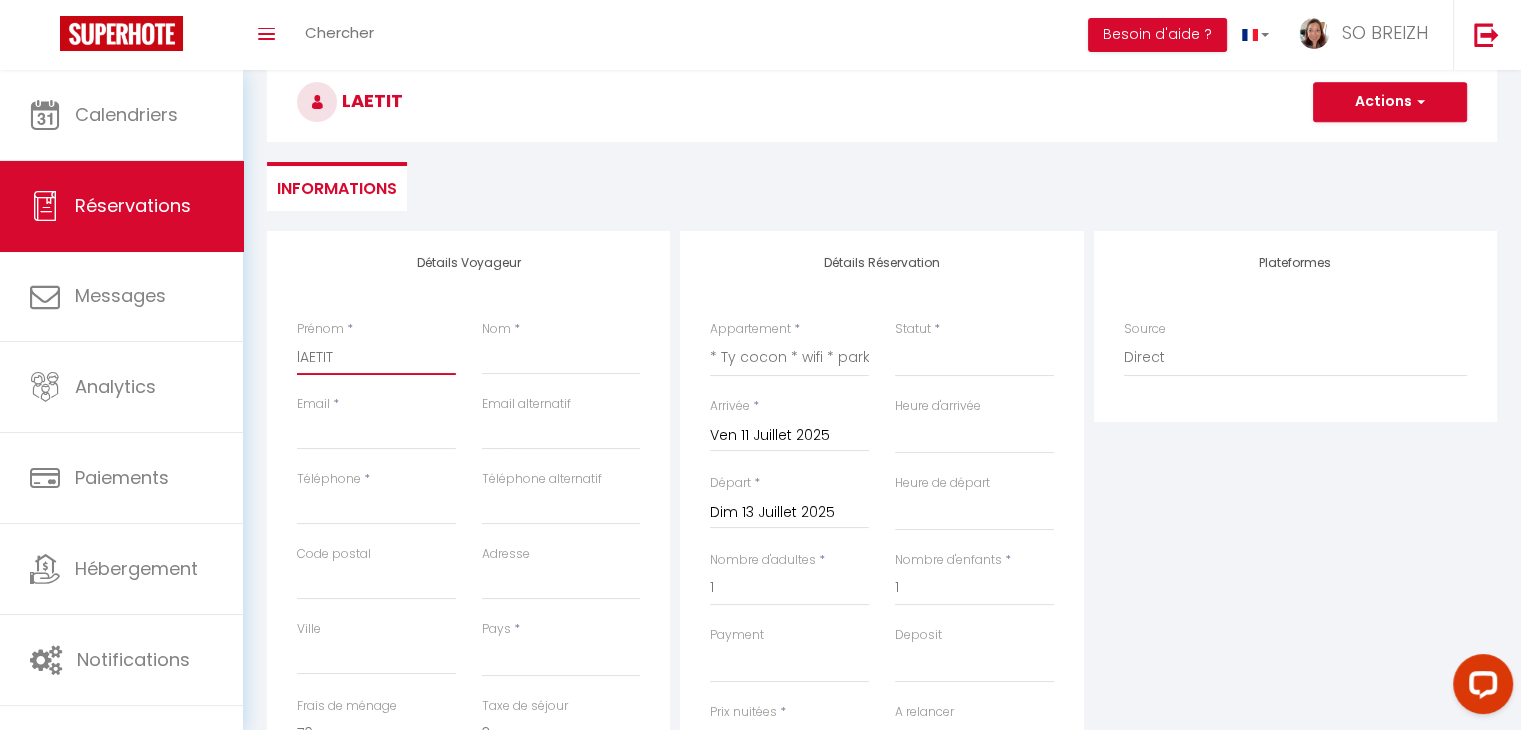 type on "lAETITI" 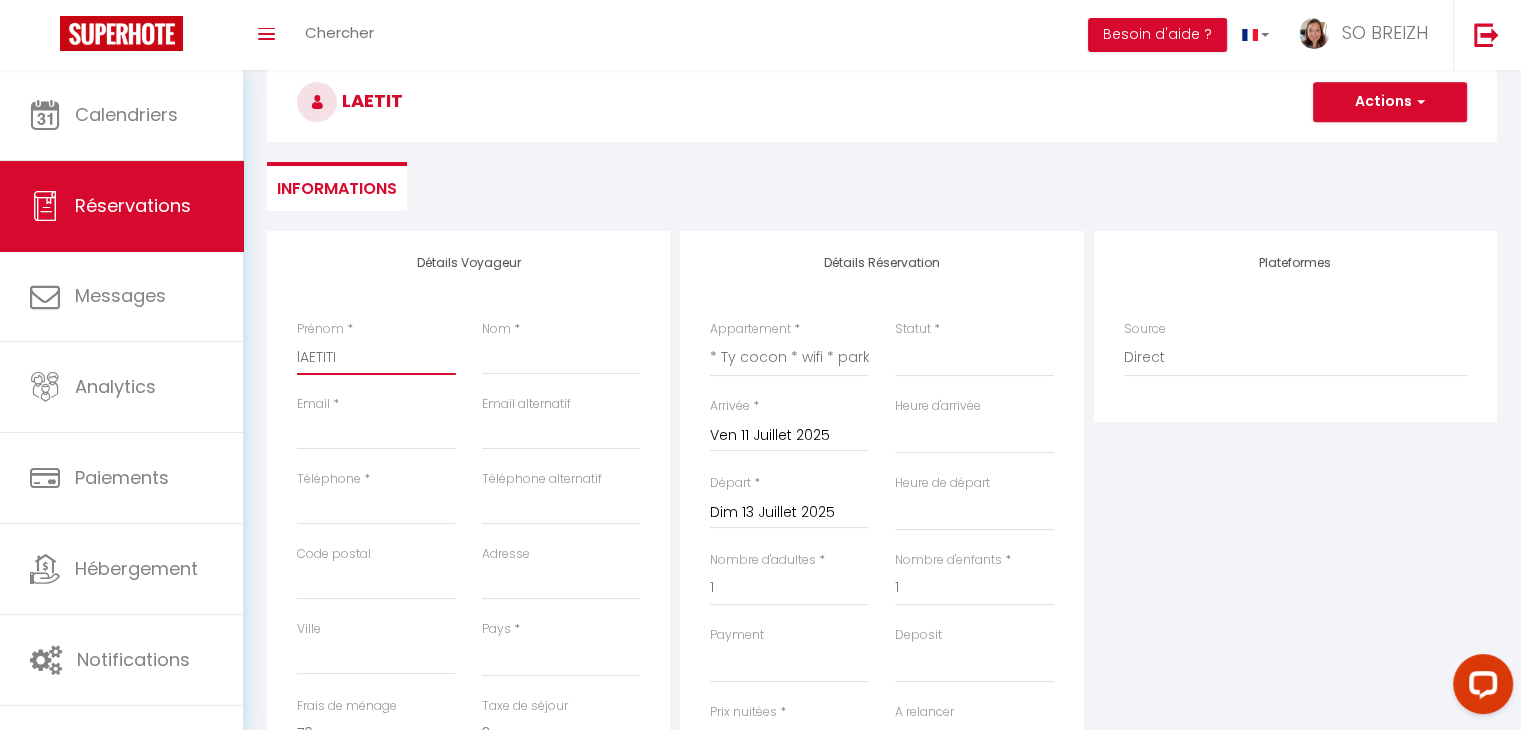 select 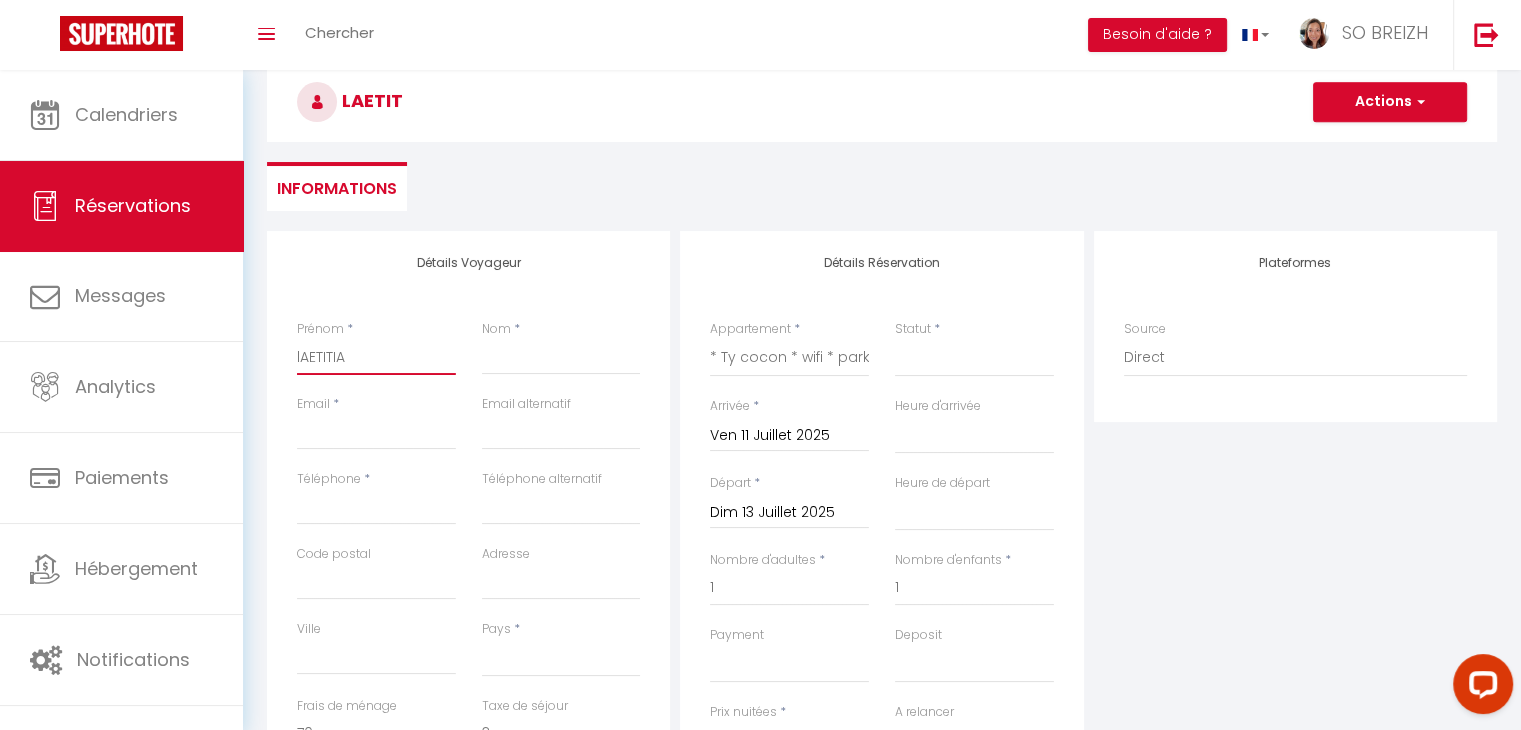 select 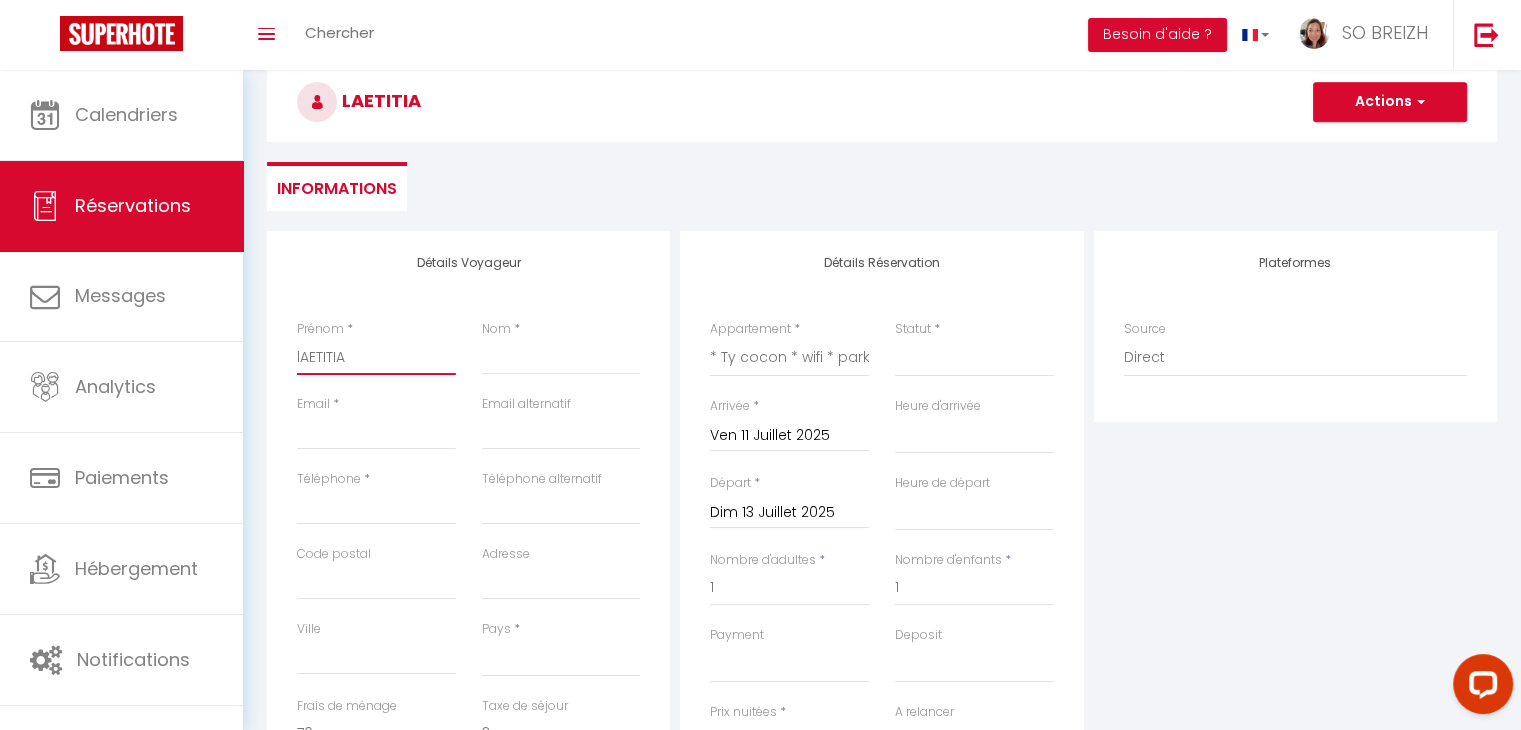 drag, startPoint x: 346, startPoint y: 353, endPoint x: 288, endPoint y: 352, distance: 58.00862 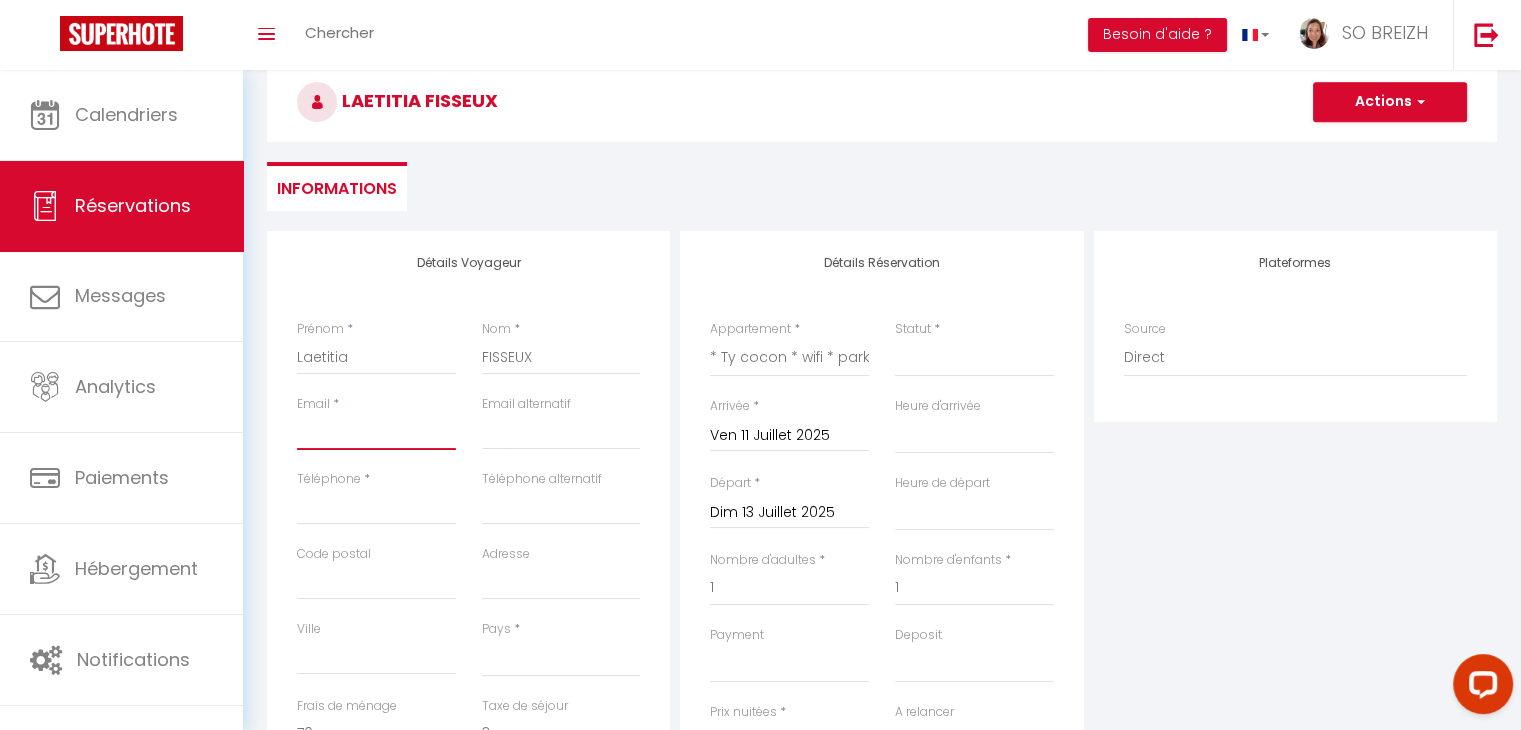 click on "Email client" at bounding box center [376, 432] 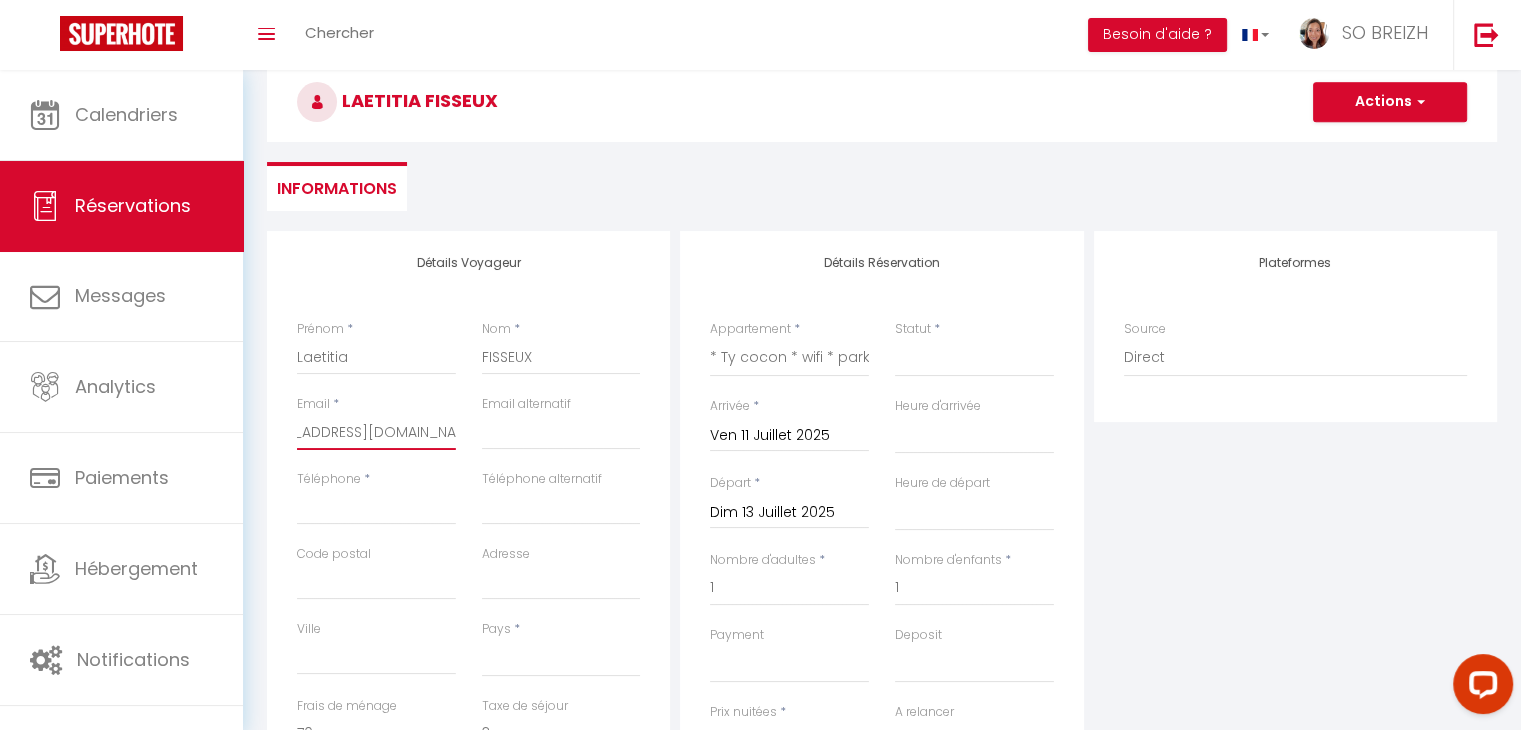 scroll, scrollTop: 0, scrollLeft: 60, axis: horizontal 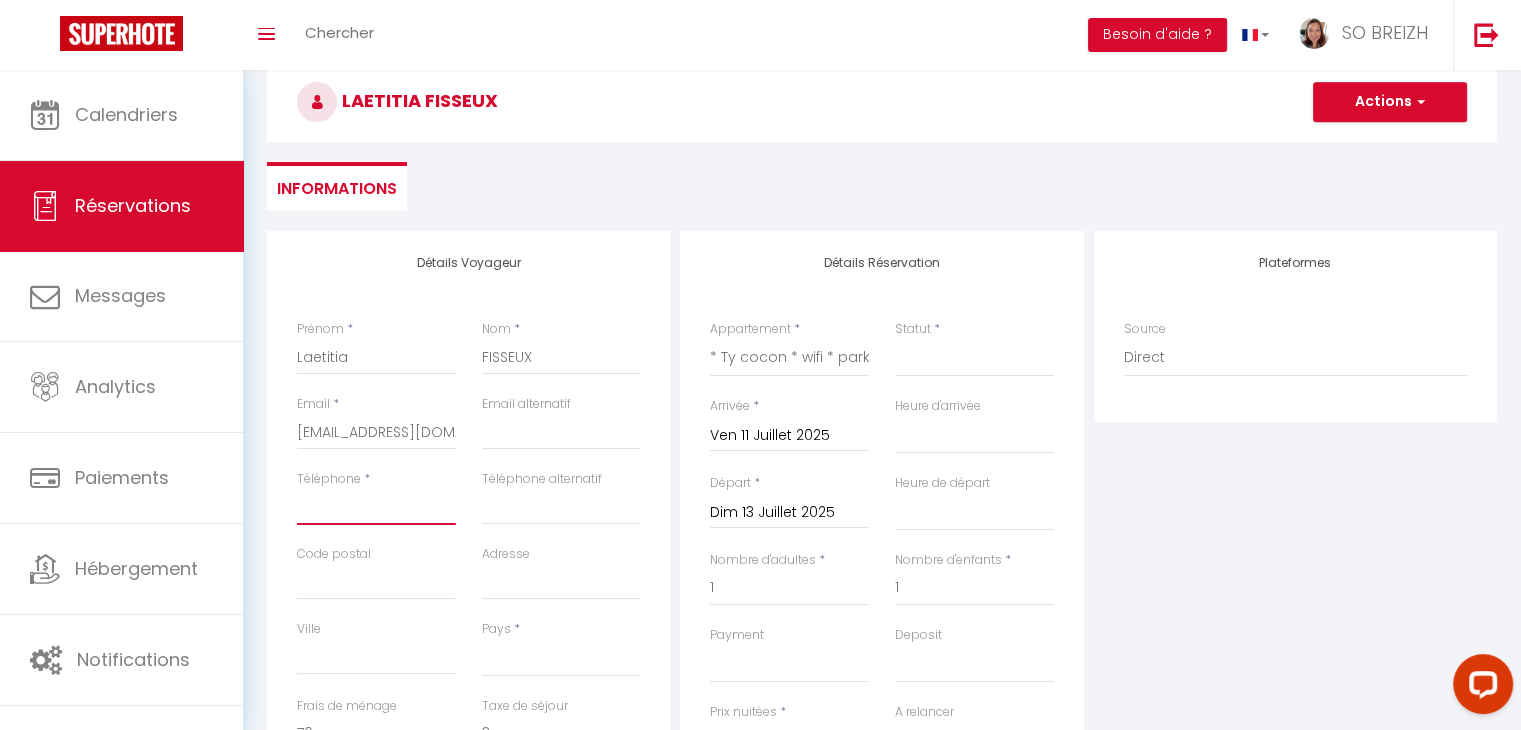 click on "Téléphone" at bounding box center [376, 507] 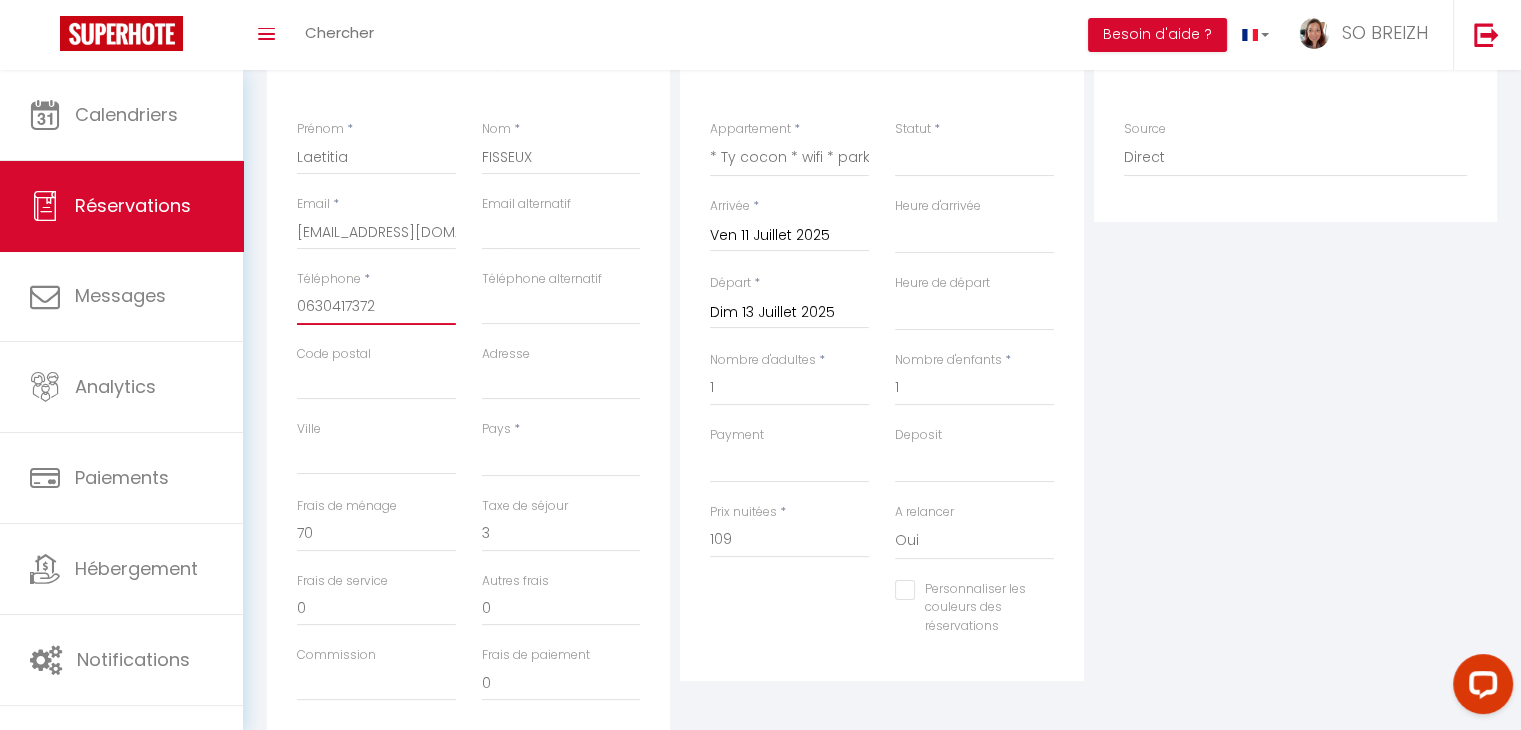 scroll, scrollTop: 400, scrollLeft: 0, axis: vertical 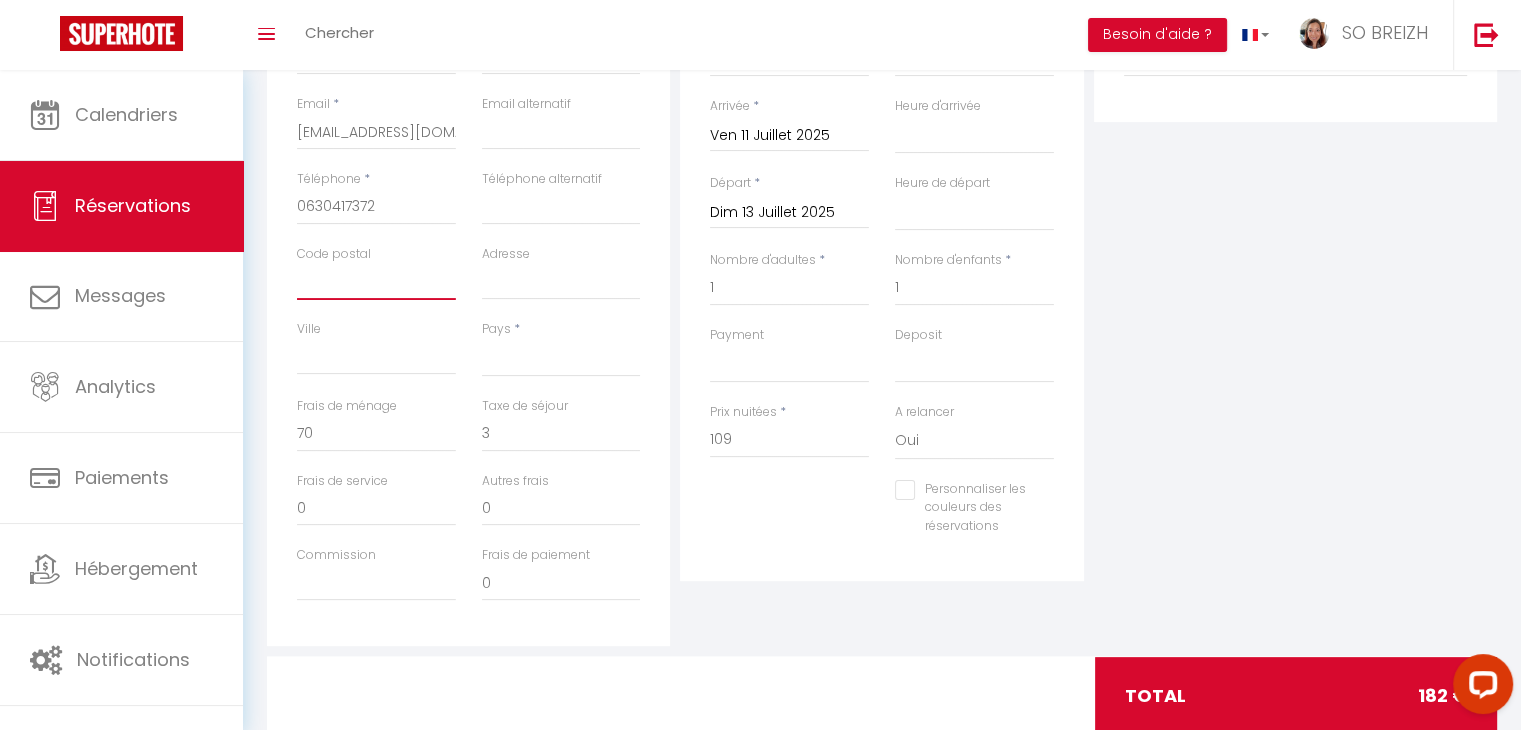 click on "Code postal" at bounding box center (376, 282) 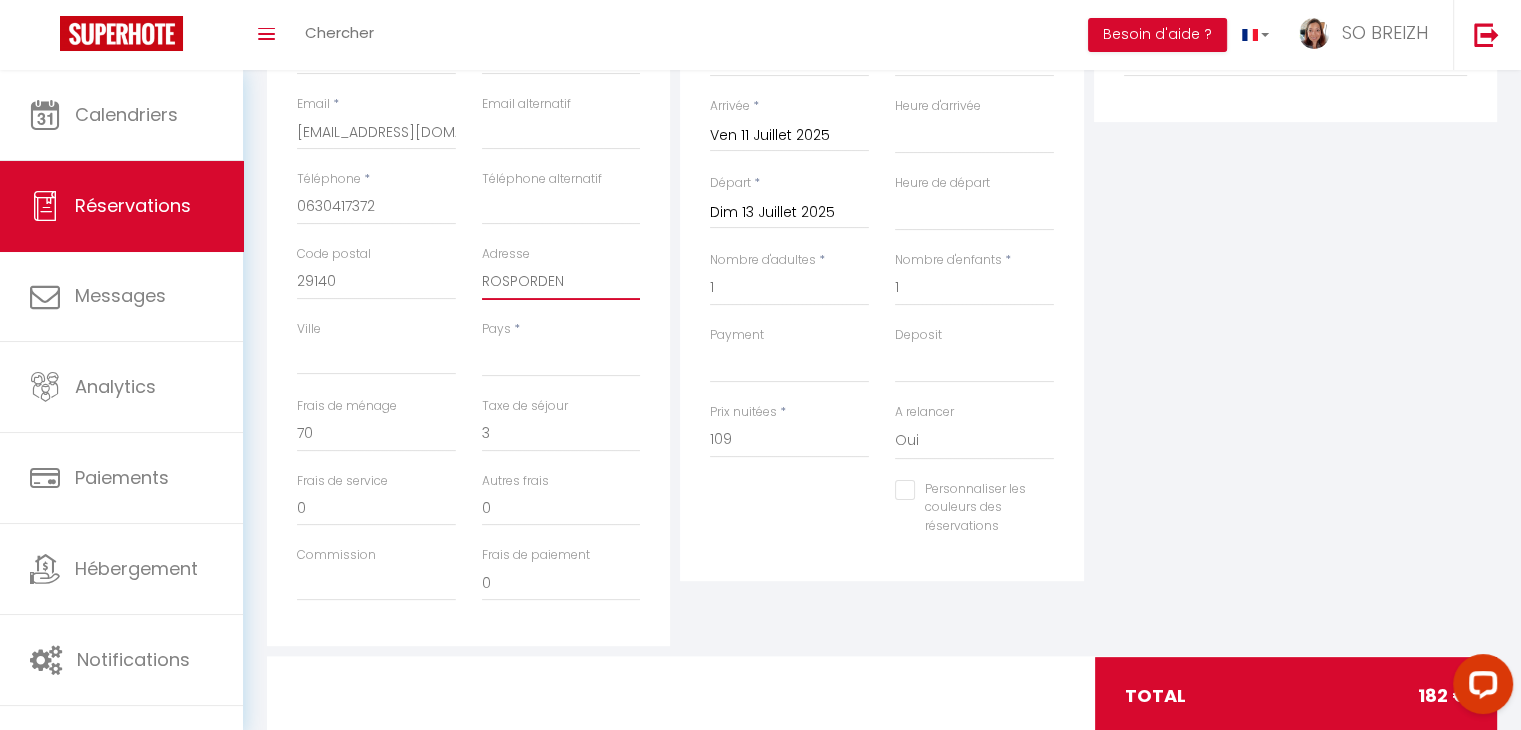 drag, startPoint x: 568, startPoint y: 281, endPoint x: 476, endPoint y: 282, distance: 92.00543 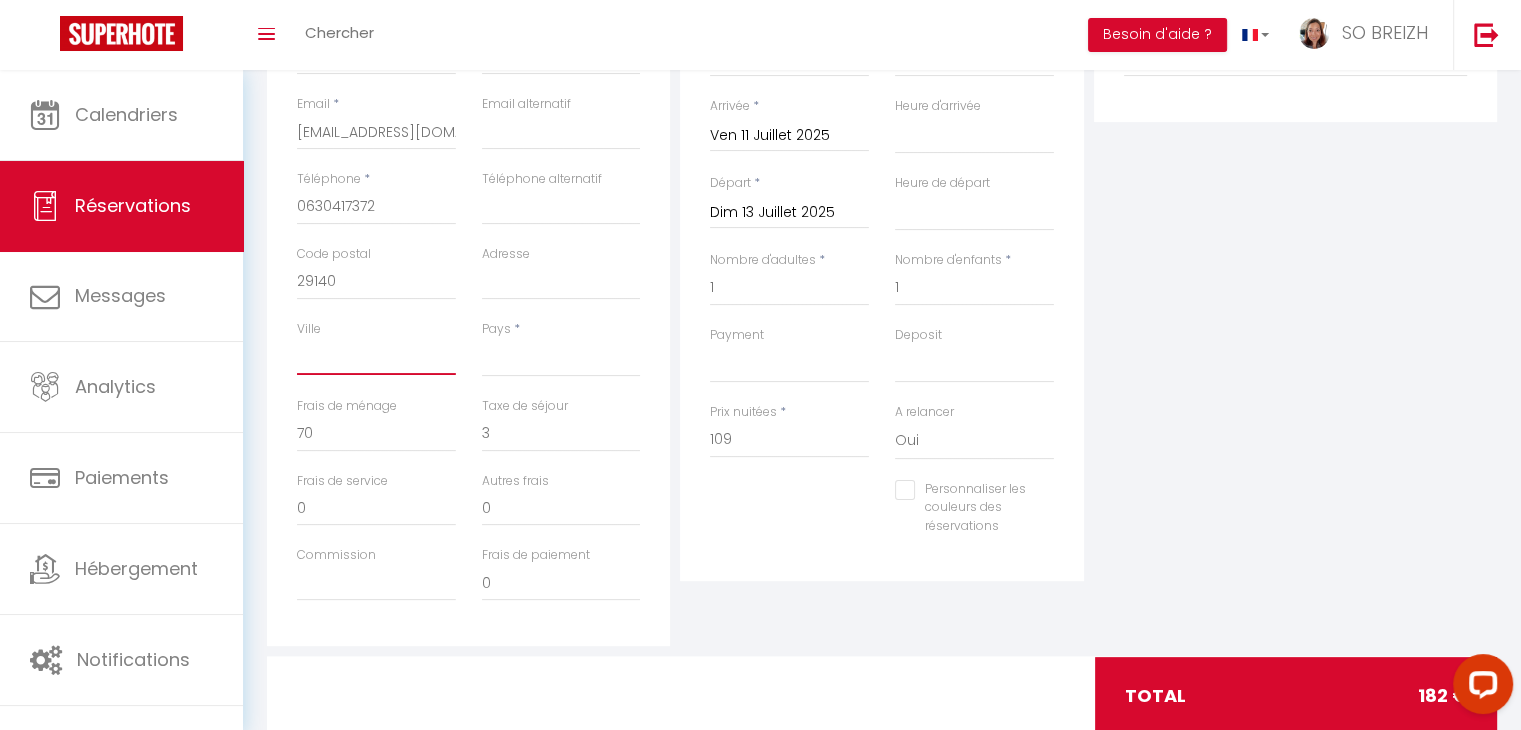 click on "Ville" at bounding box center [376, 357] 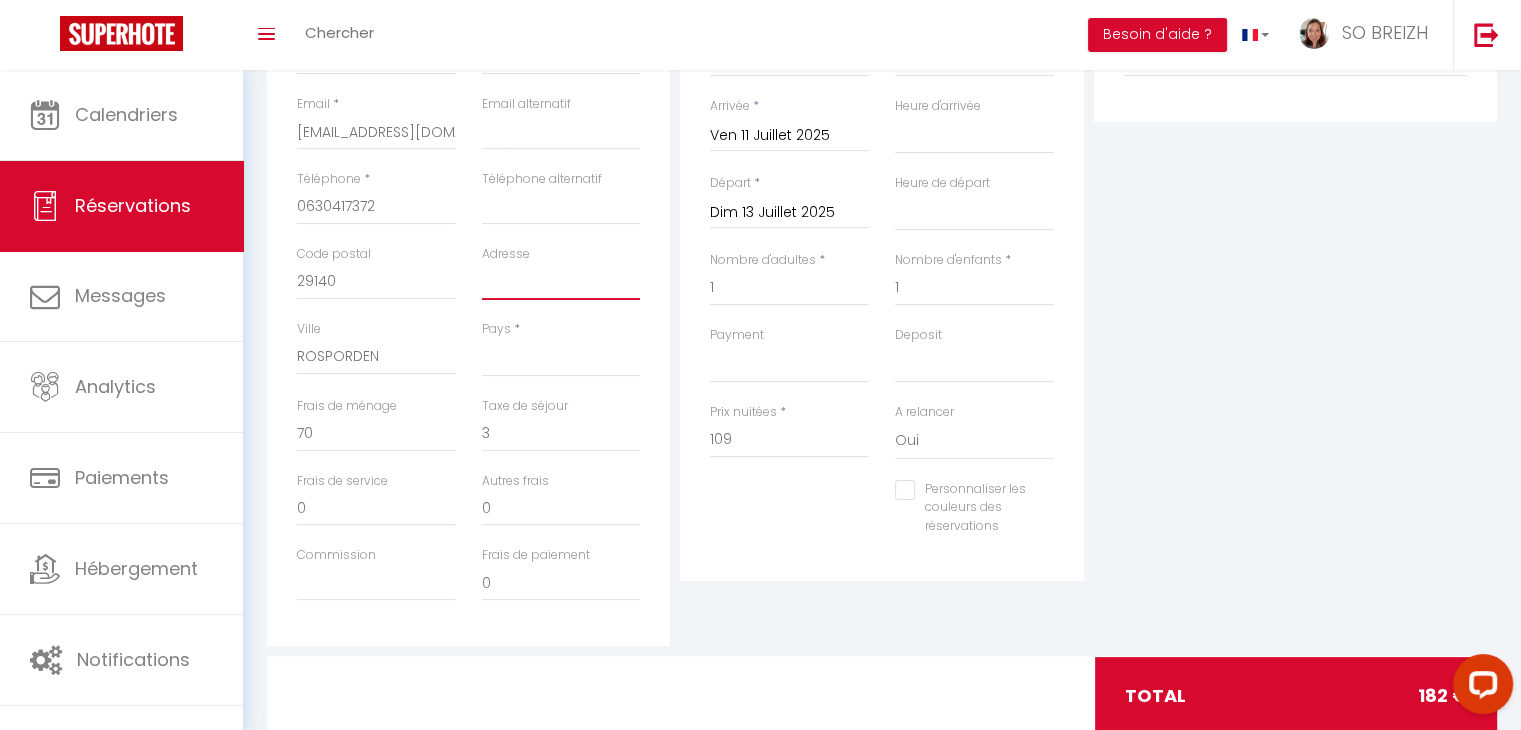 click on "Adresse" at bounding box center [561, 282] 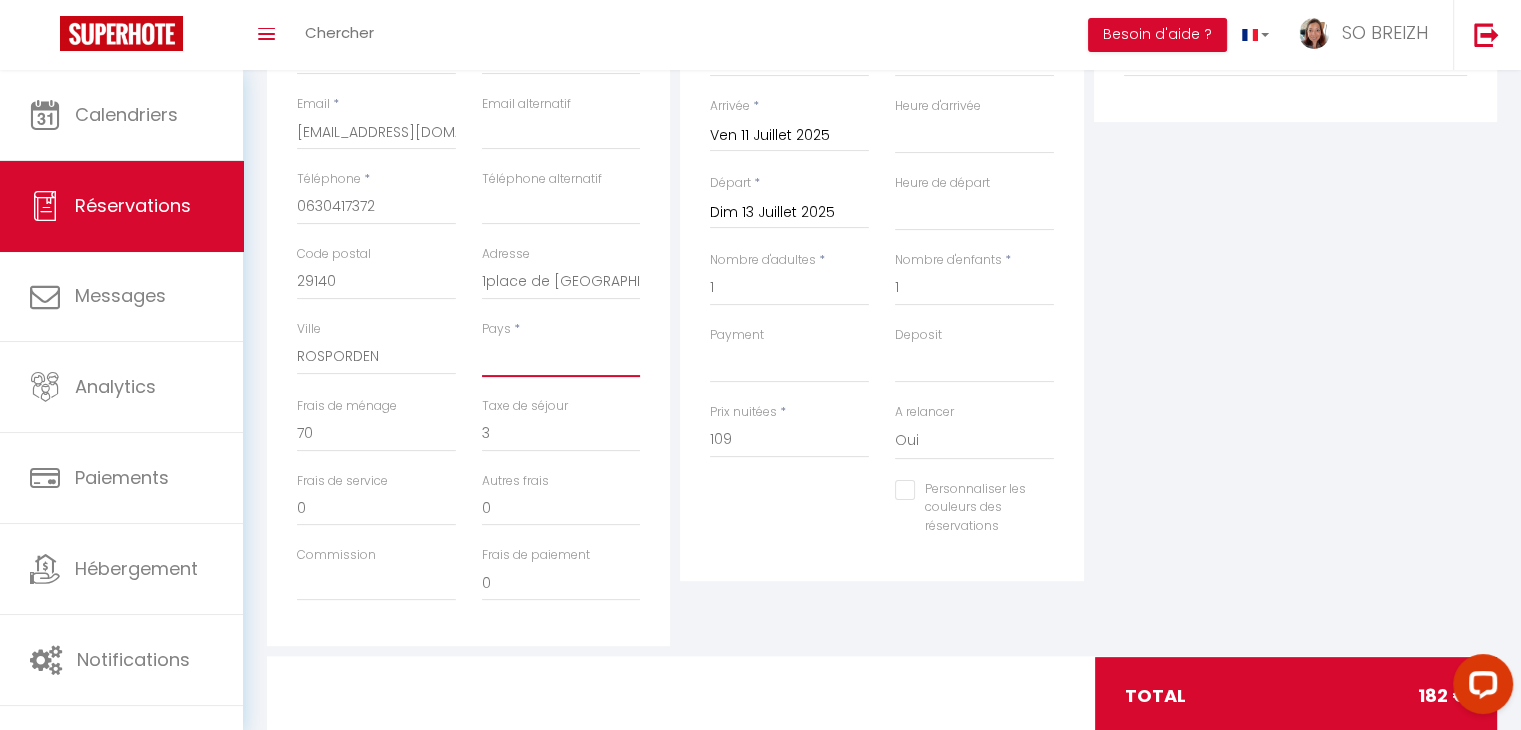 click on "France
Portugal
Afghanistan
Albania
Algeria
American Samoa
Andorra
Angola
Anguilla
Antarctica
Antigua and Barbuda
Argentina
Armenia
Aruba
Australia
Austria
Azerbaijan
Bahamas
Bahrain
Bangladesh
Barbados
Belarus
Belgium
Belize" at bounding box center [561, 358] 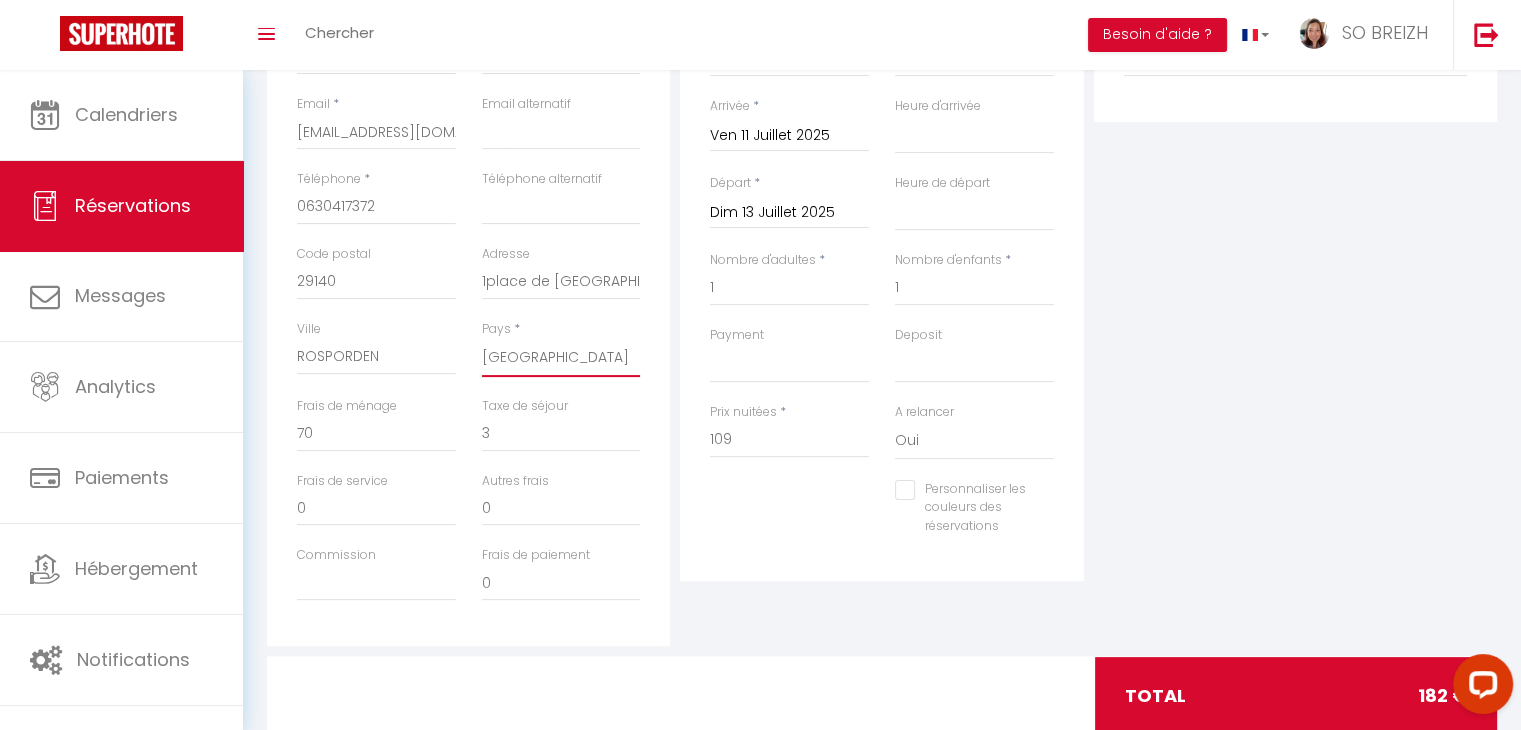 click on "France
Portugal
Afghanistan
Albania
Algeria
American Samoa
Andorra
Angola
Anguilla
Antarctica
Antigua and Barbuda
Argentina
Armenia
Aruba
Australia
Austria
Azerbaijan
Bahamas
Bahrain
Bangladesh
Barbados
Belarus
Belgium
Belize" at bounding box center (561, 358) 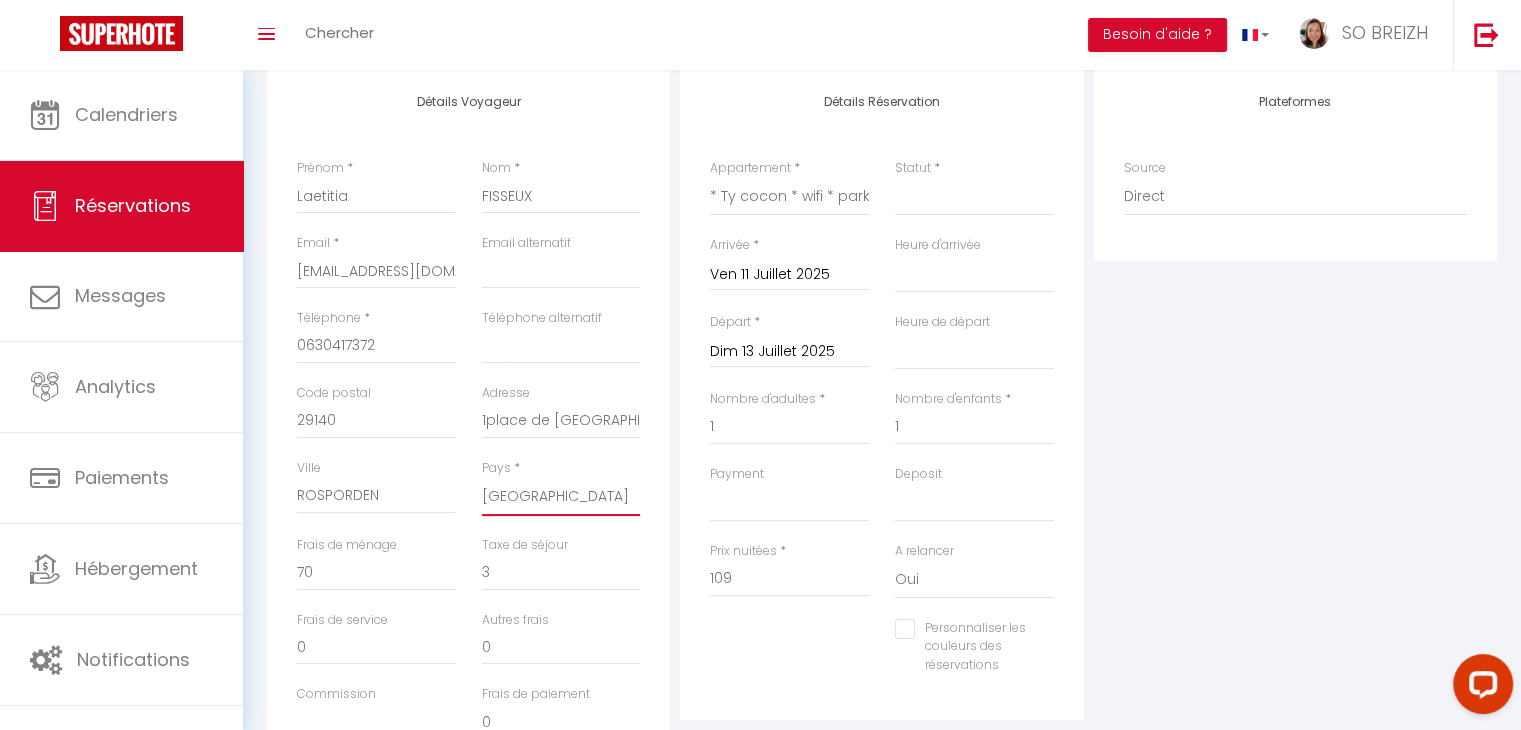 scroll, scrollTop: 156, scrollLeft: 0, axis: vertical 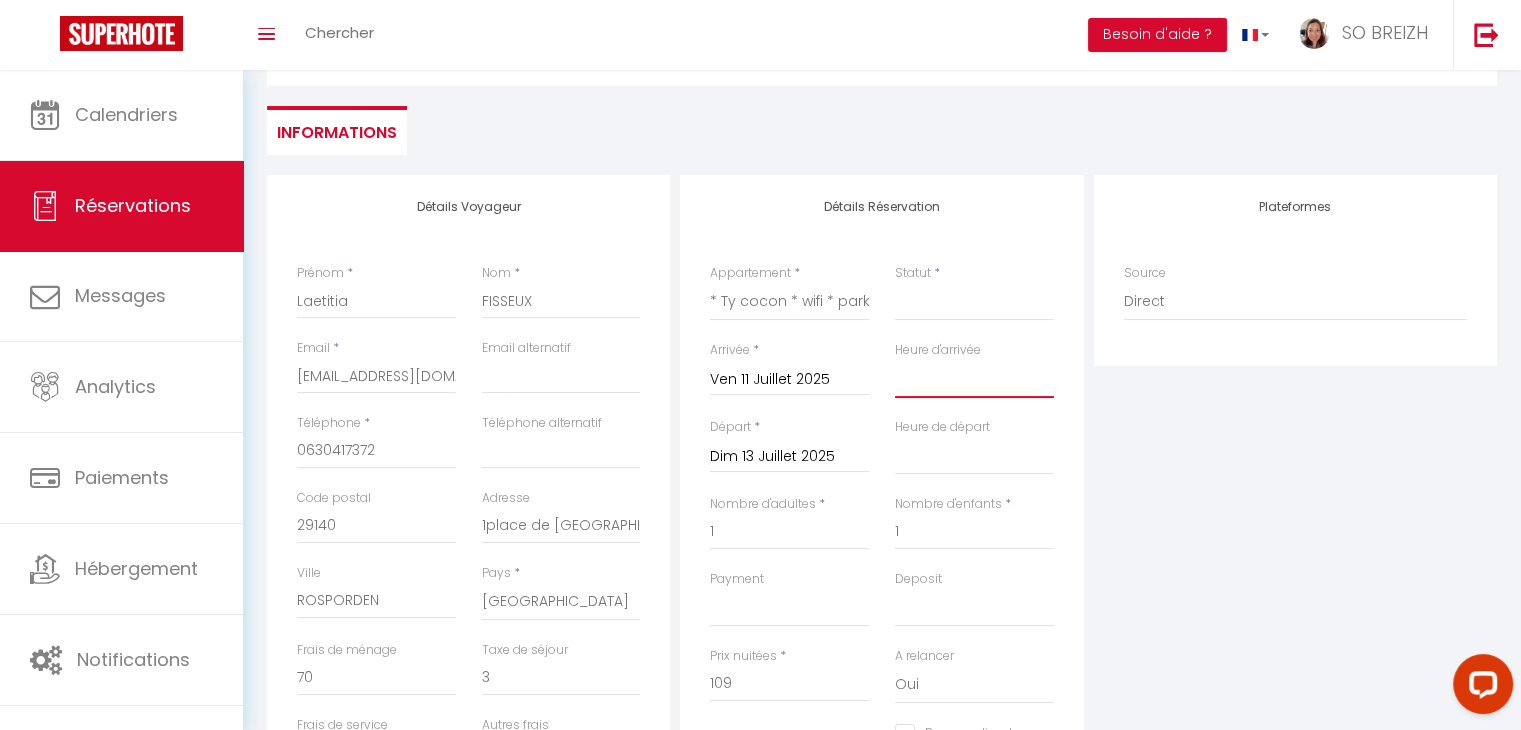 click on "00:00 00:30 01:00 01:30 02:00 02:30 03:00 03:30 04:00 04:30 05:00 05:30 06:00 06:30 07:00 07:30 08:00 08:30 09:00 09:30 10:00 10:30 11:00 11:30 12:00 12:30 13:00 13:30 14:00 14:30 15:00 15:30 16:00 16:30 17:00 17:30 18:00 18:30 19:00 19:30 20:00 20:30 21:00 21:30 22:00 22:30 23:00 23:30" at bounding box center (974, 379) 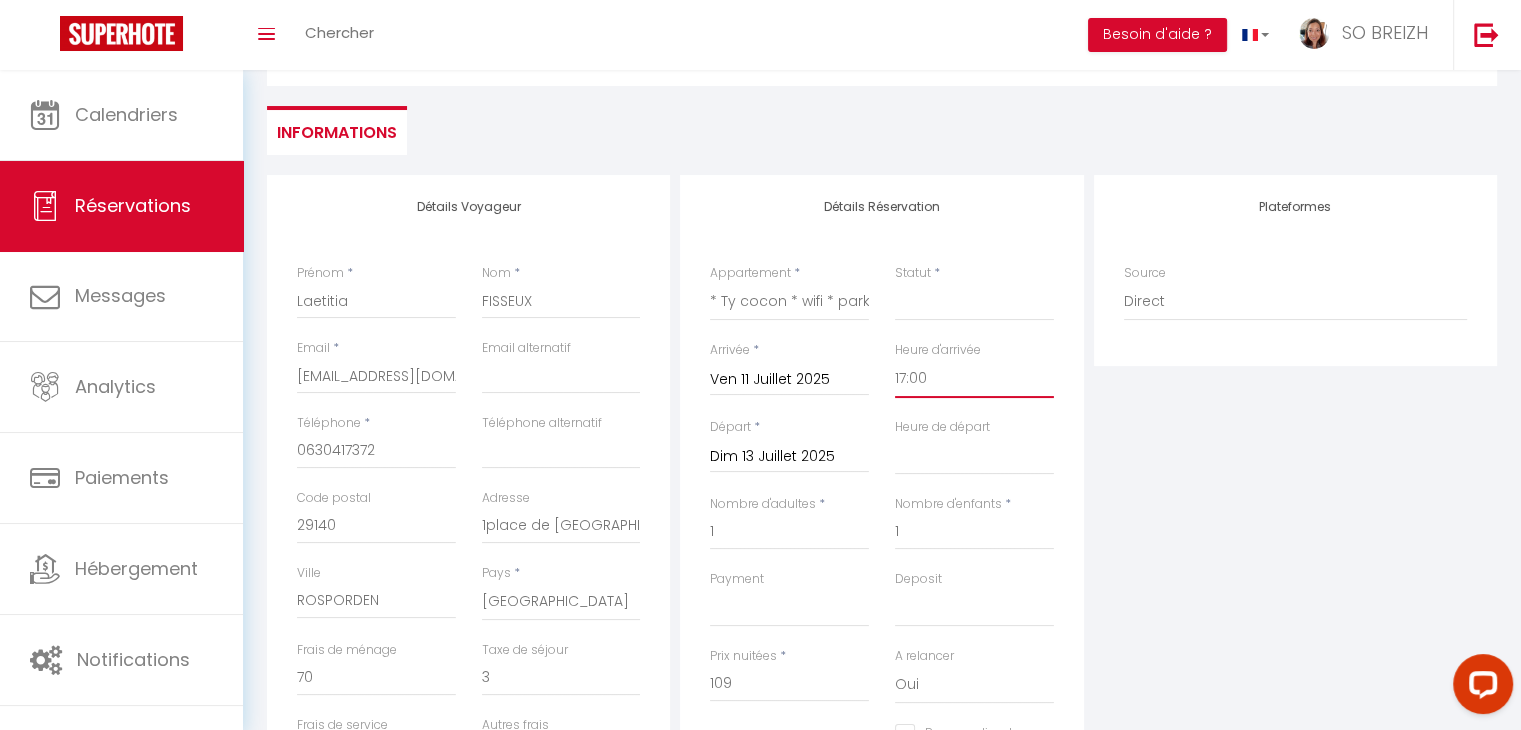 click on "00:00 00:30 01:00 01:30 02:00 02:30 03:00 03:30 04:00 04:30 05:00 05:30 06:00 06:30 07:00 07:30 08:00 08:30 09:00 09:30 10:00 10:30 11:00 11:30 12:00 12:30 13:00 13:30 14:00 14:30 15:00 15:30 16:00 16:30 17:00 17:30 18:00 18:30 19:00 19:30 20:00 20:30 21:00 21:30 22:00 22:30 23:00 23:30" at bounding box center [974, 379] 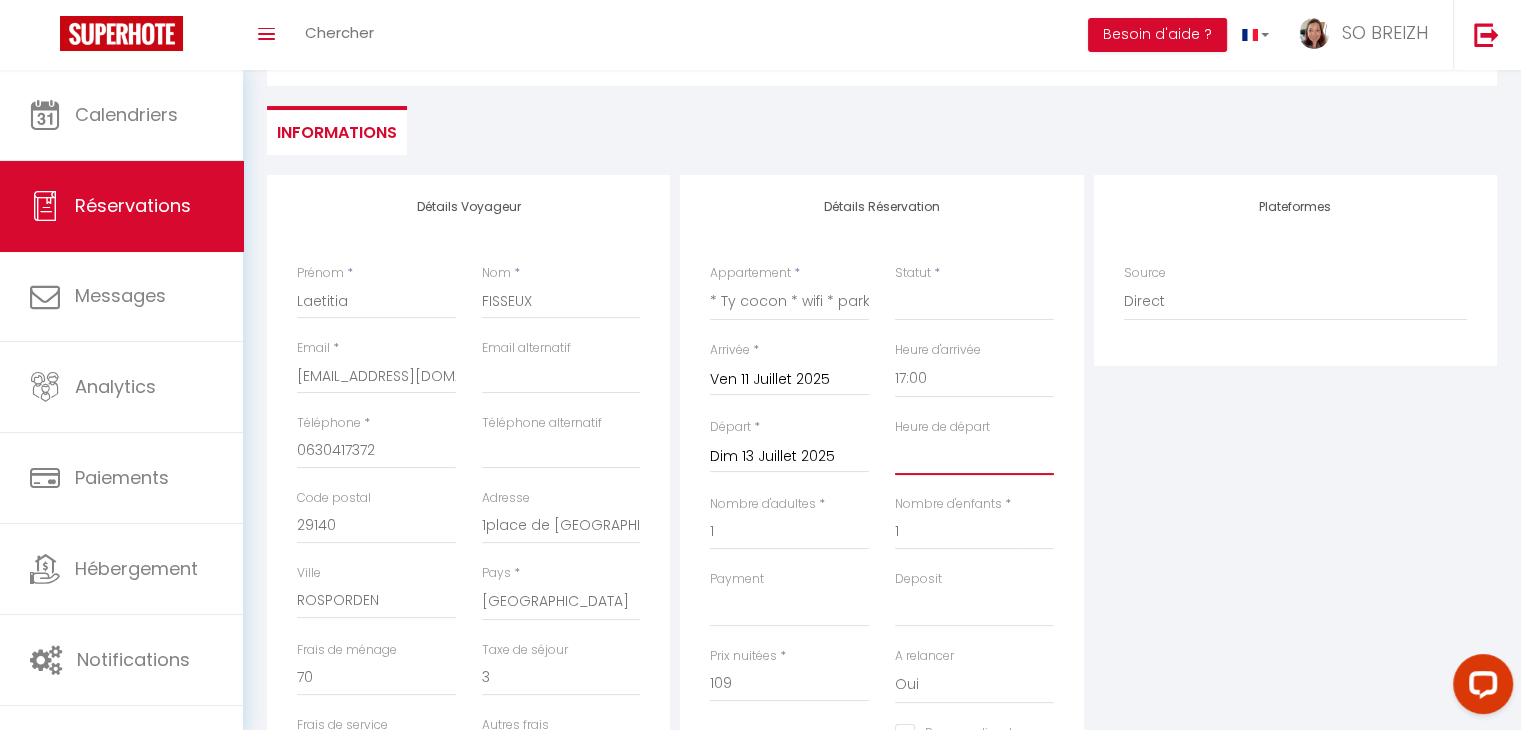 click on "00:00 00:30 01:00 01:30 02:00 02:30 03:00 03:30 04:00 04:30 05:00 05:30 06:00 06:30 07:00 07:30 08:00 08:30 09:00 09:30 10:00 10:30 11:00 11:30 12:00 12:30 13:00 13:30 14:00 14:30 15:00 15:30 16:00 16:30 17:00 17:30 18:00 18:30 19:00 19:30 20:00 20:30 21:00 21:30 22:00 22:30 23:00 23:30" at bounding box center [974, 456] 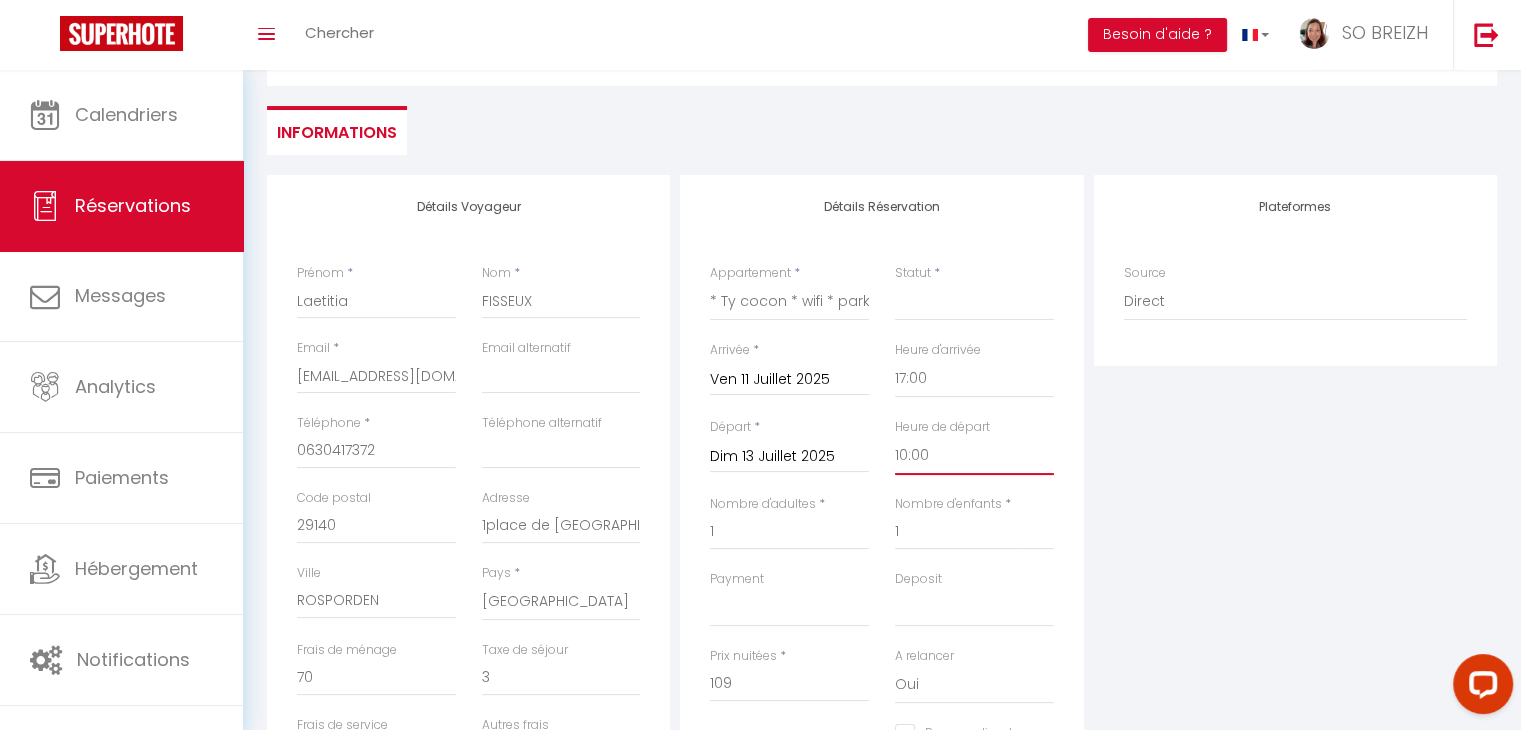 click on "00:00 00:30 01:00 01:30 02:00 02:30 03:00 03:30 04:00 04:30 05:00 05:30 06:00 06:30 07:00 07:30 08:00 08:30 09:00 09:30 10:00 10:30 11:00 11:30 12:00 12:30 13:00 13:30 14:00 14:30 15:00 15:30 16:00 16:30 17:00 17:30 18:00 18:30 19:00 19:30 20:00 20:30 21:00 21:30 22:00 22:30 23:00 23:30" at bounding box center [974, 456] 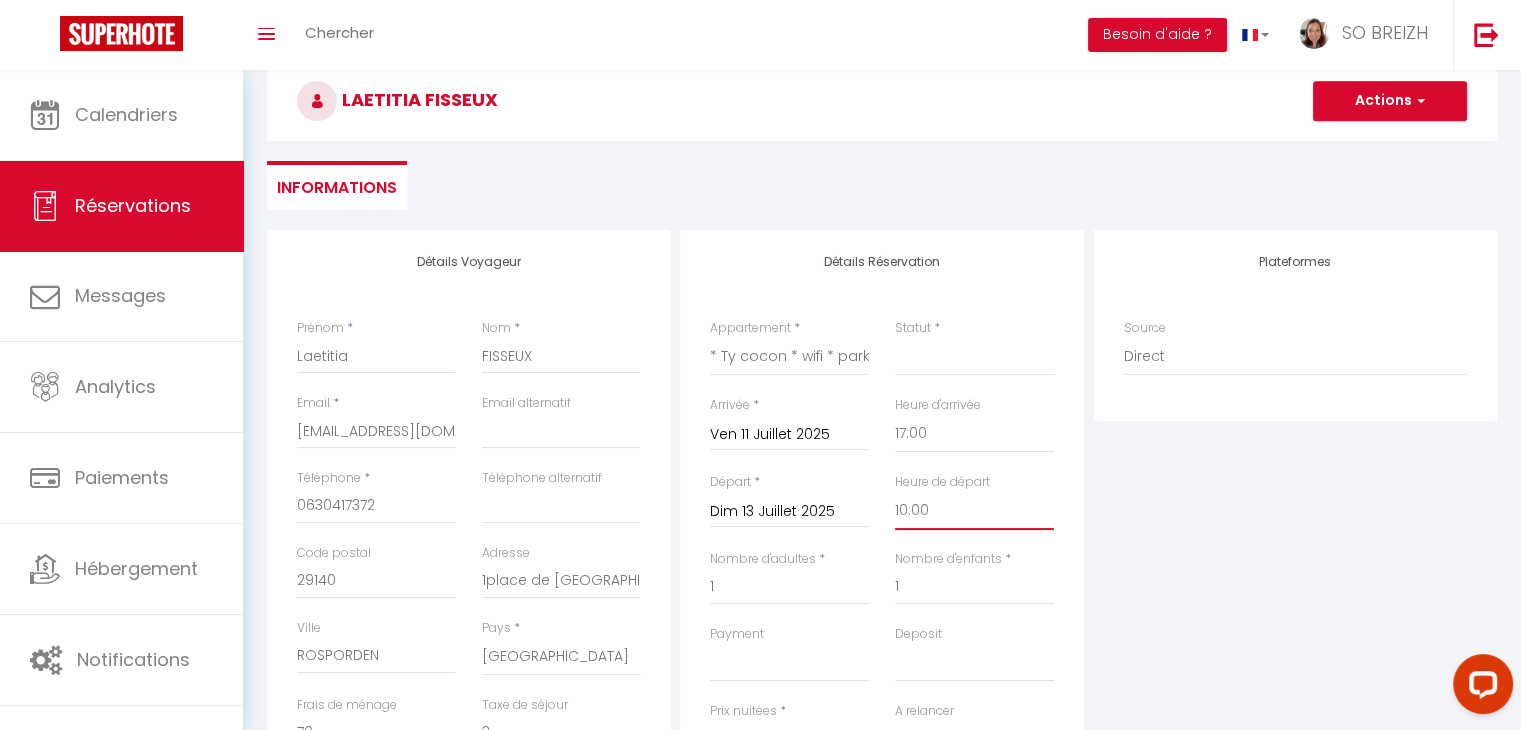 scroll, scrollTop: 56, scrollLeft: 0, axis: vertical 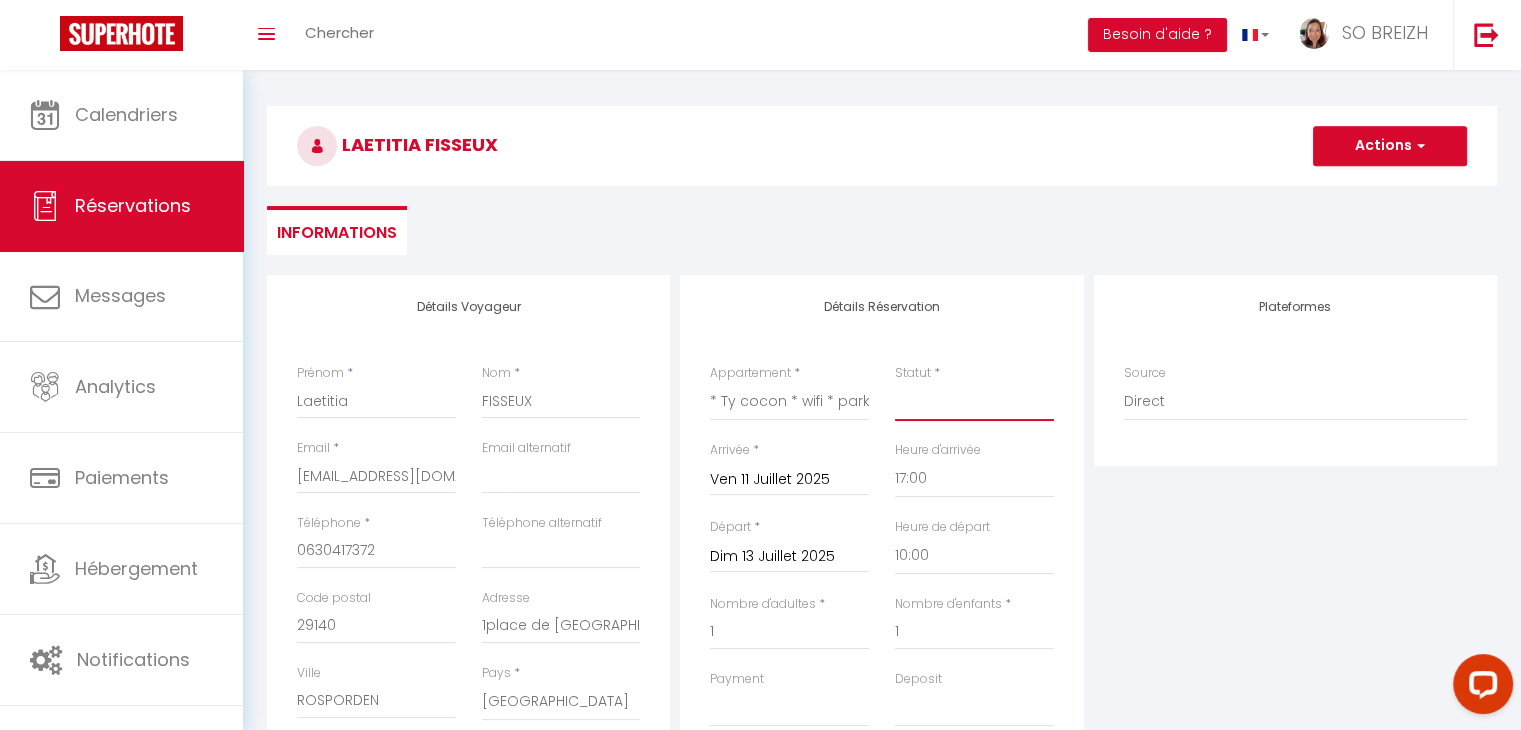 click on "Confirmé Non Confirmé Annulé Annulé par le voyageur No Show Request" at bounding box center (974, 402) 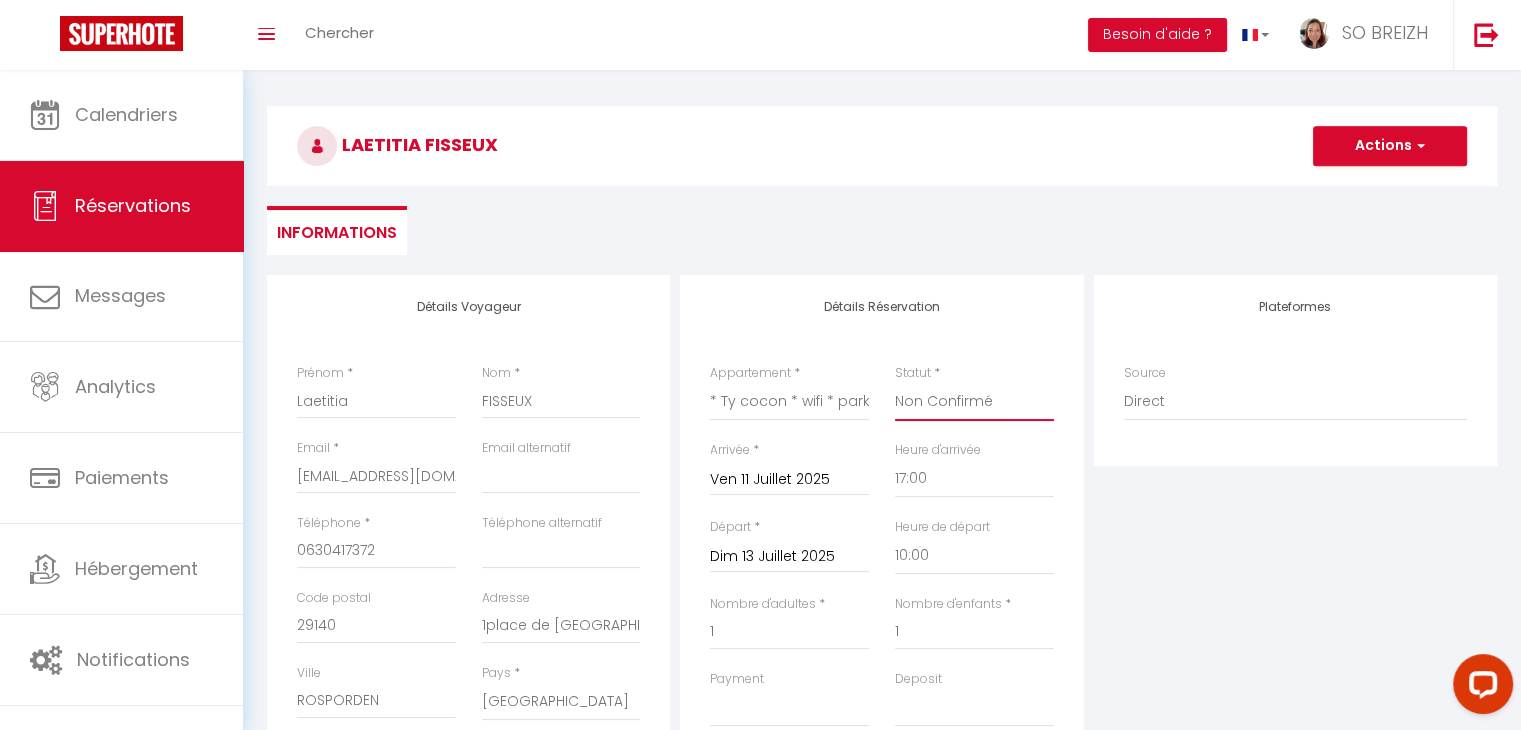 click on "Confirmé Non Confirmé Annulé Annulé par le voyageur No Show Request" at bounding box center [974, 402] 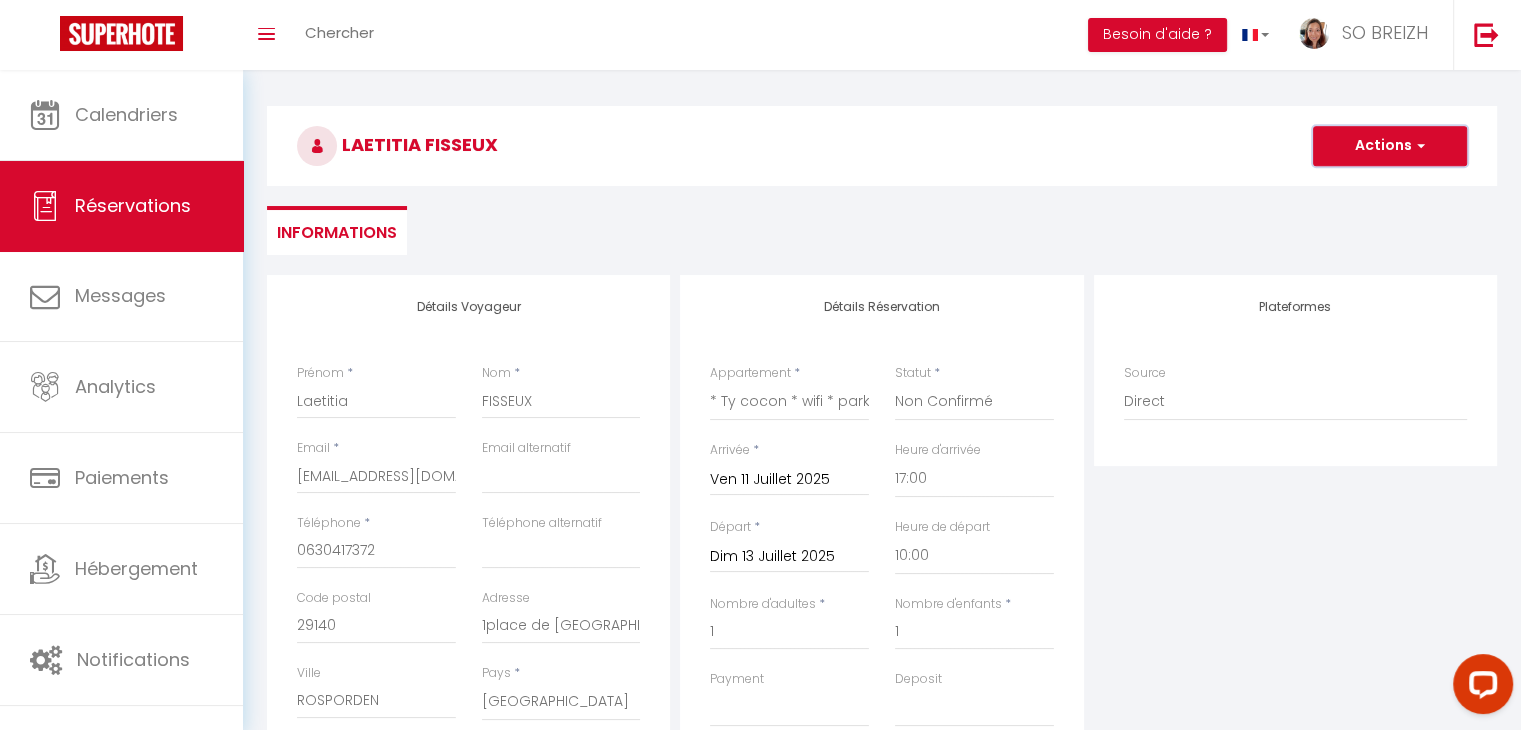 click on "Actions" at bounding box center [1390, 146] 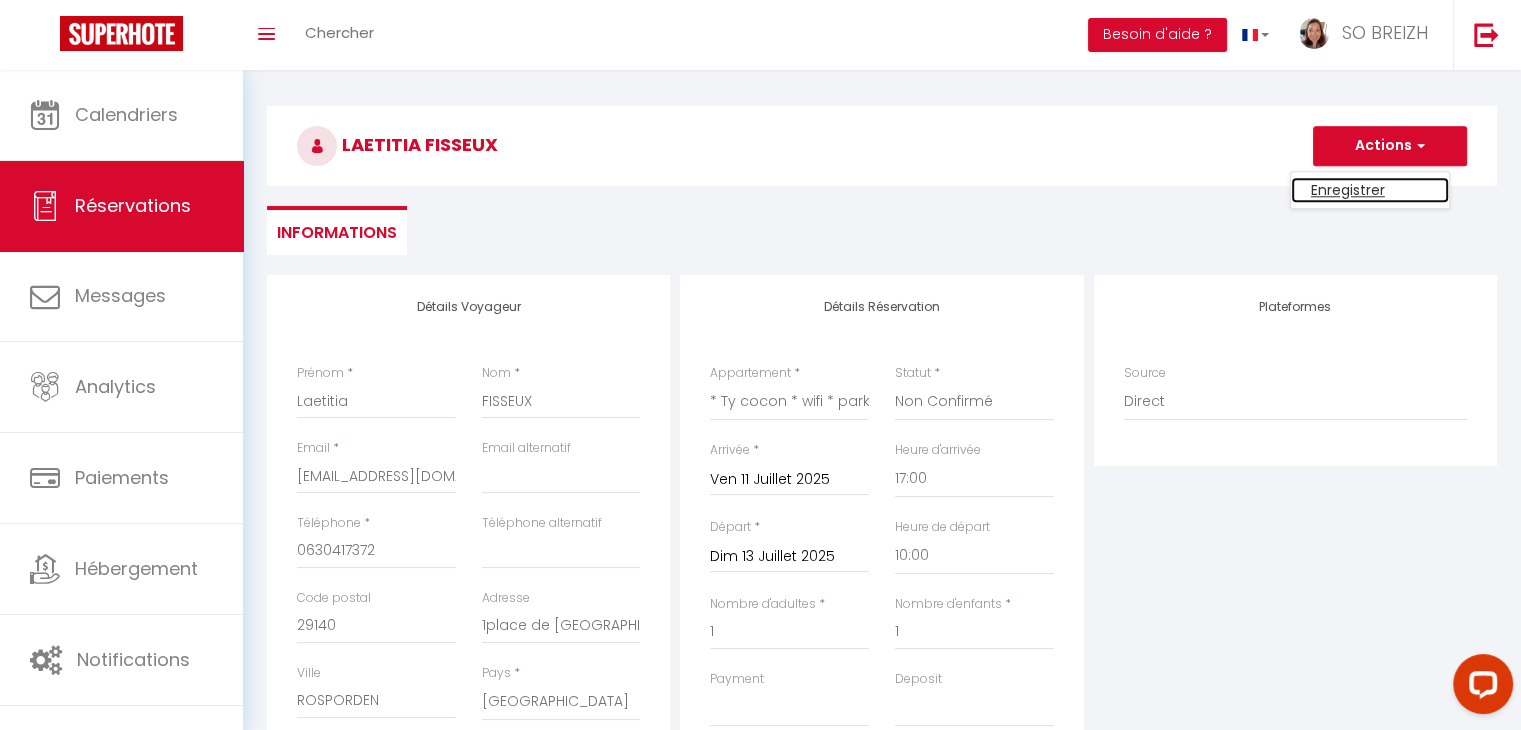 click on "Enregistrer" at bounding box center [1370, 190] 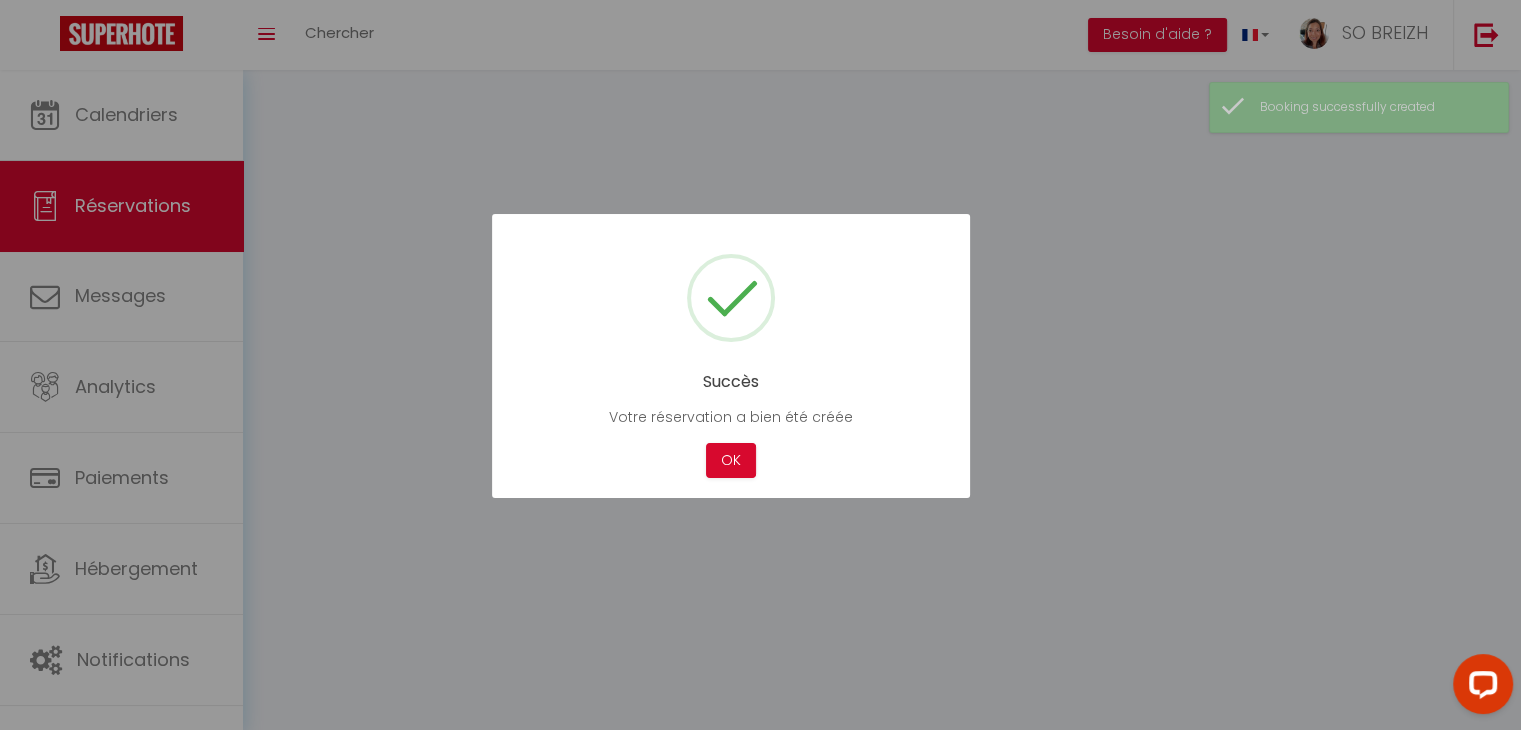 scroll, scrollTop: 0, scrollLeft: 0, axis: both 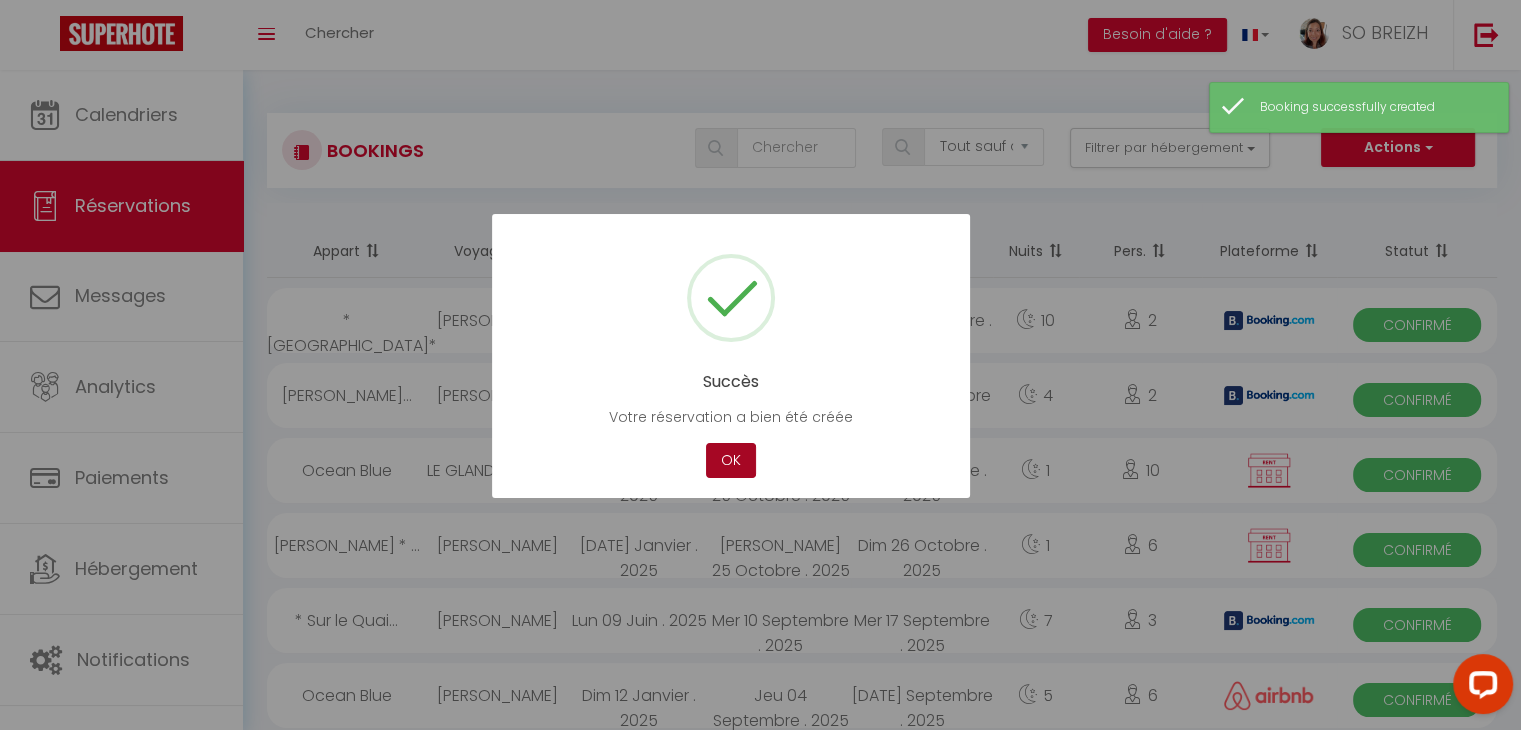 click on "OK" at bounding box center [731, 460] 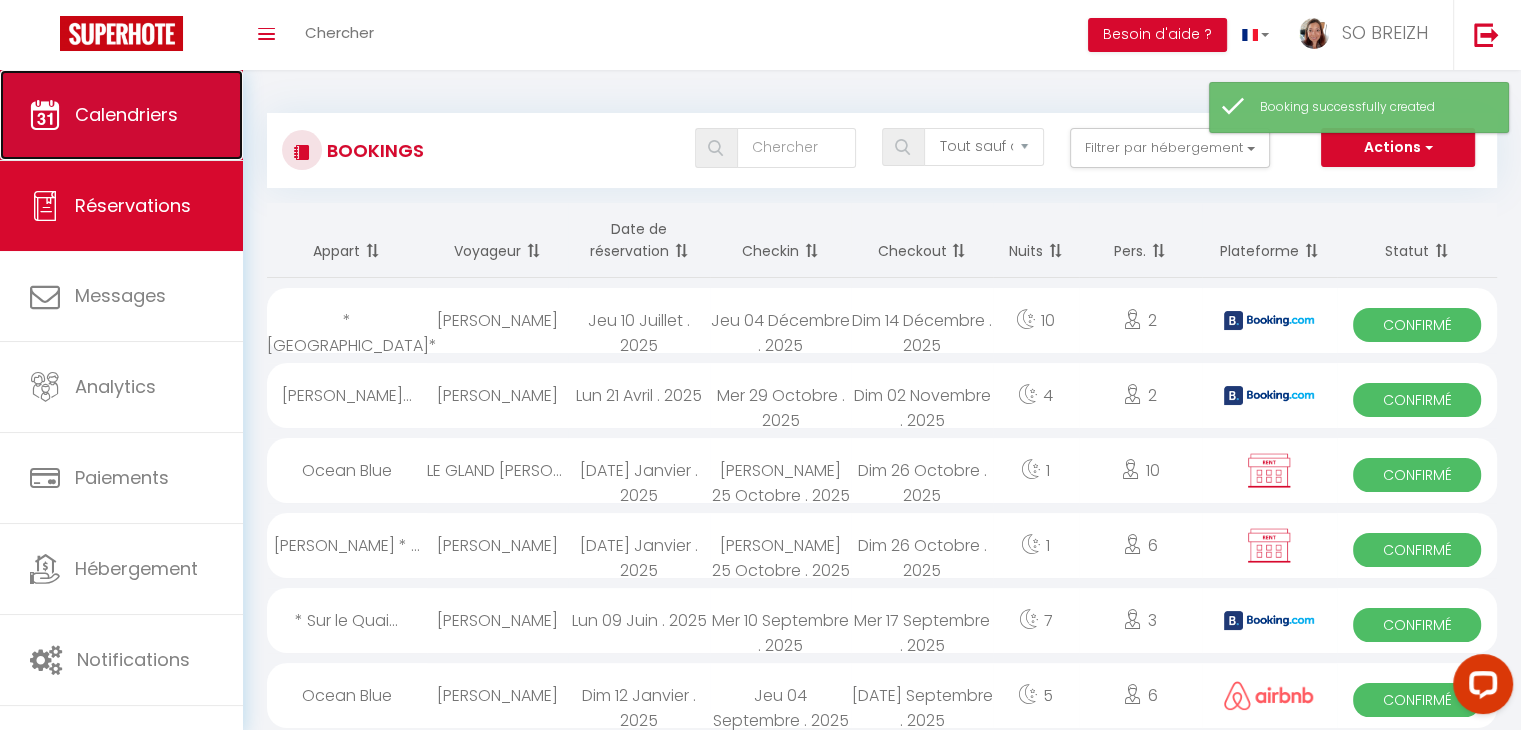 click on "Calendriers" at bounding box center [126, 114] 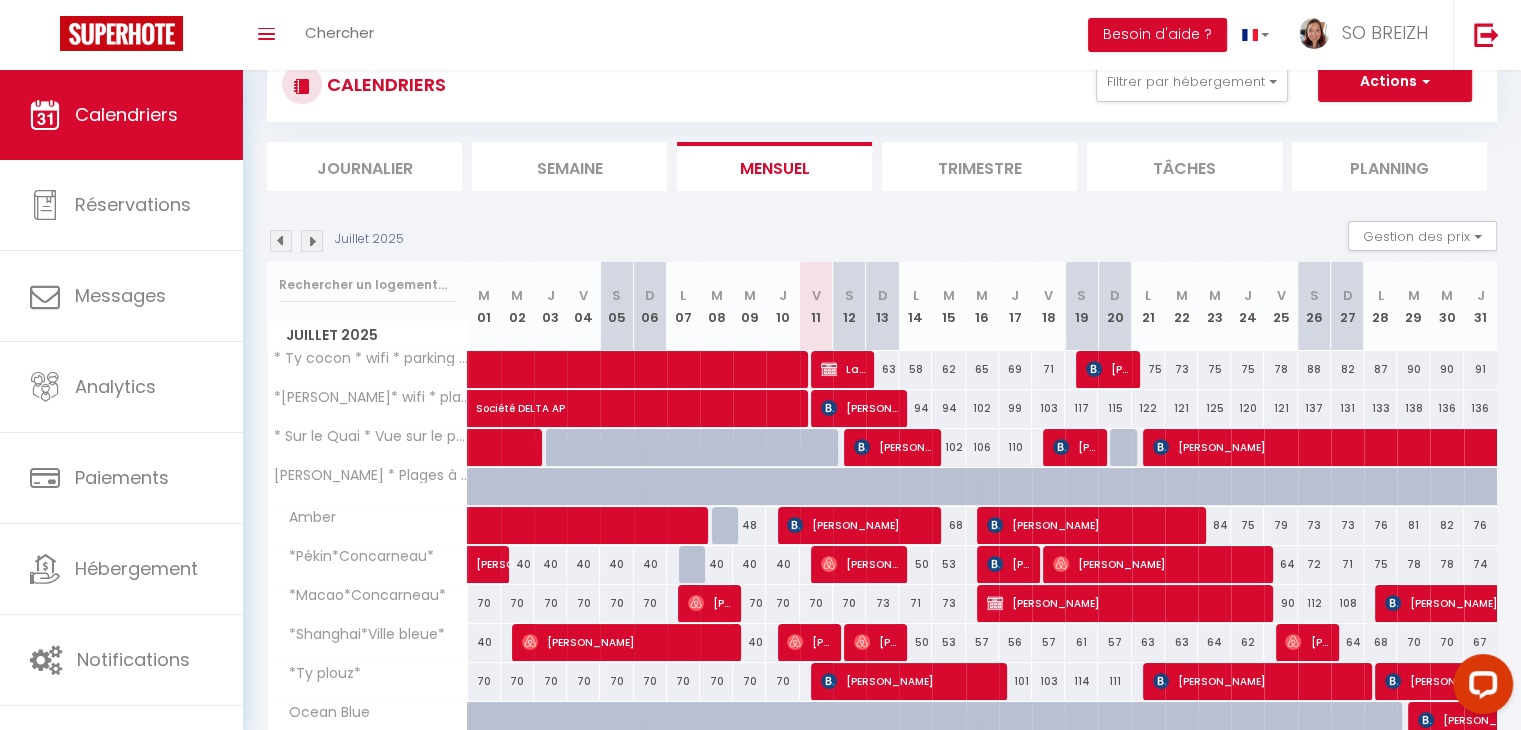scroll, scrollTop: 100, scrollLeft: 0, axis: vertical 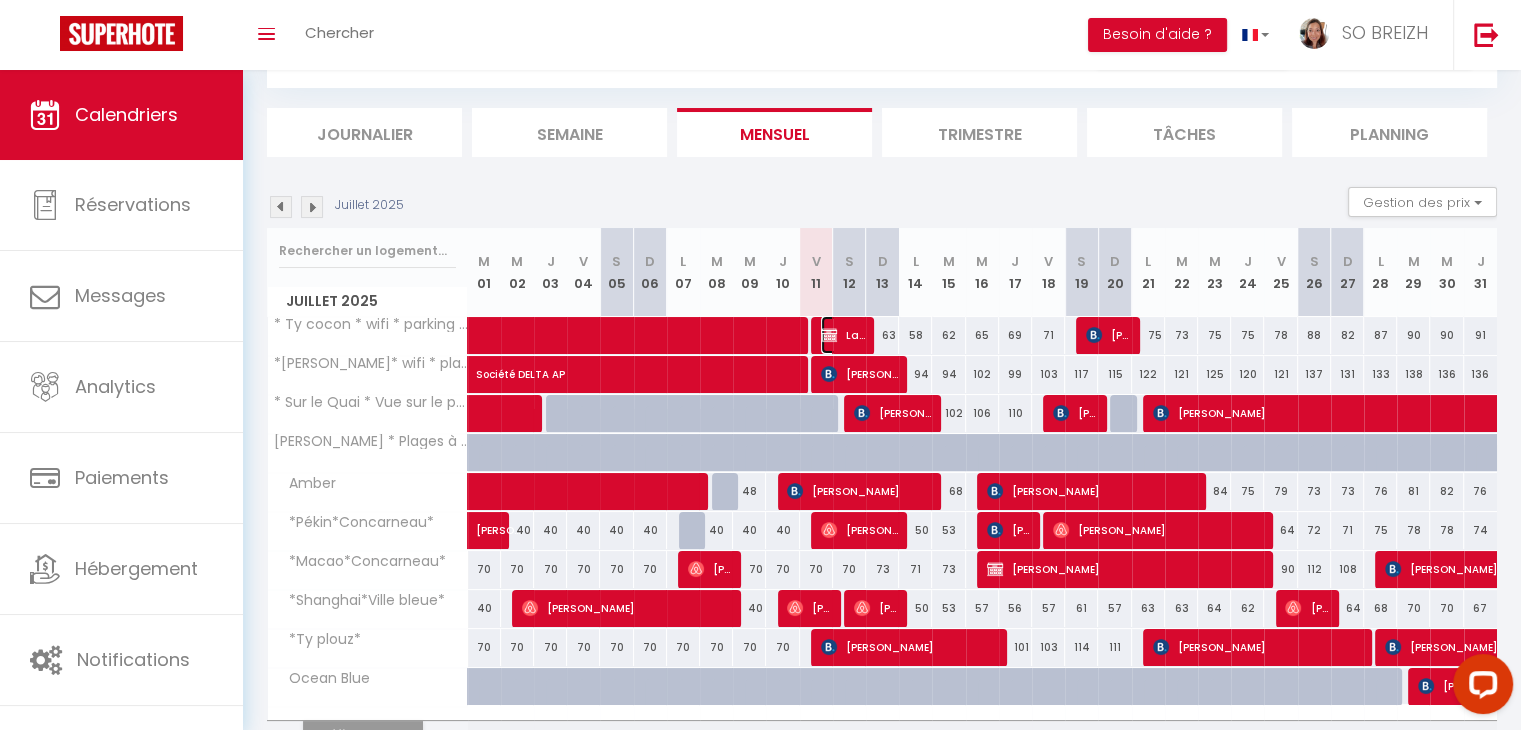 click on "Laetitia FISSEUX" at bounding box center [843, 335] 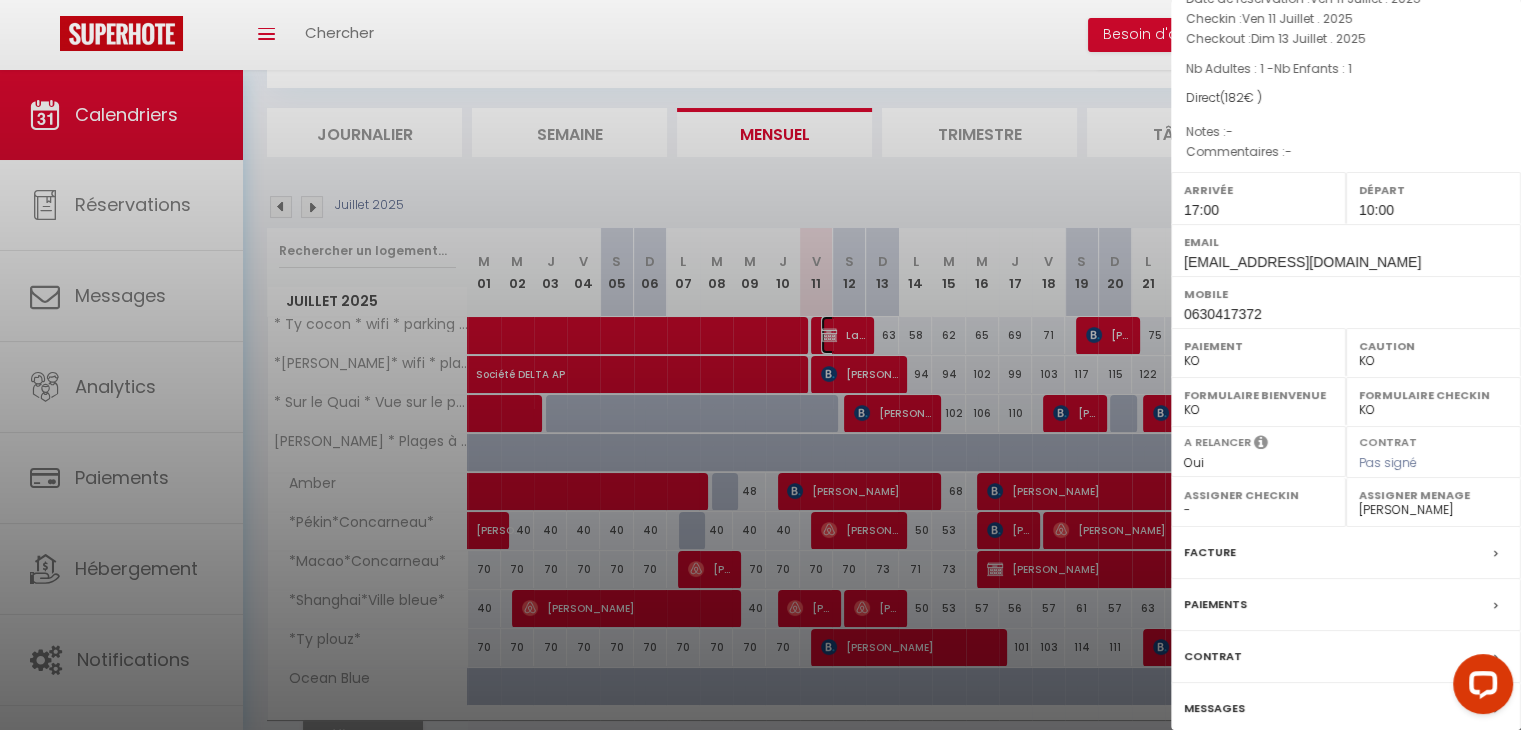 scroll, scrollTop: 219, scrollLeft: 0, axis: vertical 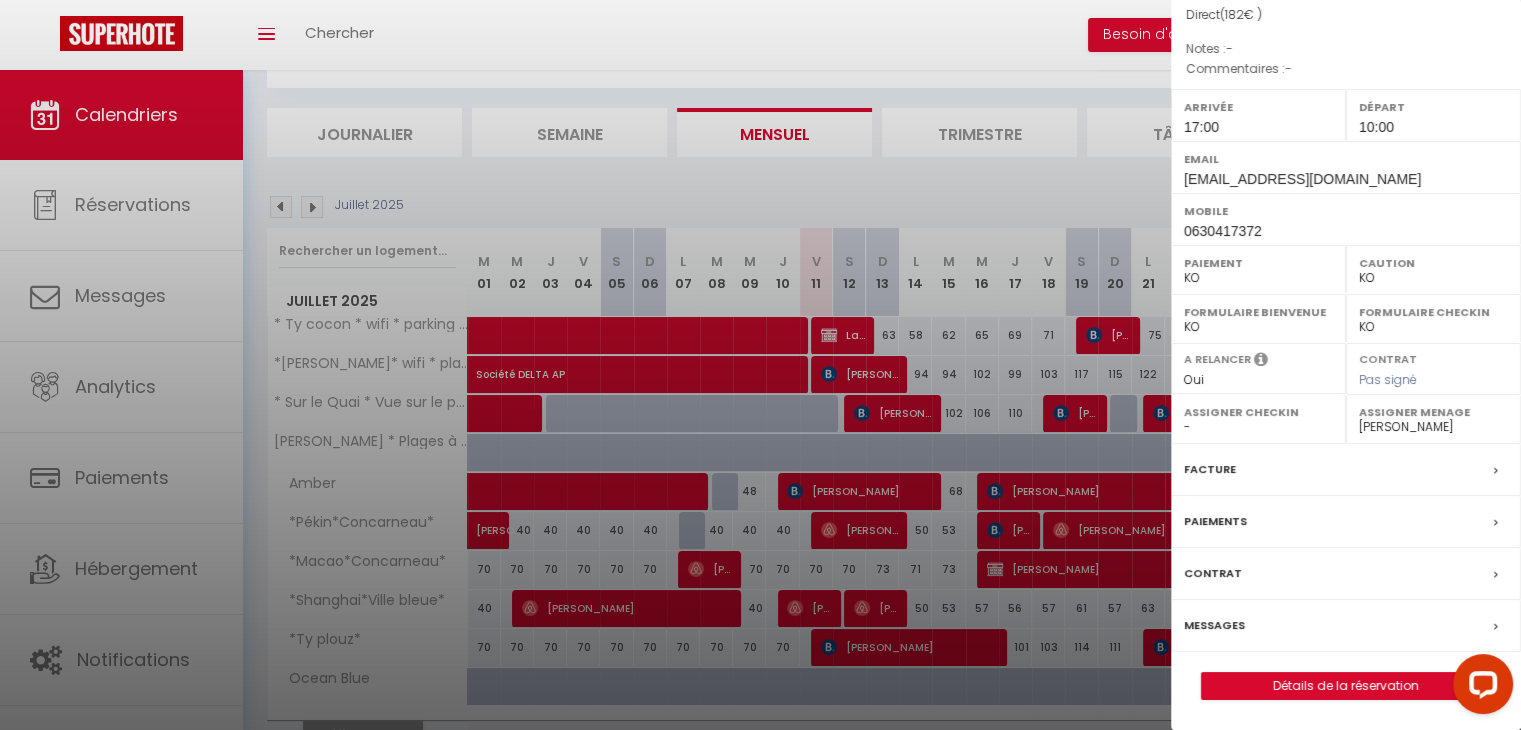 click on "Paiements" at bounding box center (1215, 521) 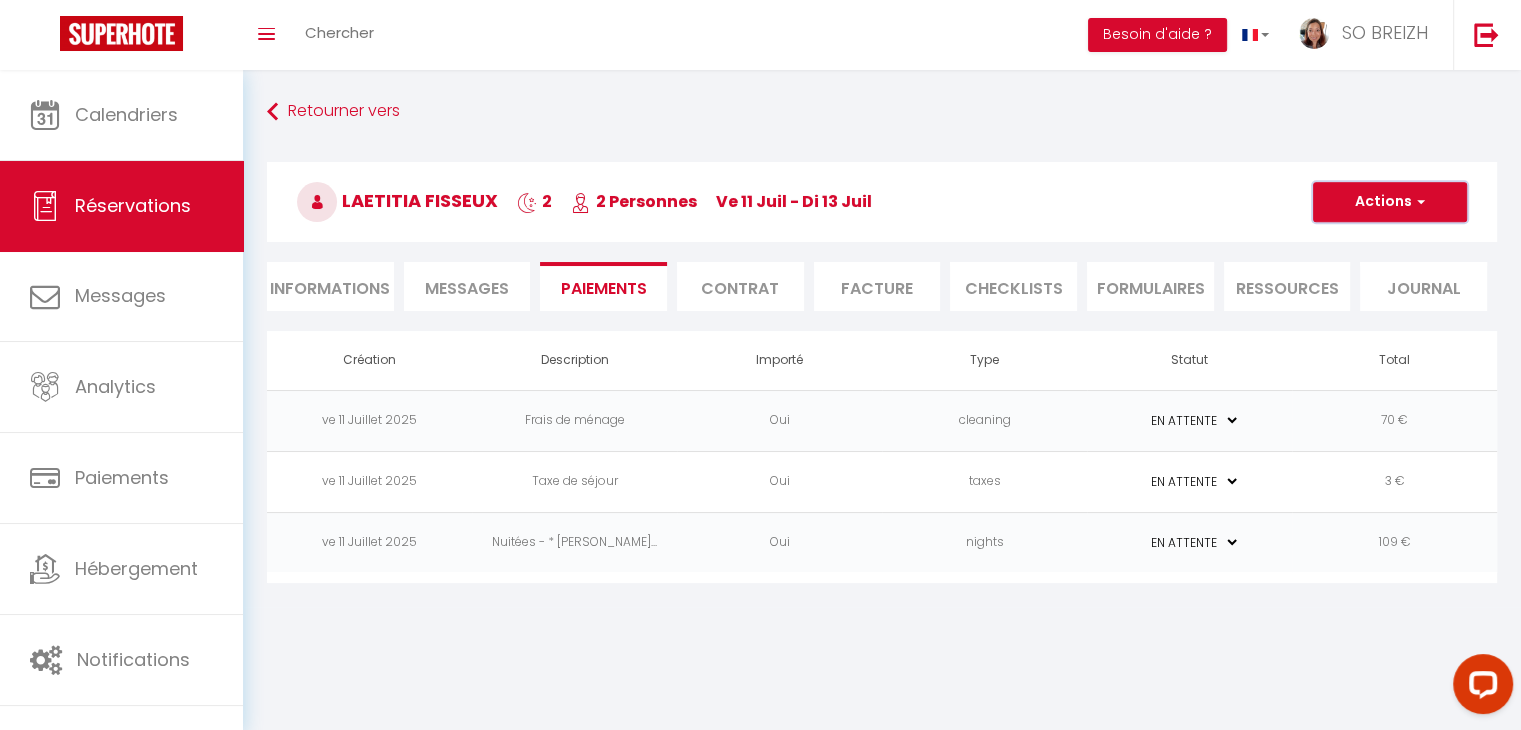 click at bounding box center (1418, 202) 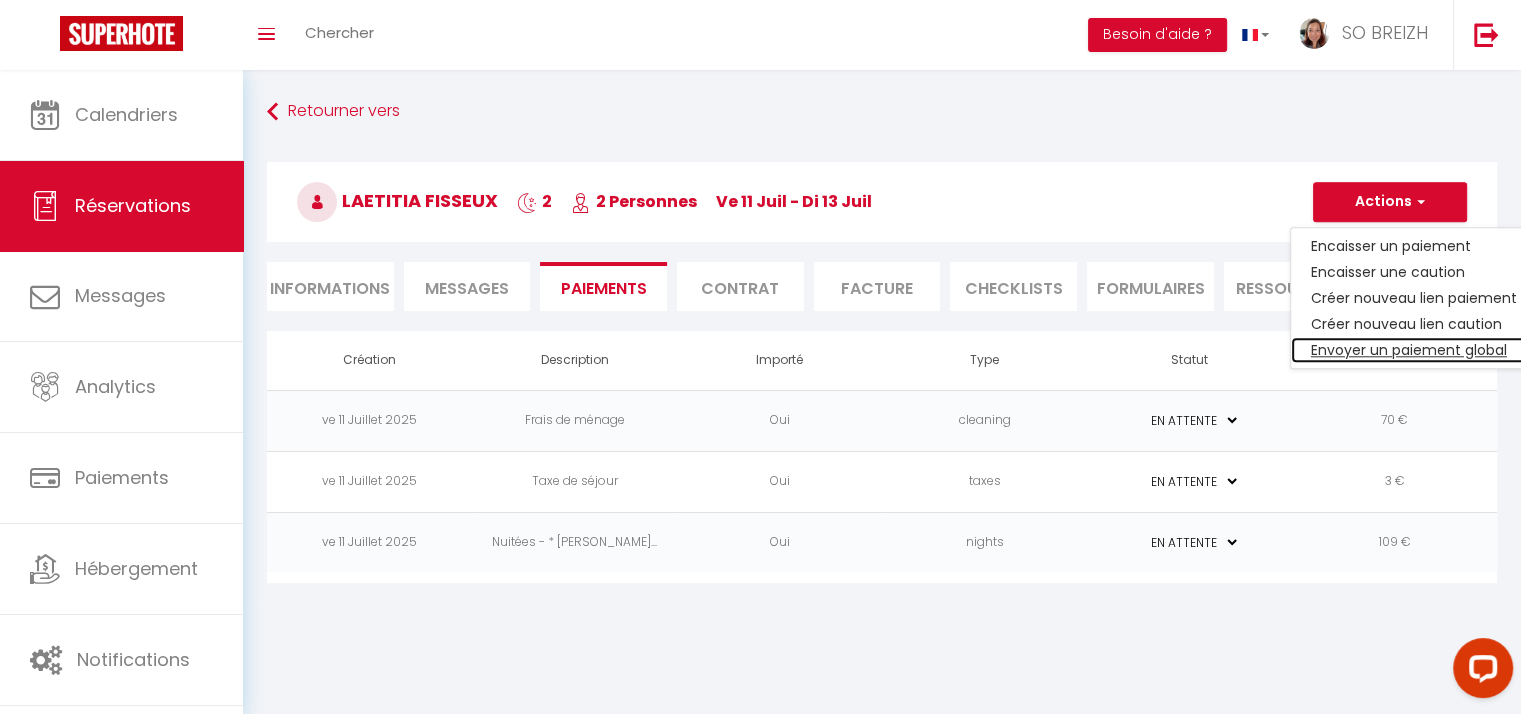 click on "Envoyer un paiement global" at bounding box center (1414, 350) 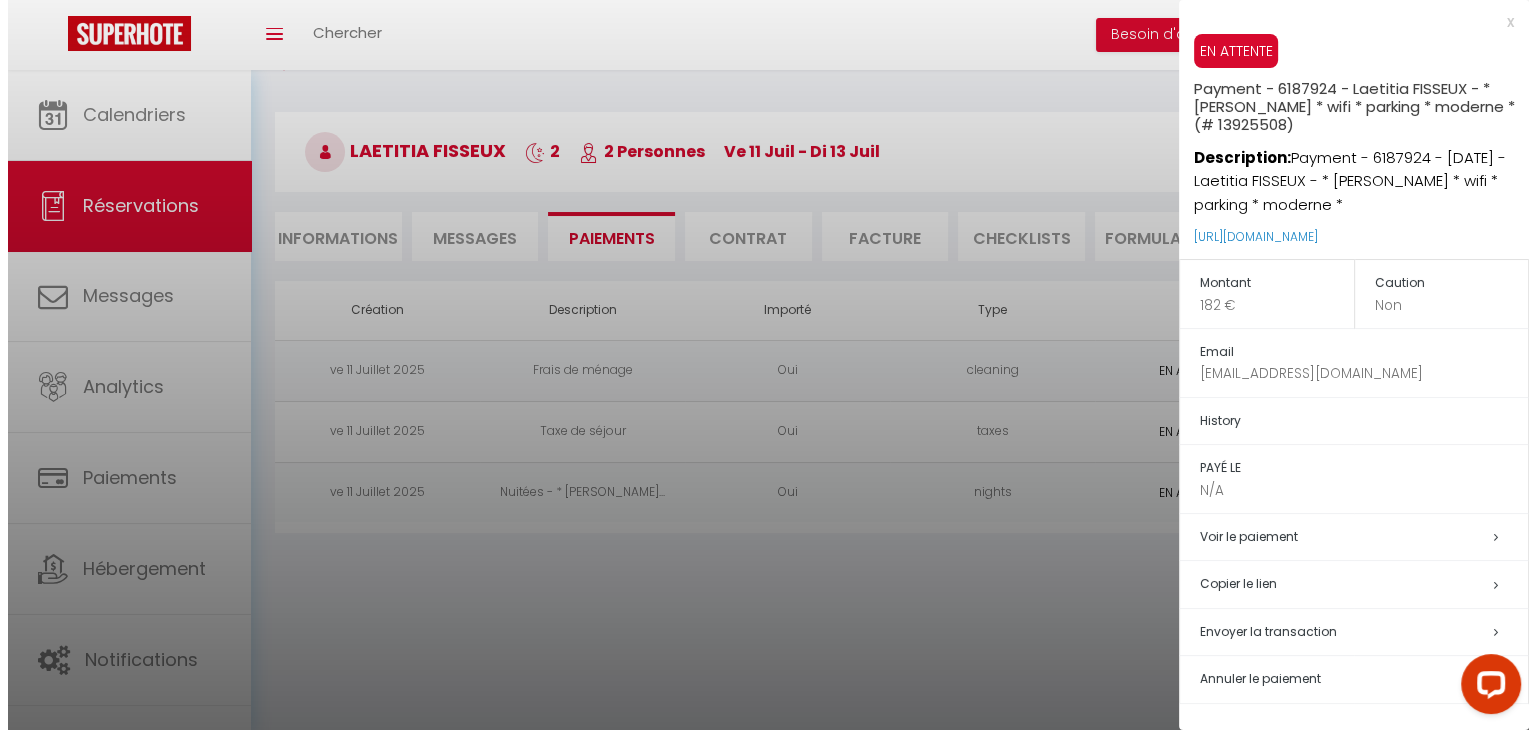 scroll, scrollTop: 70, scrollLeft: 0, axis: vertical 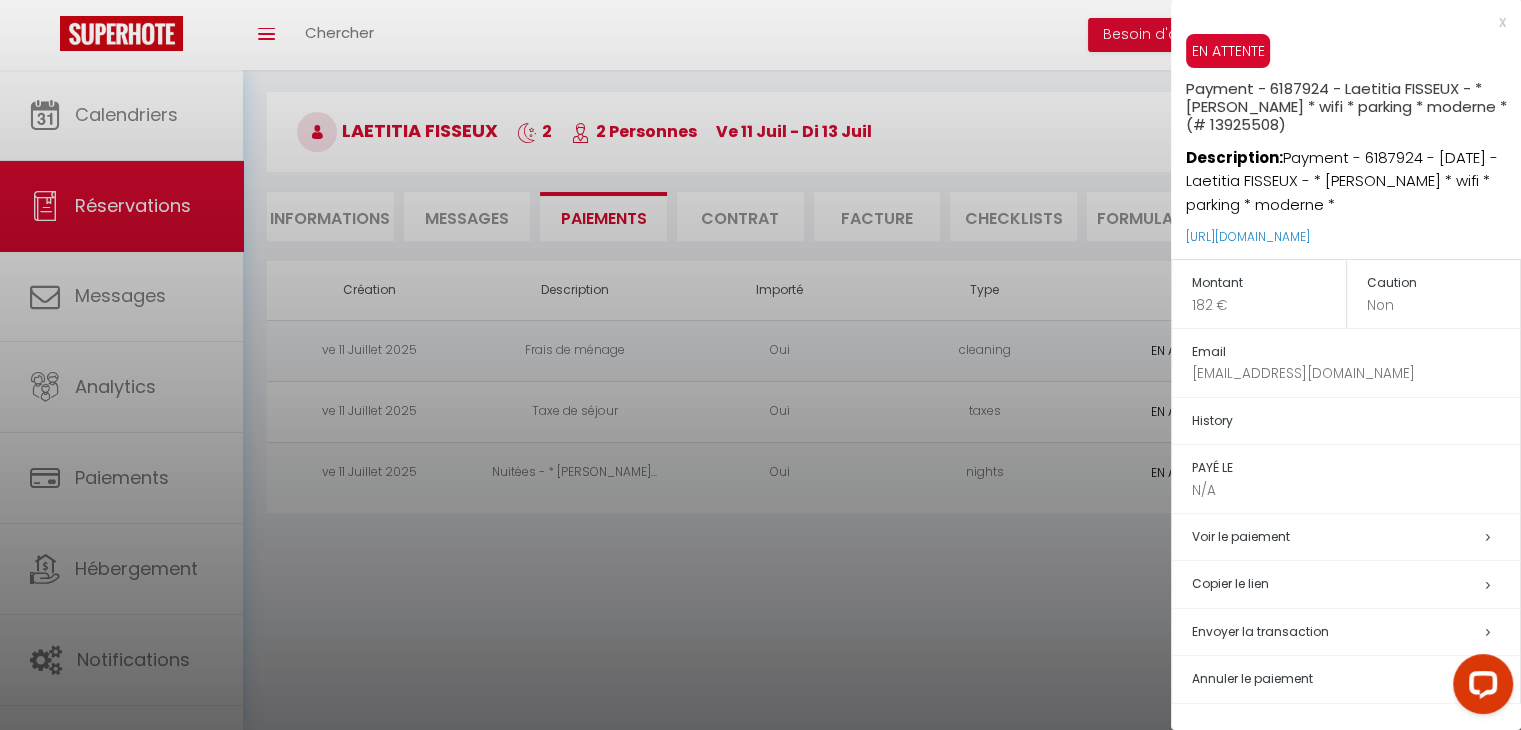 click on "Envoyer la transaction" at bounding box center (1260, 631) 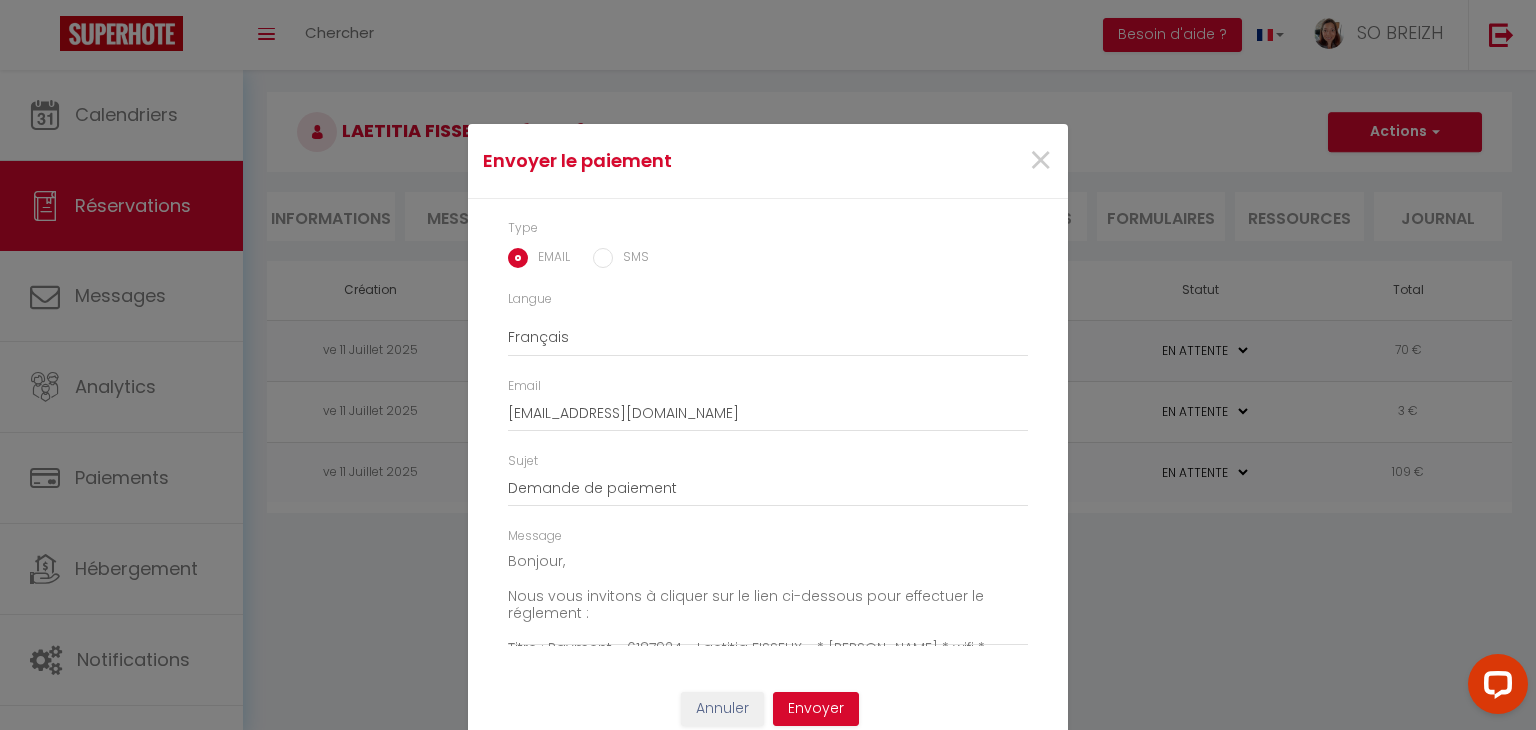 scroll, scrollTop: 15, scrollLeft: 0, axis: vertical 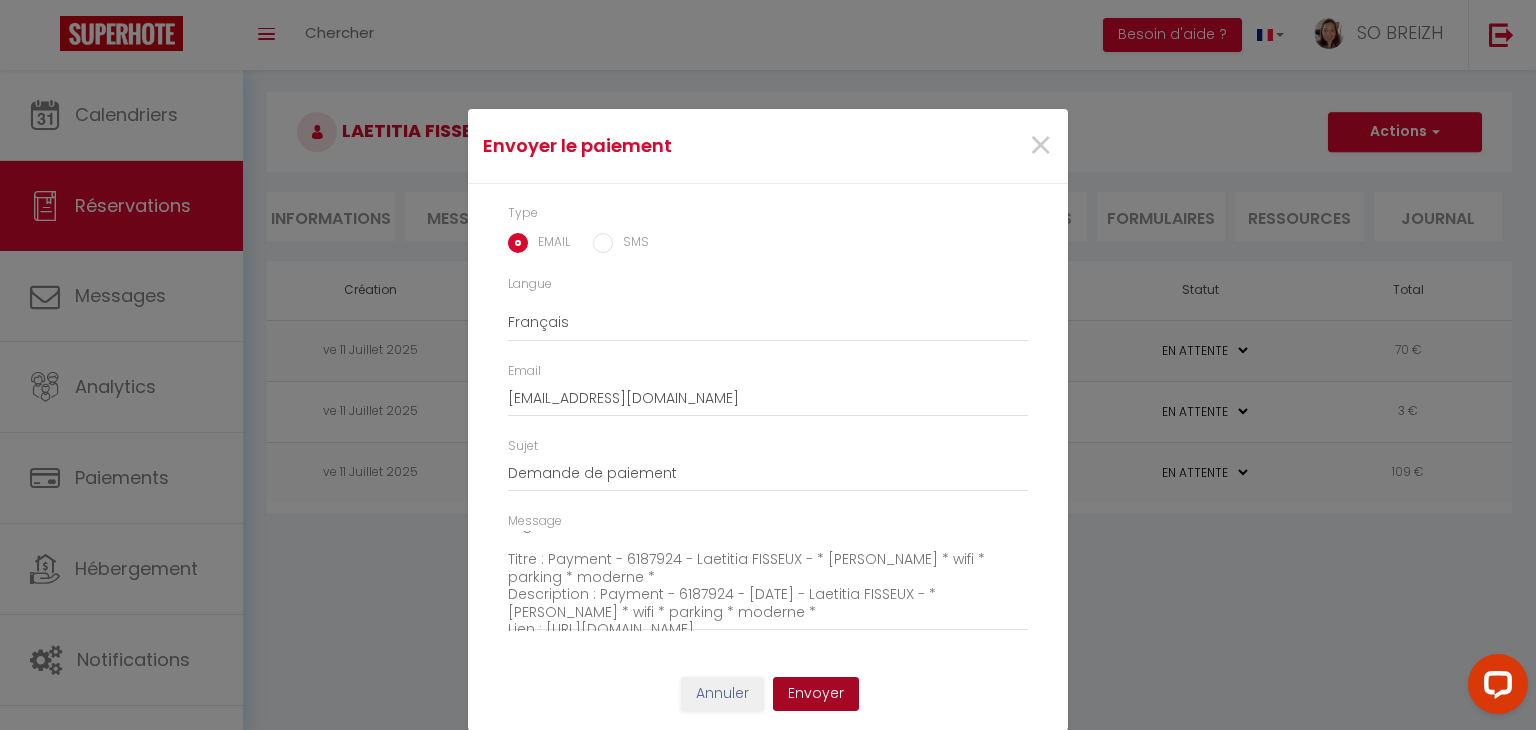 click on "Envoyer" at bounding box center [816, 694] 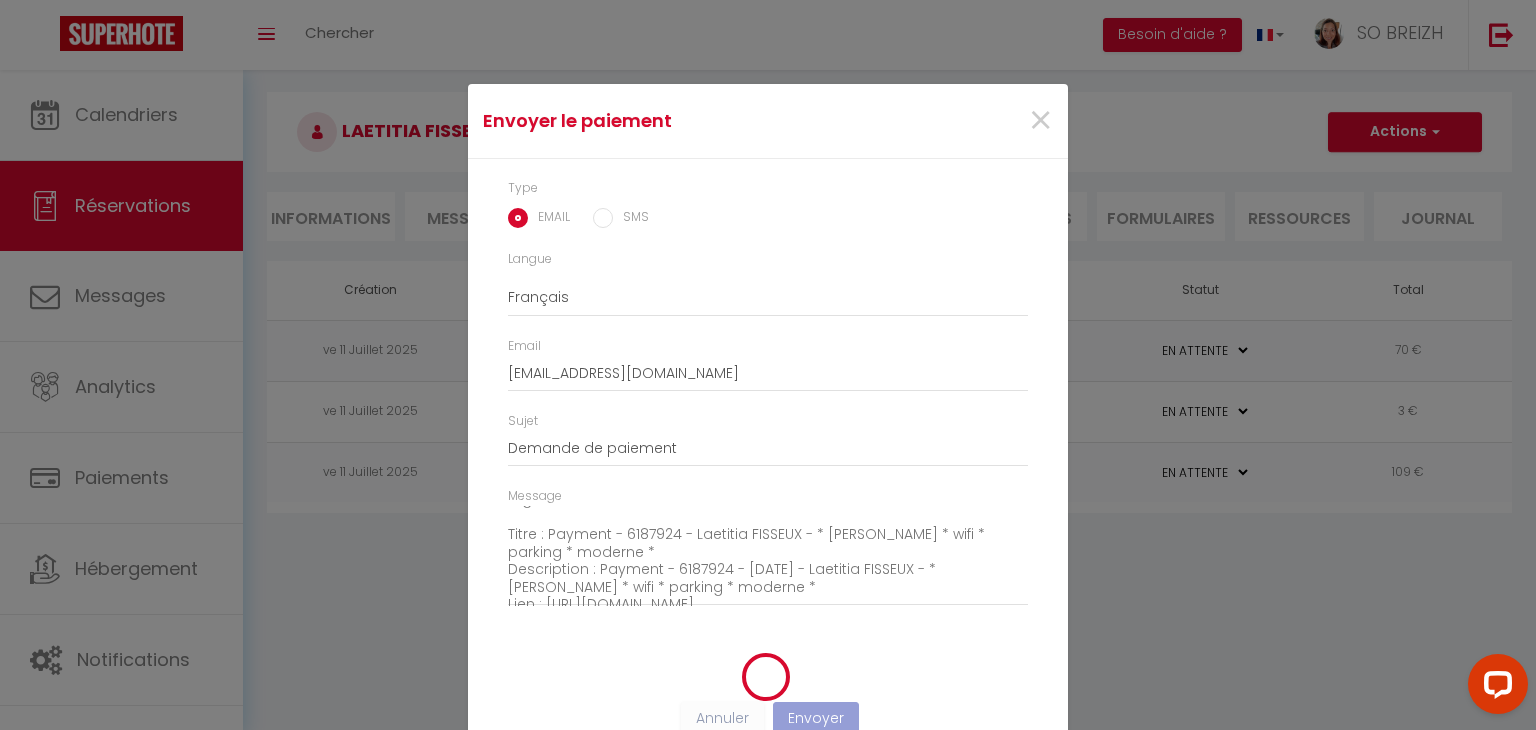 scroll, scrollTop: 0, scrollLeft: 0, axis: both 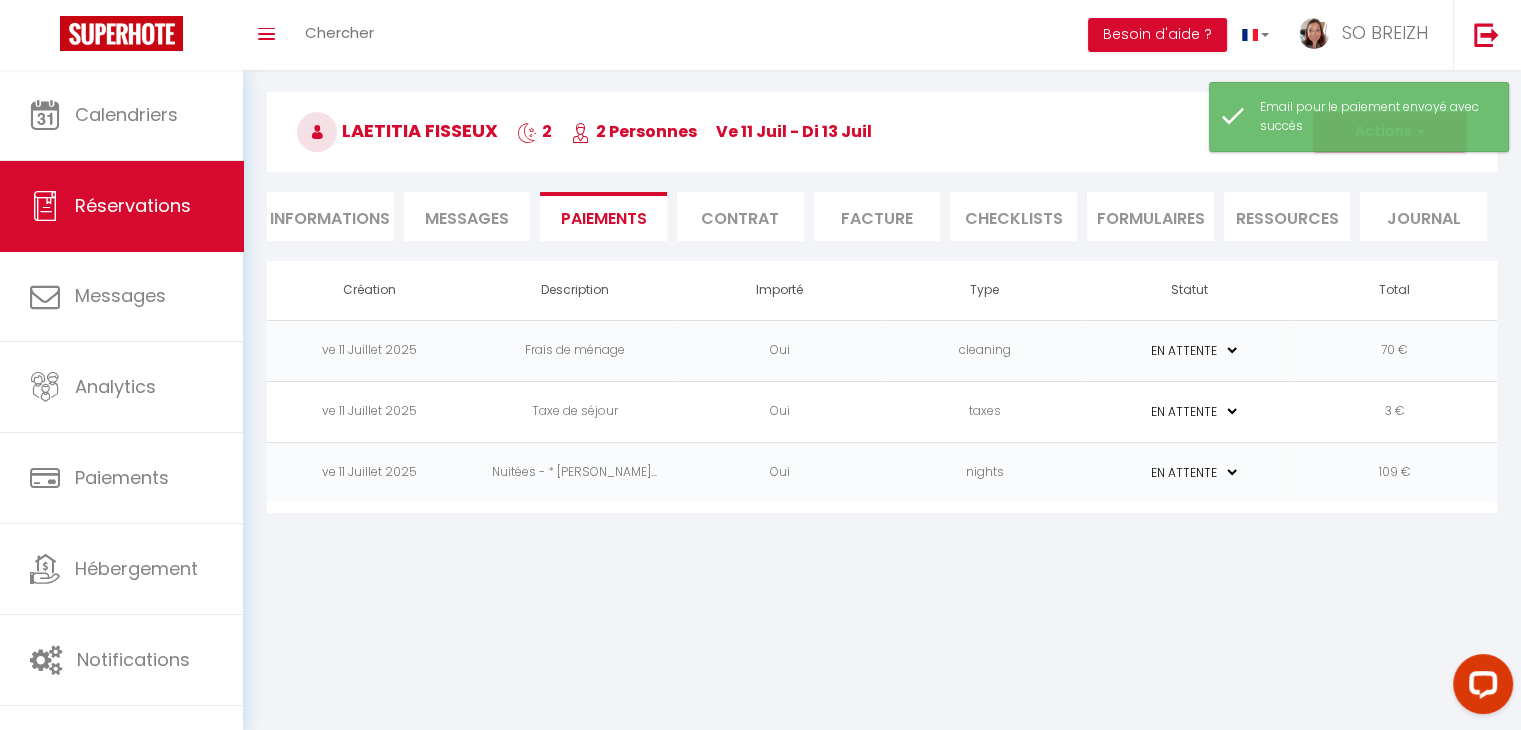 click on "Contrat" at bounding box center (740, 216) 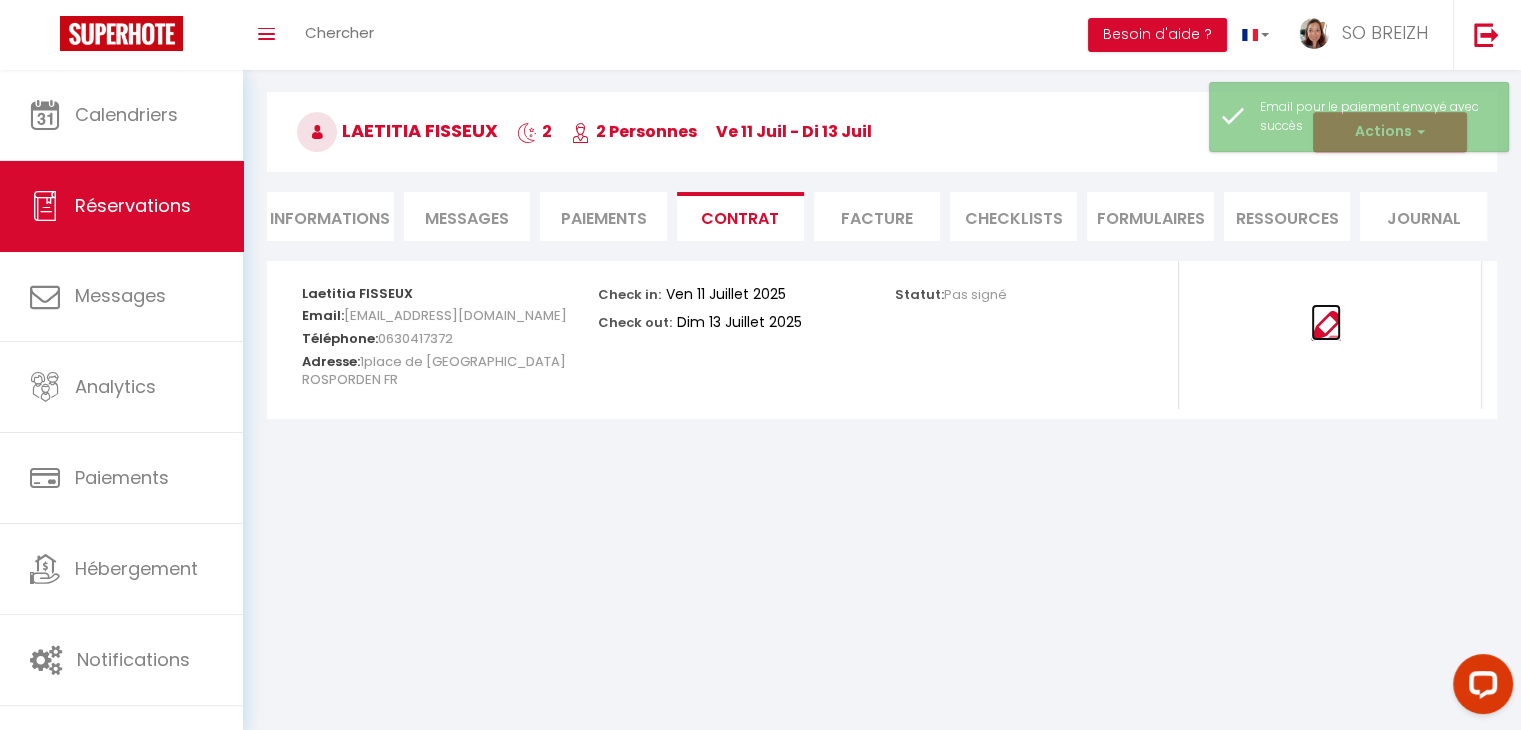 click at bounding box center (1326, 326) 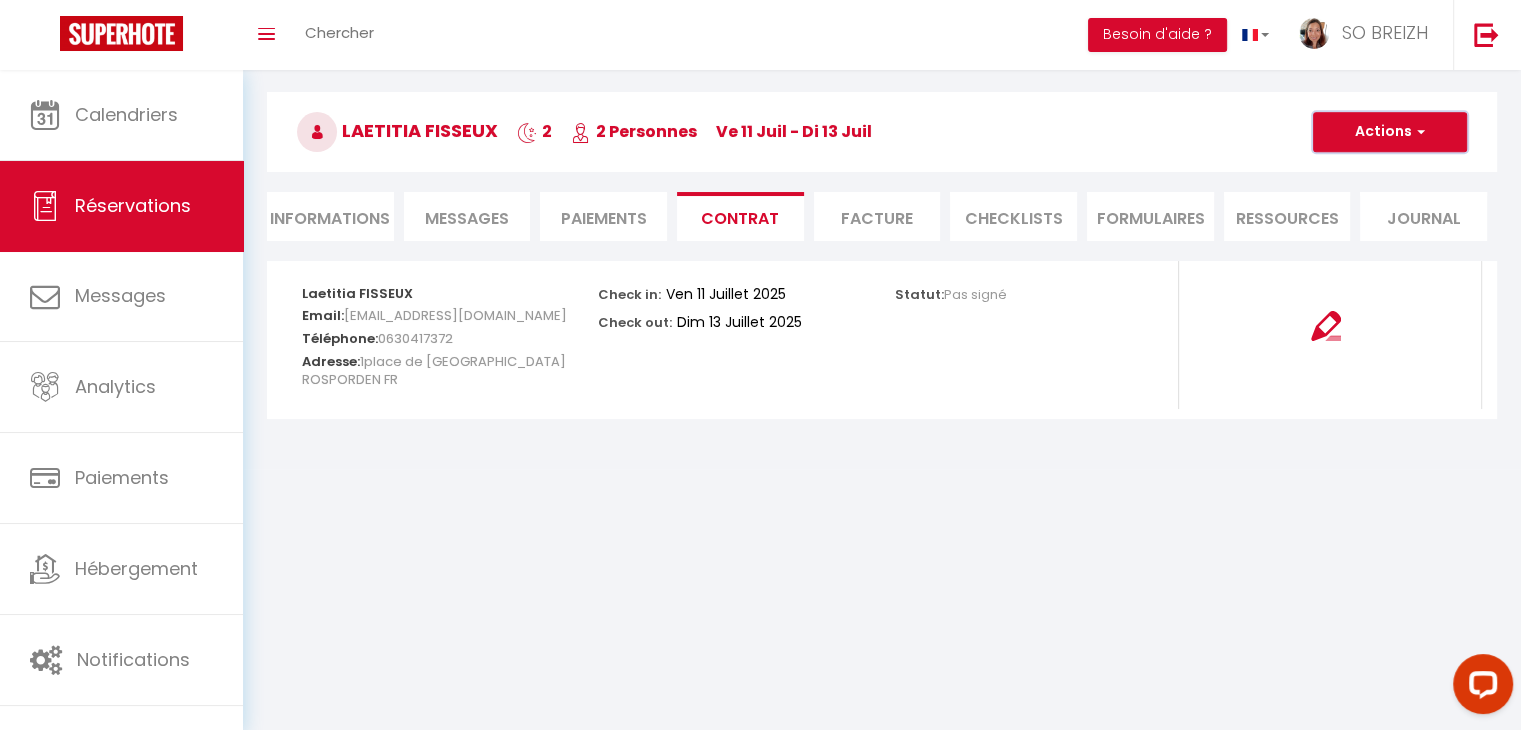 click at bounding box center (1418, 132) 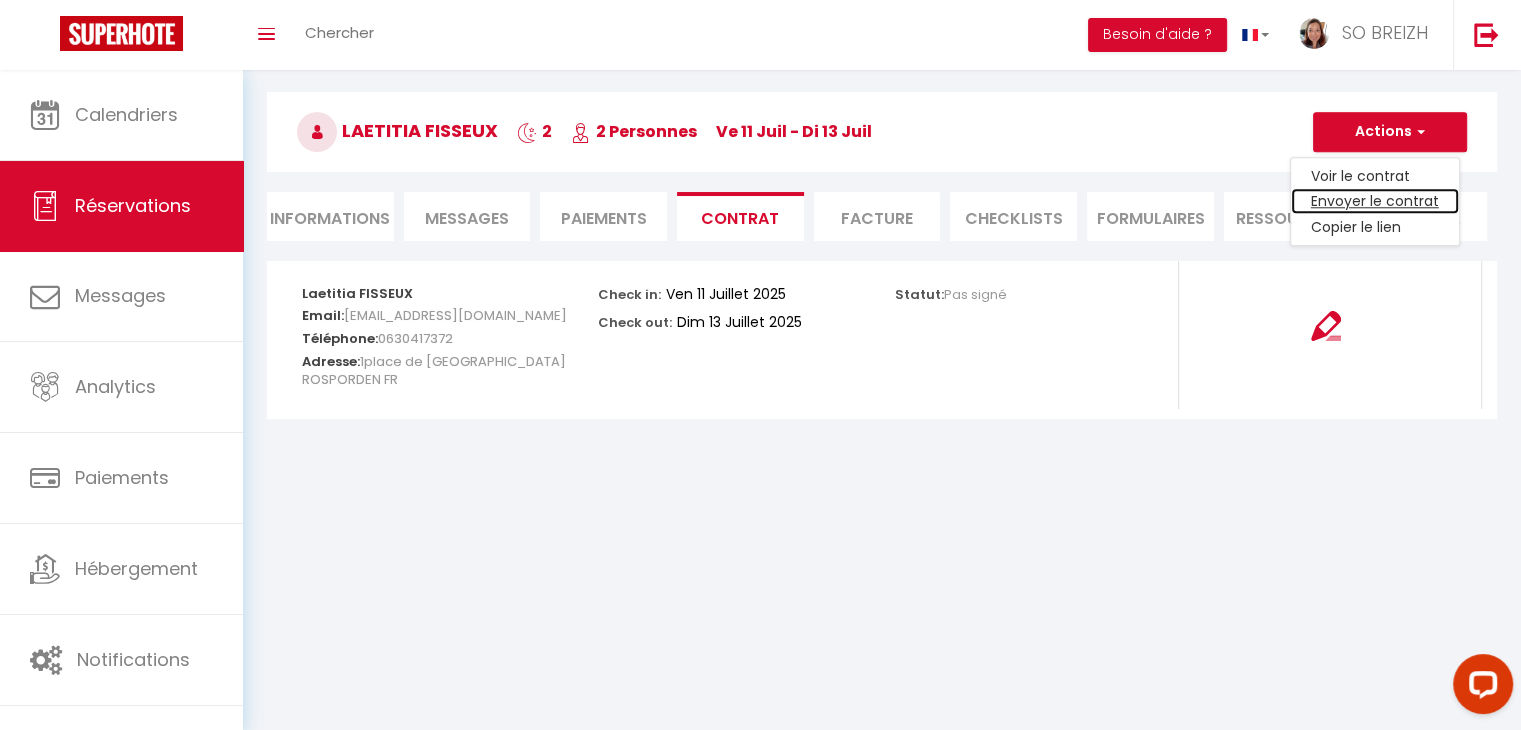 click on "Envoyer le contrat" at bounding box center [1375, 202] 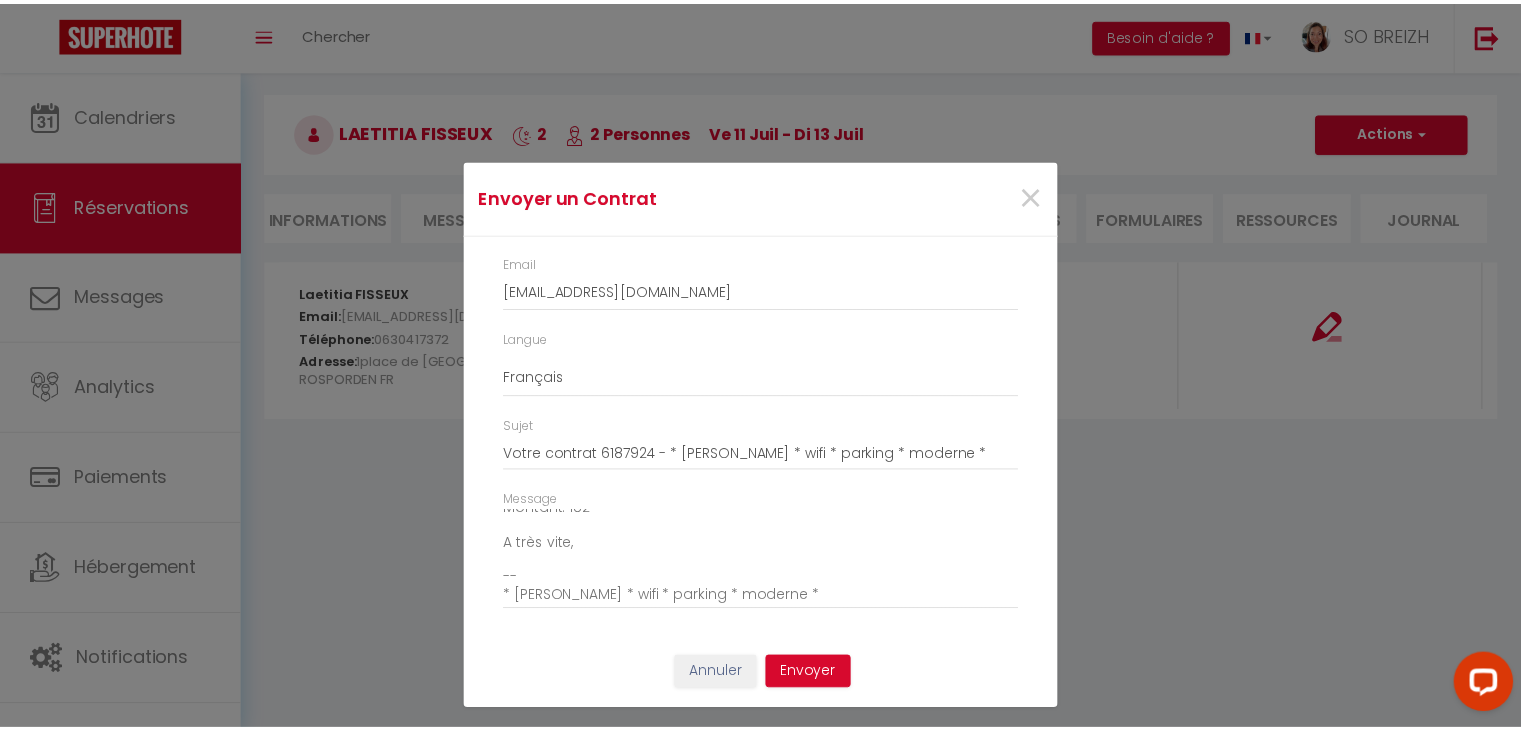 scroll, scrollTop: 244, scrollLeft: 0, axis: vertical 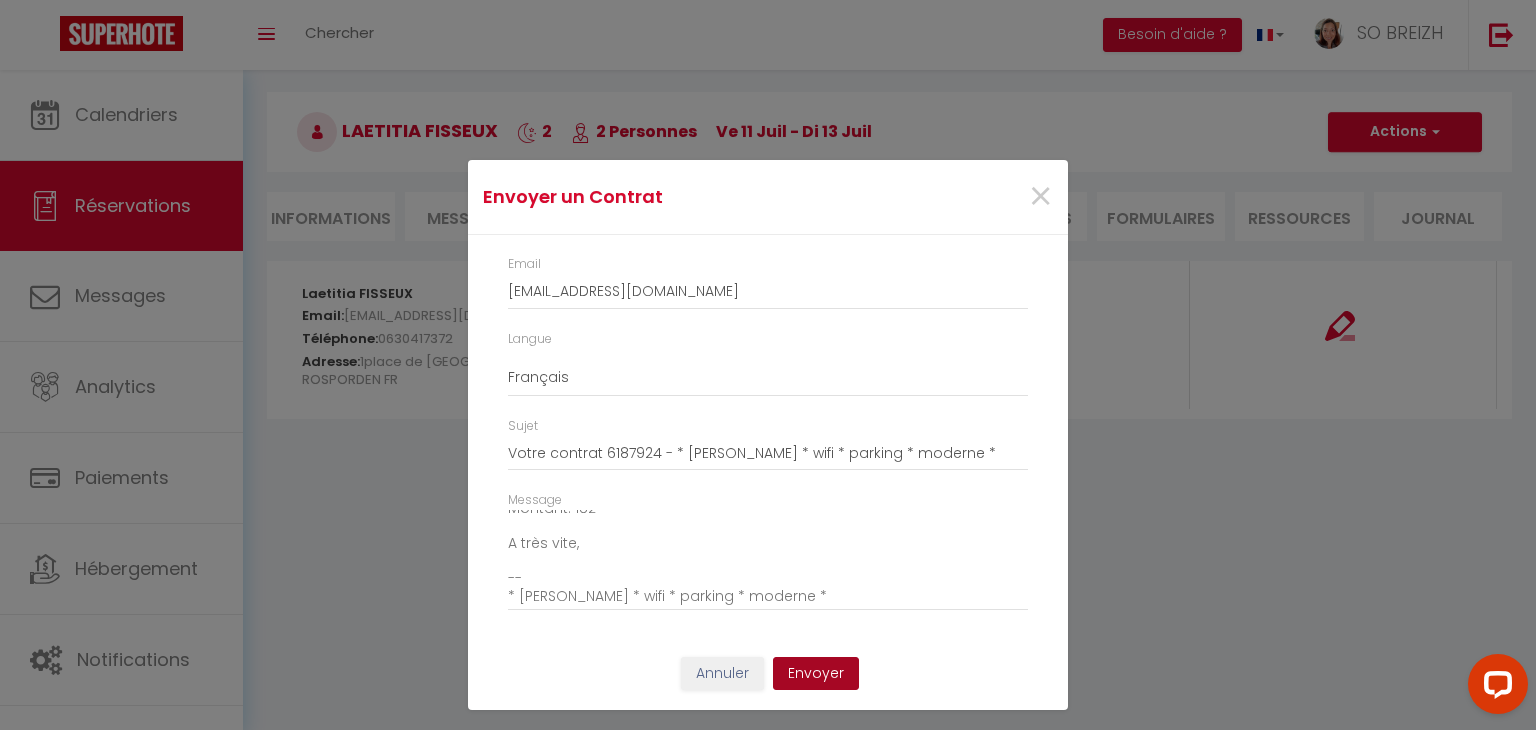 click on "Envoyer" at bounding box center [816, 674] 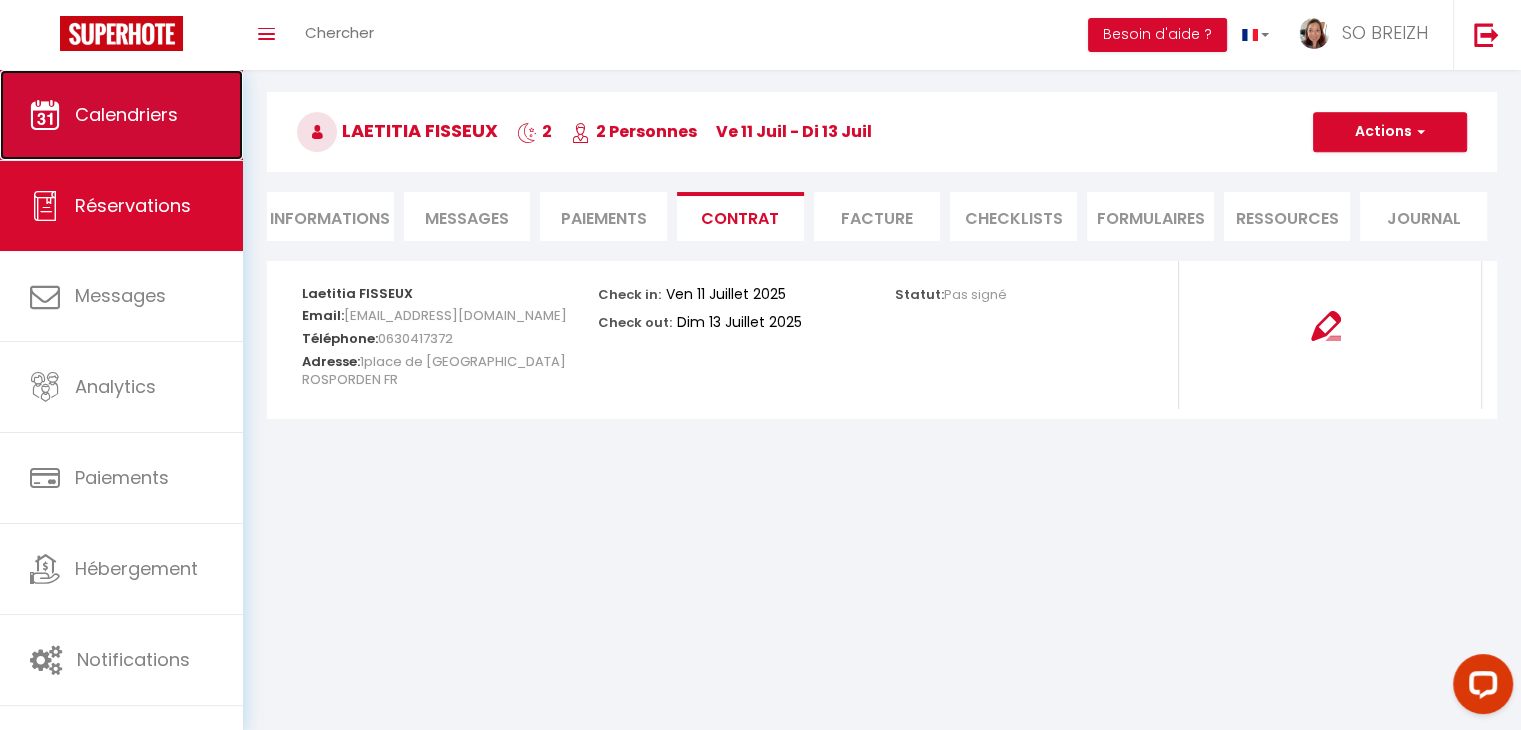 click on "Calendriers" at bounding box center (121, 115) 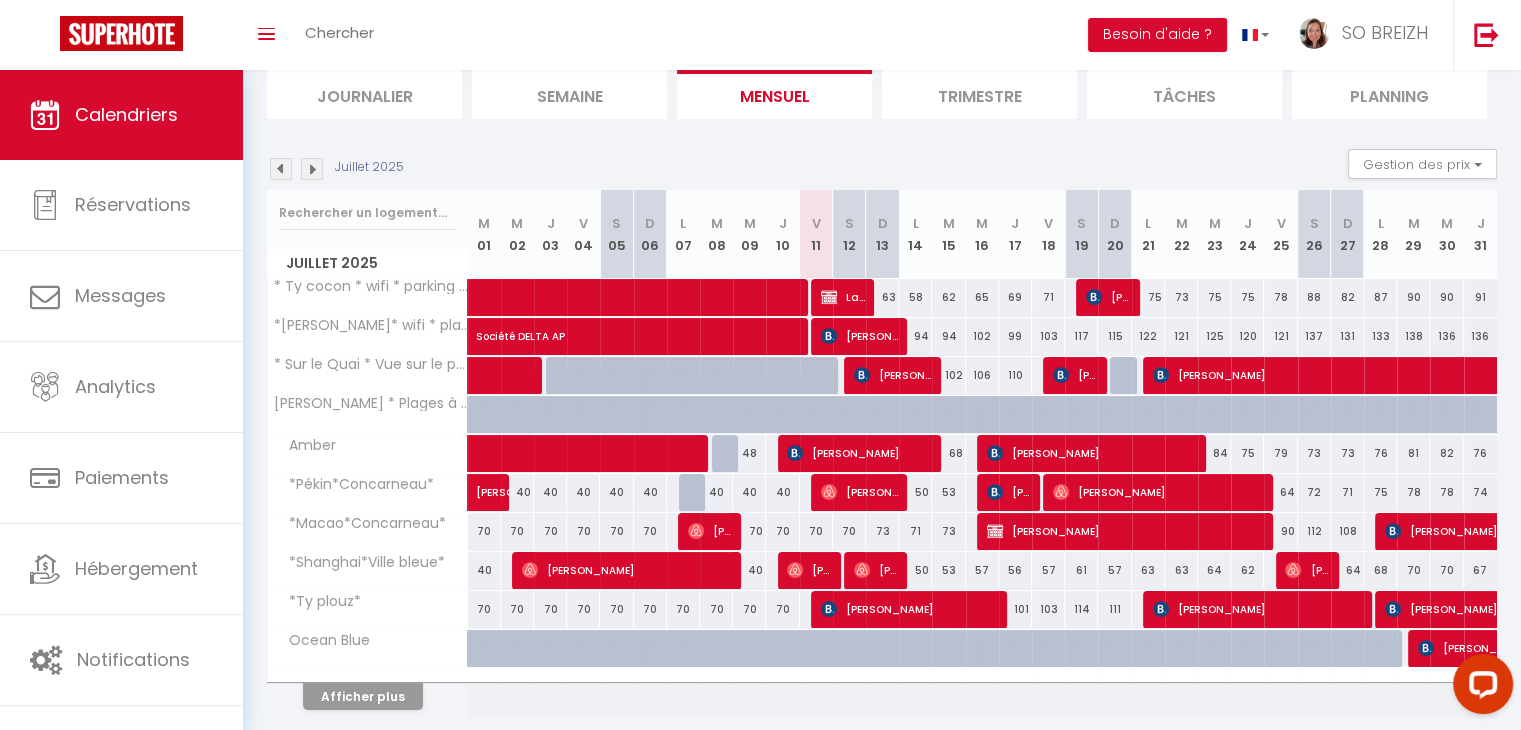 scroll, scrollTop: 205, scrollLeft: 0, axis: vertical 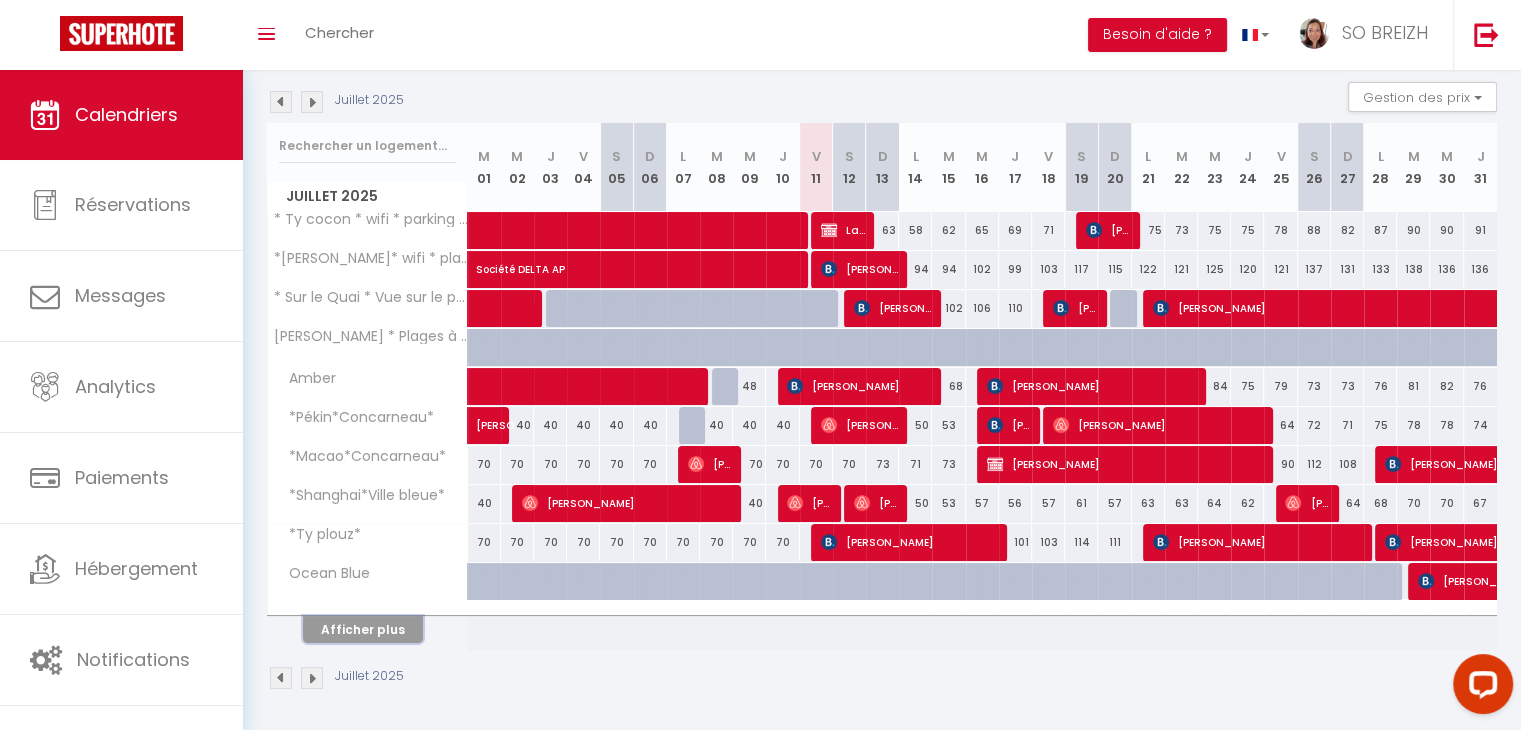 click on "Afficher plus" at bounding box center (363, 629) 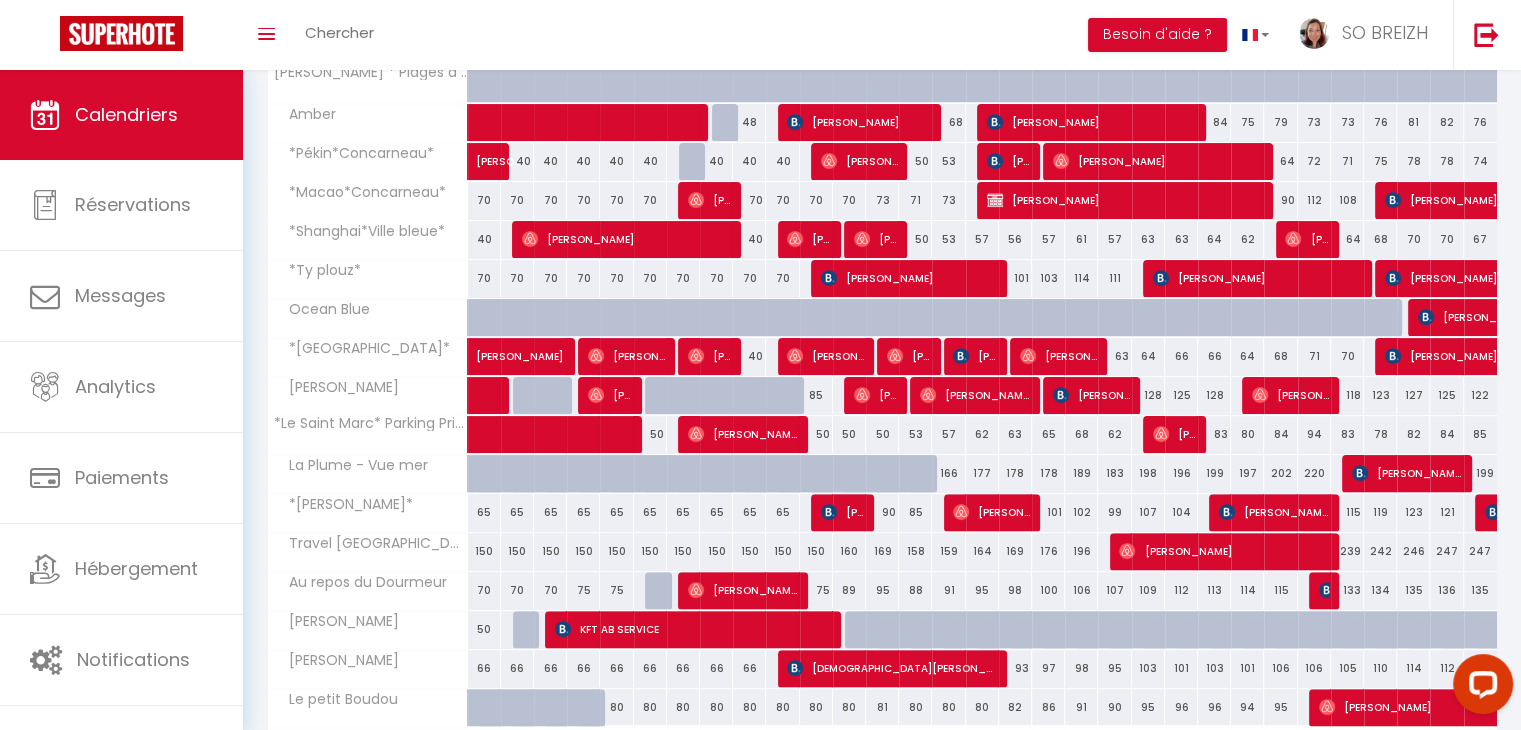 scroll, scrollTop: 593, scrollLeft: 0, axis: vertical 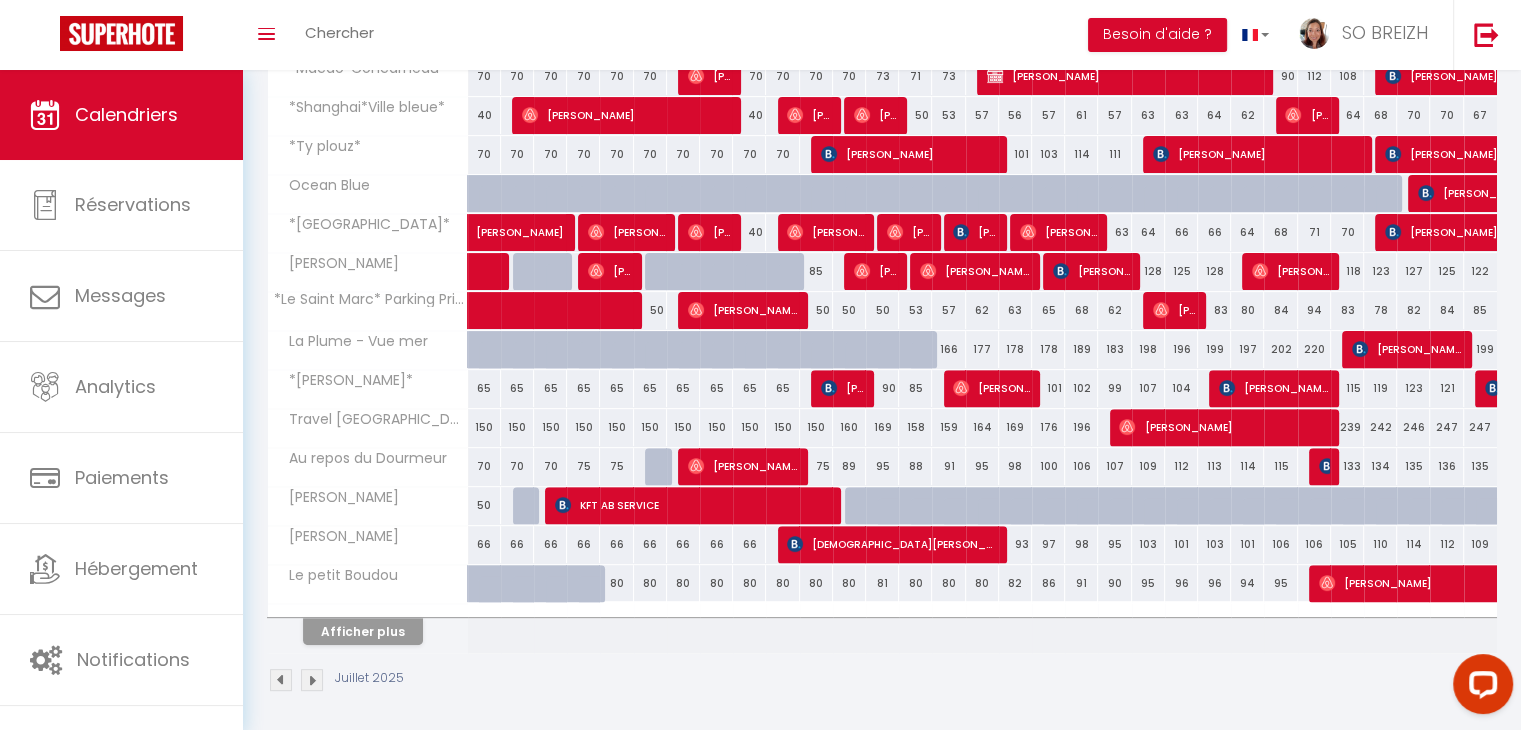 click at bounding box center [1093, 517] 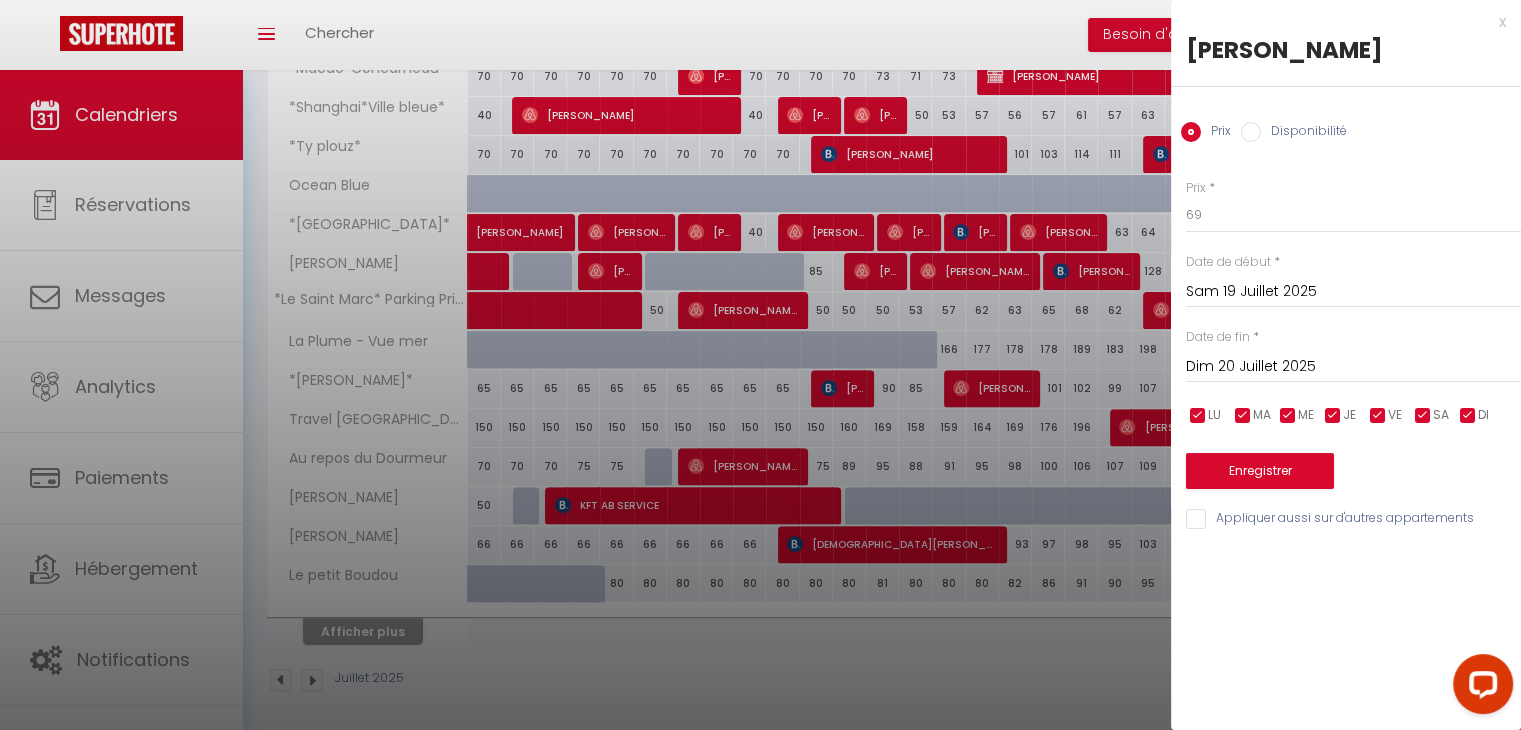 click on "Disponibilité" at bounding box center (1251, 132) 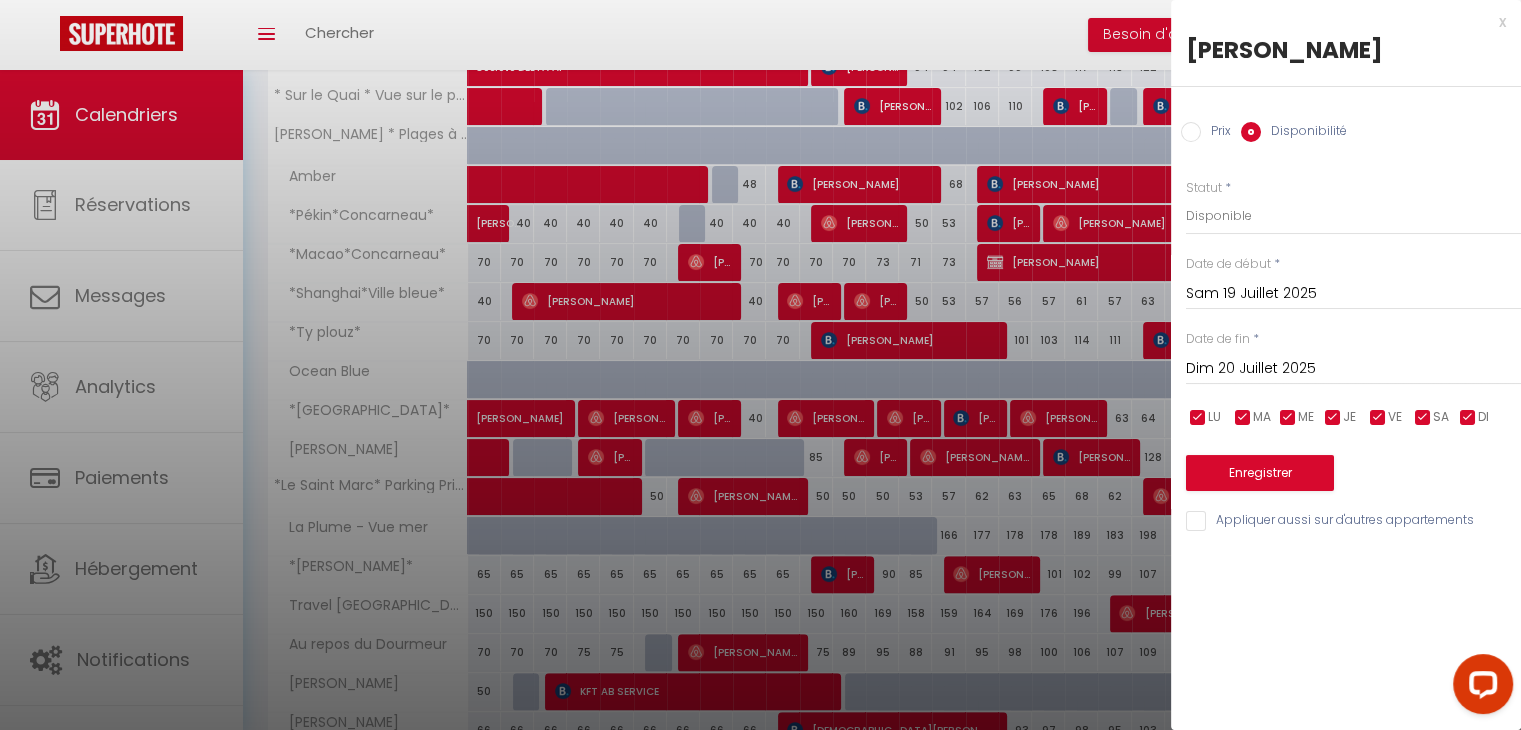 scroll, scrollTop: 593, scrollLeft: 0, axis: vertical 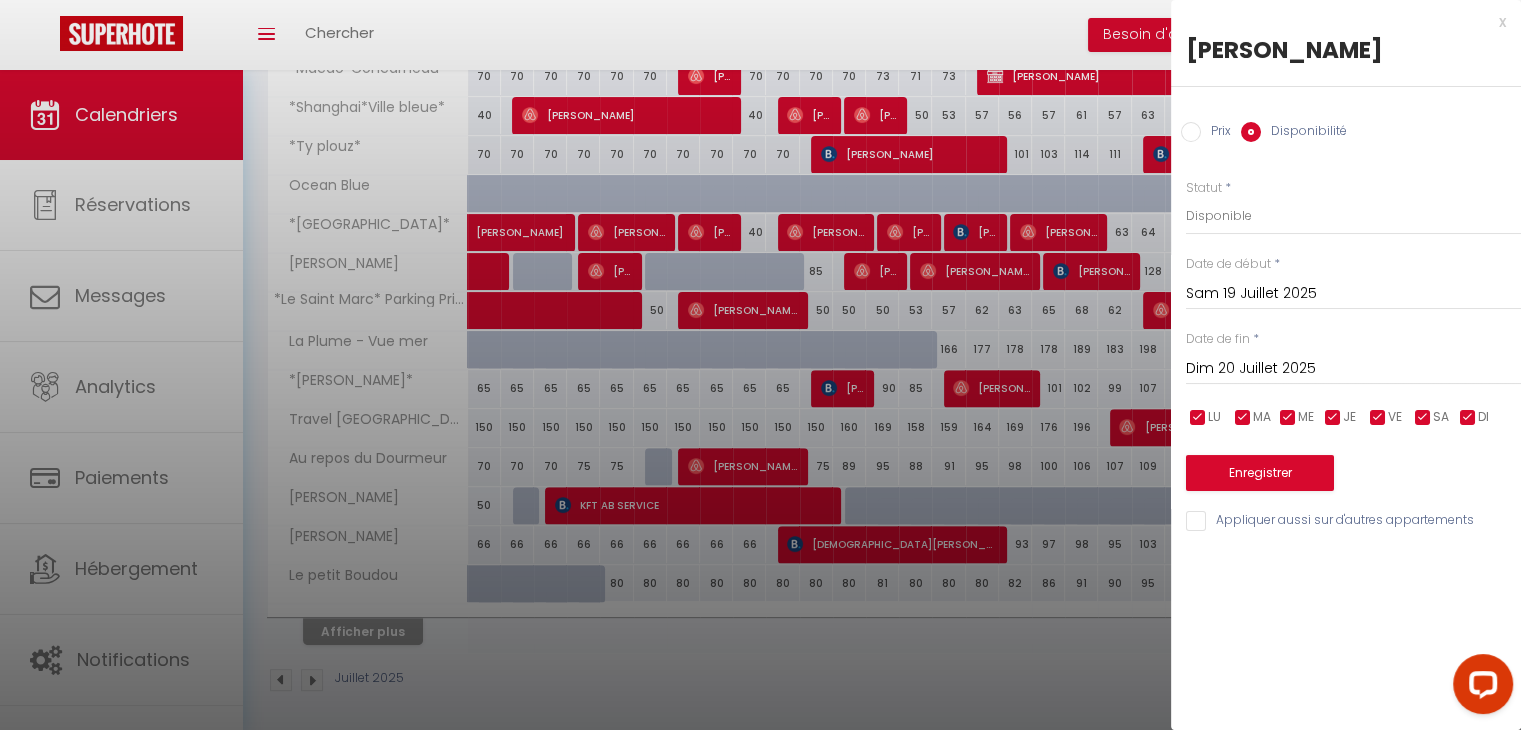 click on "Sam 19 Juillet 2025" at bounding box center (1353, 294) 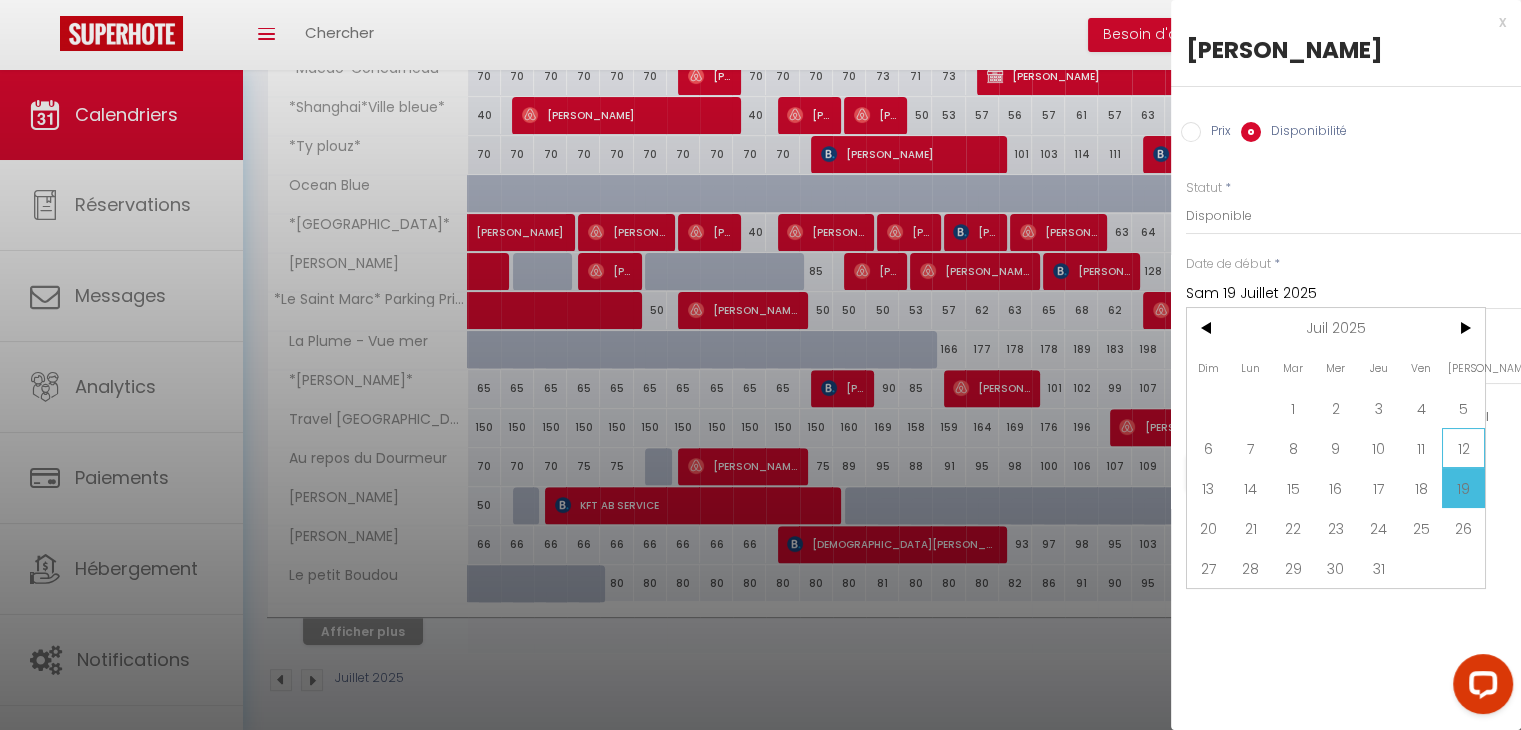 click on "12" at bounding box center (1463, 448) 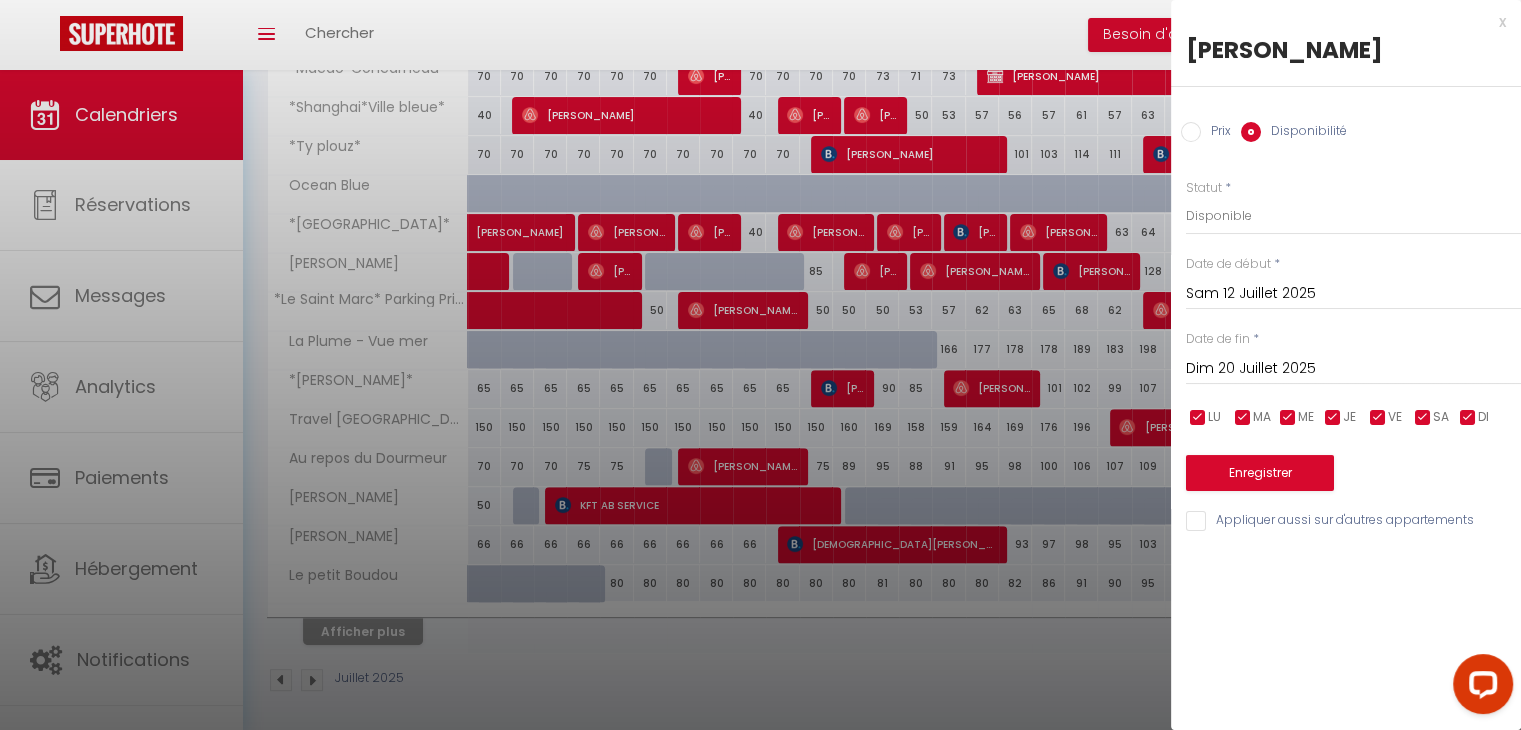click on "Dim 20 Juillet 2025" at bounding box center (1353, 369) 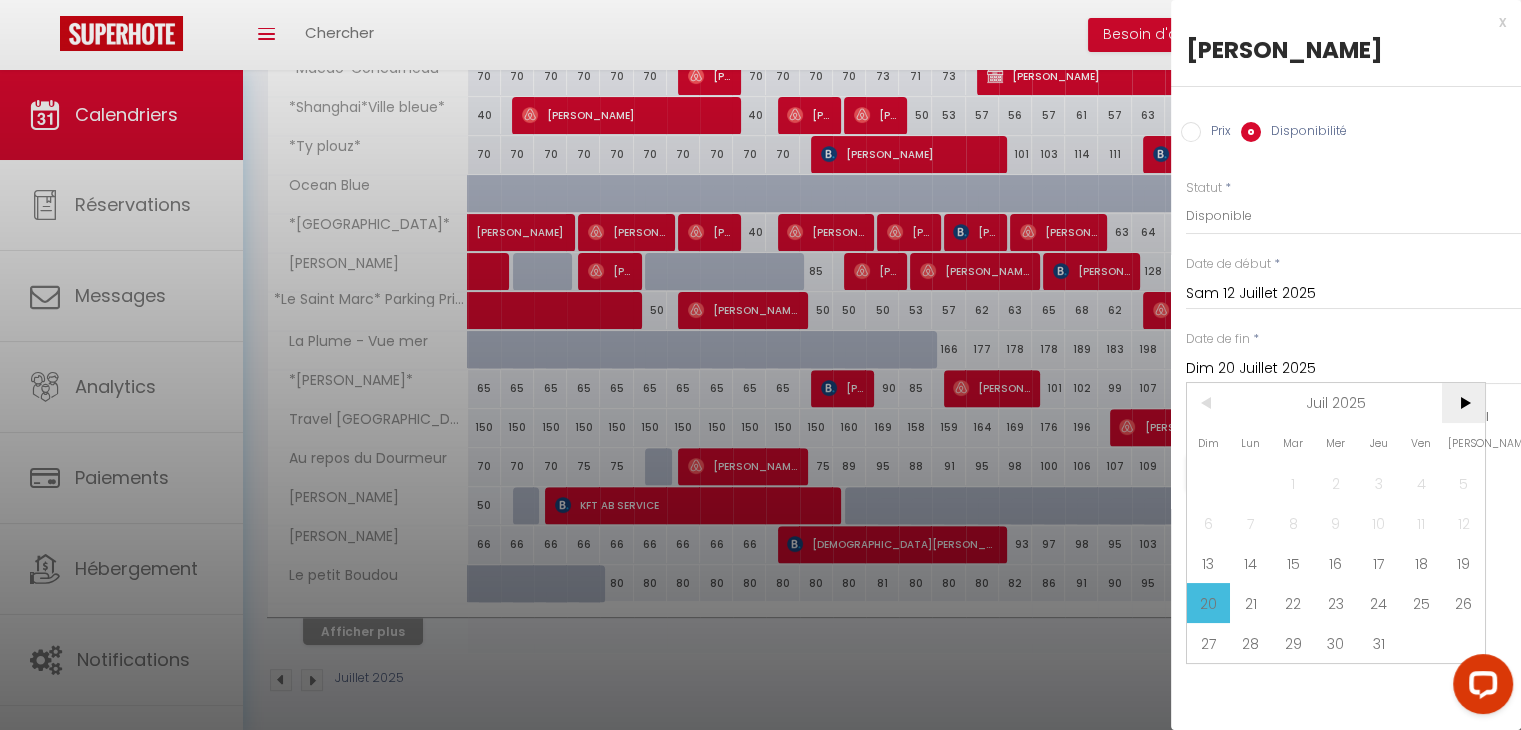 click on ">" at bounding box center [1463, 403] 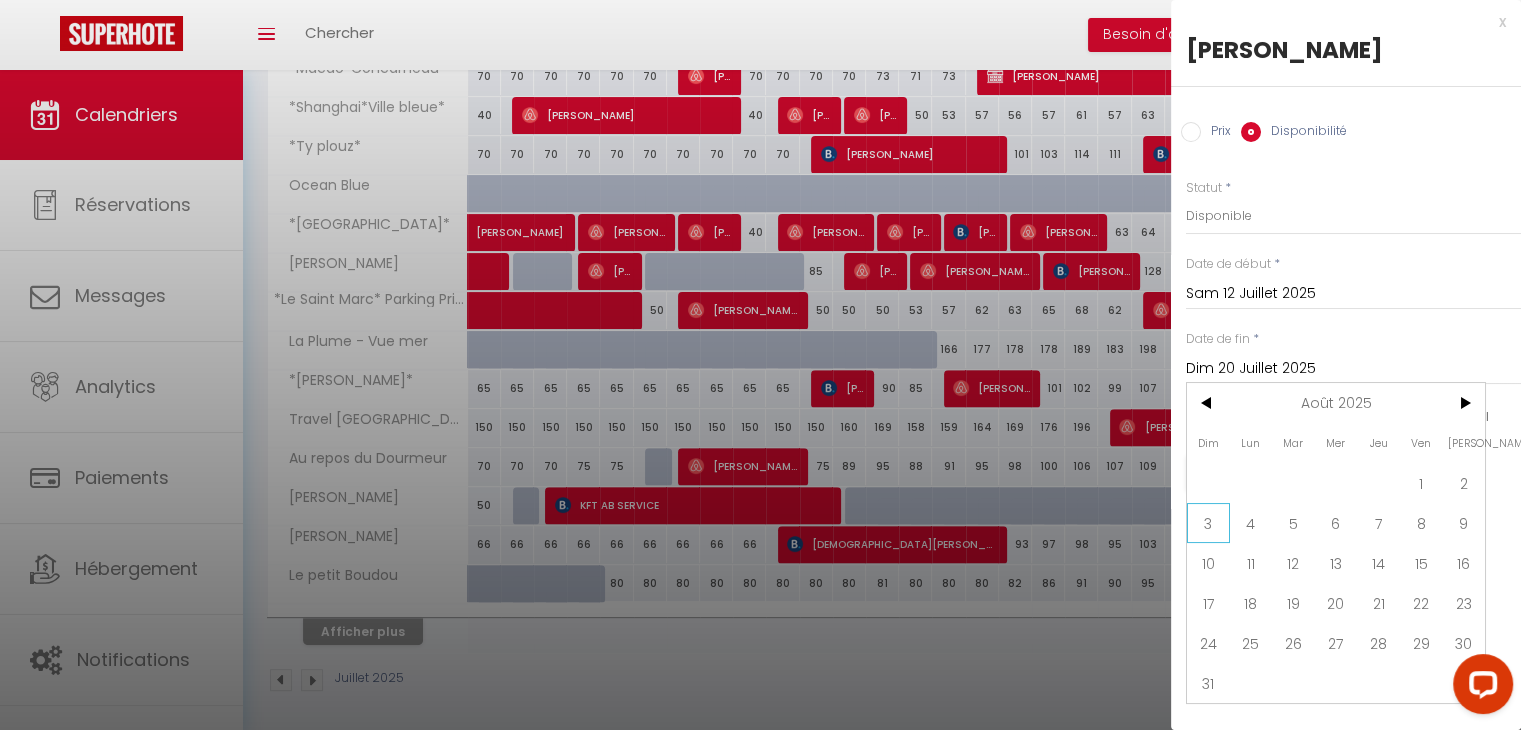 click on "3" at bounding box center [1208, 523] 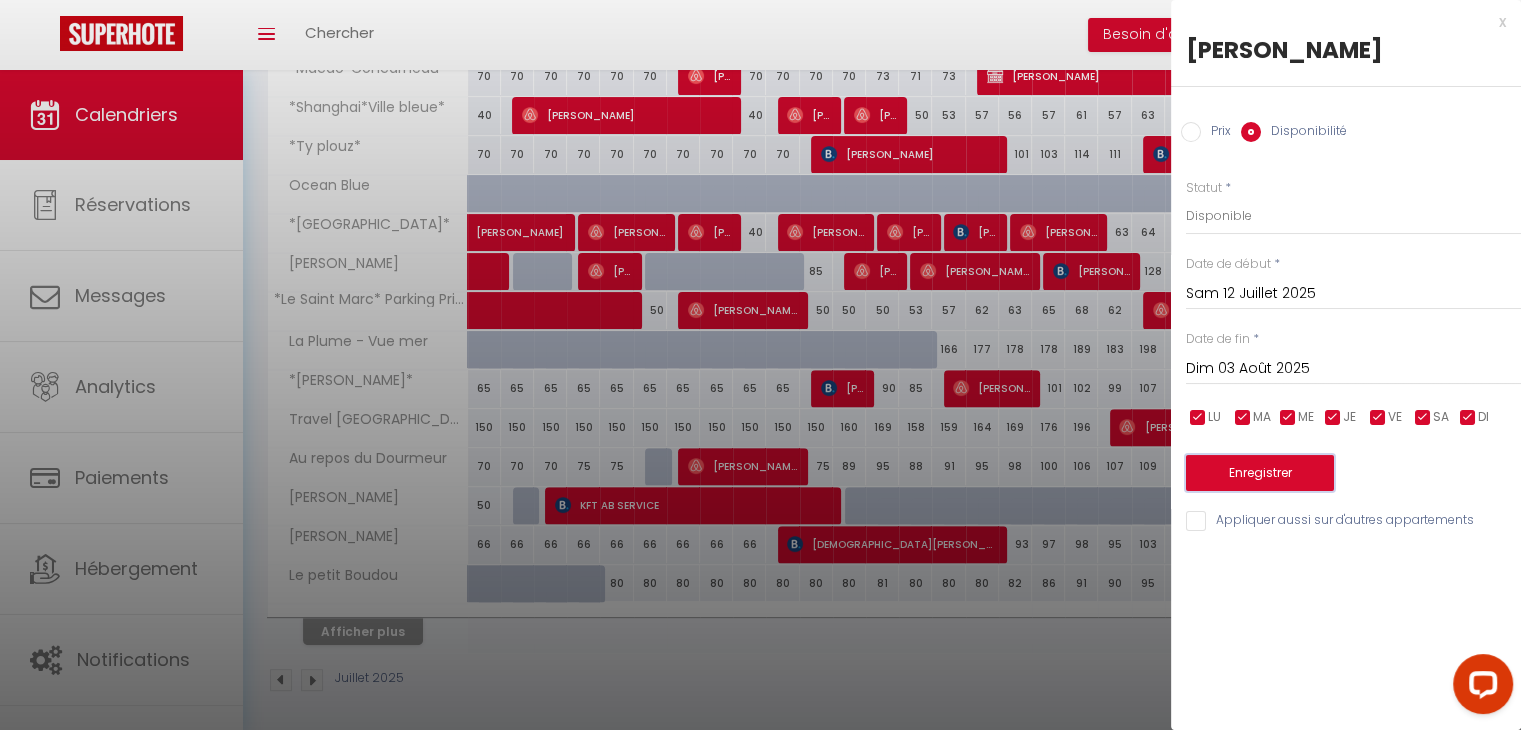 click on "Enregistrer" at bounding box center (1260, 473) 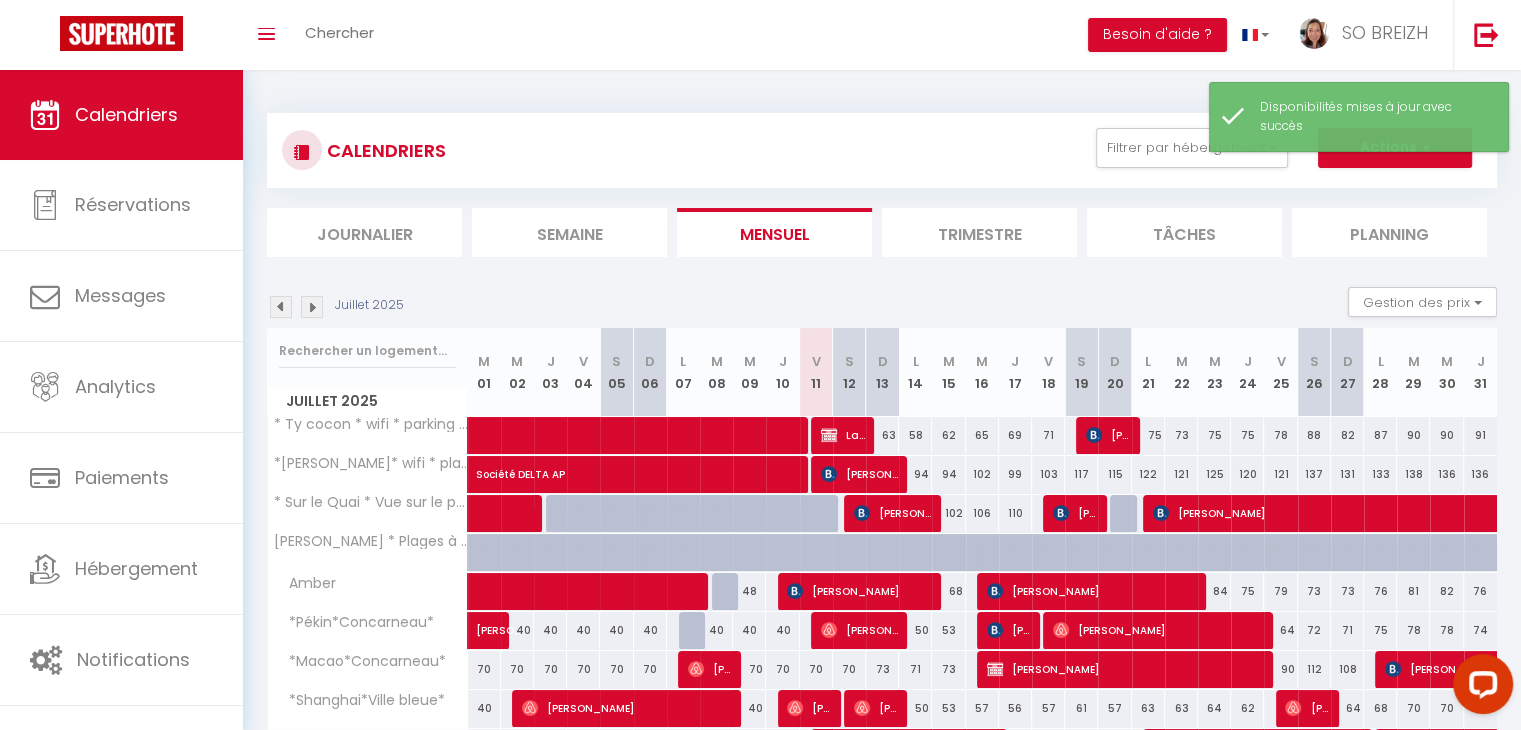 scroll, scrollTop: 0, scrollLeft: 0, axis: both 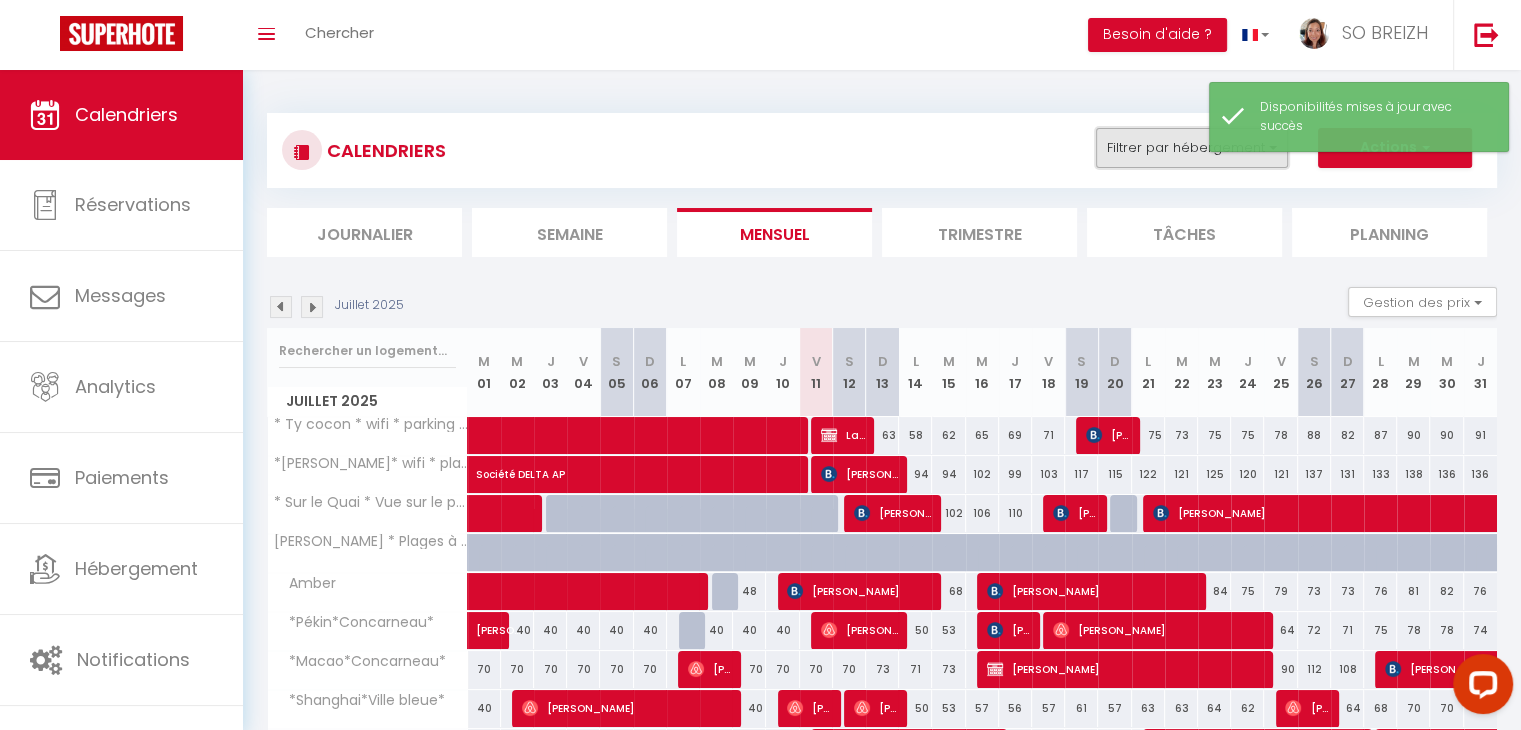 click on "Filtrer par hébergement" at bounding box center (1192, 148) 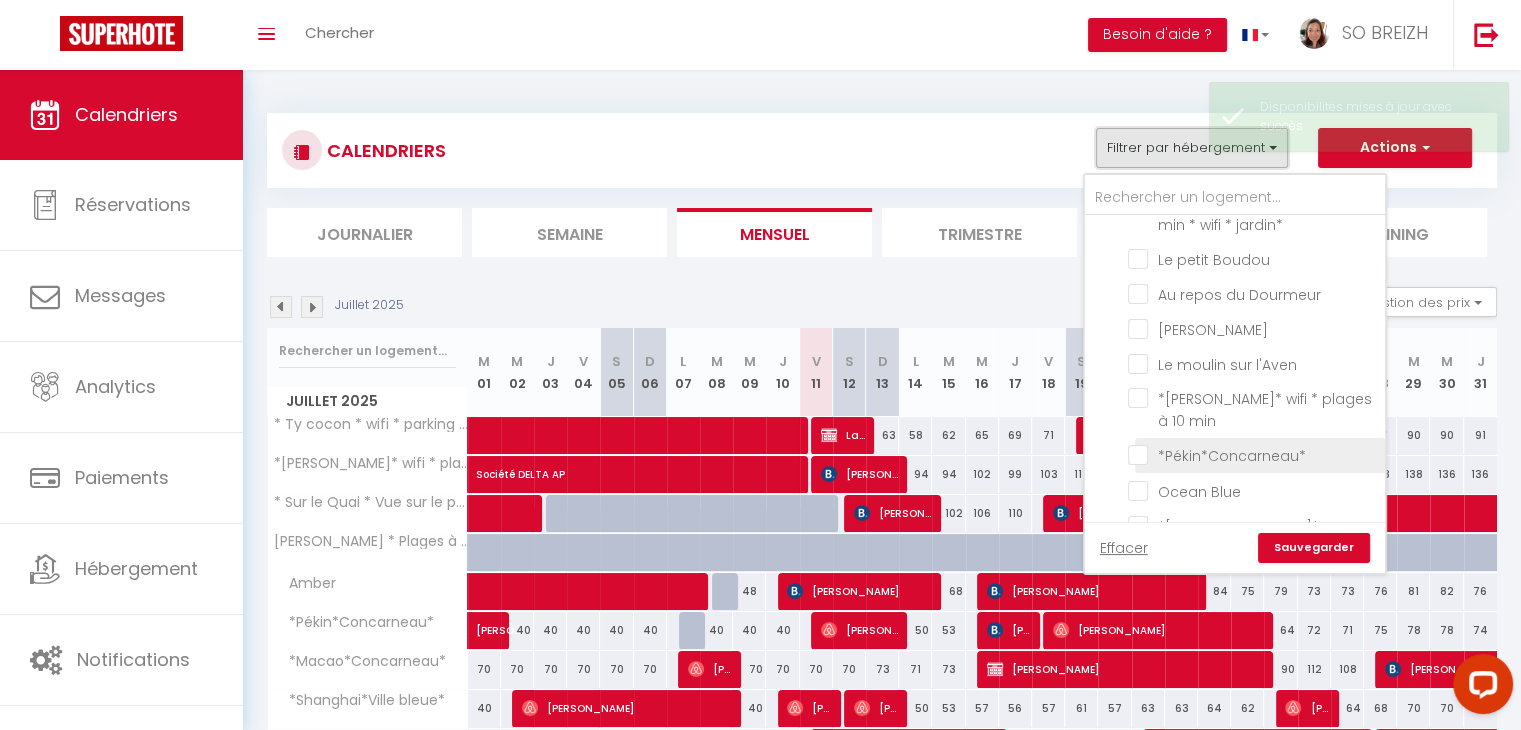 scroll, scrollTop: 500, scrollLeft: 0, axis: vertical 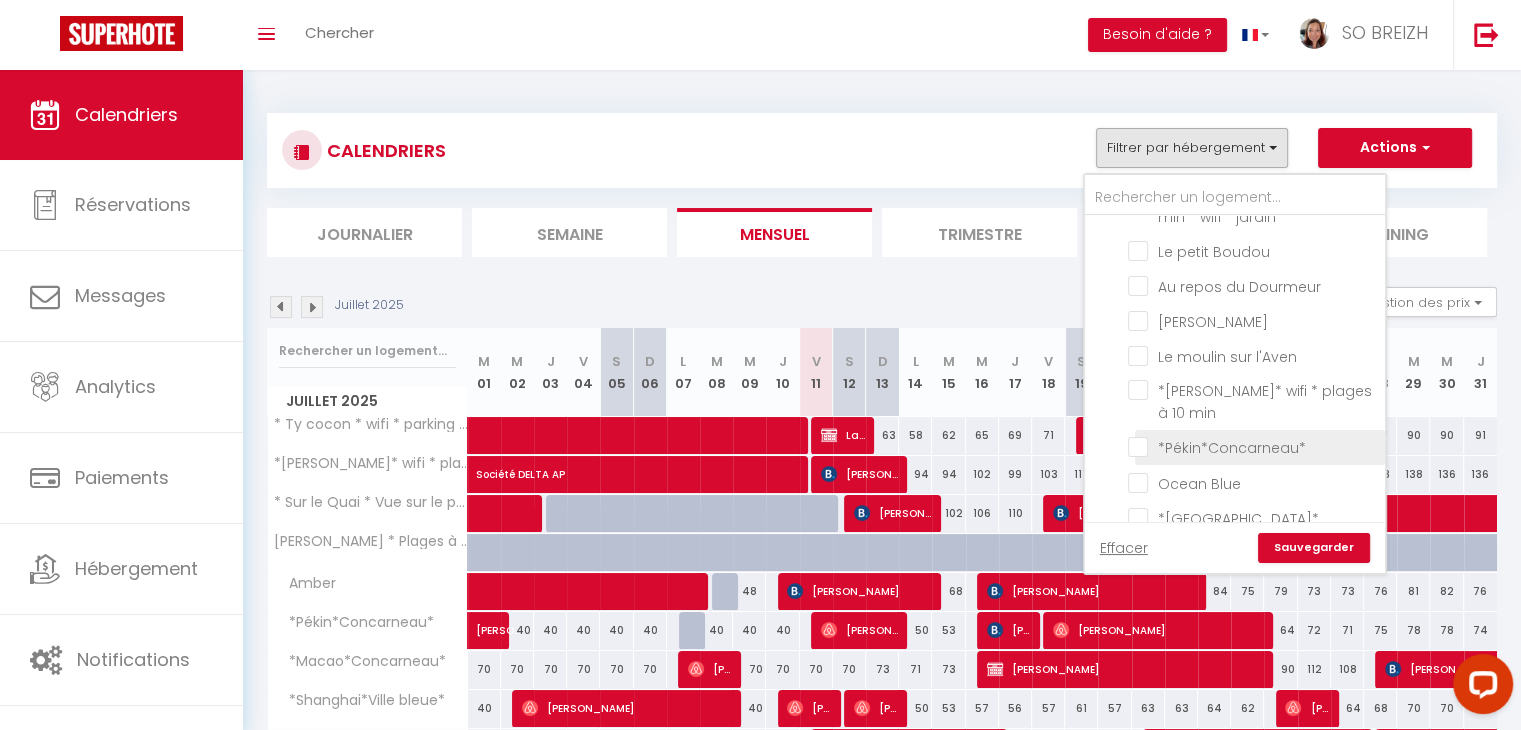 drag, startPoint x: 1137, startPoint y: 306, endPoint x: 1235, endPoint y: 419, distance: 149.57607 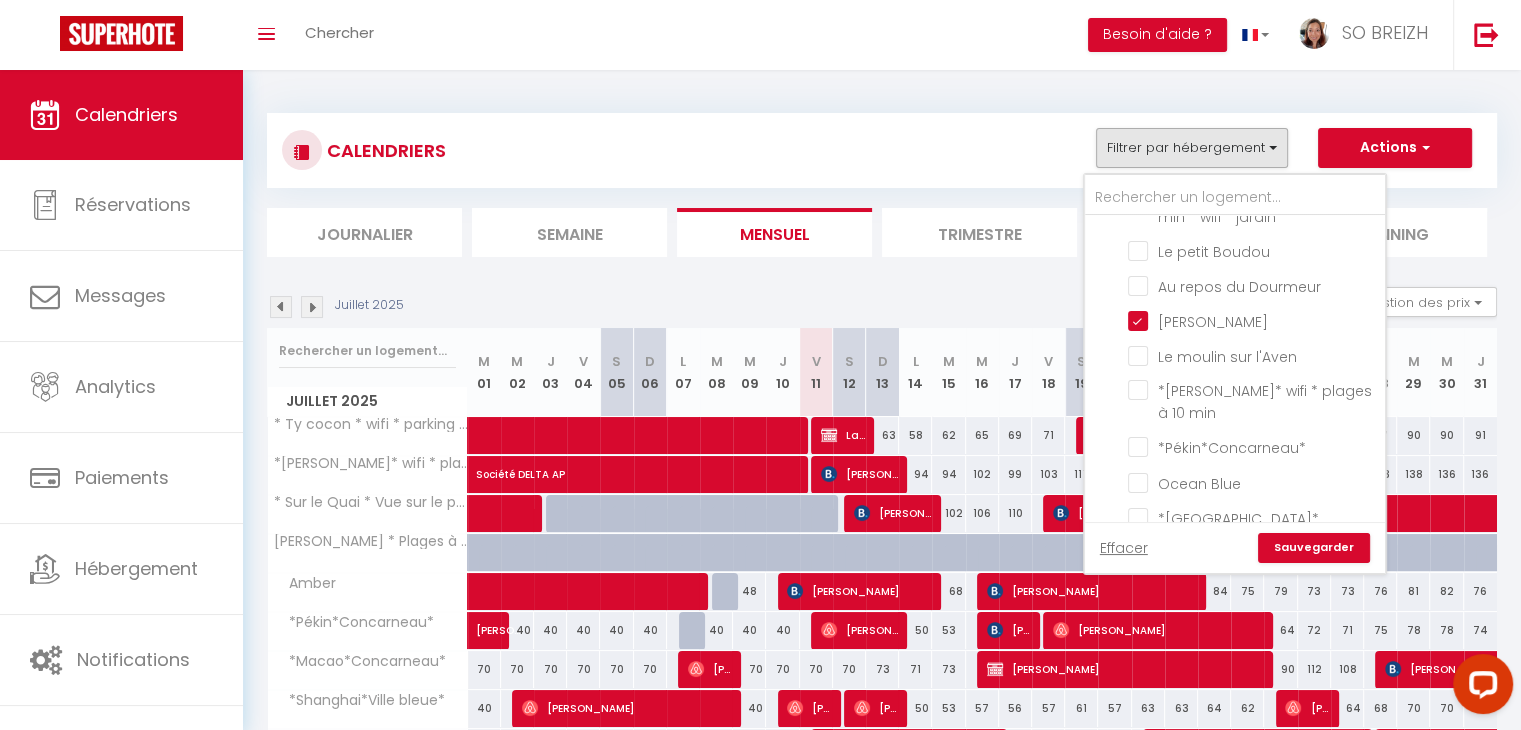 click on "Sauvegarder" at bounding box center (1314, 548) 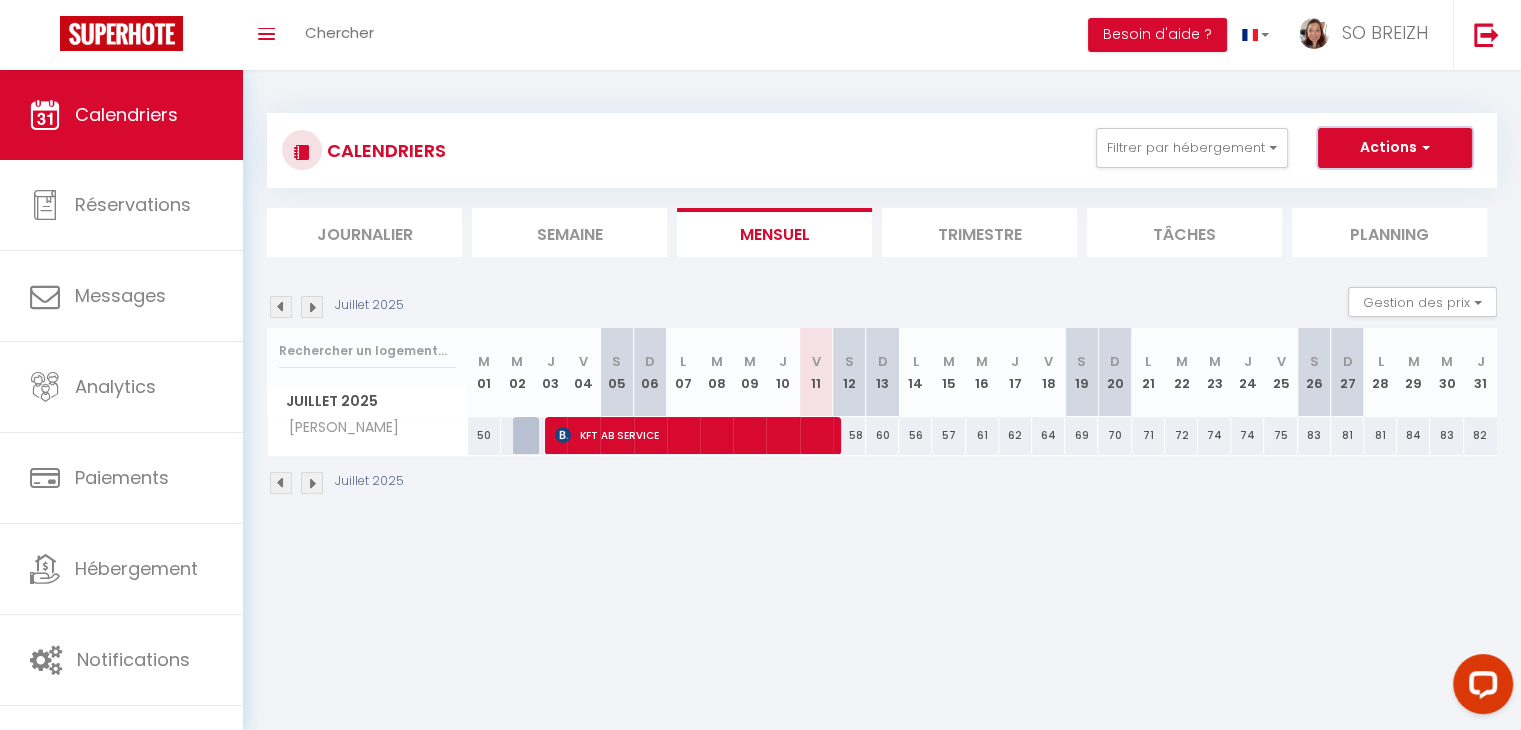 click at bounding box center (1423, 147) 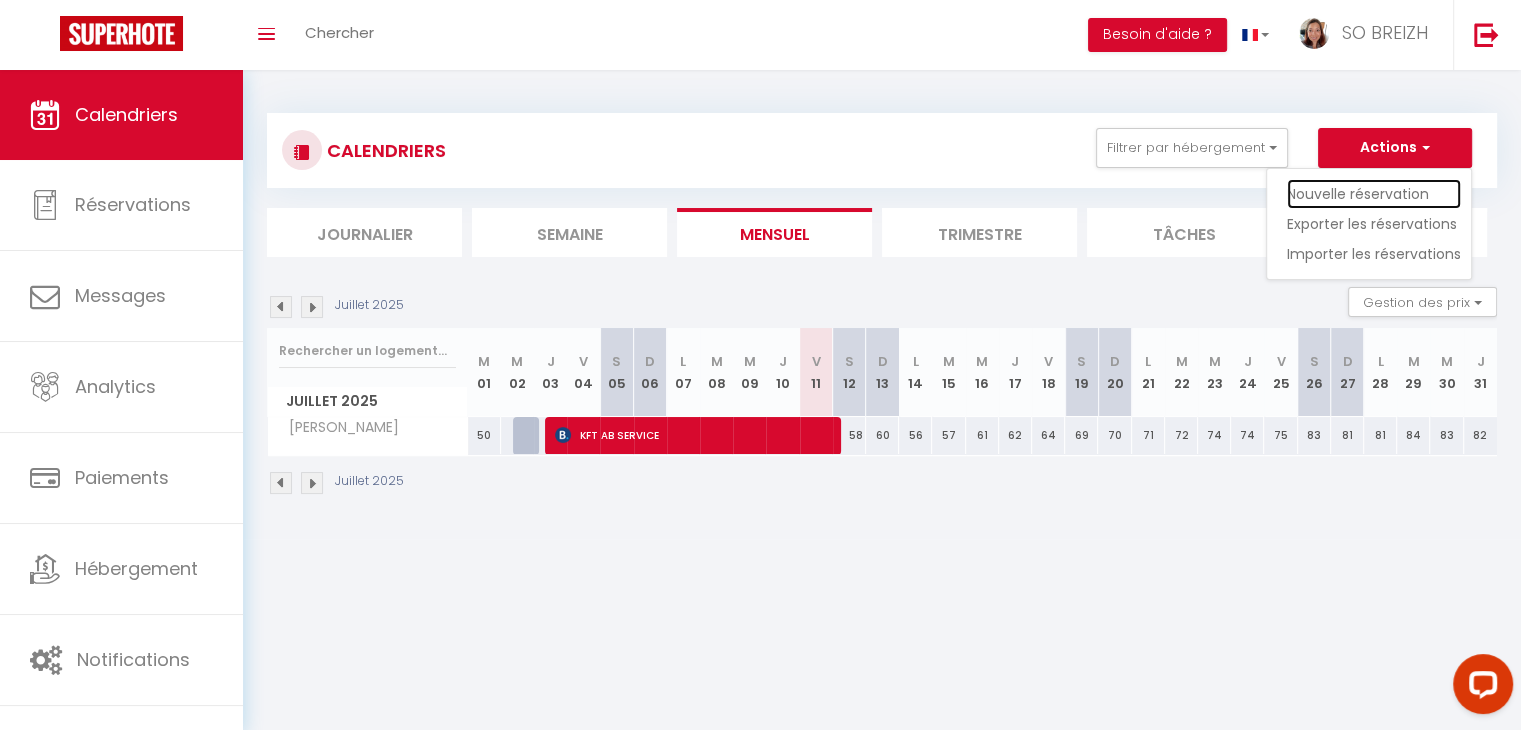 click on "Nouvelle réservation" at bounding box center (1374, 194) 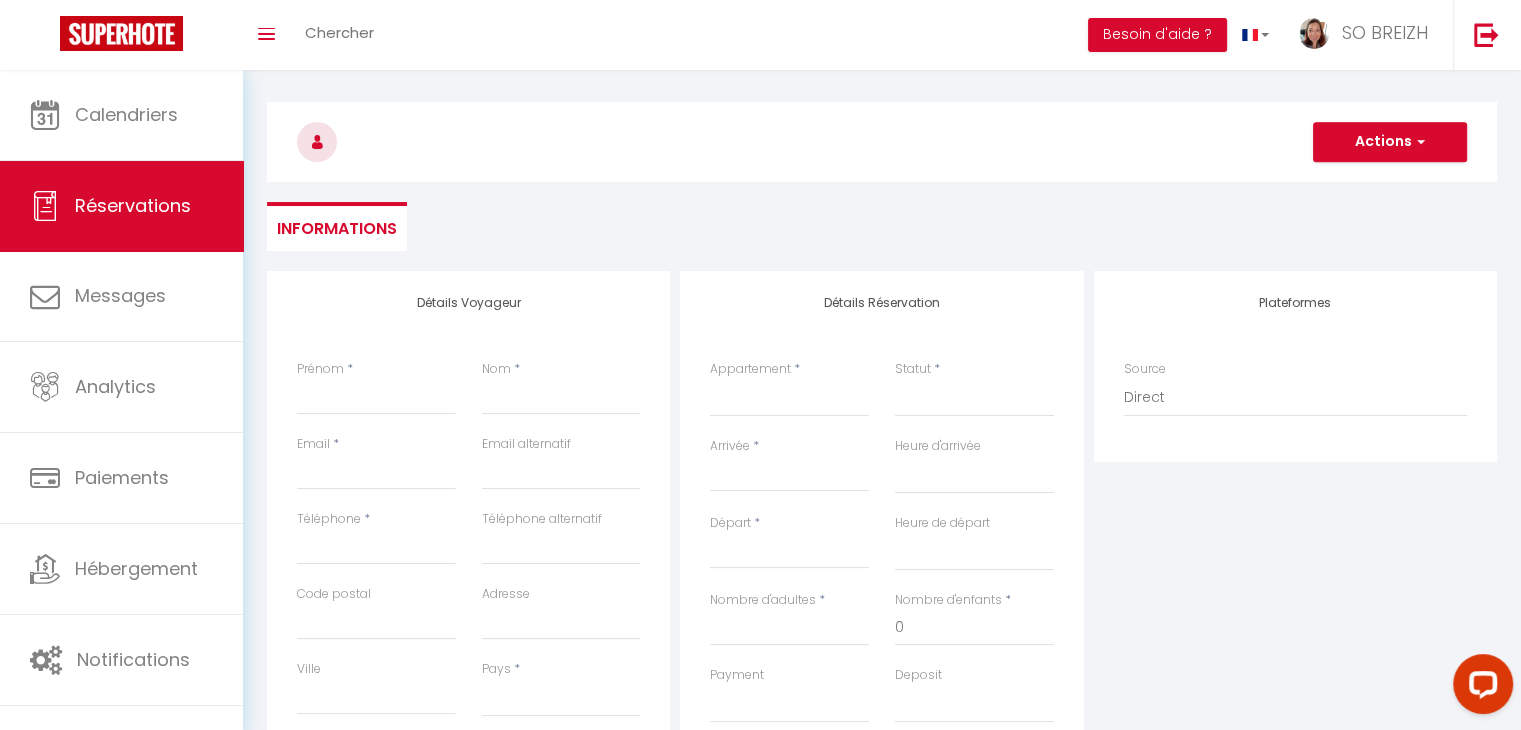 scroll, scrollTop: 300, scrollLeft: 0, axis: vertical 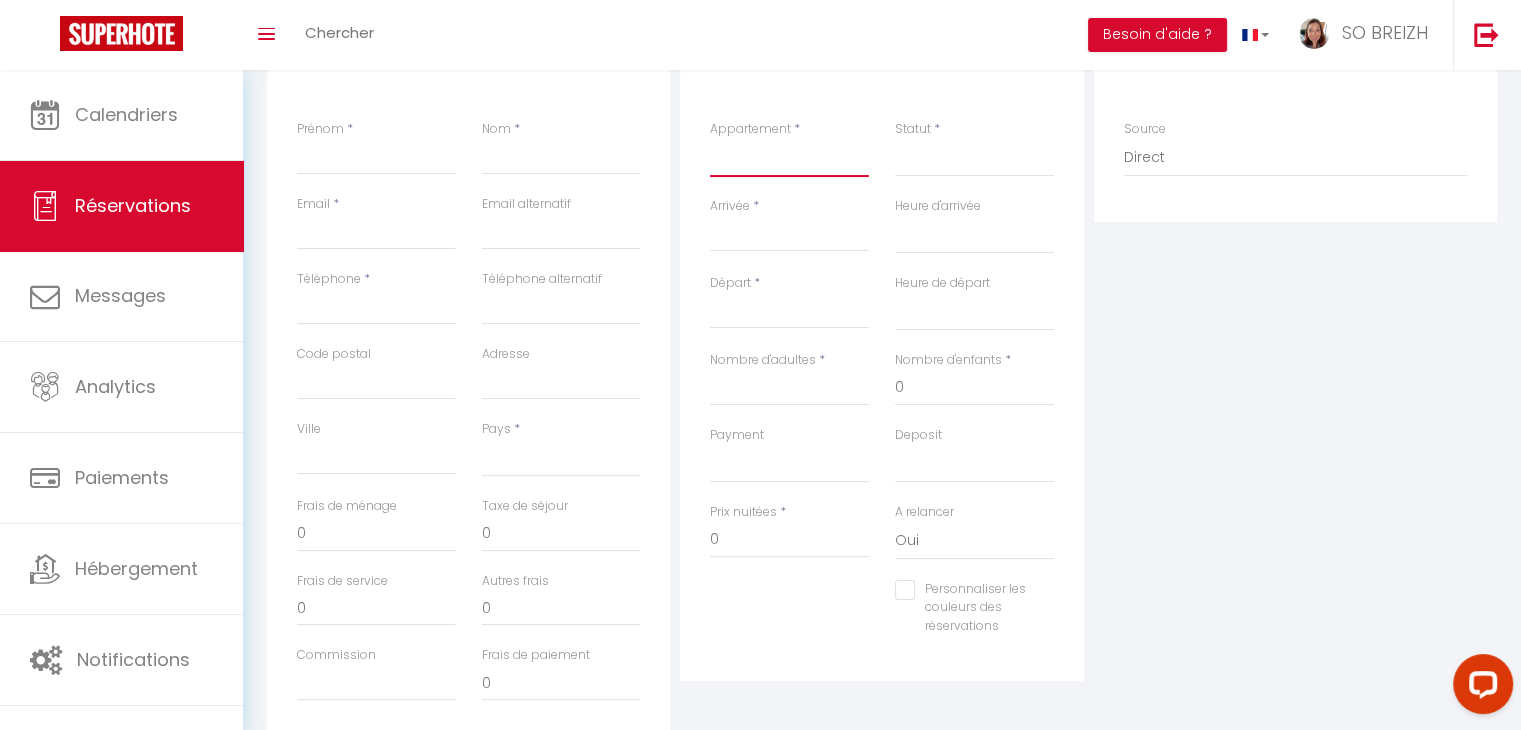click on "Alicia La maison sur l'Aven La Plume - Vue mer La maison sur le ruisseau *Macao*Concarneau* *Shanghai*Ville bleue* Travel Breizh *Ashley* * Sur le Quai * Vue sur le port * Extérieur Cosy * Chez Anna * Ty cocon * wifi * parking * moderne * Ty Mam Goz * Plages à 5 min * wifi * jardin* Le petit Boudou Au repos du Dourmeur Ty Chouchen Le moulin sur l'Aven *Ty Bara* wifi * plages à 10 min *Pékin*Concarneau* Ocean Blue *Hong Kong* Amber *Le Saint Marc* Parking Privé * *Ty plouz*" at bounding box center [789, 158] 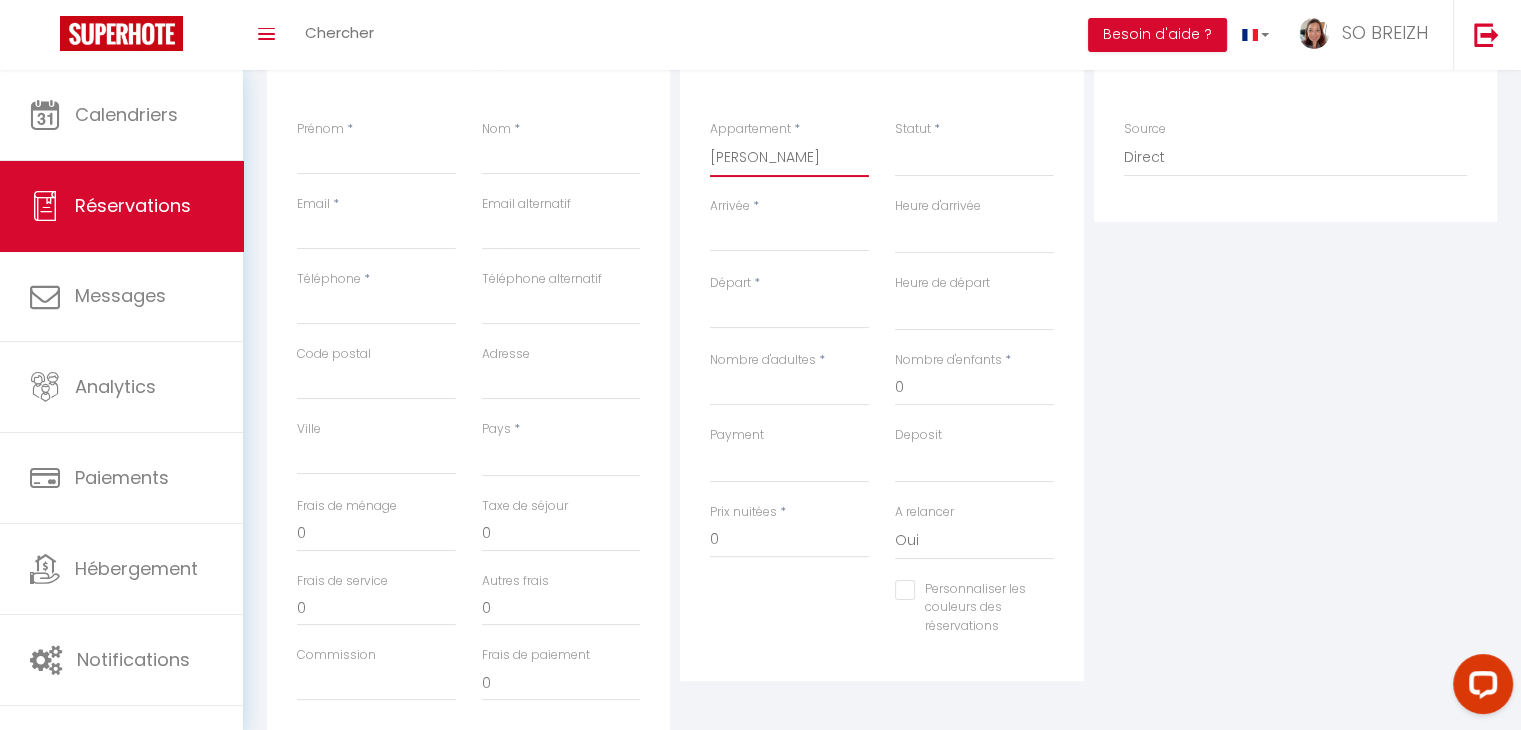 click on "Alicia La maison sur l'Aven La Plume - Vue mer La maison sur le ruisseau *Macao*Concarneau* *Shanghai*Ville bleue* Travel Breizh *Ashley* * Sur le Quai * Vue sur le port * Extérieur Cosy * Chez Anna * Ty cocon * wifi * parking * moderne * Ty Mam Goz * Plages à 5 min * wifi * jardin* Le petit Boudou Au repos du Dourmeur Ty Chouchen Le moulin sur l'Aven *Ty Bara* wifi * plages à 10 min *Pékin*Concarneau* Ocean Blue *Hong Kong* Amber *Le Saint Marc* Parking Privé * *Ty plouz*" at bounding box center (789, 158) 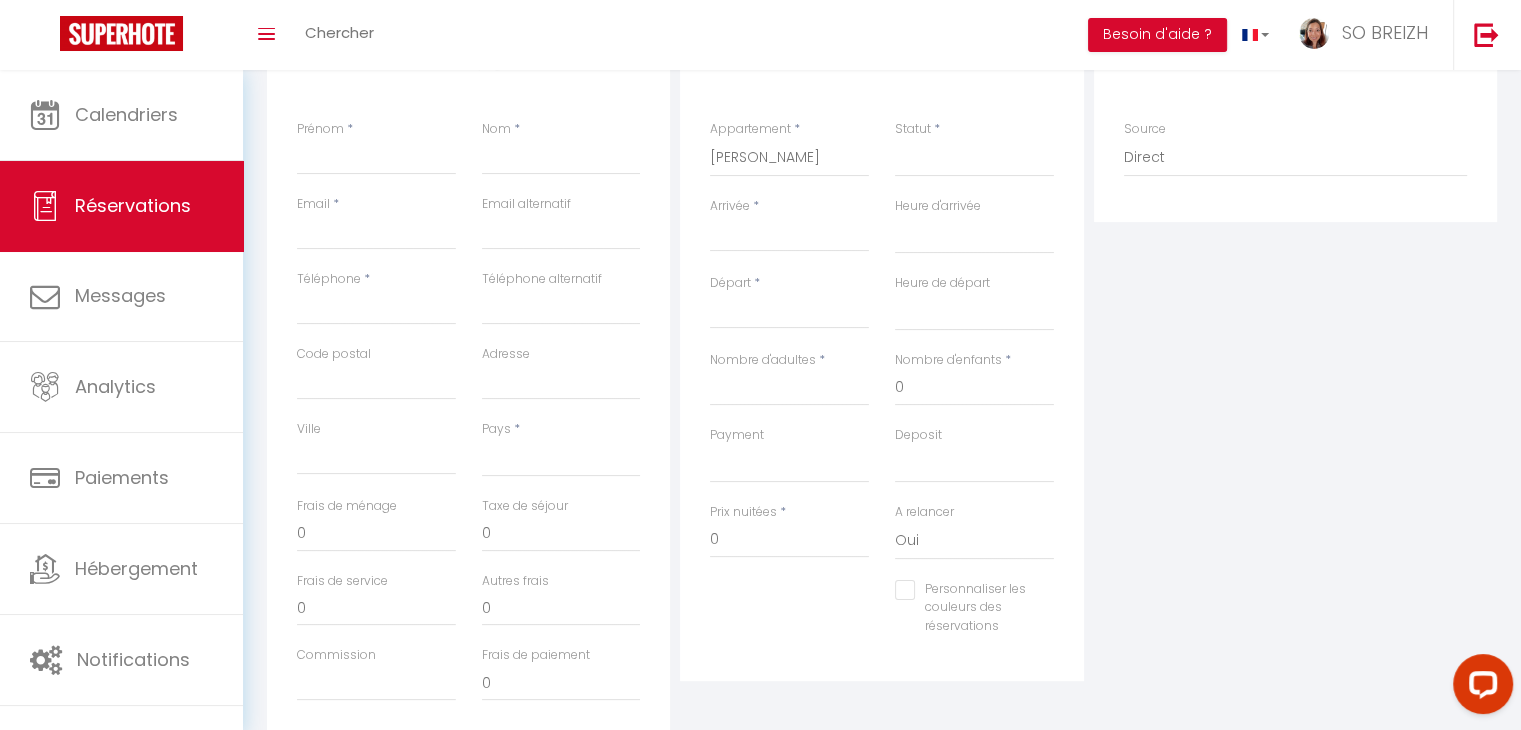 click on "Arrivée" at bounding box center (789, 236) 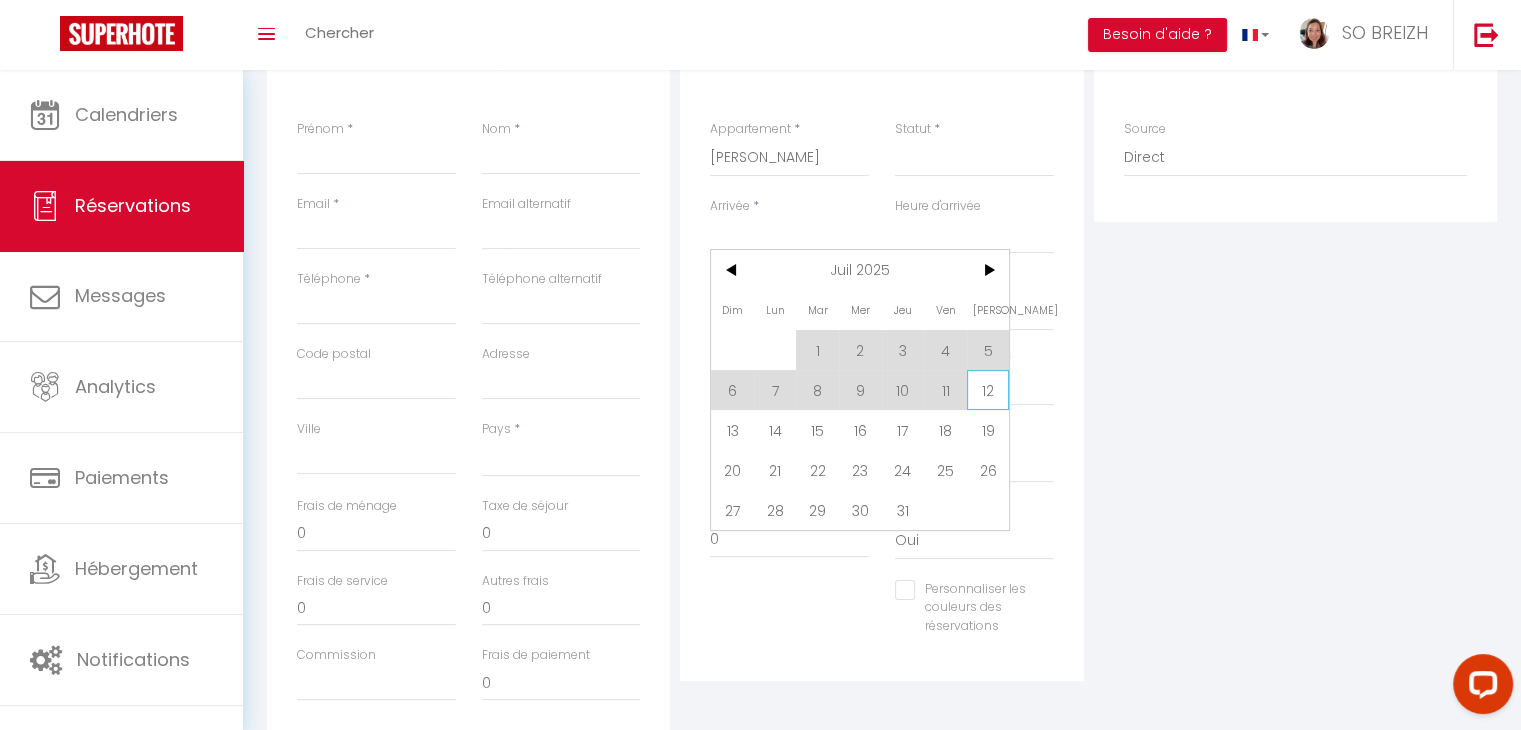 click on "12" at bounding box center (988, 390) 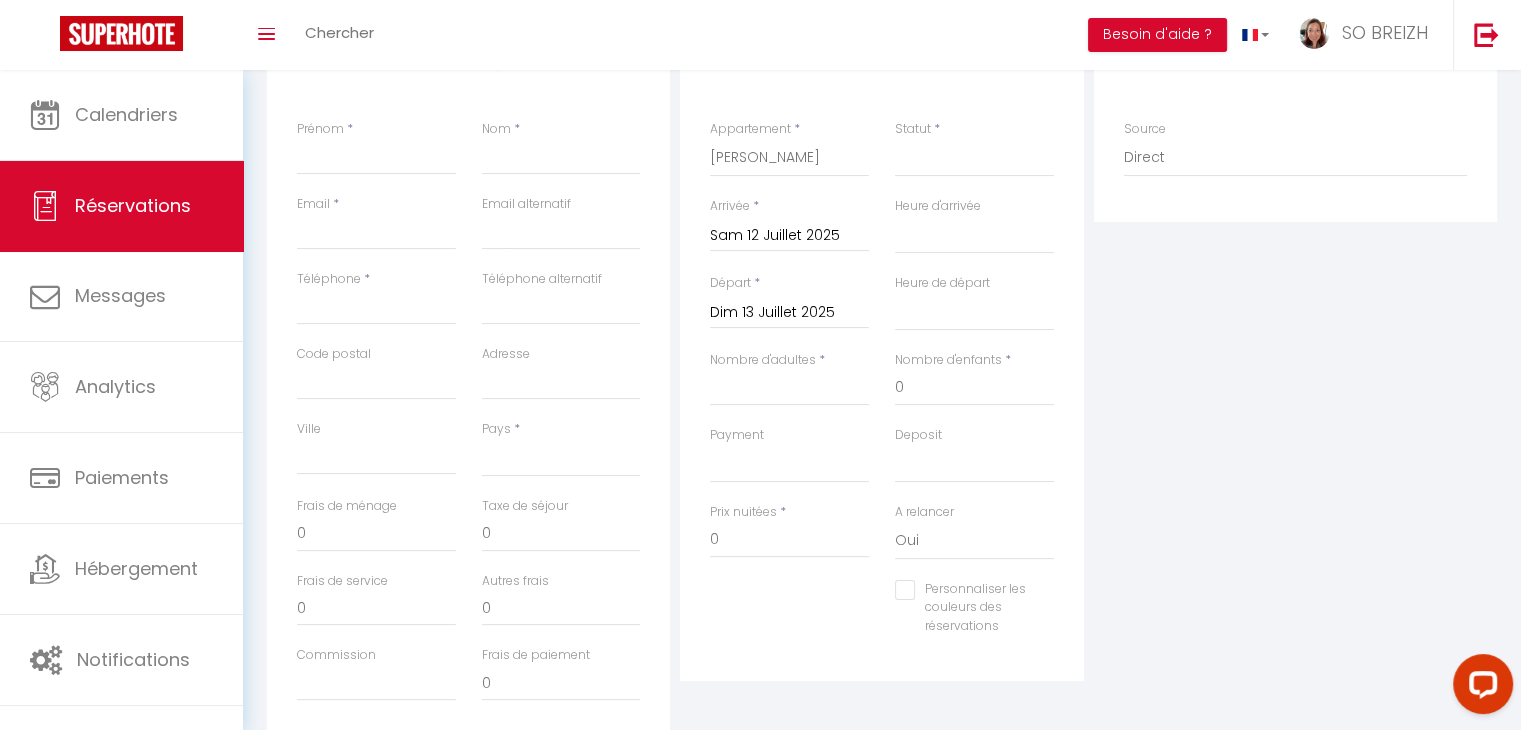 click on "Dim 13 Juillet 2025" at bounding box center (789, 313) 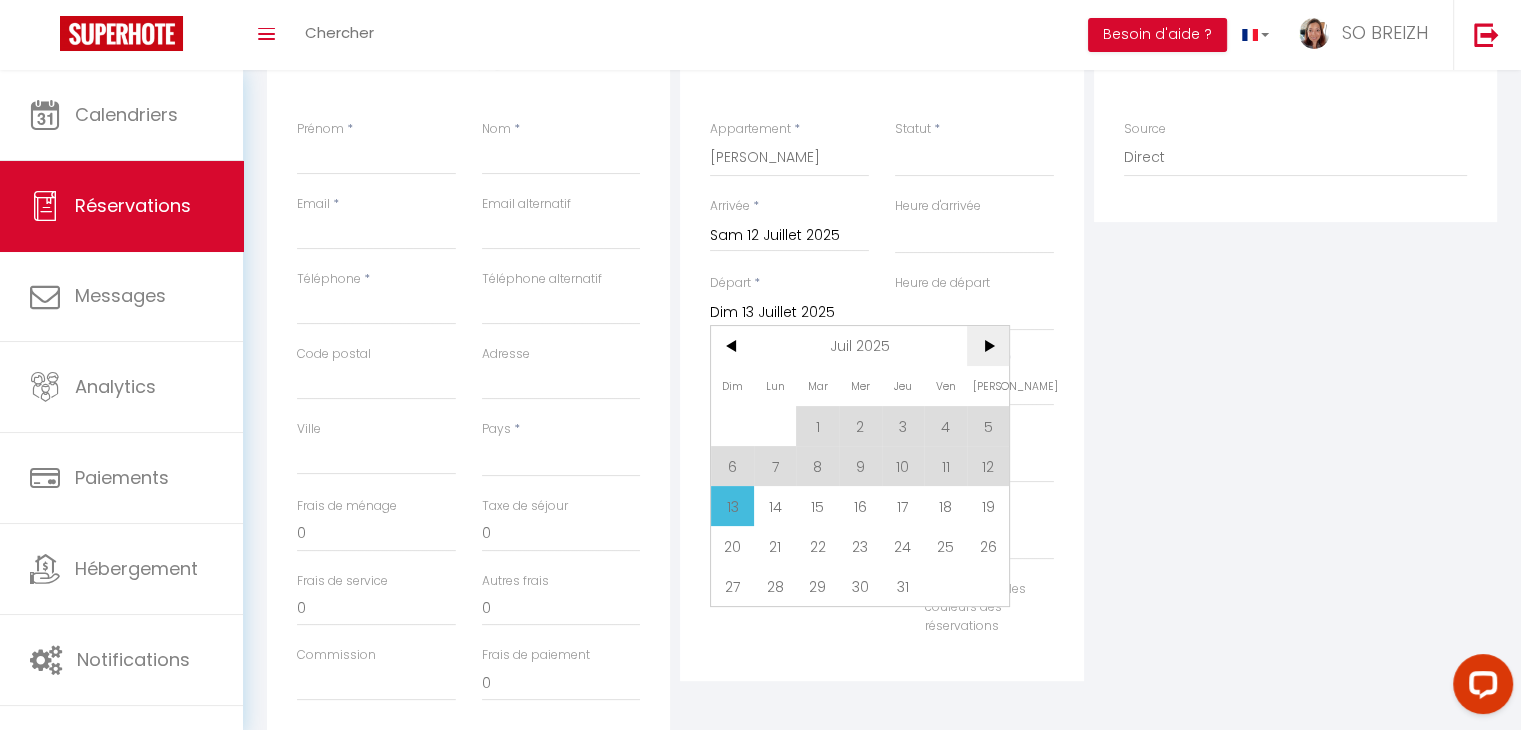 click on ">" at bounding box center [988, 346] 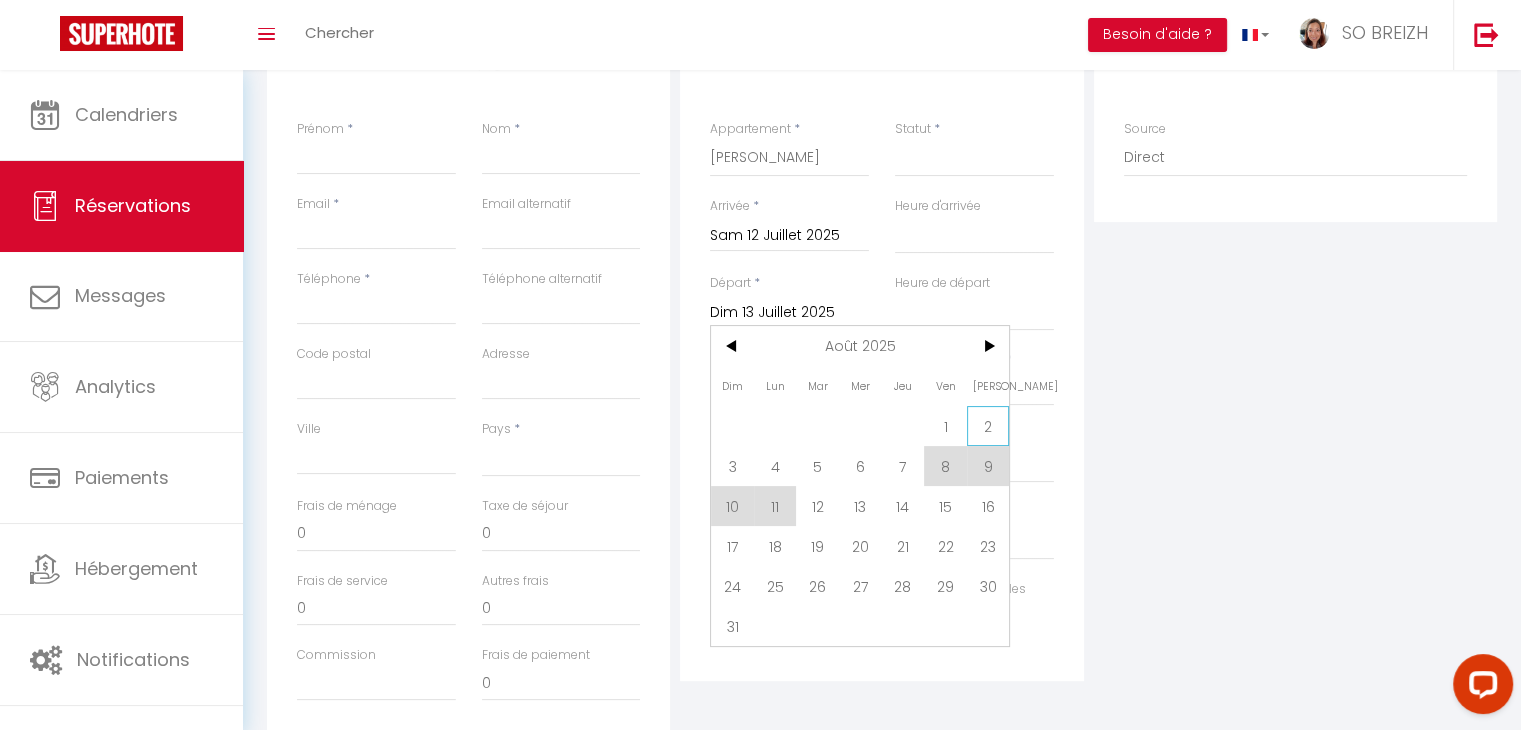 click on "2" at bounding box center (988, 426) 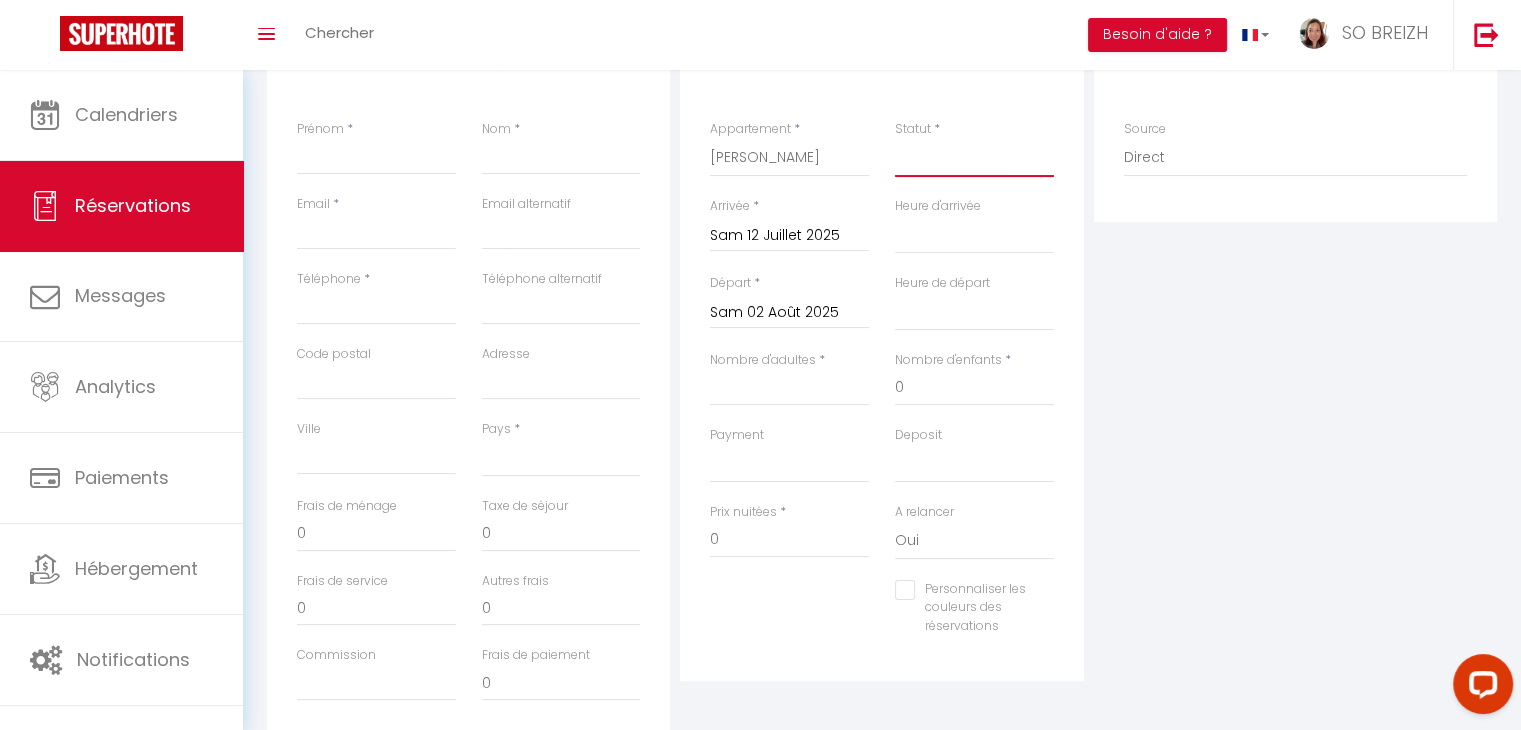 click on "Confirmé Non Confirmé Annulé Annulé par le voyageur No Show Request" at bounding box center (974, 158) 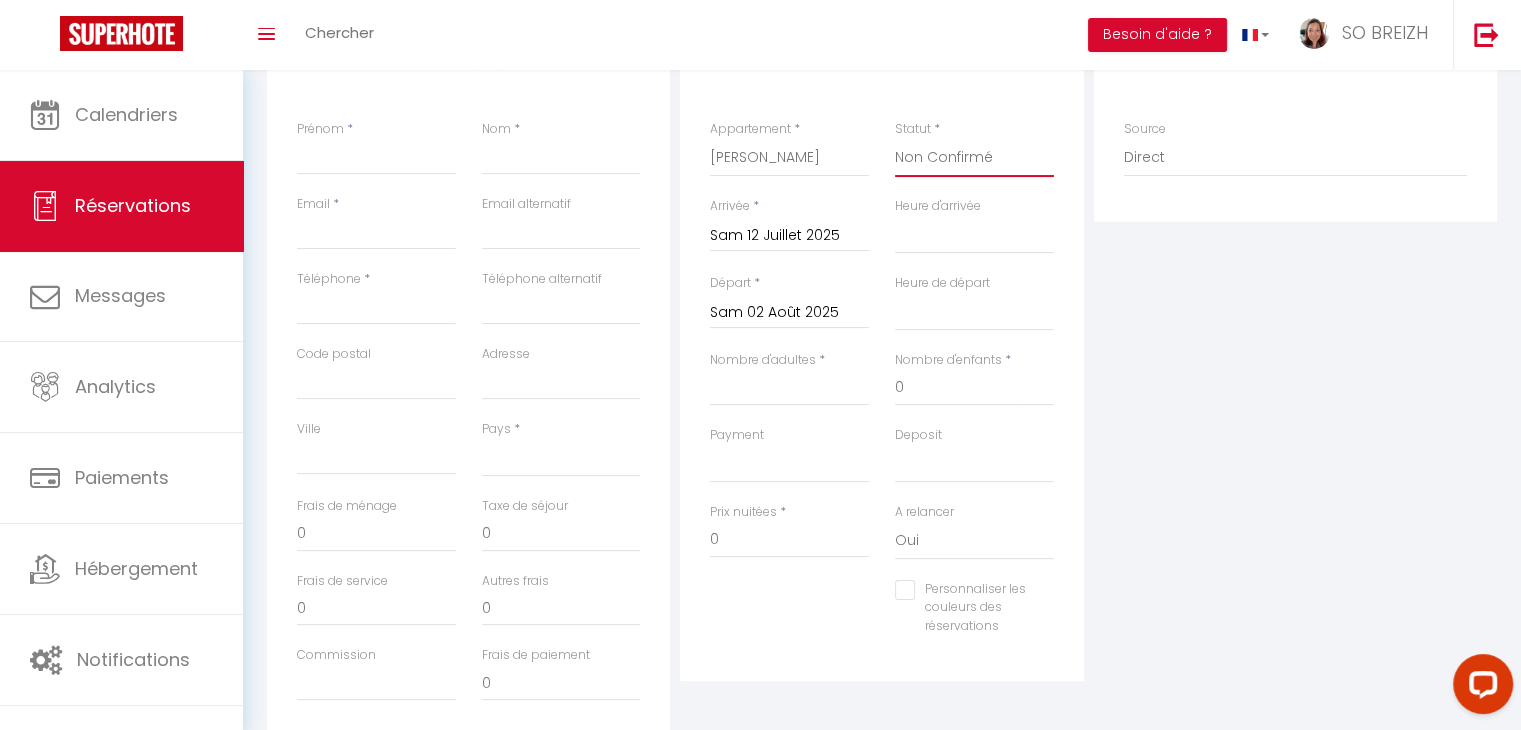 click on "Confirmé Non Confirmé Annulé Annulé par le voyageur No Show Request" at bounding box center (974, 158) 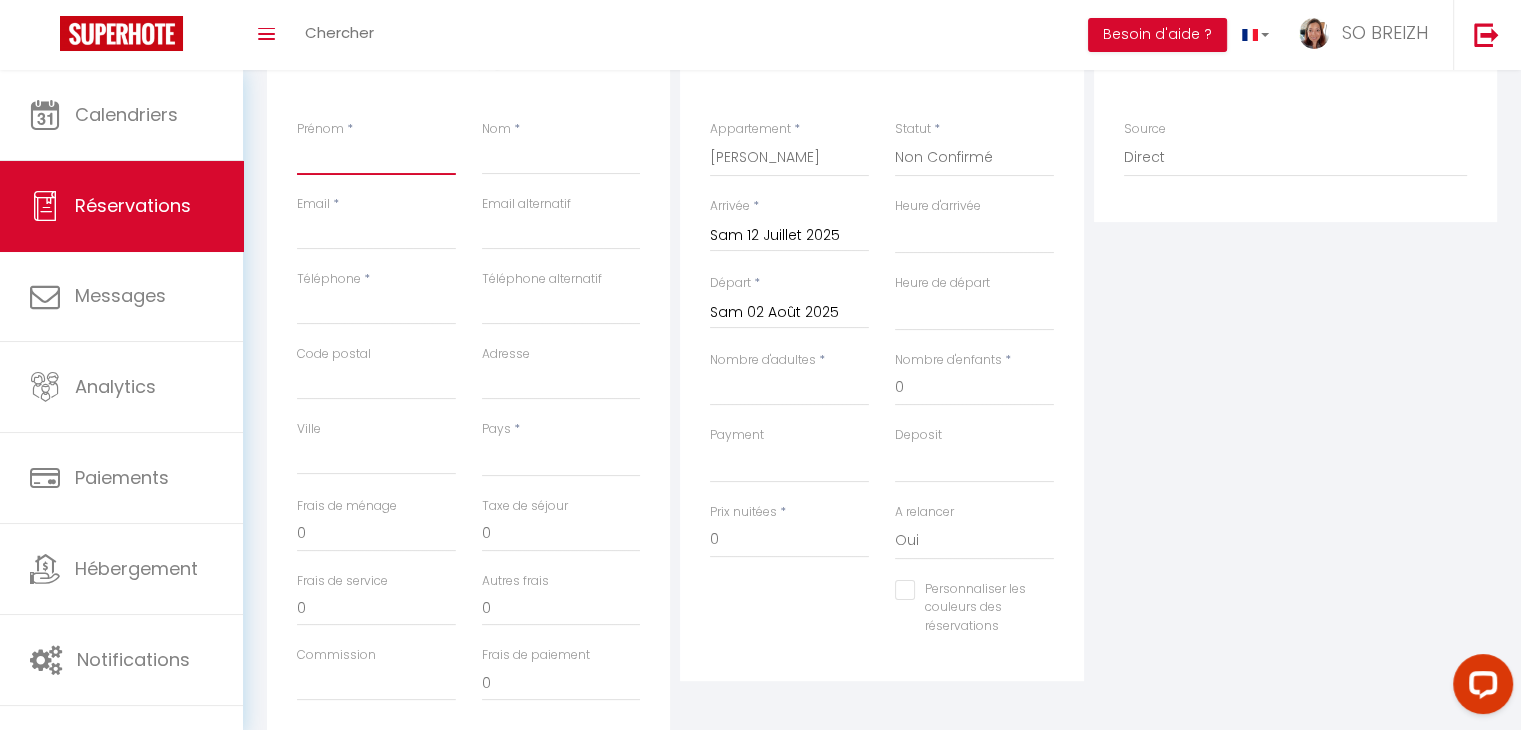 click on "Prénom" at bounding box center [376, 157] 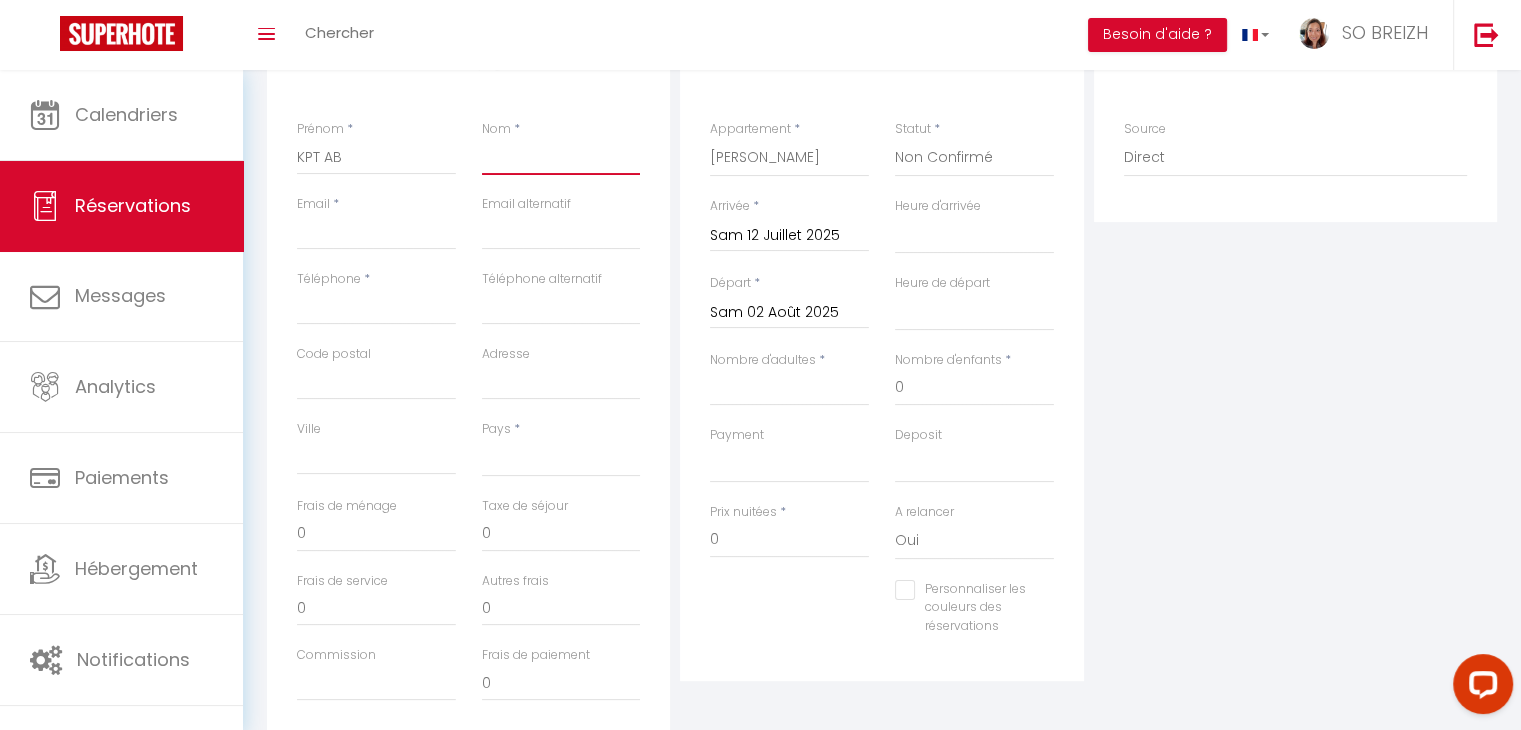 click on "Nom" at bounding box center [561, 157] 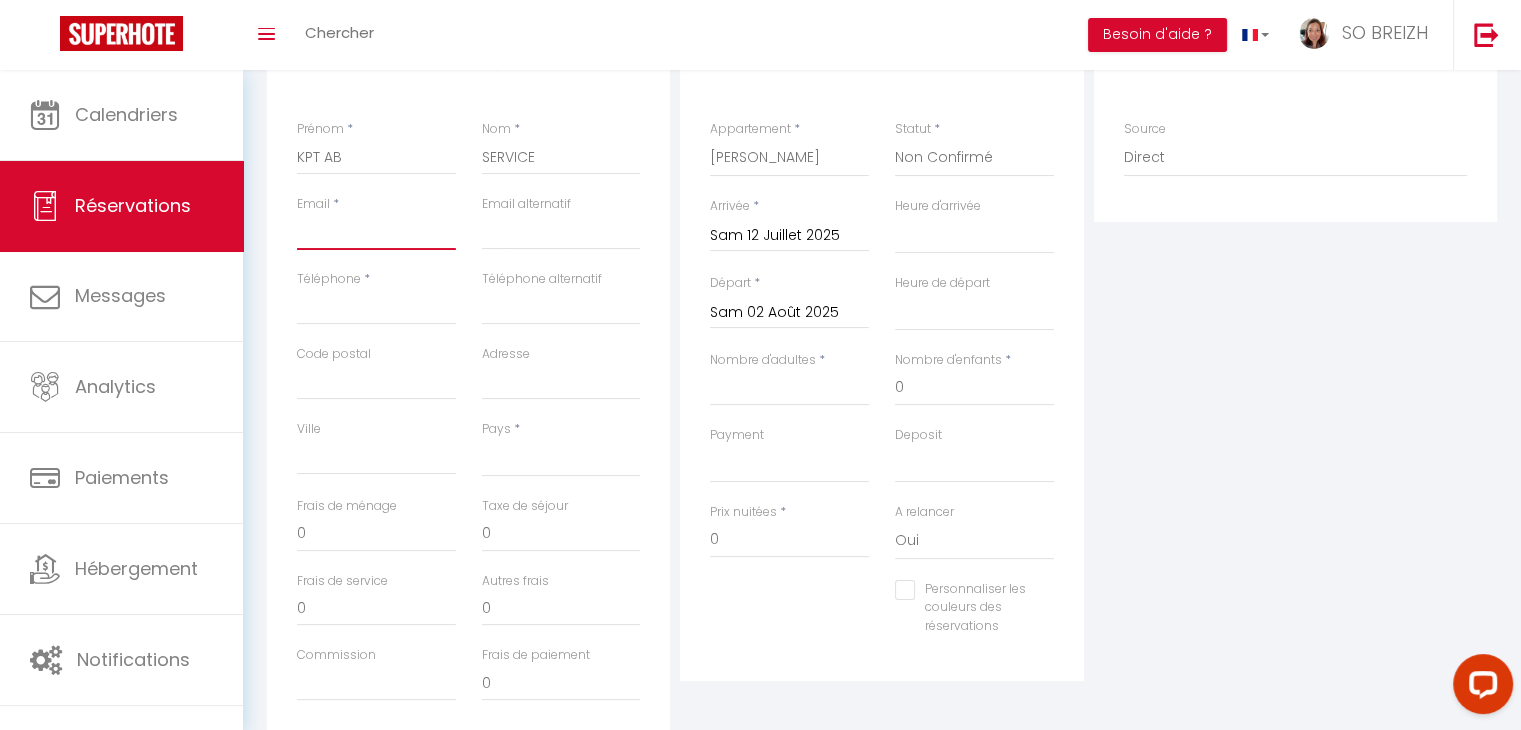 click on "Email client" at bounding box center (376, 232) 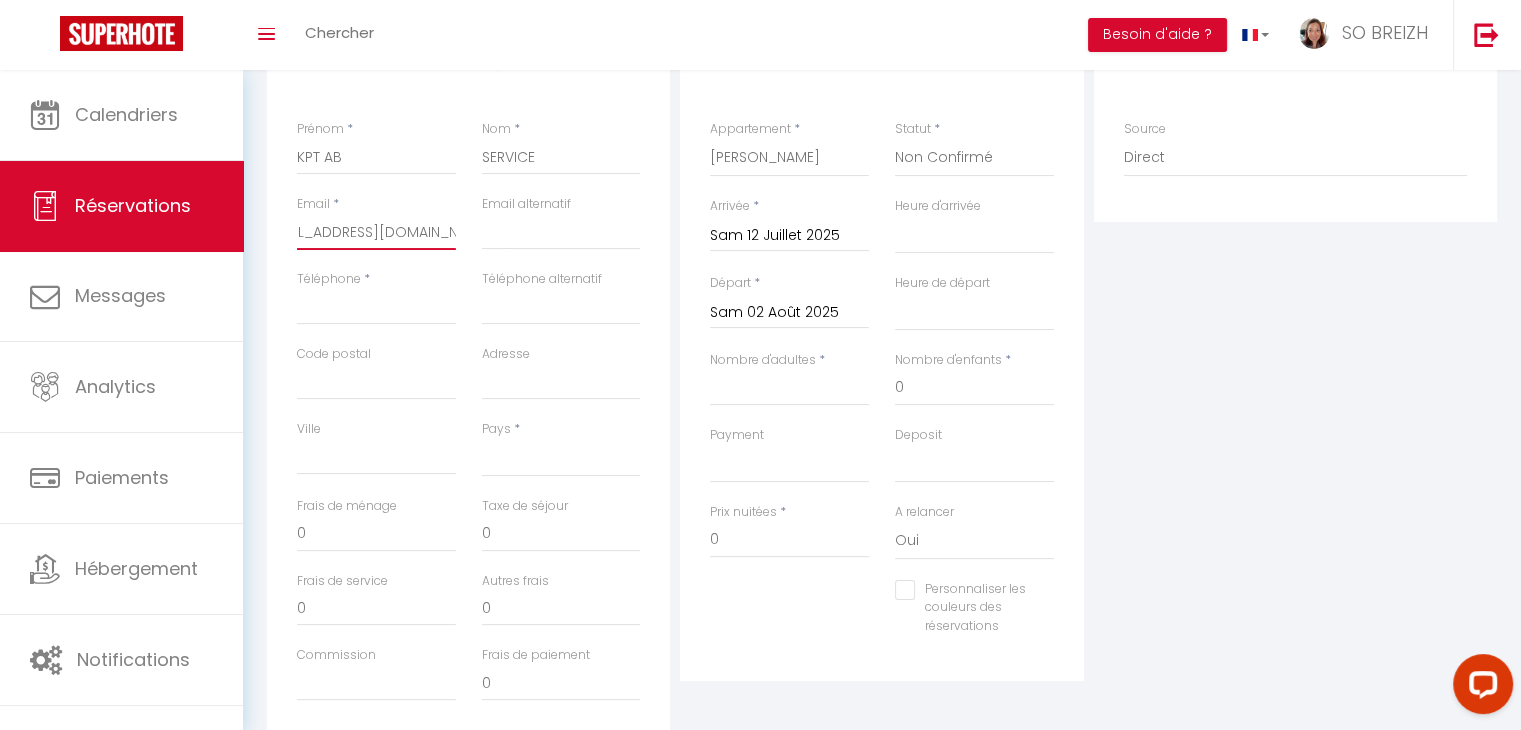 scroll, scrollTop: 0, scrollLeft: 50, axis: horizontal 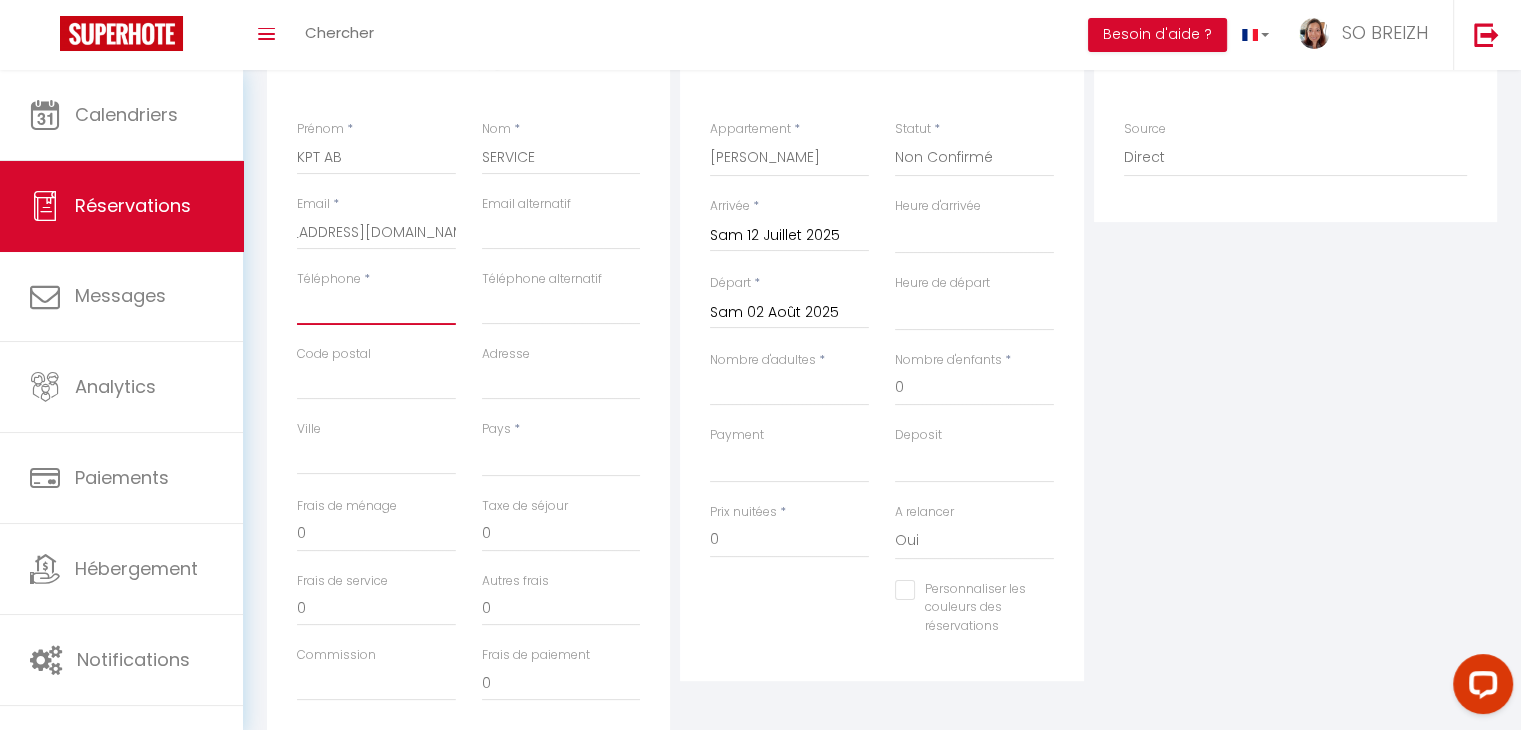 click on "Téléphone" at bounding box center (376, 307) 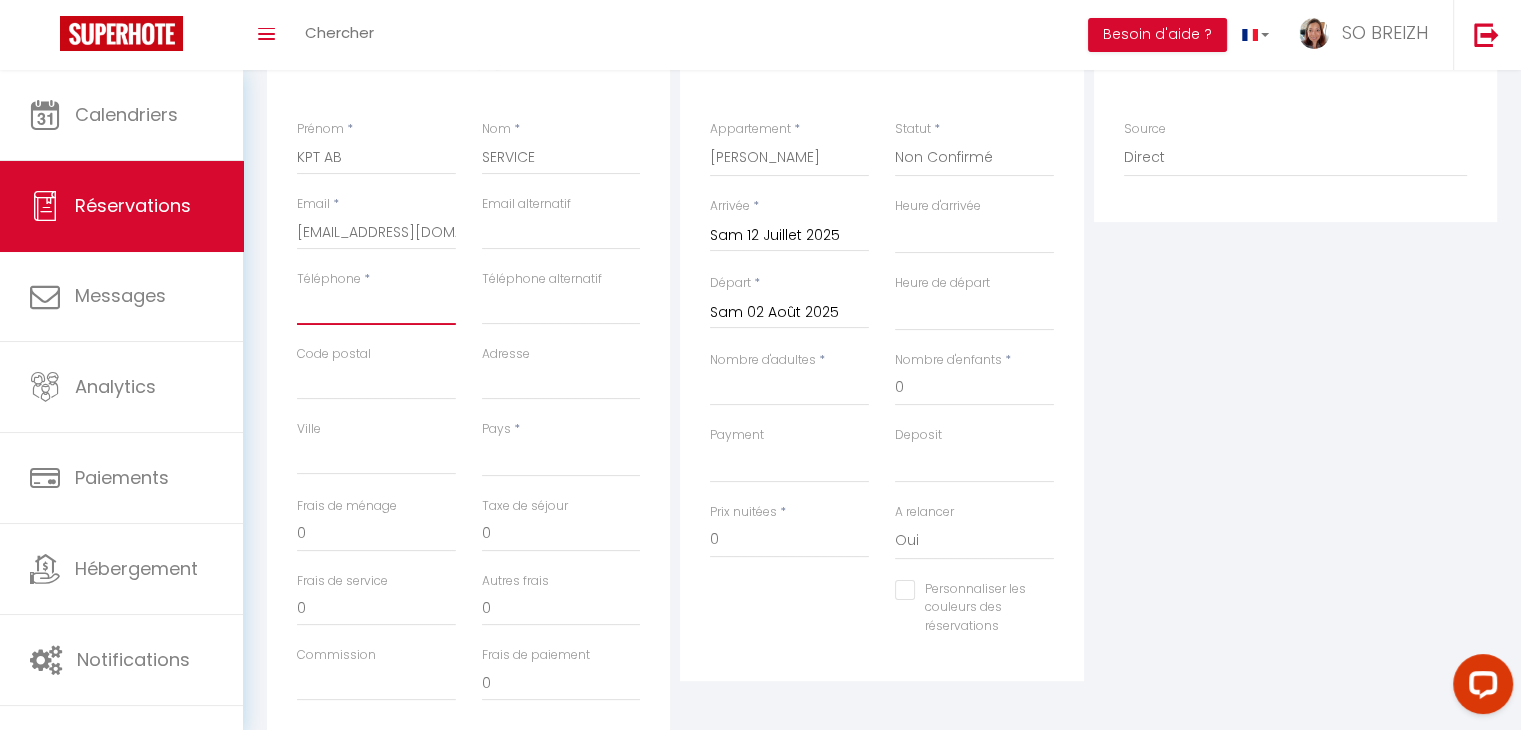paste on "[PHONE_NUMBER]" 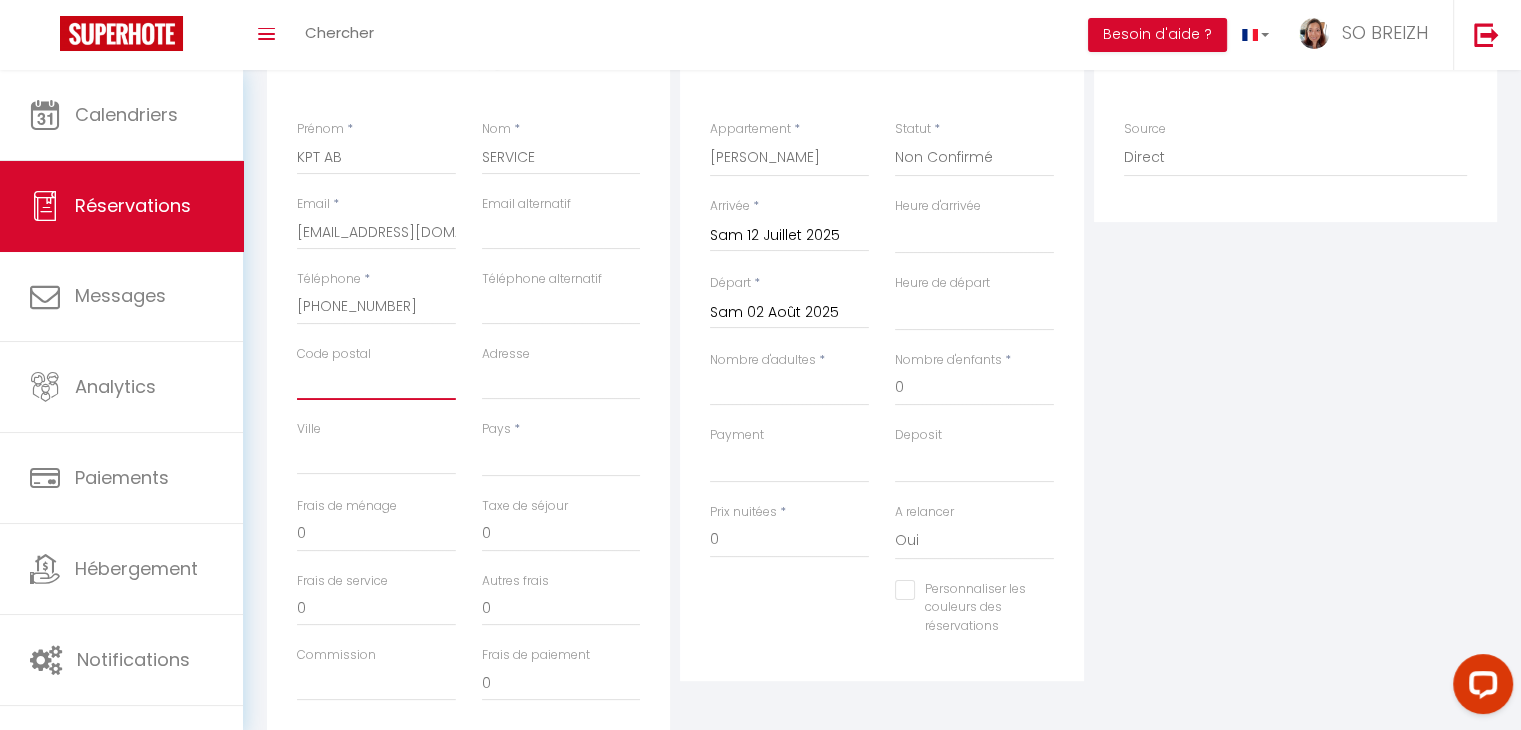 click on "Code postal" at bounding box center (376, 382) 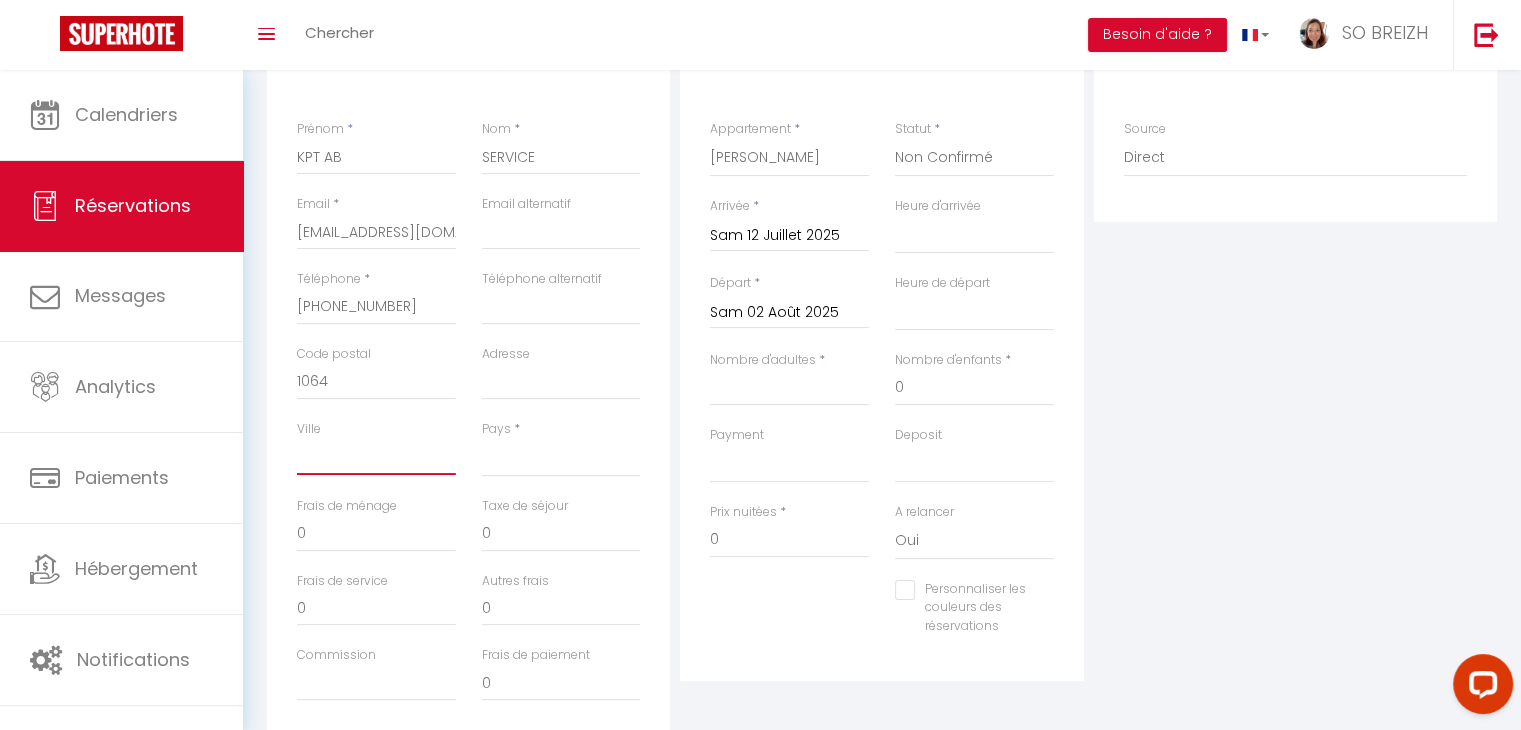 click on "Ville" at bounding box center (376, 457) 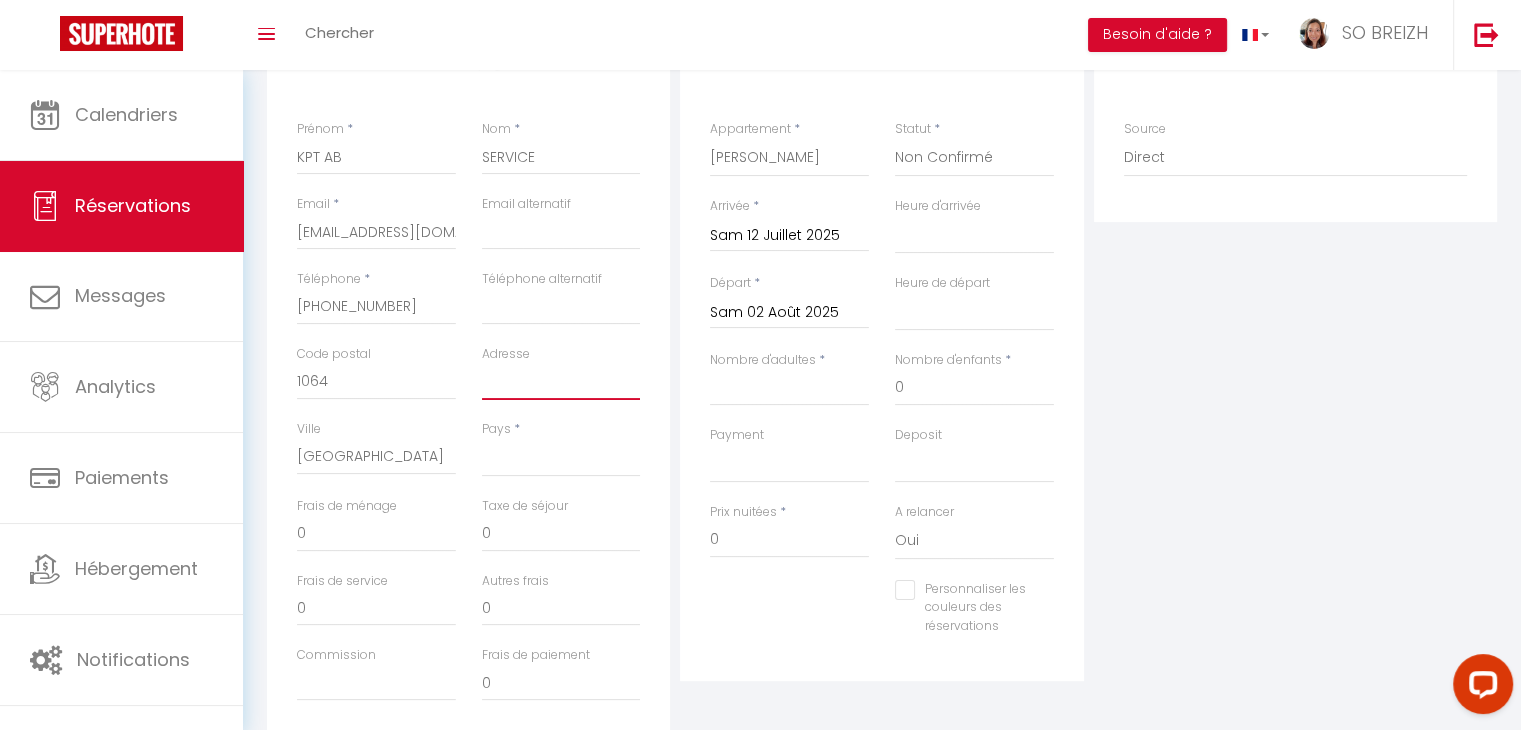 click on "Adresse" at bounding box center (561, 382) 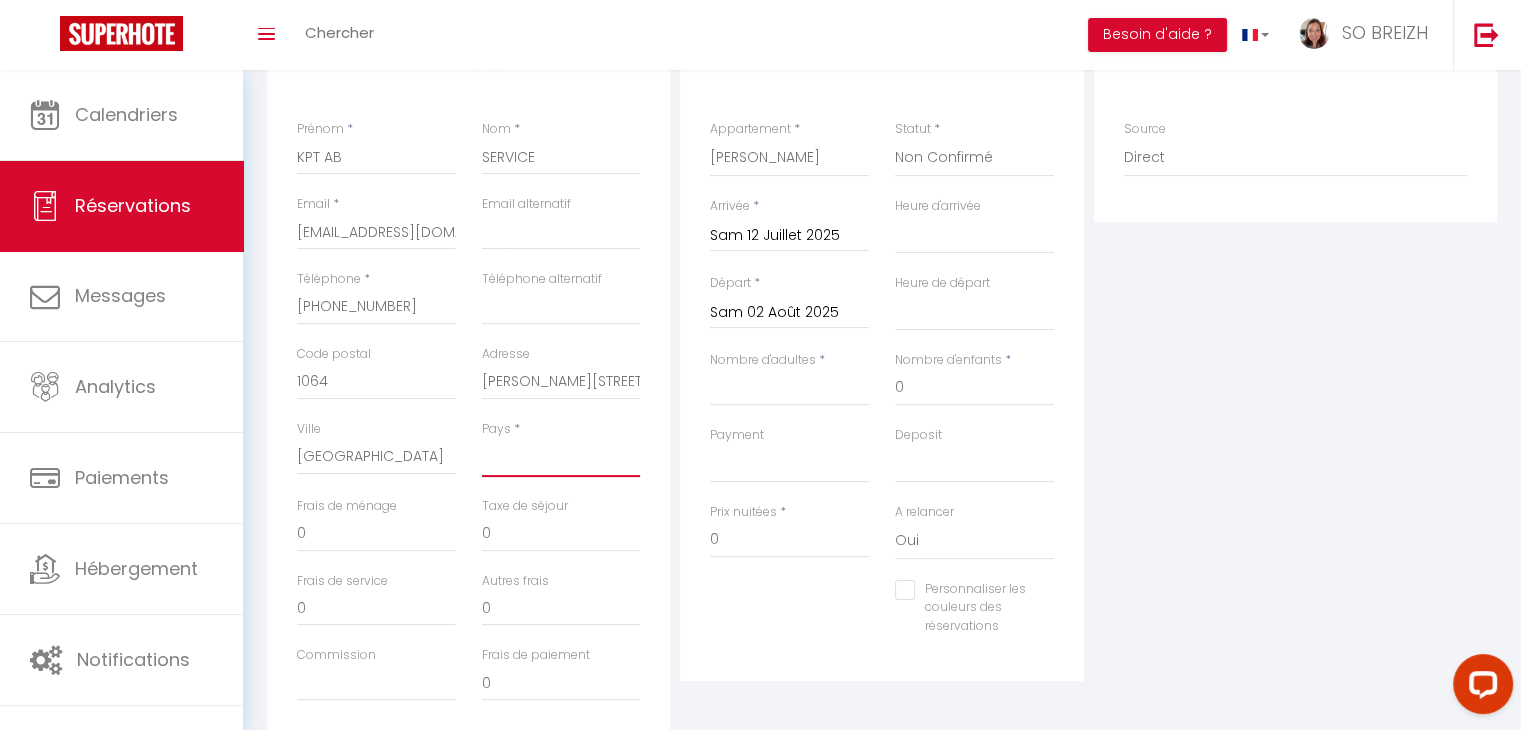 click on "France
Portugal
Afghanistan
Albania
Algeria
American Samoa
Andorra
Angola
Anguilla
Antarctica
Antigua and Barbuda
Argentina
Armenia
Aruba
Australia
Austria
Azerbaijan
Bahamas
Bahrain
Bangladesh
Barbados
Belarus
Belgium
Belize" at bounding box center [561, 458] 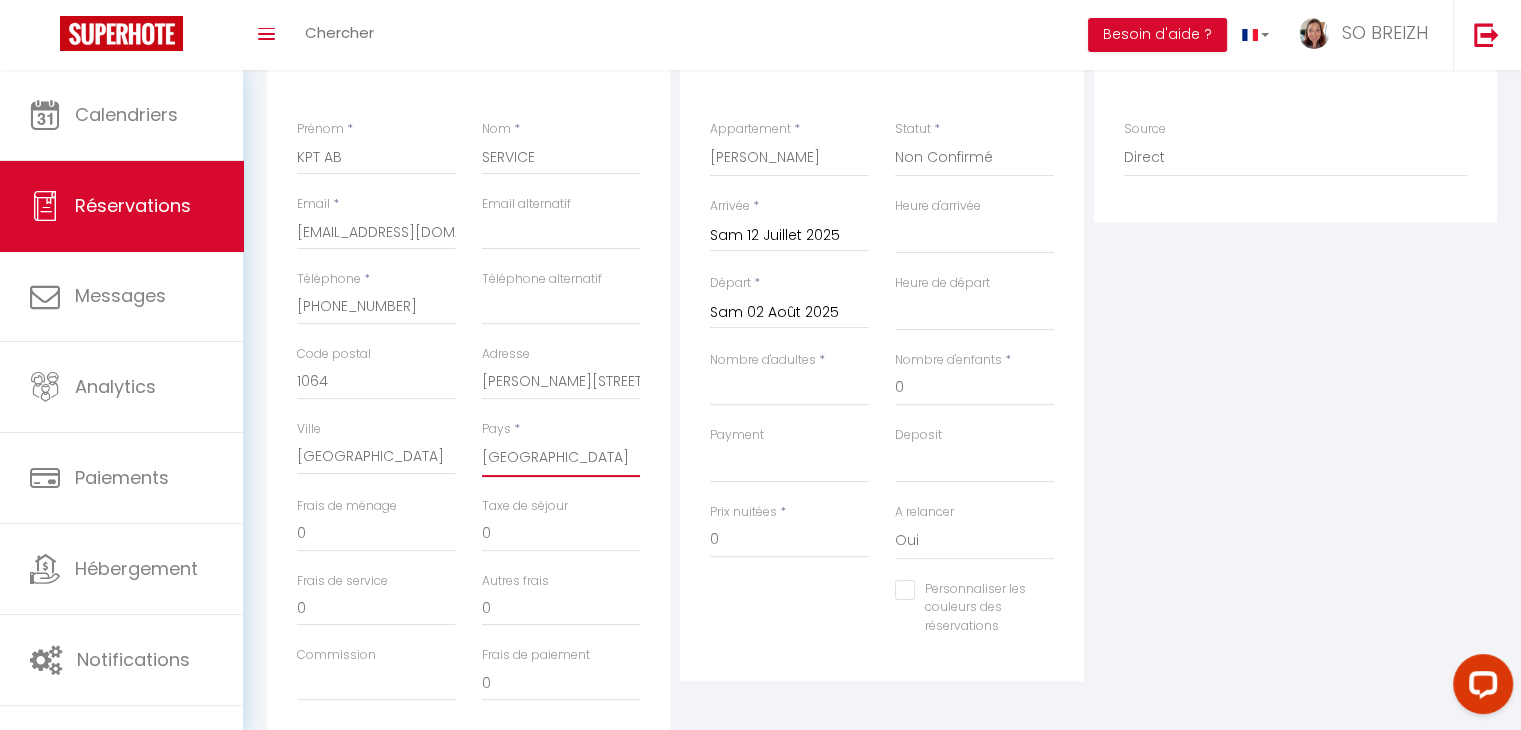 click on "France
Portugal
Afghanistan
Albania
Algeria
American Samoa
Andorra
Angola
Anguilla
Antarctica
Antigua and Barbuda
Argentina
Armenia
Aruba
Australia
Austria
Azerbaijan
Bahamas
Bahrain
Bangladesh
Barbados
Belarus
Belgium
Belize" at bounding box center (561, 458) 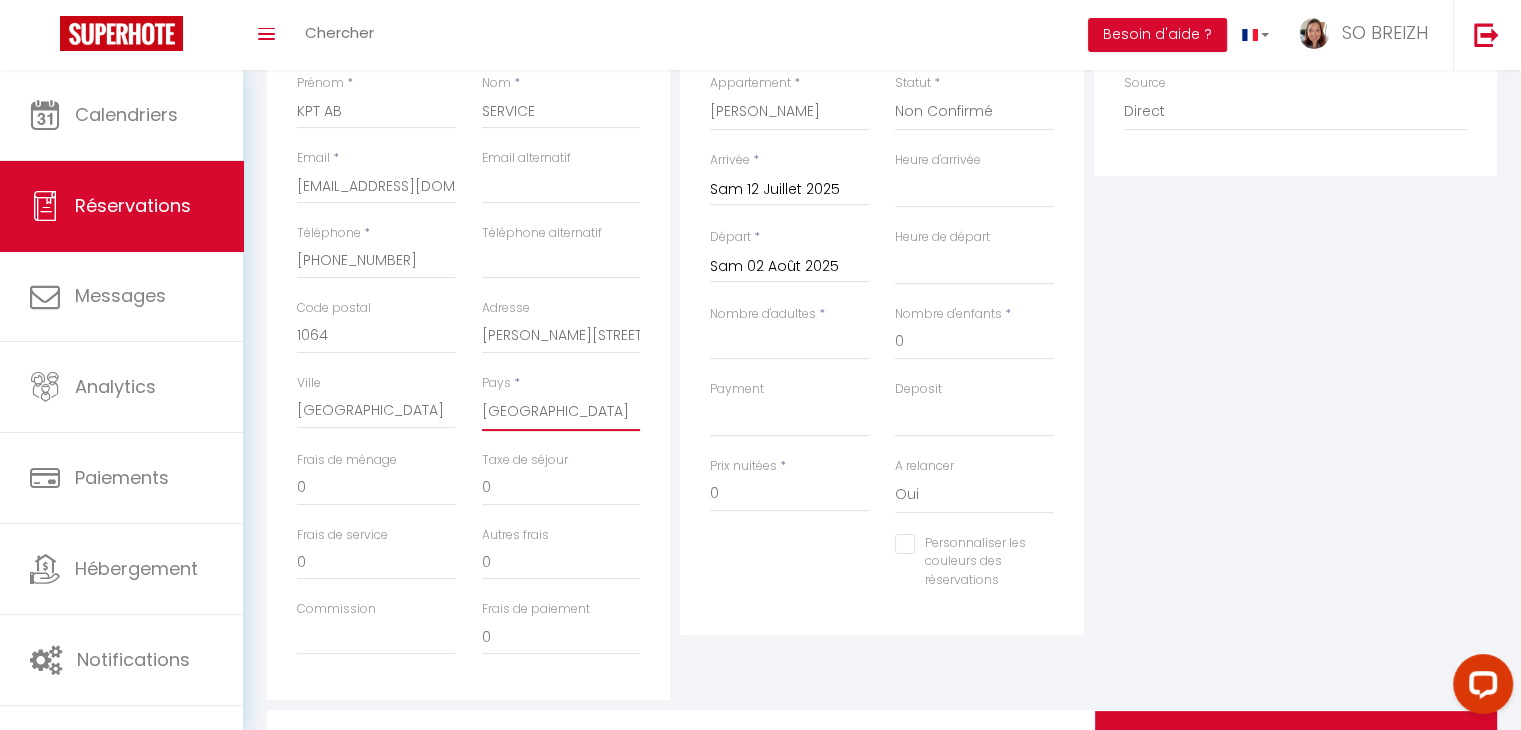 scroll, scrollTop: 356, scrollLeft: 0, axis: vertical 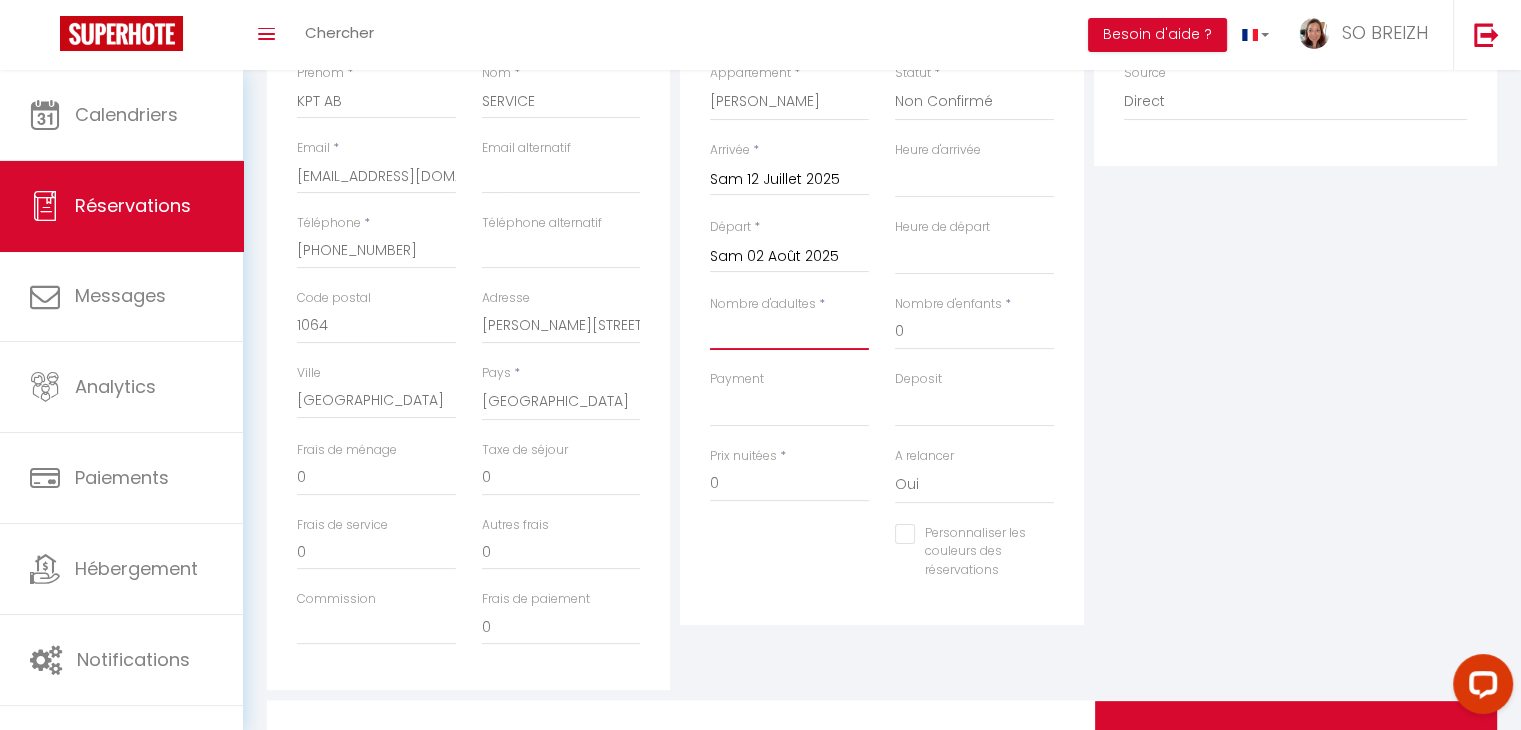 click on "Nombre d'adultes" at bounding box center [789, 332] 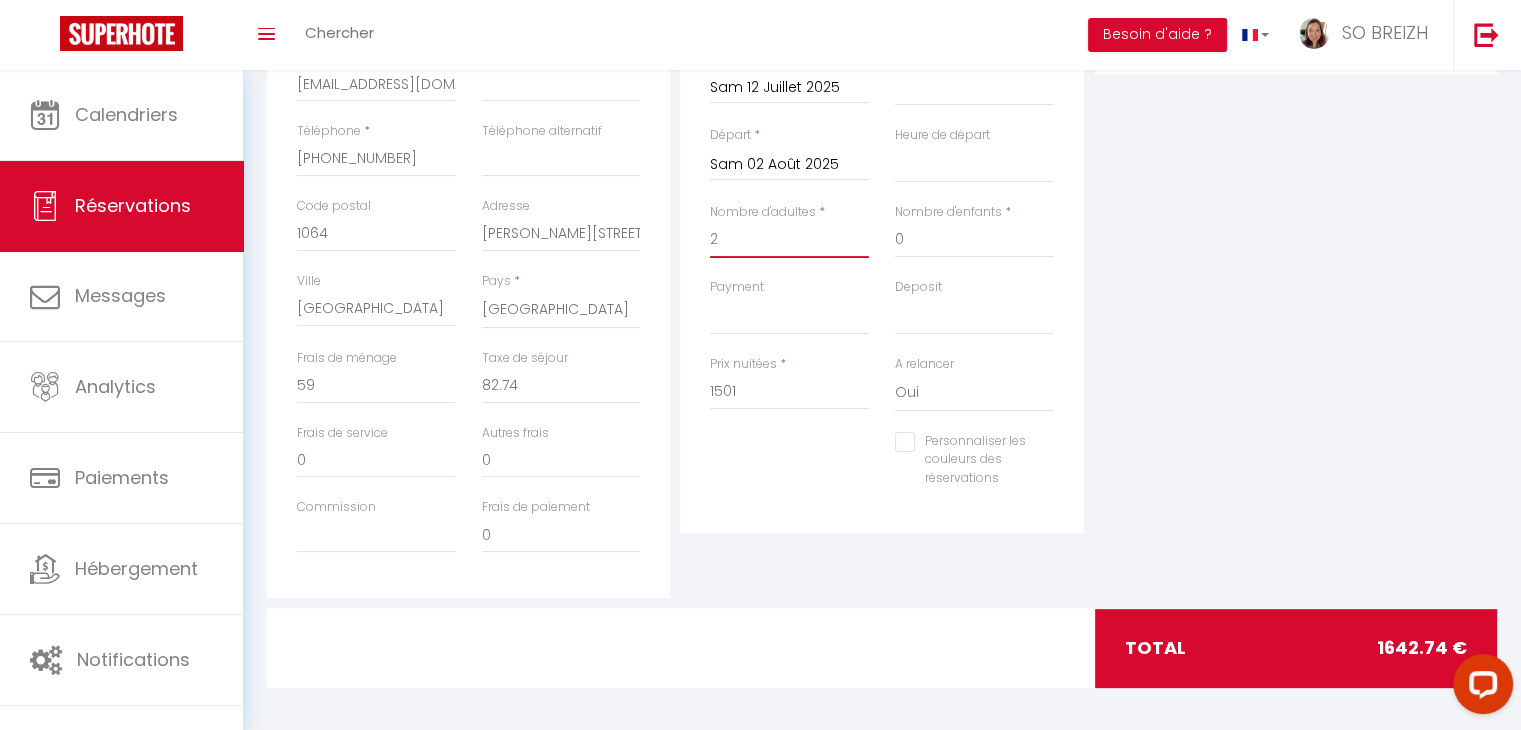 scroll, scrollTop: 456, scrollLeft: 0, axis: vertical 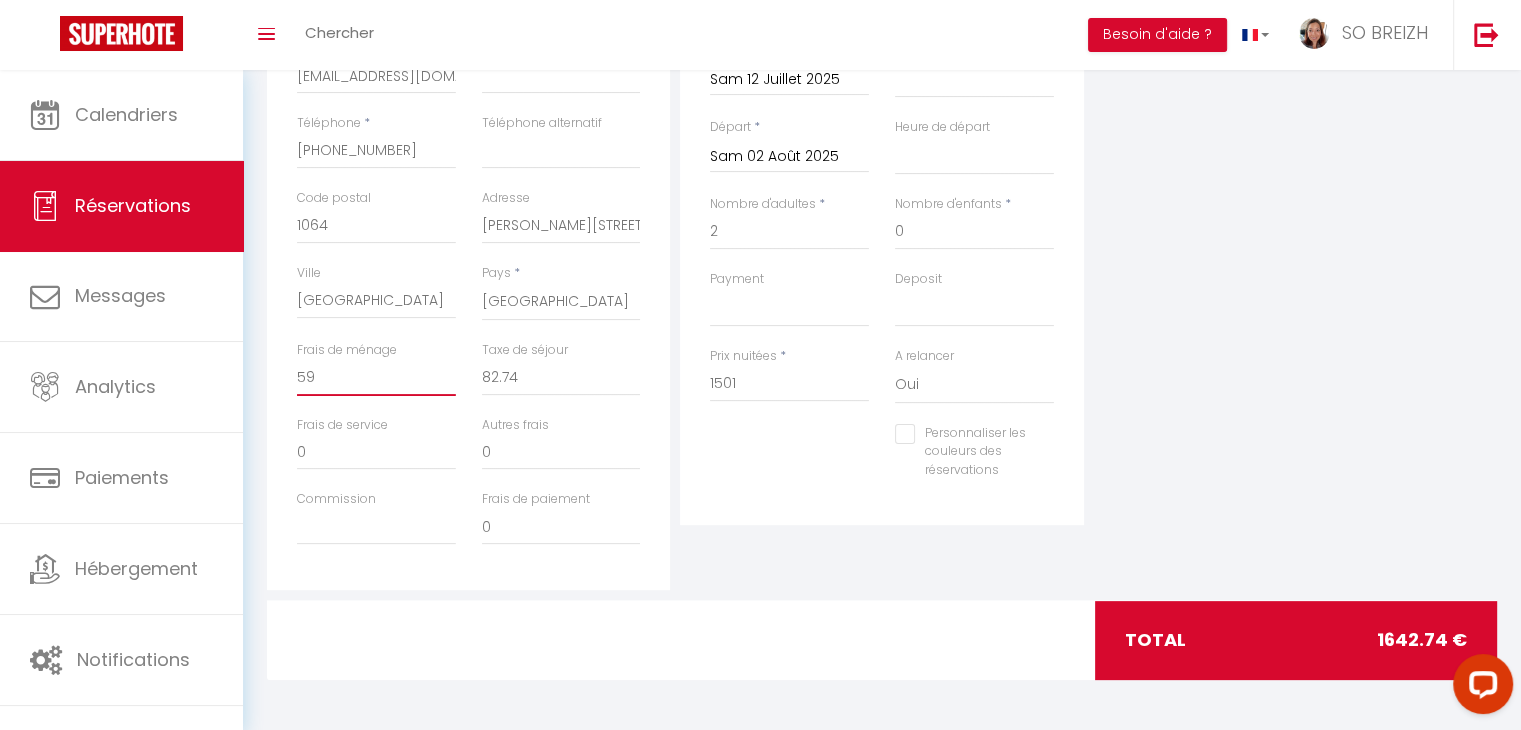 drag, startPoint x: 316, startPoint y: 374, endPoint x: 301, endPoint y: 376, distance: 15.132746 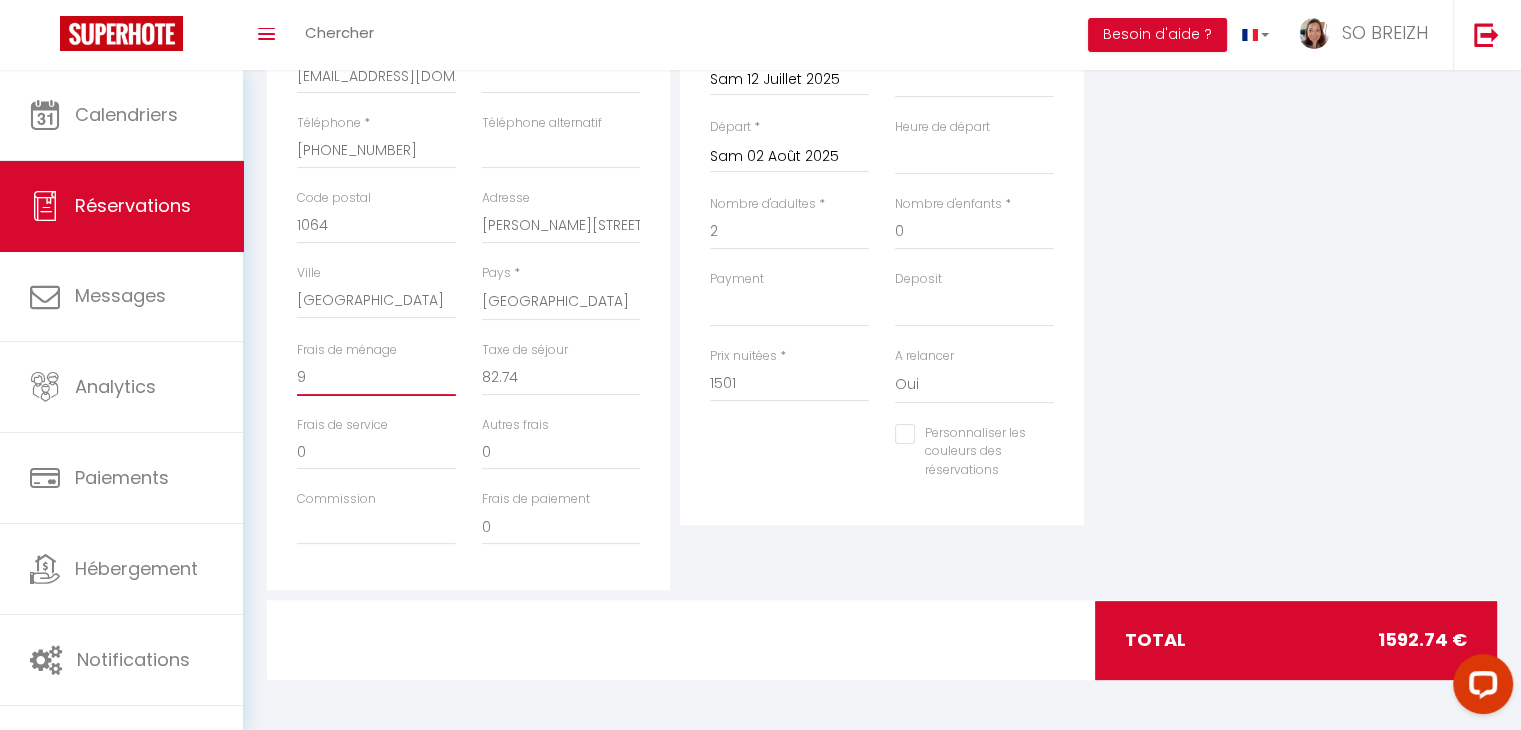 click on "9" at bounding box center (376, 378) 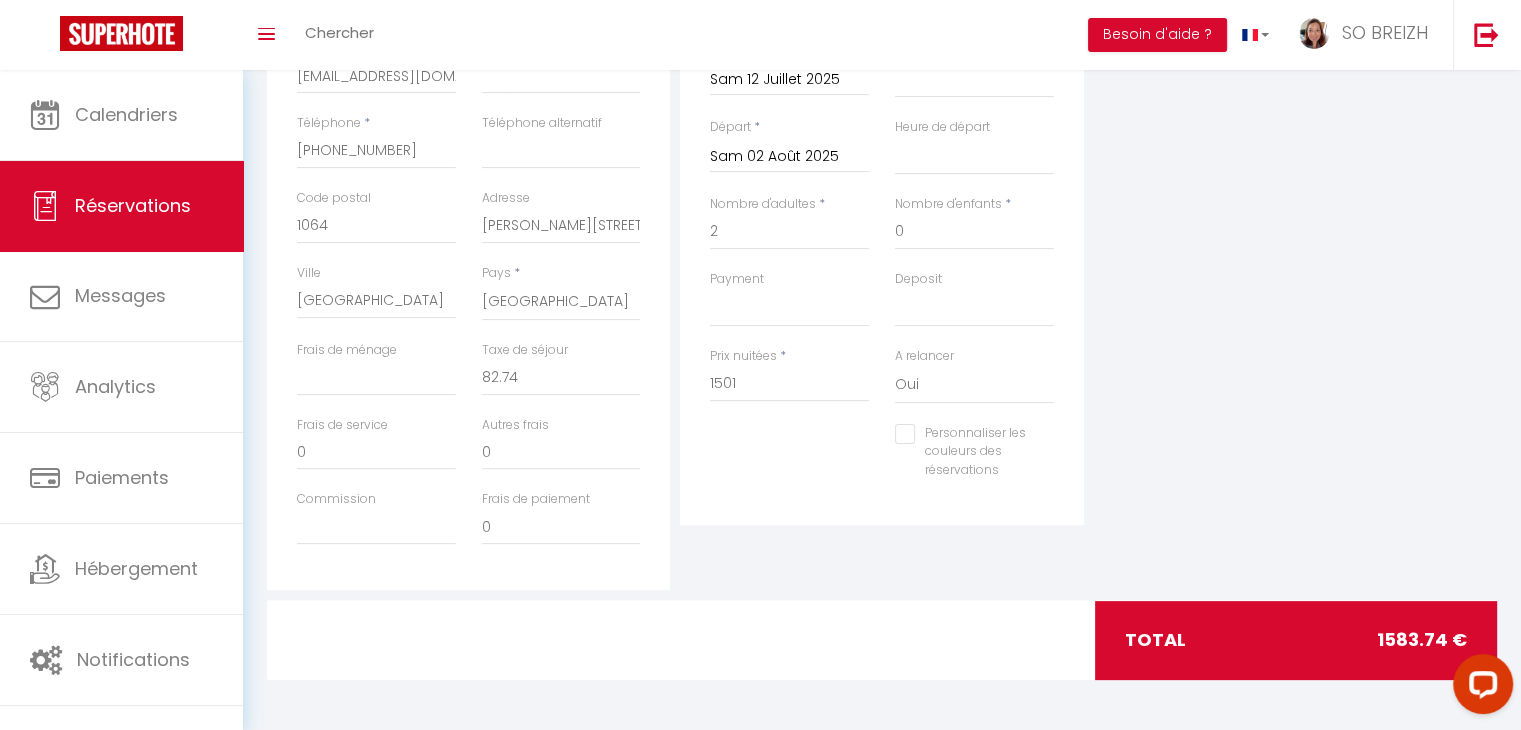 click on "Plateformes    Source
Direct
Airbnb.com
Booking.com
Chalet montagne
Expedia
Gite de France
Homeaway
Homeaway iCal
Homeaway.com
Hotels.com
Housetrip.com
Ical" at bounding box center [1295, 232] 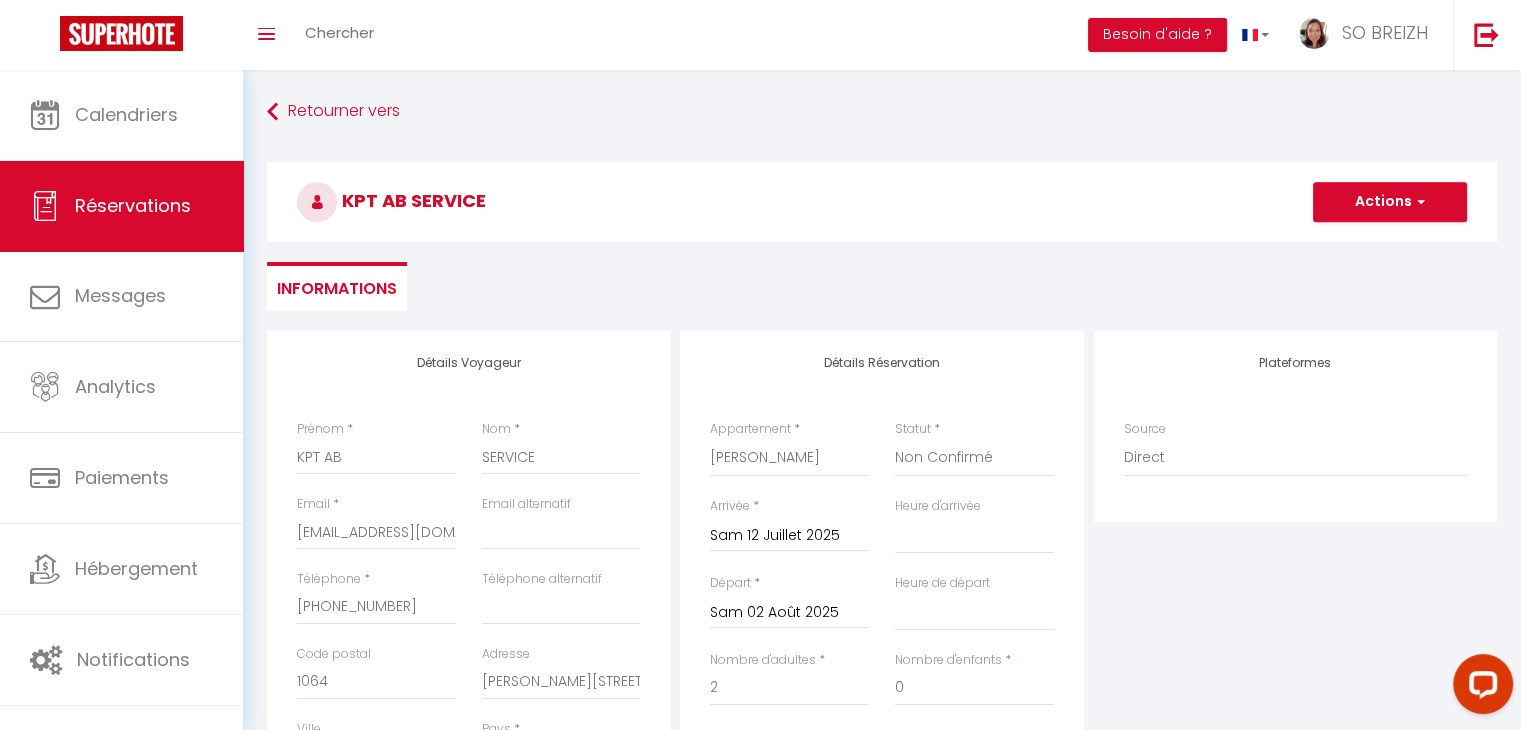 scroll, scrollTop: 0, scrollLeft: 0, axis: both 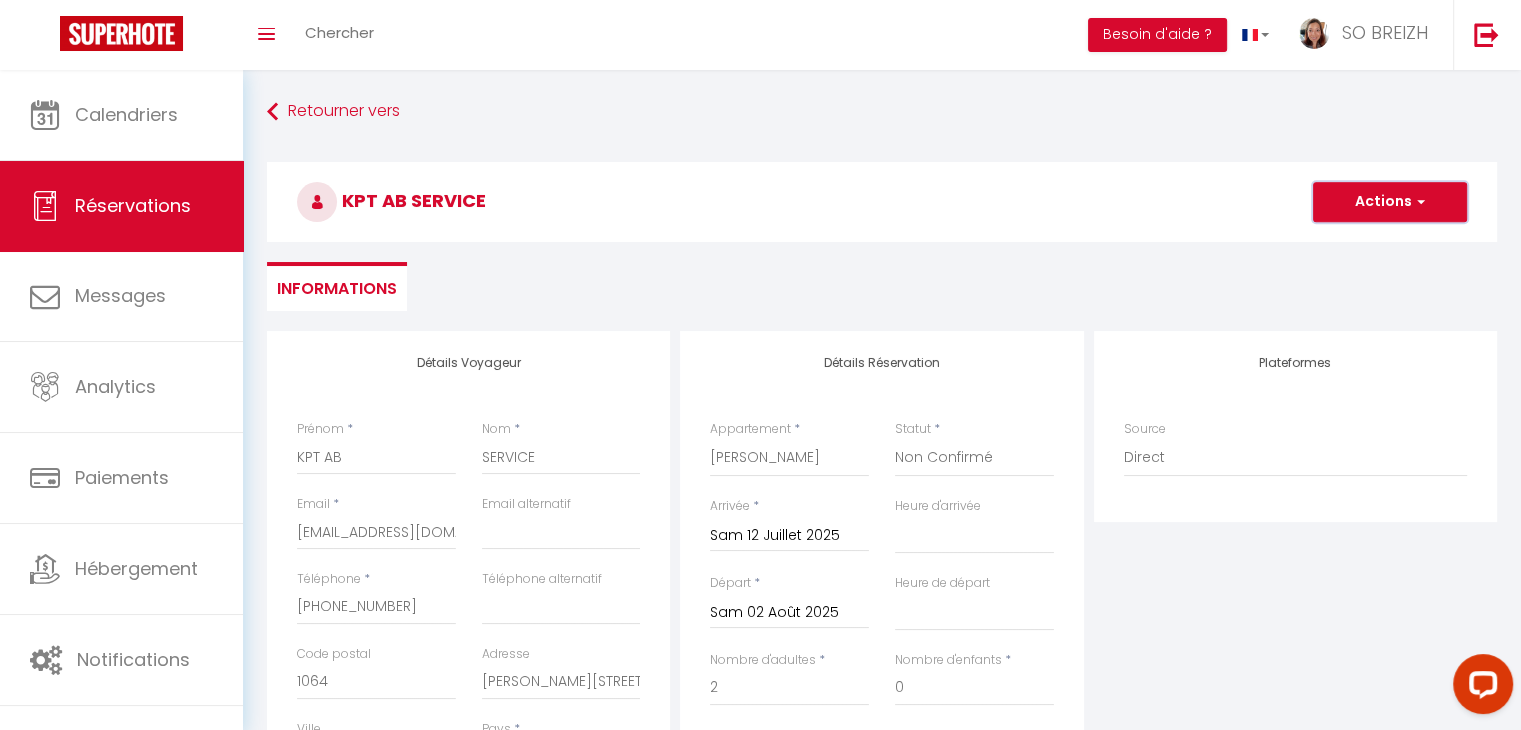 click at bounding box center [1418, 202] 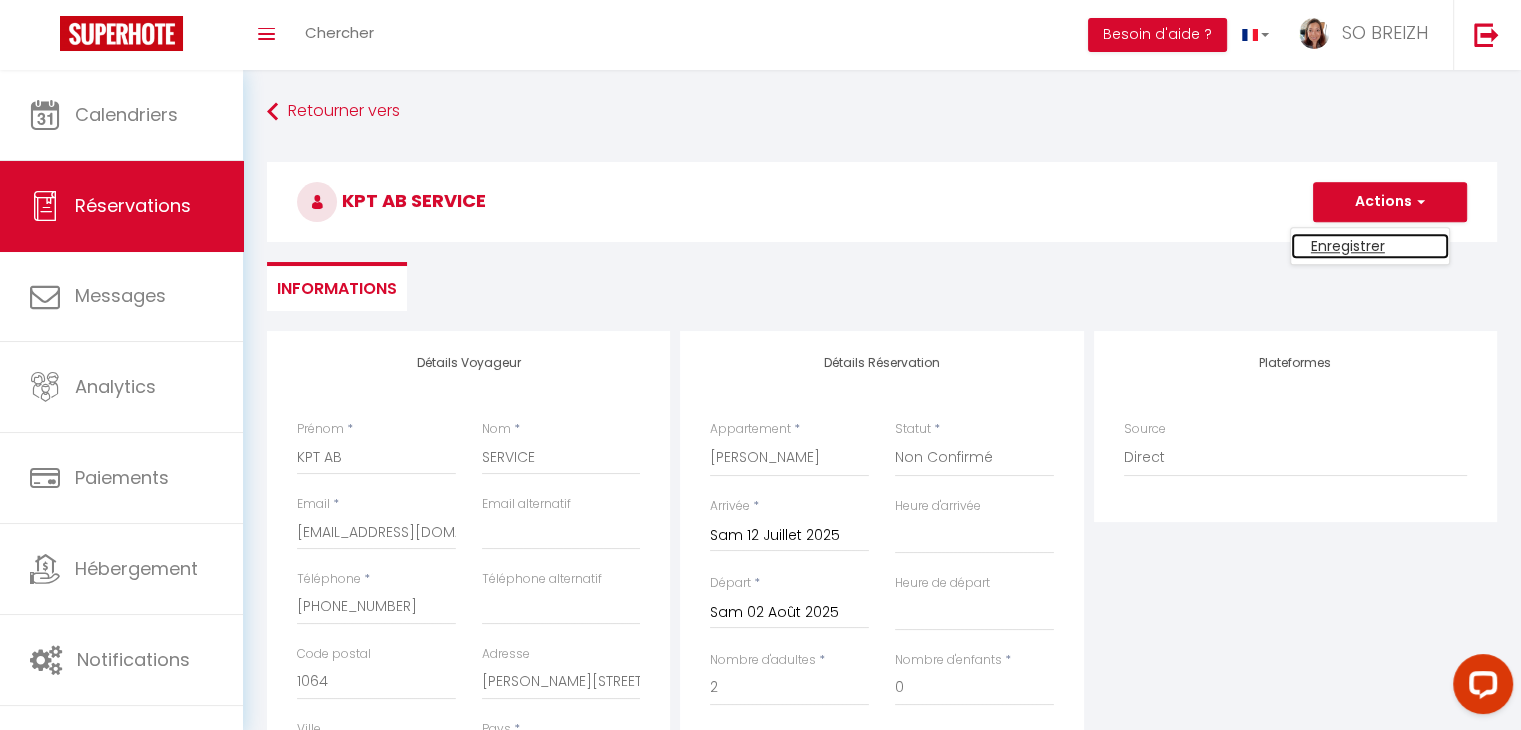 click on "Enregistrer" at bounding box center [1370, 246] 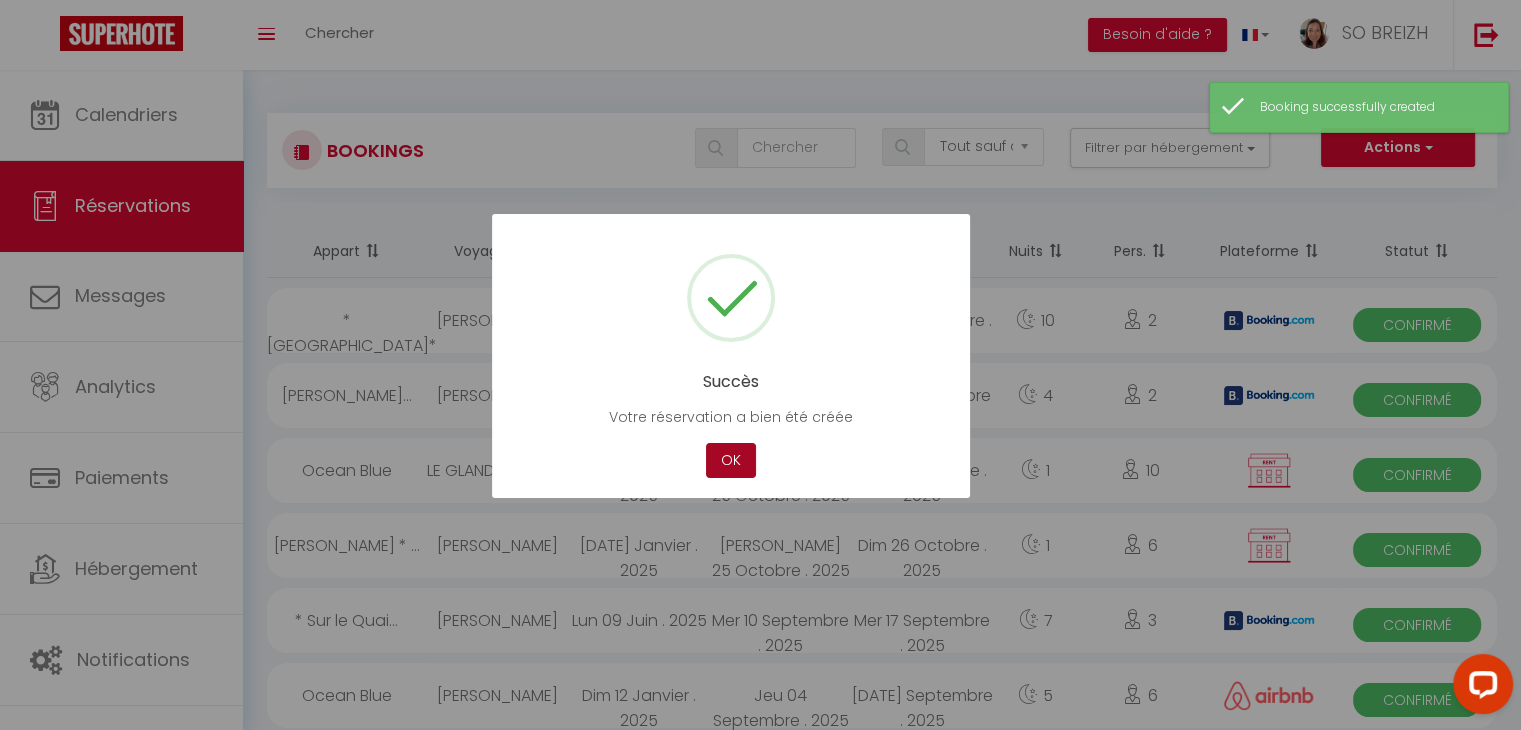 click on "OK" at bounding box center (731, 460) 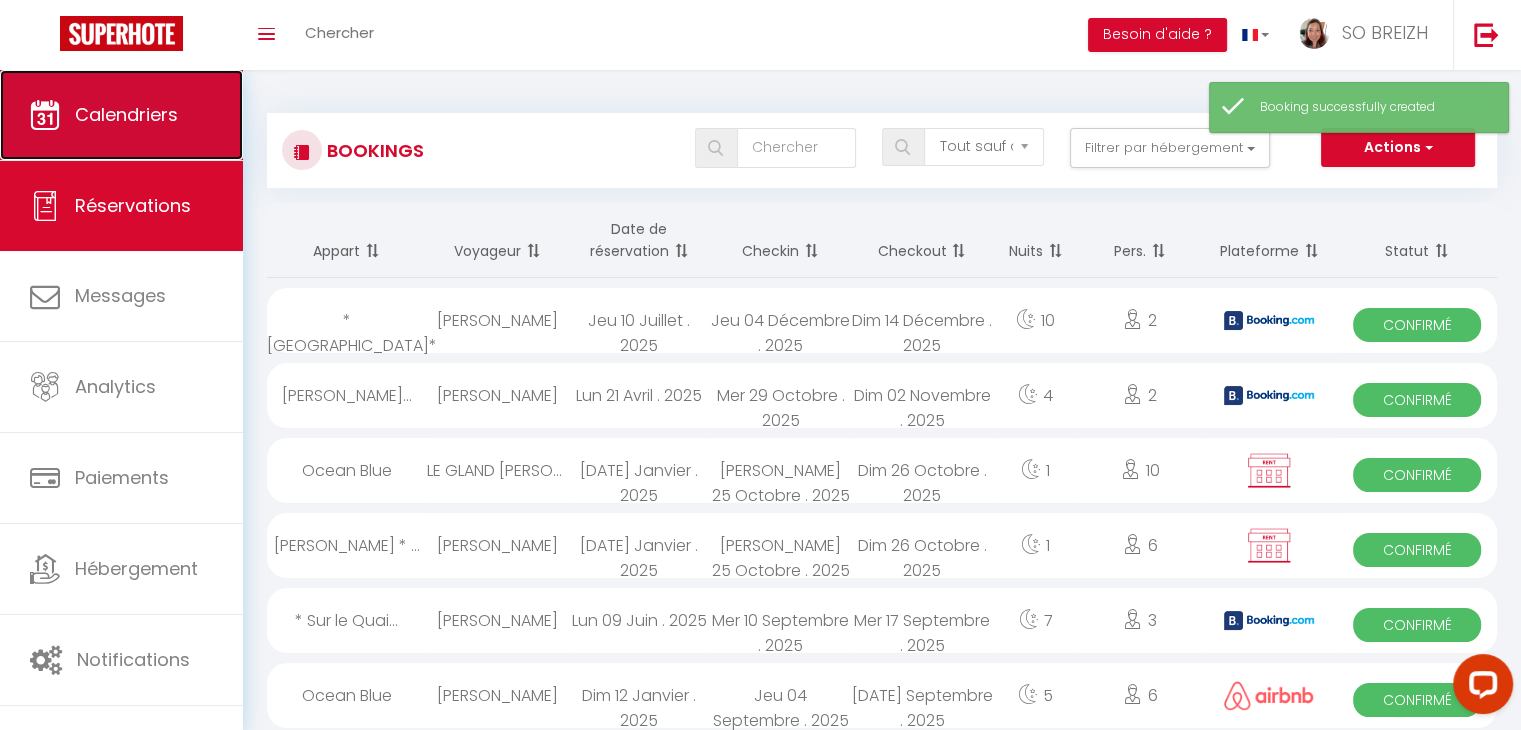 click on "Calendriers" at bounding box center (121, 115) 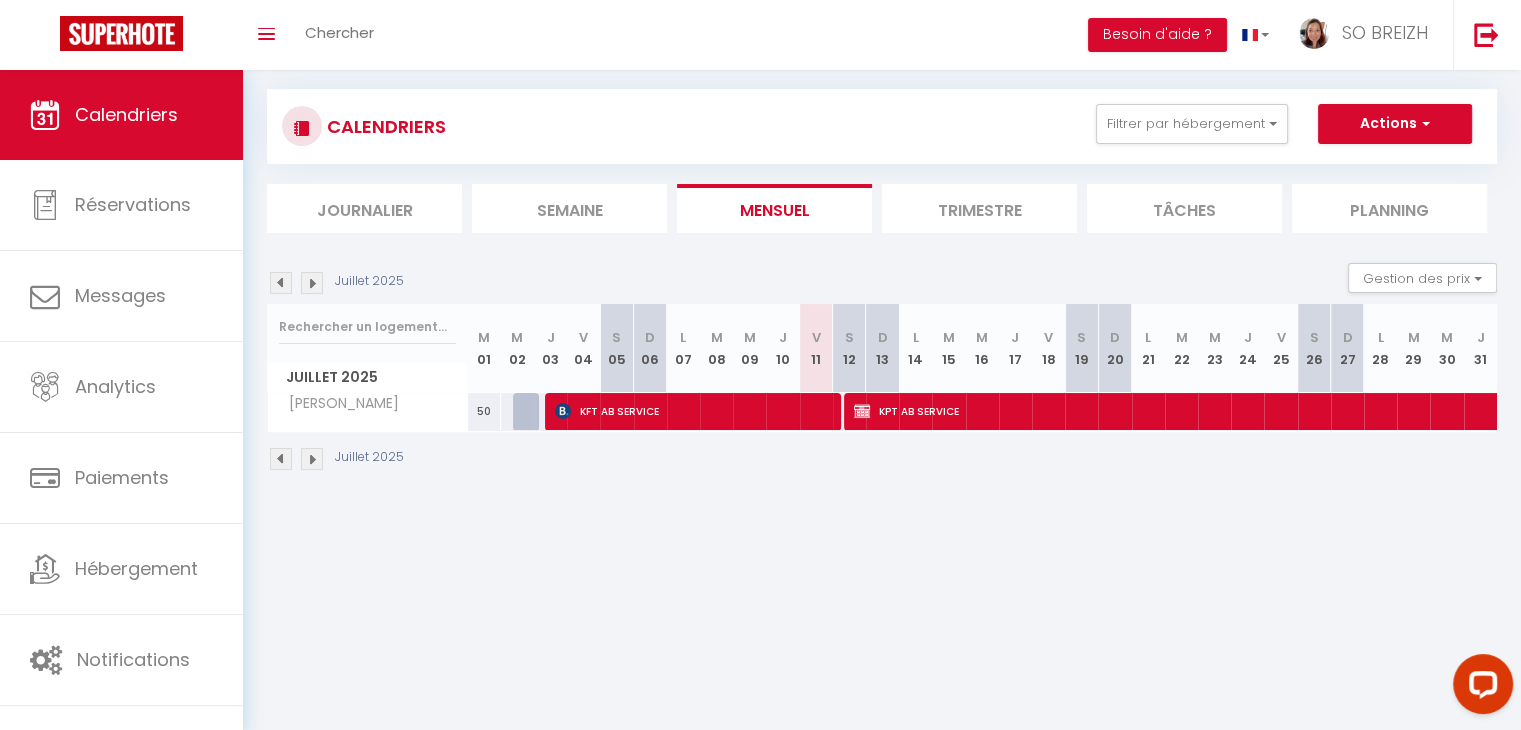 scroll, scrollTop: 0, scrollLeft: 0, axis: both 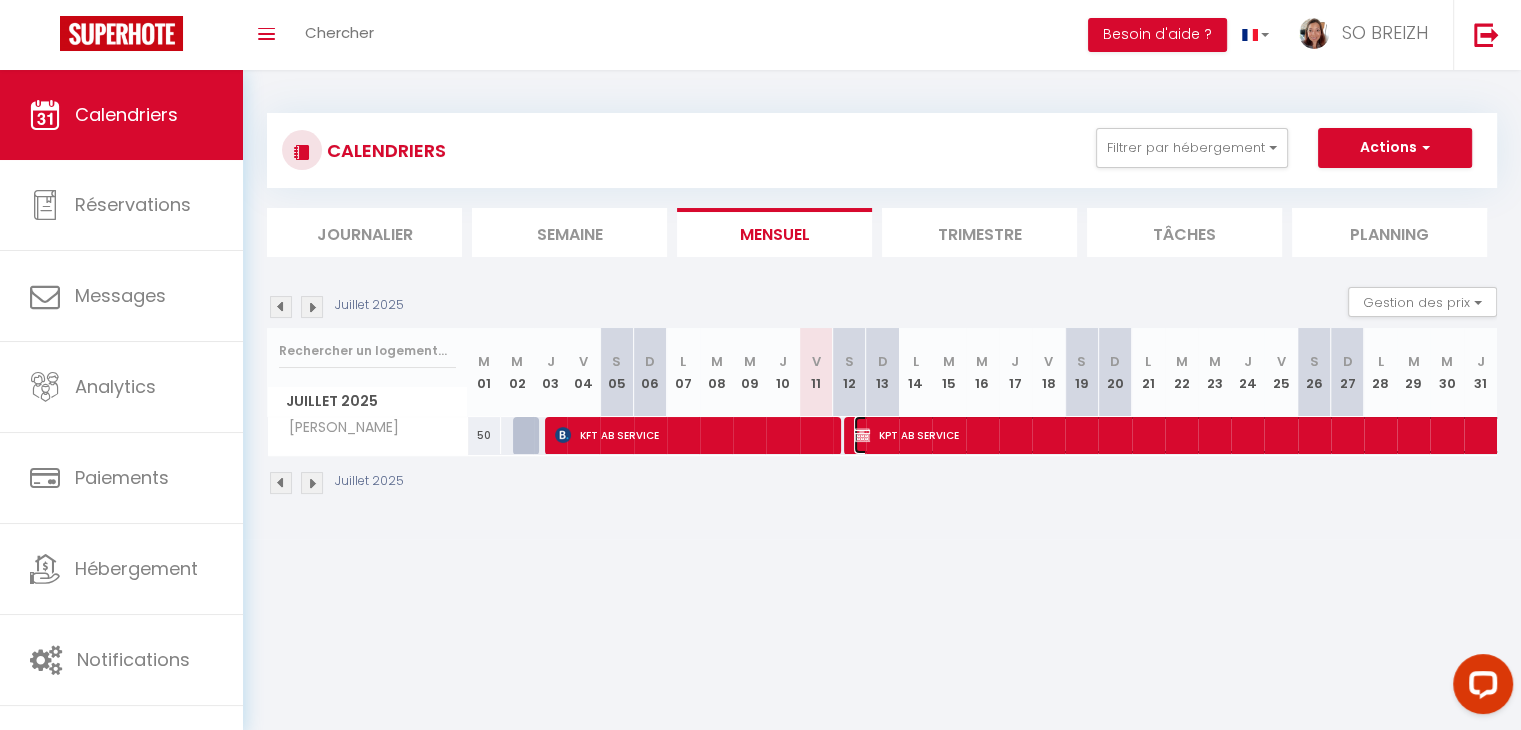 click on "KPT AB SERVICE" at bounding box center [1337, 435] 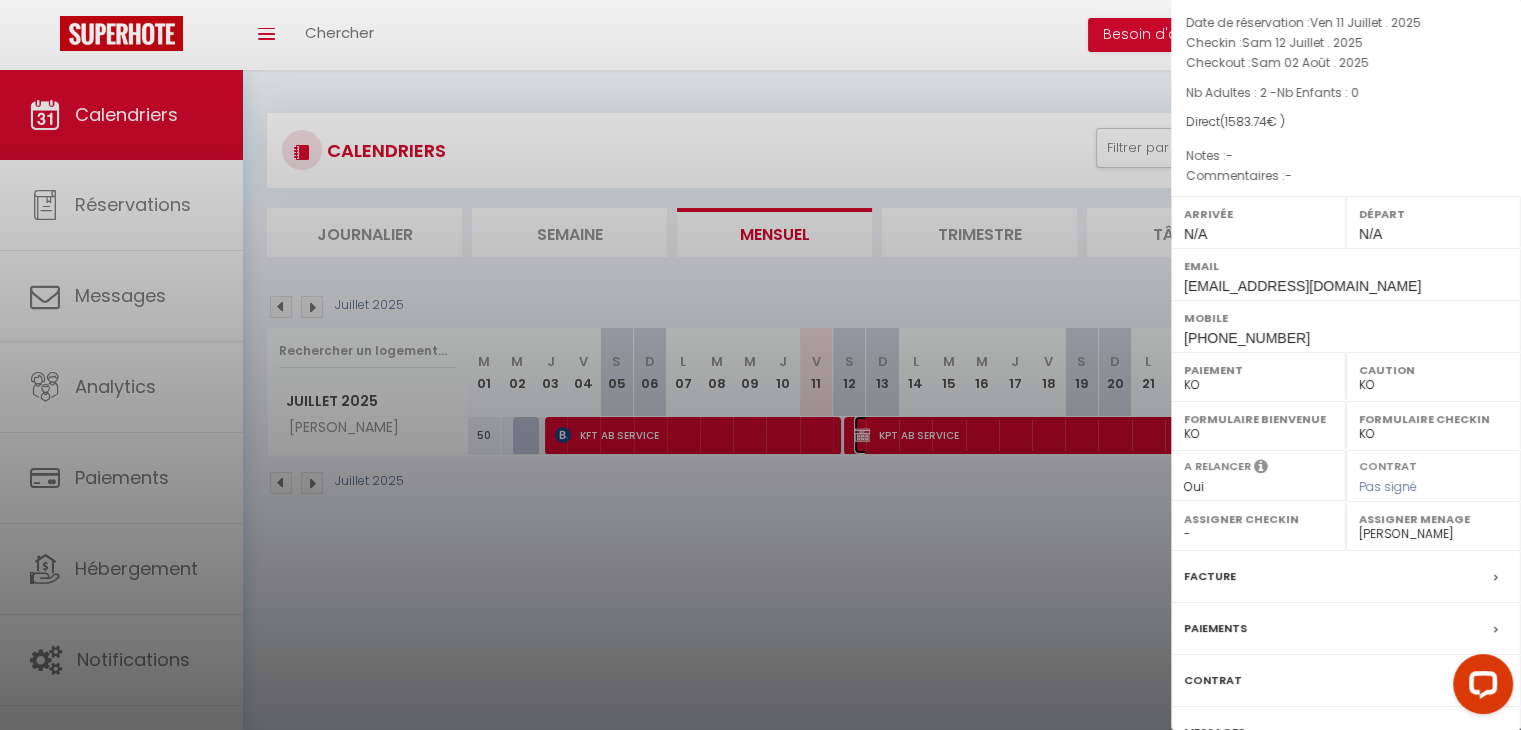 scroll, scrollTop: 199, scrollLeft: 0, axis: vertical 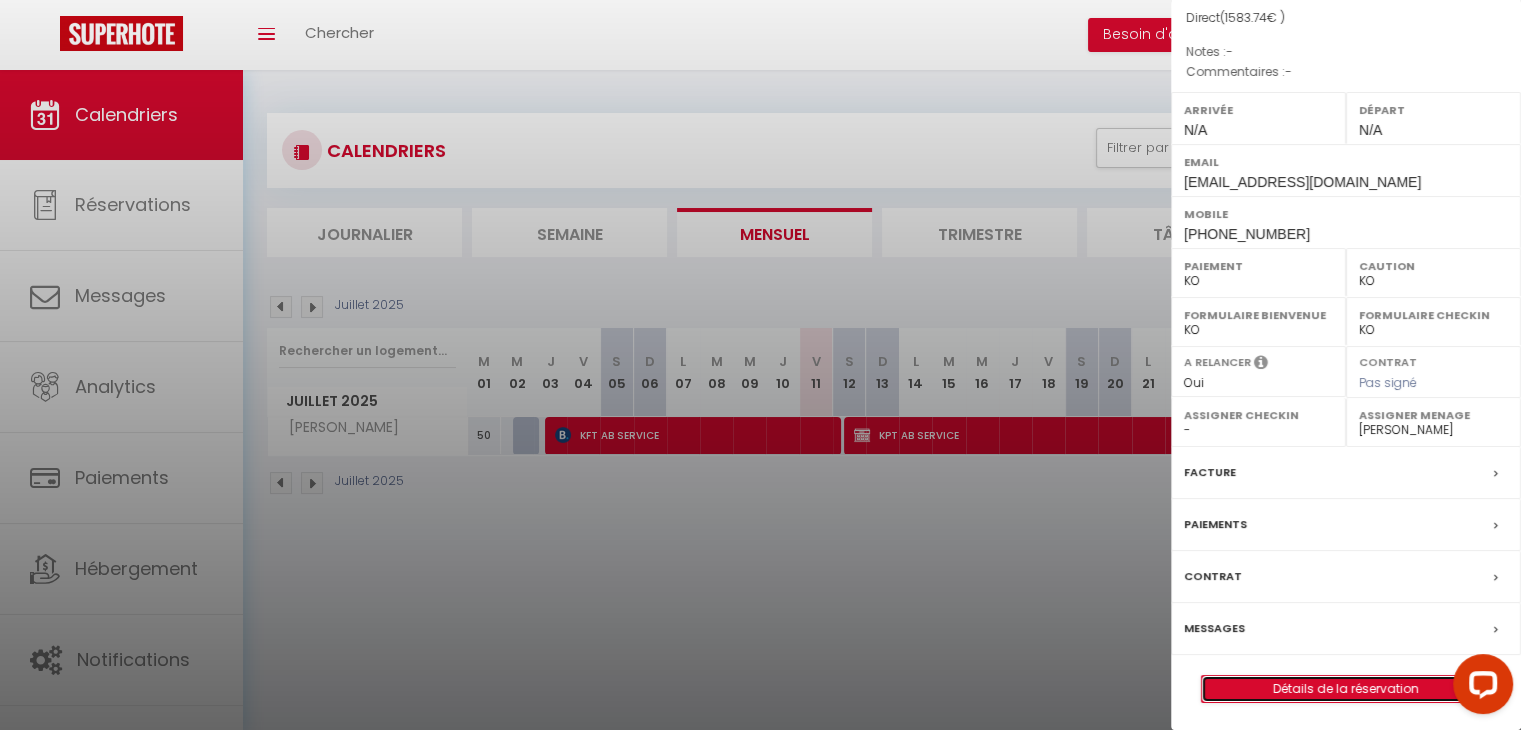 click on "Détails de la réservation" at bounding box center [1346, 689] 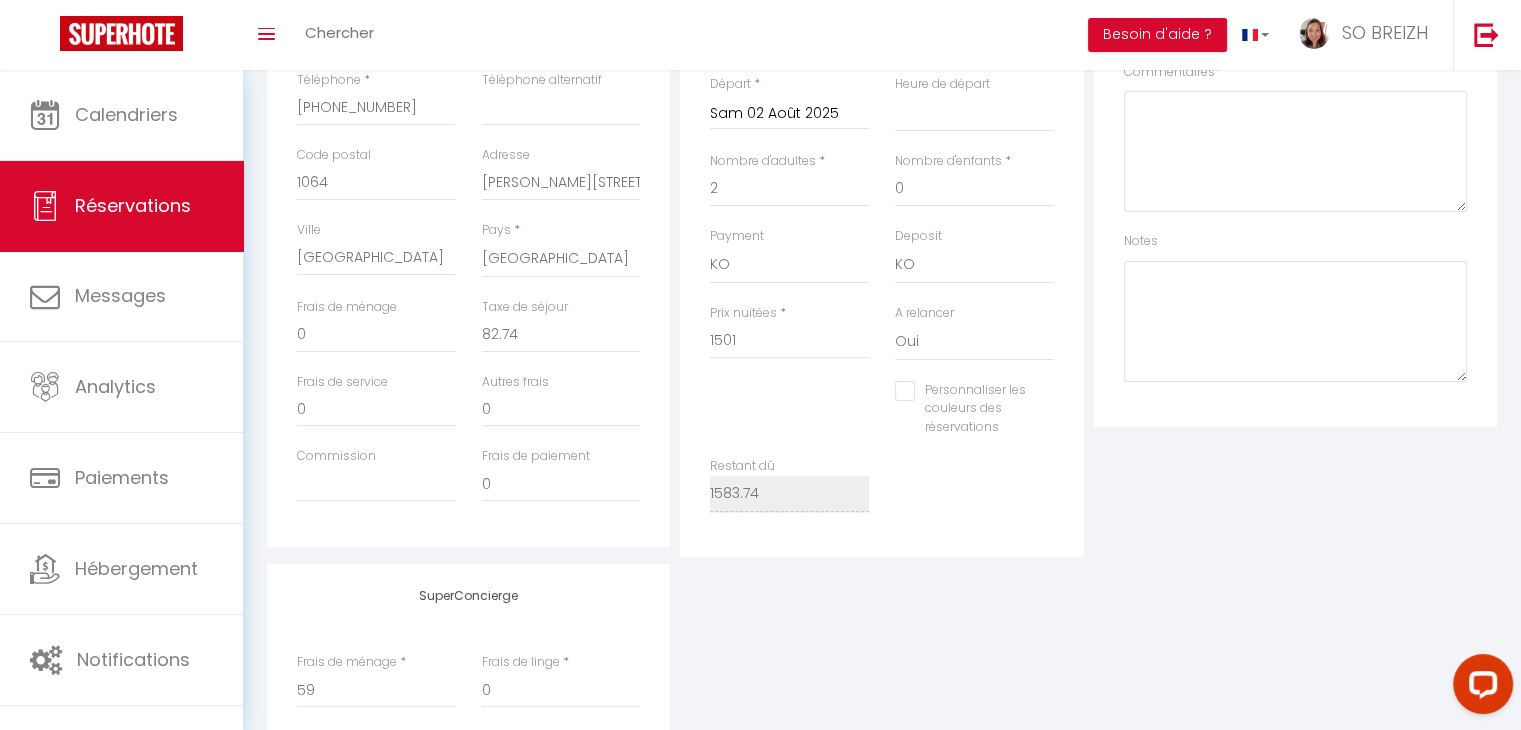 scroll, scrollTop: 500, scrollLeft: 0, axis: vertical 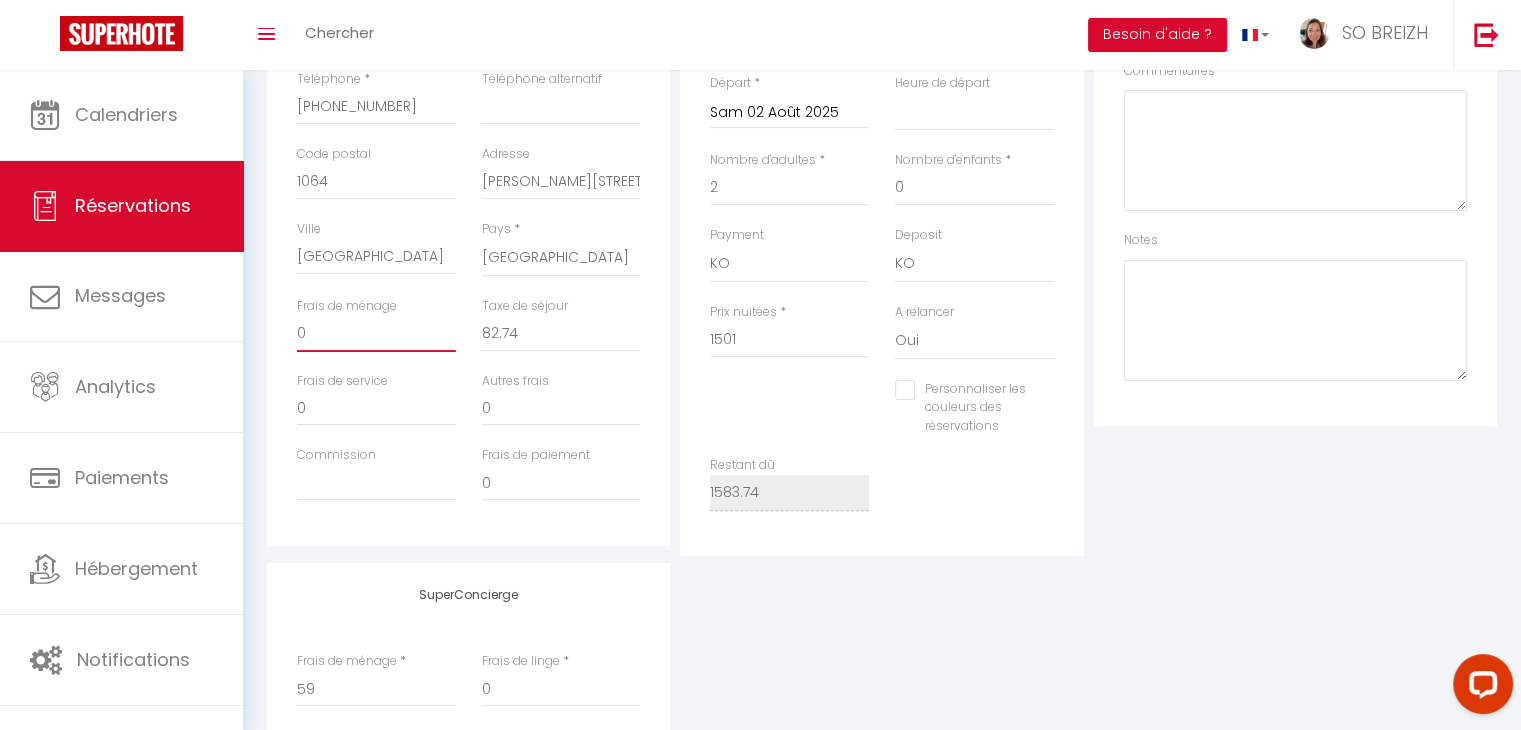 click on "0" at bounding box center (376, 334) 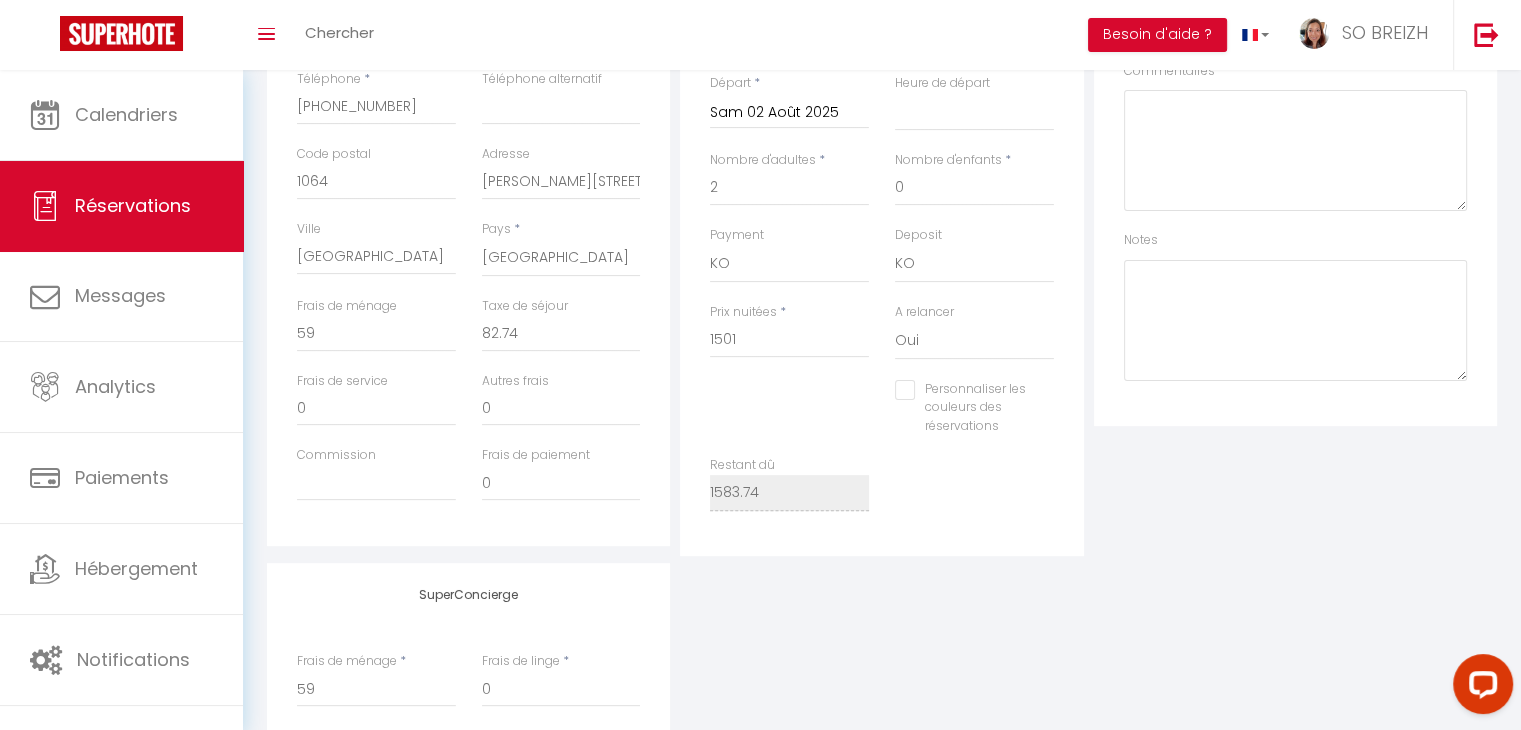 click on "Détails Voyageur   Prénom   *   KPT AB   Nom   *   SERVICE   Email   *   rennes@abservicefrance.com   Email alternatif       Téléphone   *   +33698549379   Téléphone alternatif     Code postal   1064   Adresse   Isabella UTCA 80   Ville   BUDAPEST   Pays   *   France
Portugal
Afghanistan
Albania
Algeria
American Samoa
Andorra
Angola
Anguilla
Antarctica
Antigua and Barbuda
Argentina
Armenia
Aruba
Australia
Austria
Azerbaijan
Frais de ménage   59" at bounding box center (468, 188) 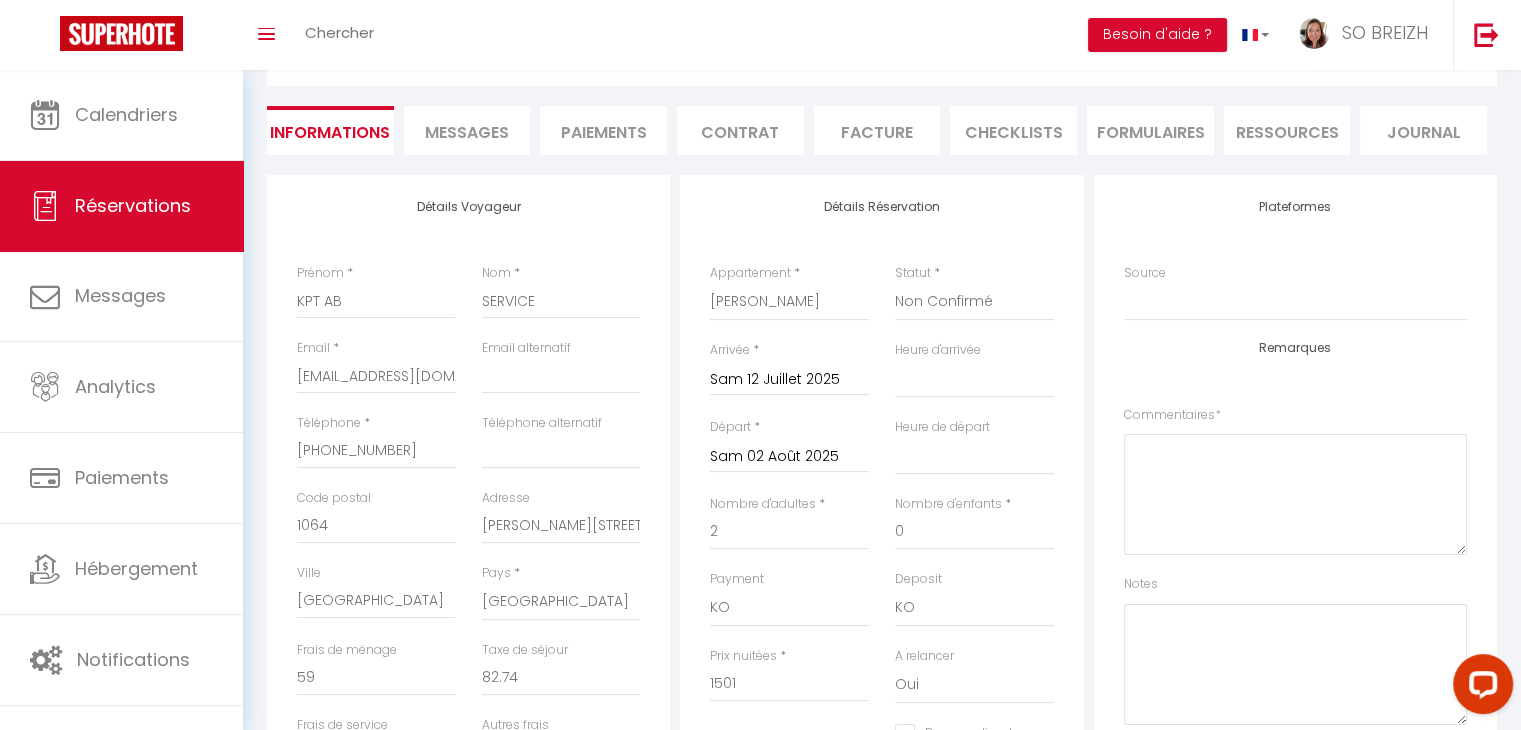 scroll, scrollTop: 0, scrollLeft: 0, axis: both 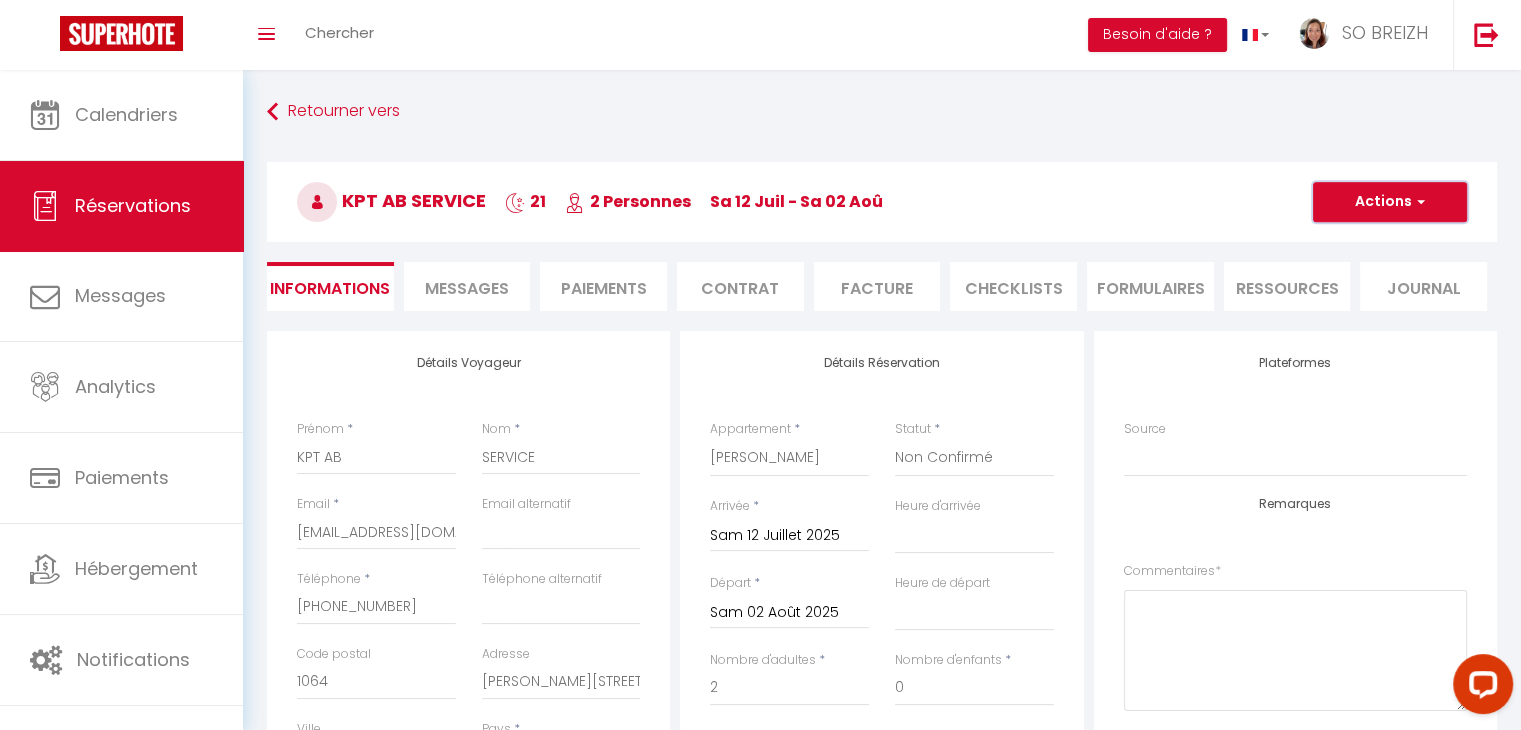 click at bounding box center [1418, 202] 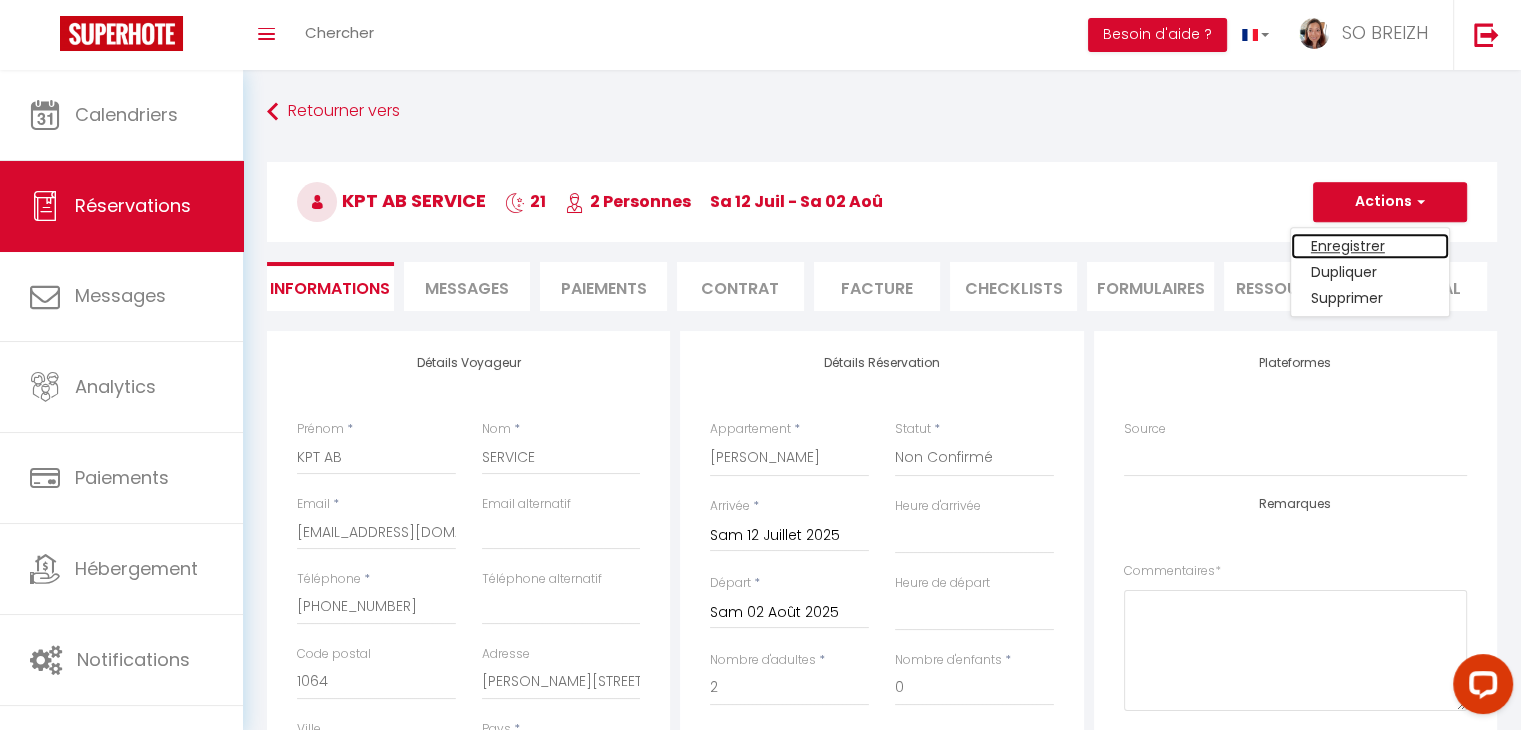 click on "Enregistrer" at bounding box center (1370, 246) 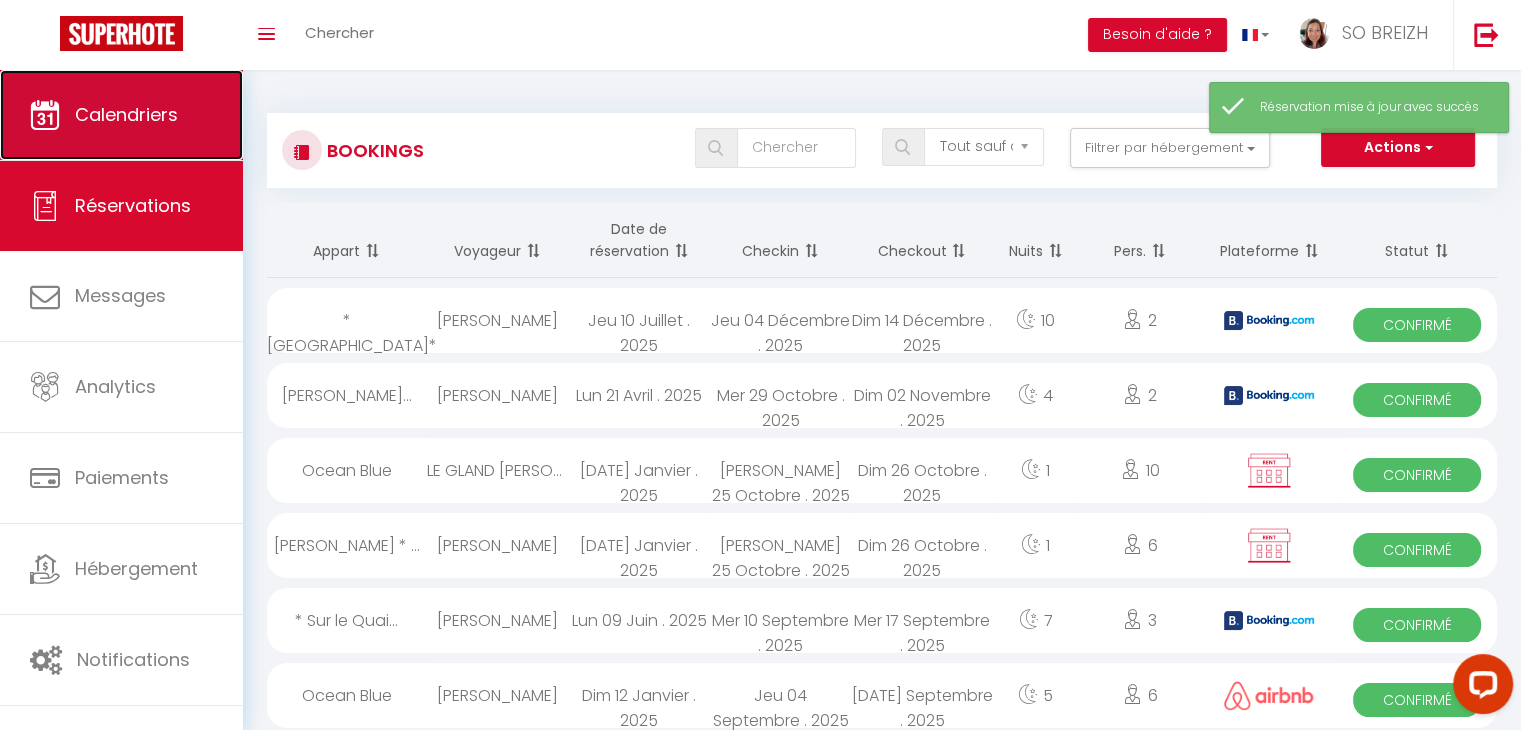 click on "Calendriers" at bounding box center (126, 114) 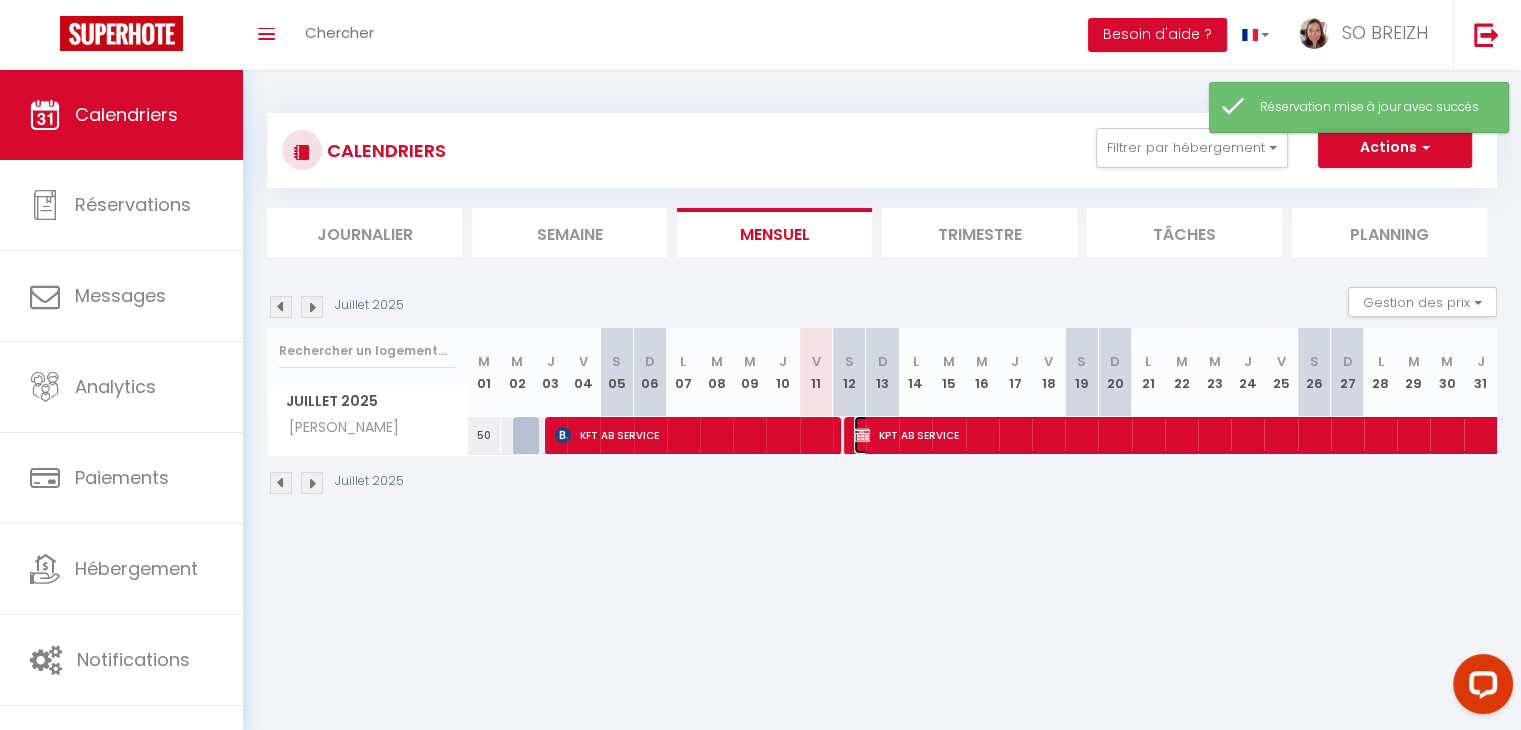 click on "KPT AB SERVICE" at bounding box center (1337, 435) 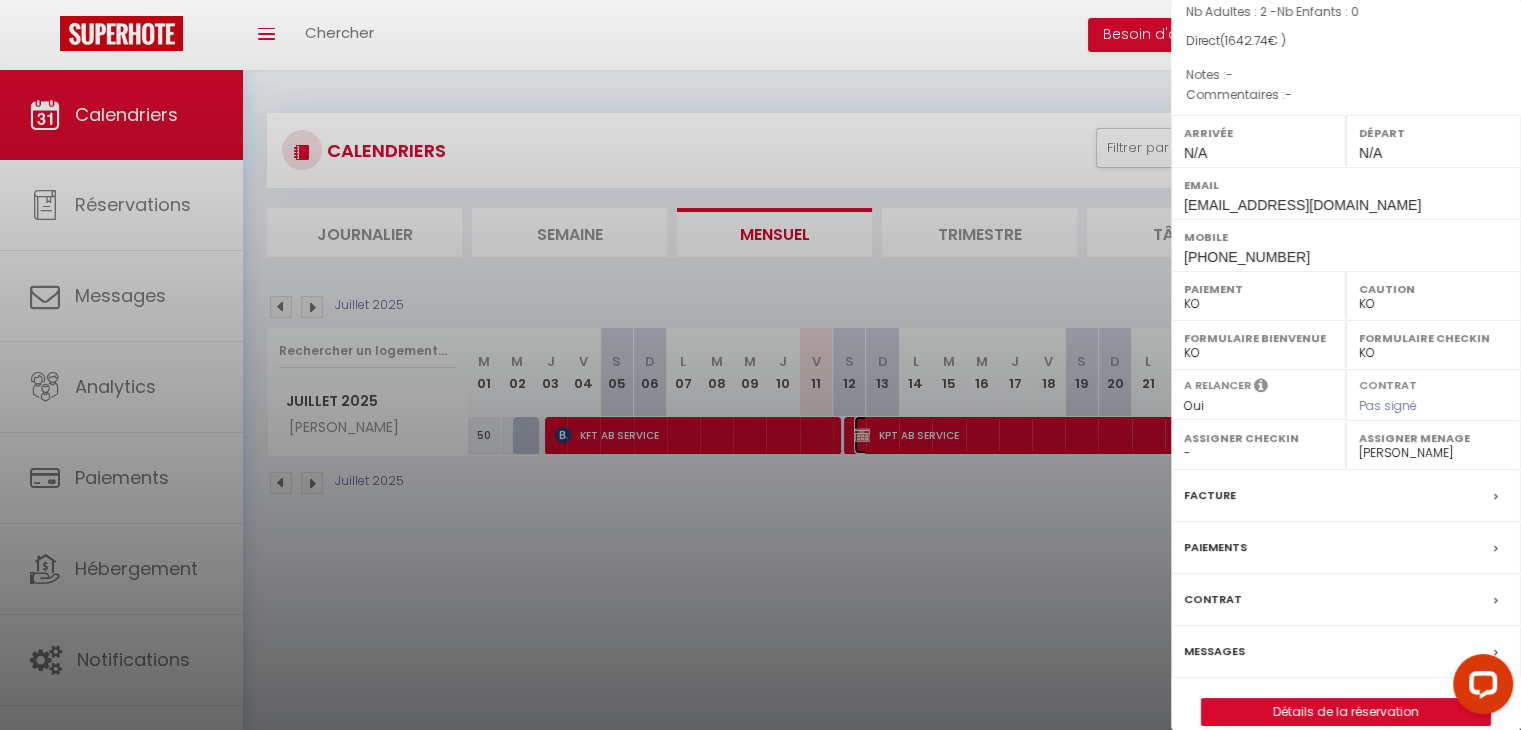 scroll, scrollTop: 199, scrollLeft: 0, axis: vertical 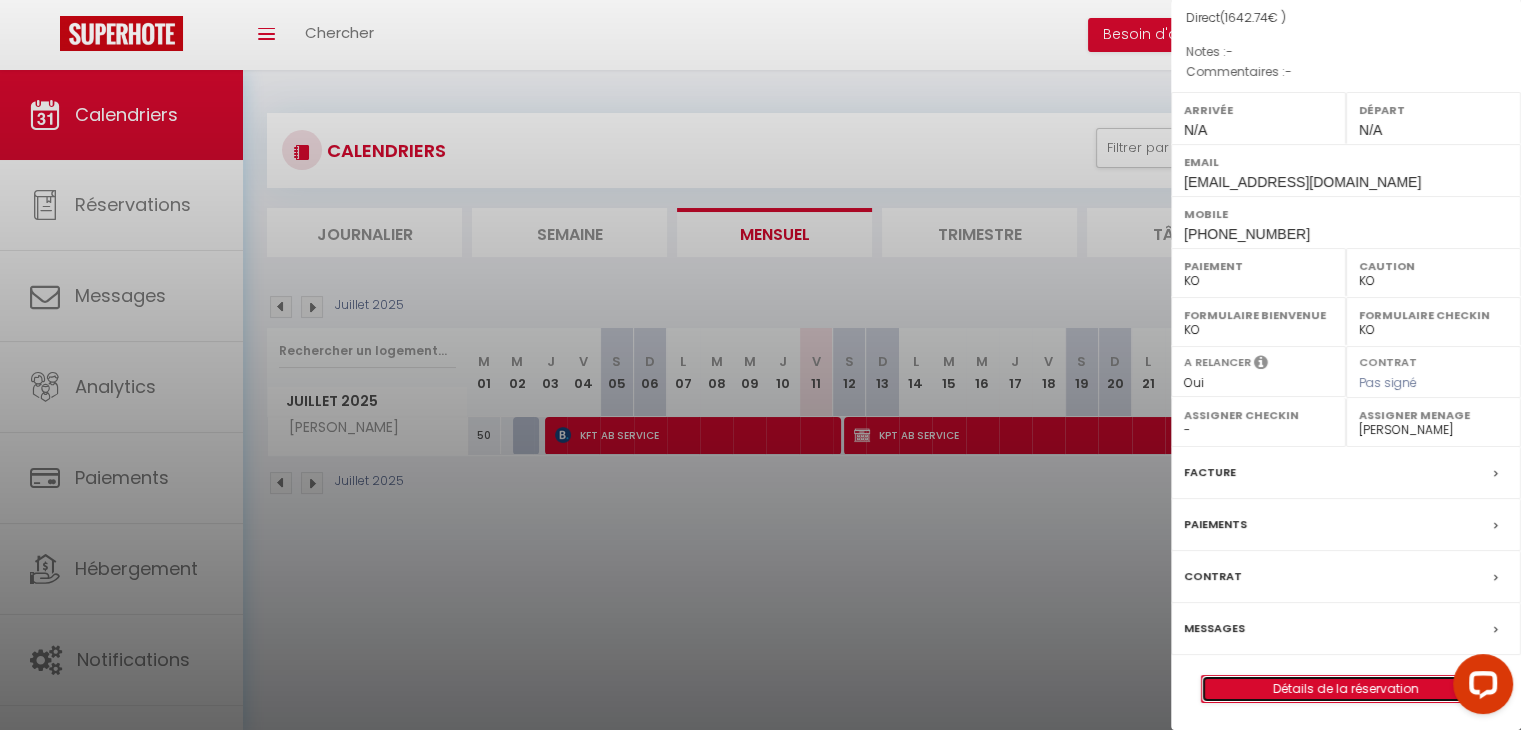 click on "Détails de la réservation" at bounding box center [1346, 689] 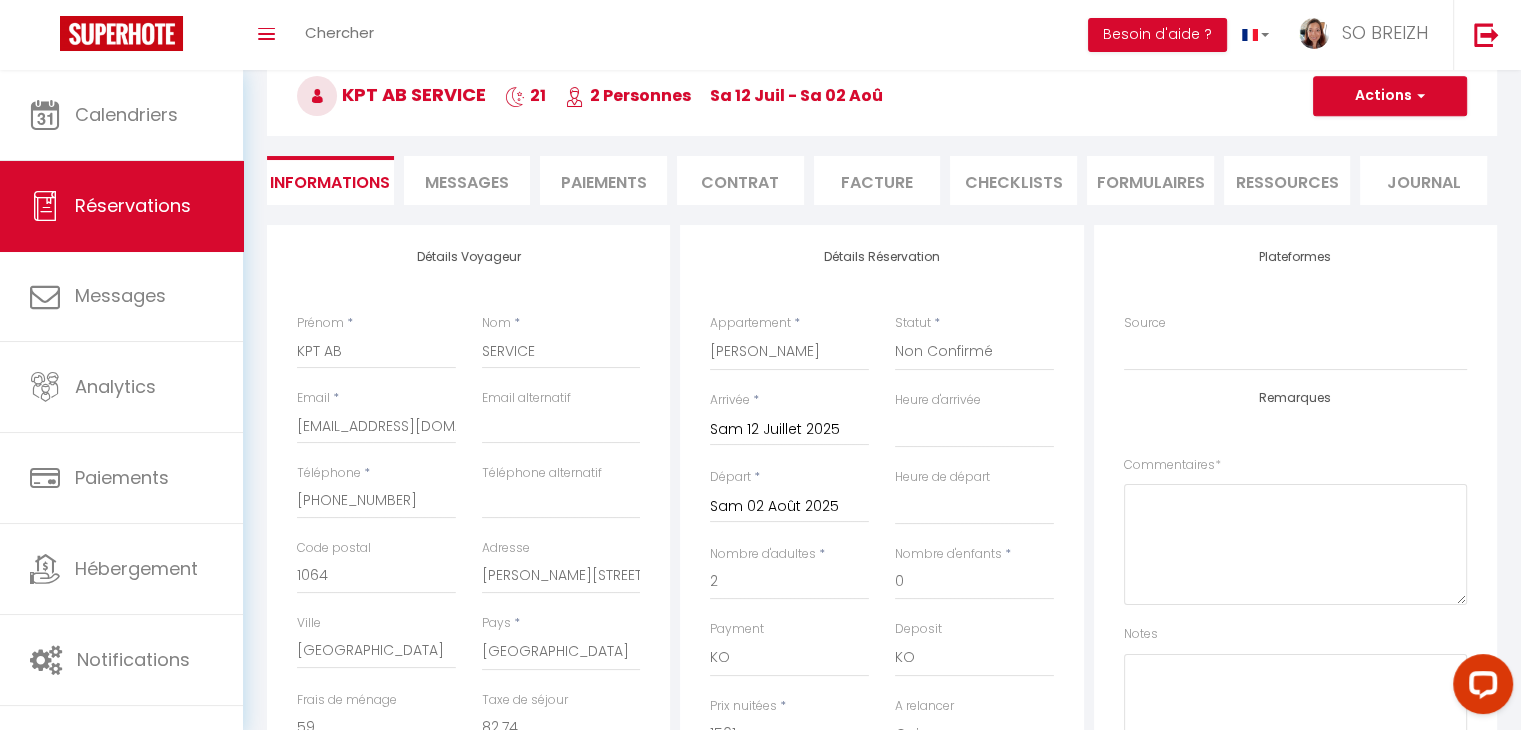 scroll, scrollTop: 100, scrollLeft: 0, axis: vertical 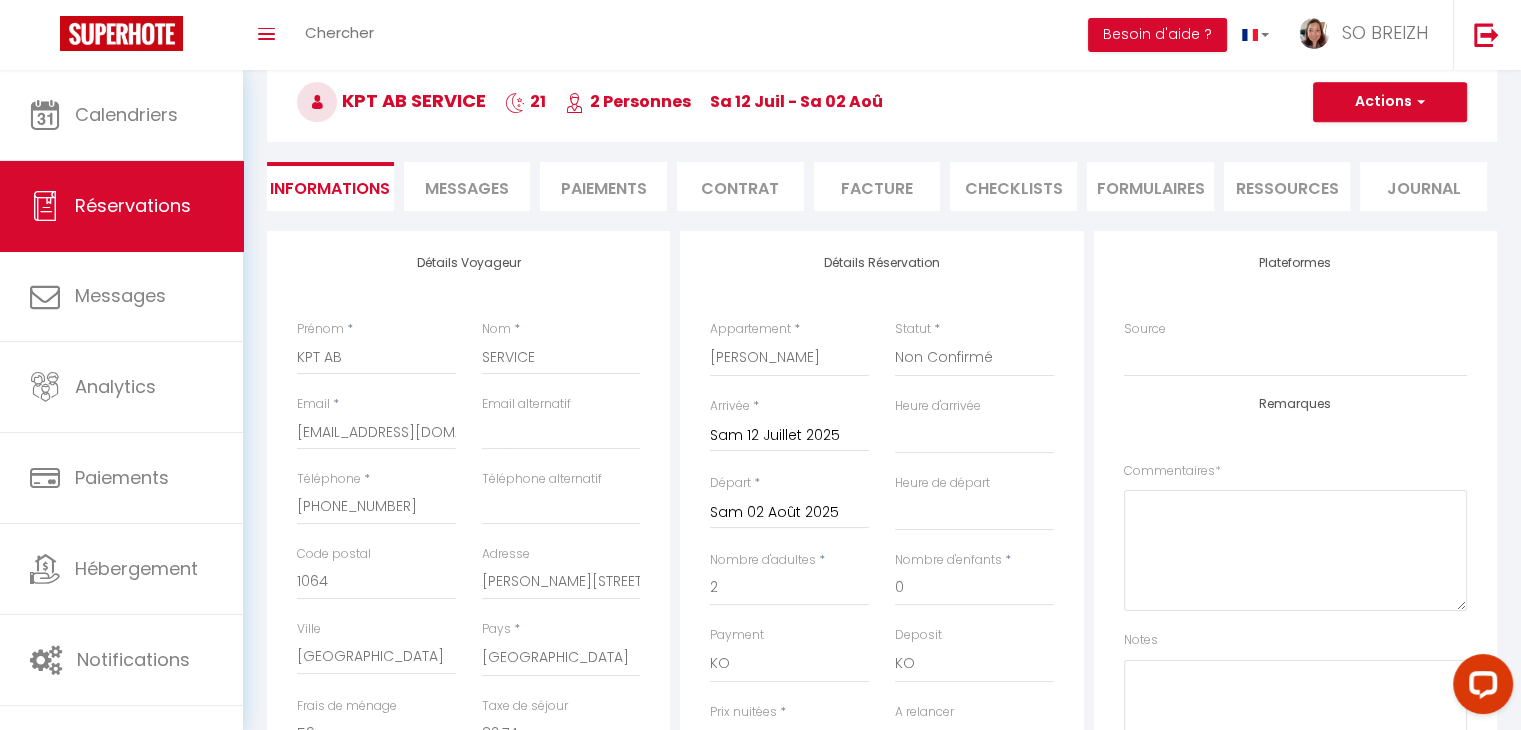 click on "Paiements" at bounding box center [603, 186] 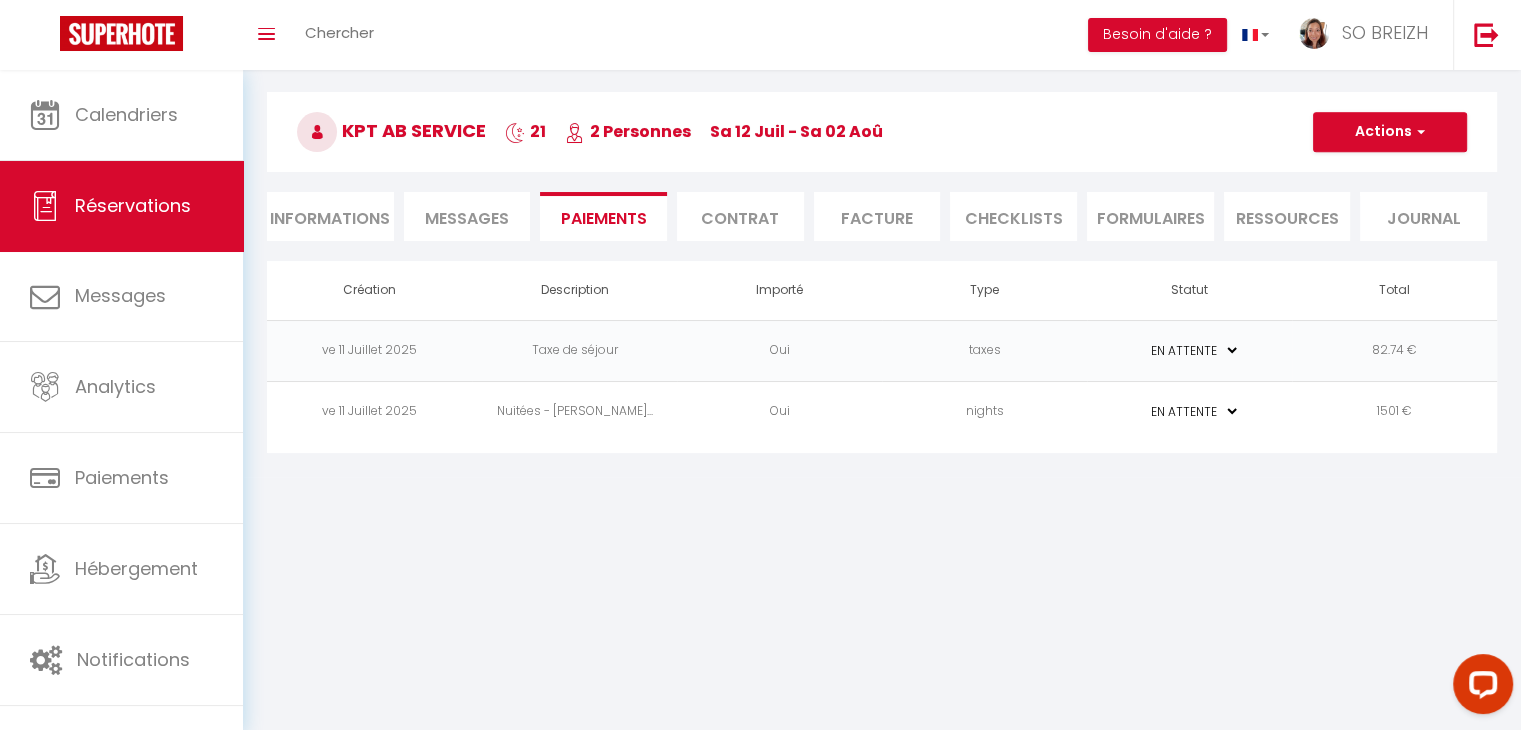 scroll, scrollTop: 70, scrollLeft: 0, axis: vertical 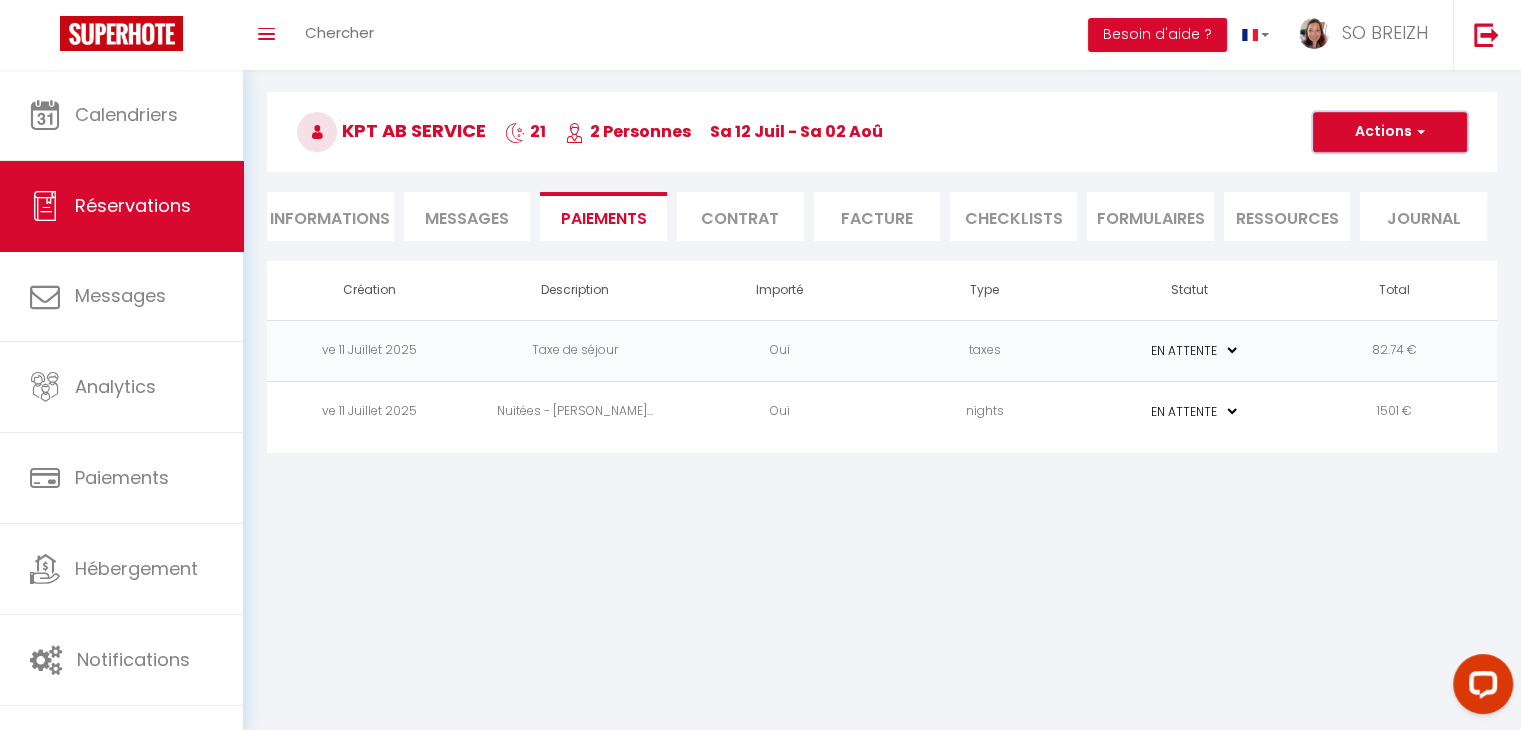 click at bounding box center [1418, 132] 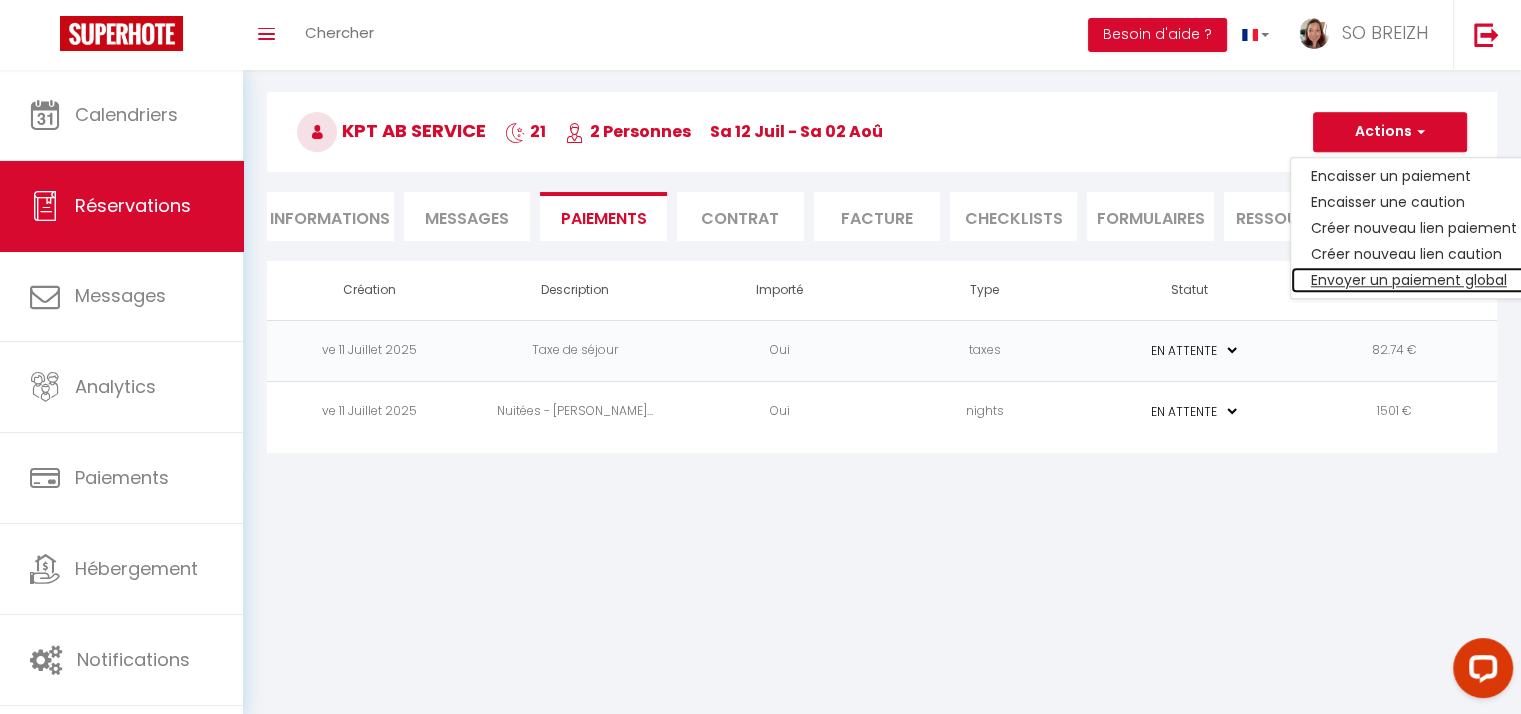 click on "Envoyer un paiement global" at bounding box center [1414, 280] 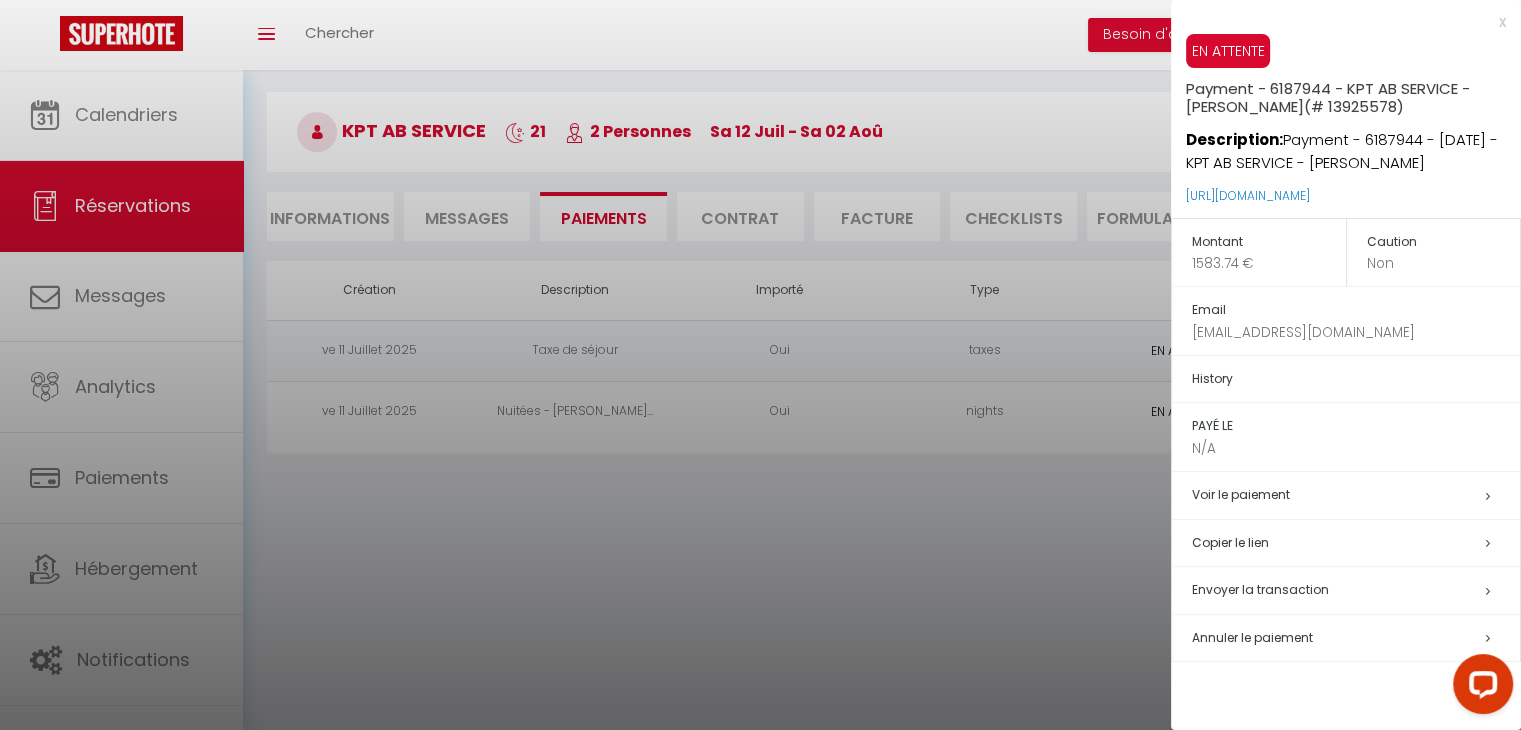click on "x" at bounding box center (1338, 22) 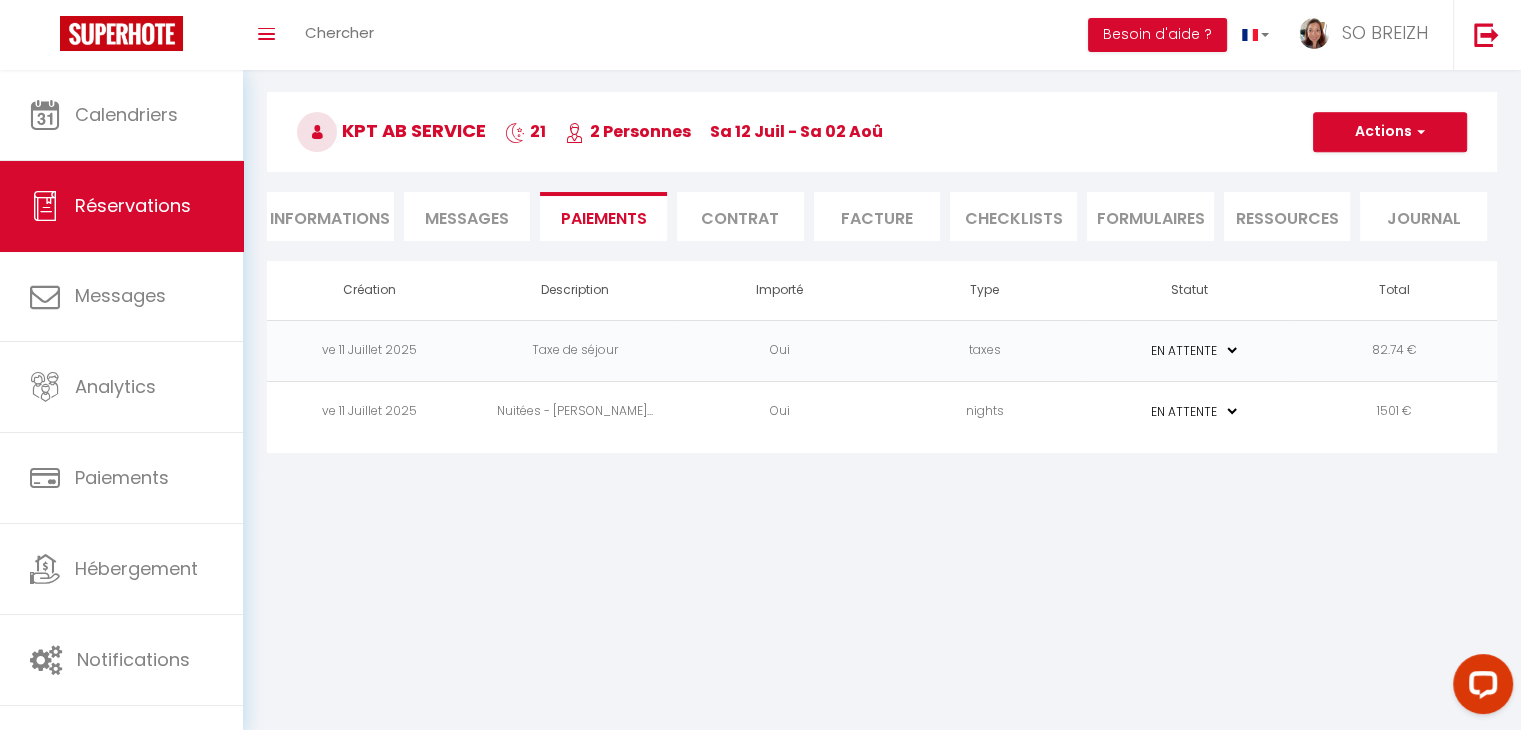 click on "Informations" at bounding box center [330, 216] 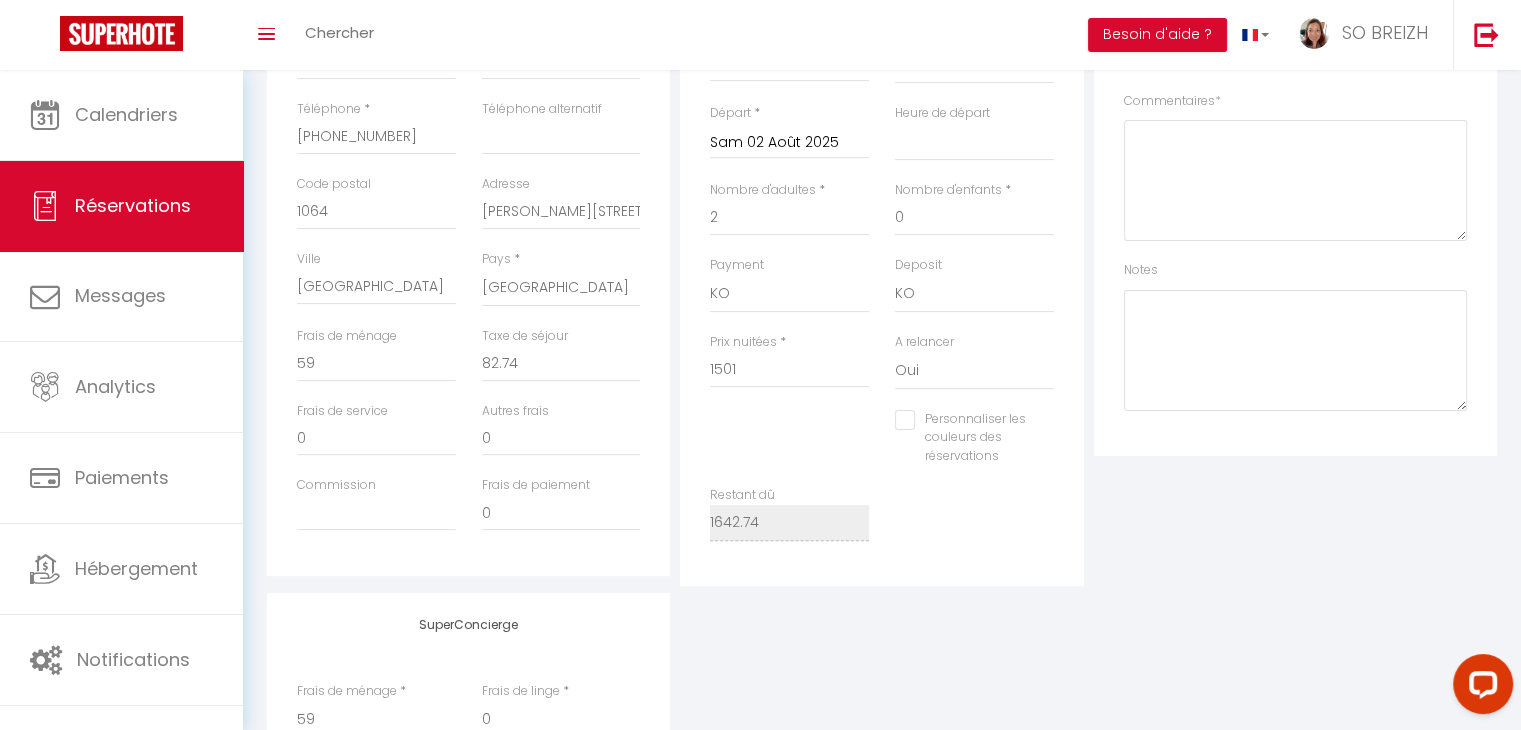 scroll, scrollTop: 0, scrollLeft: 0, axis: both 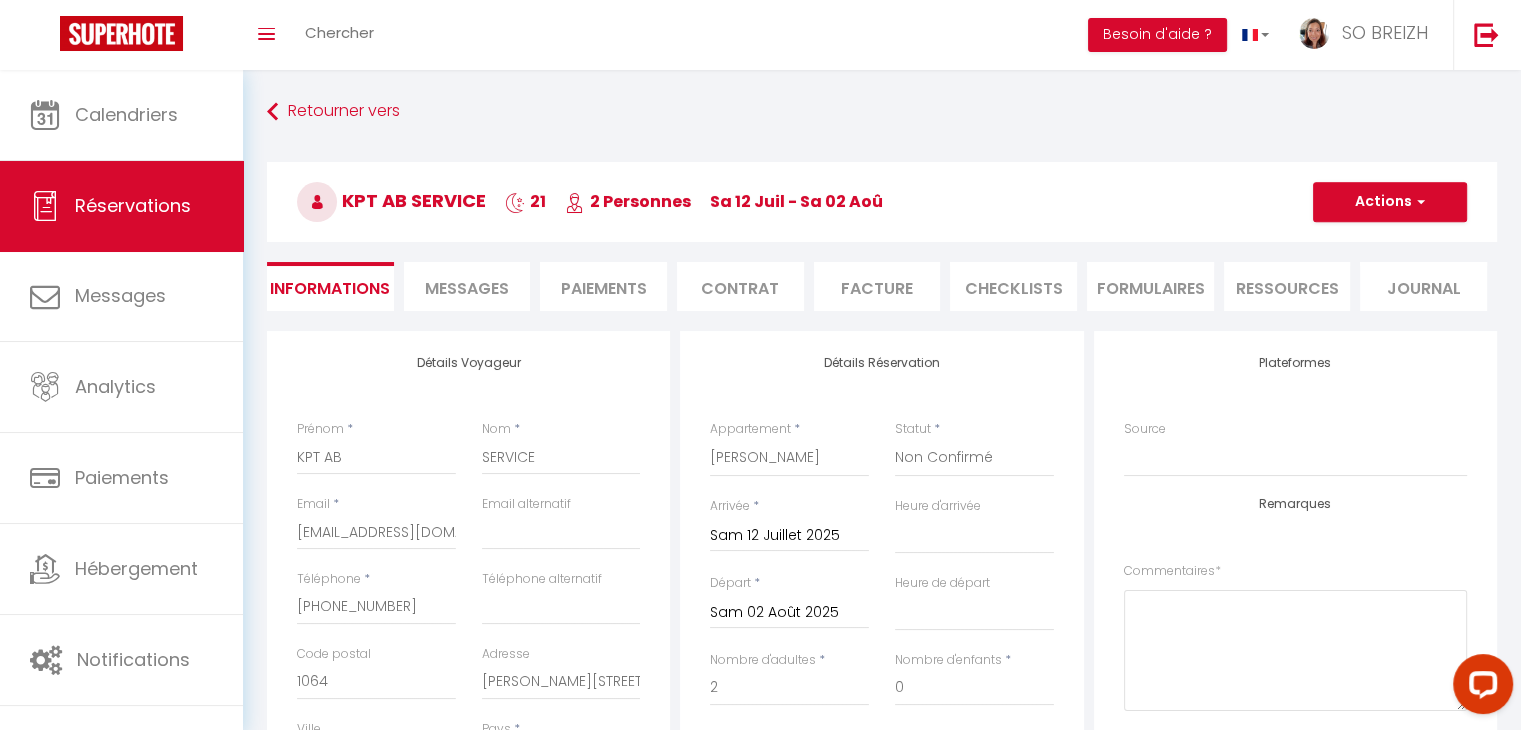 click on "Paiements" at bounding box center (603, 286) 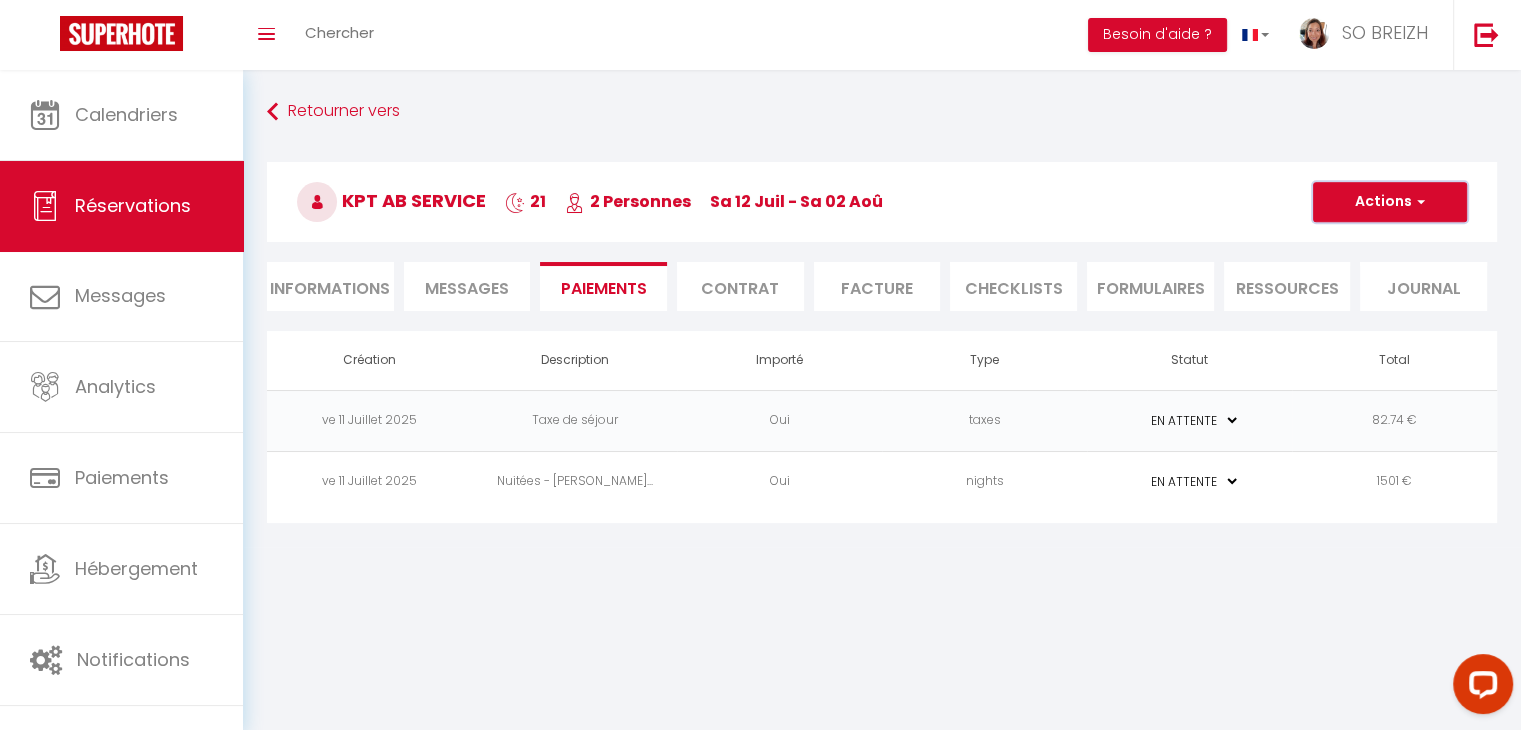 click at bounding box center (1418, 202) 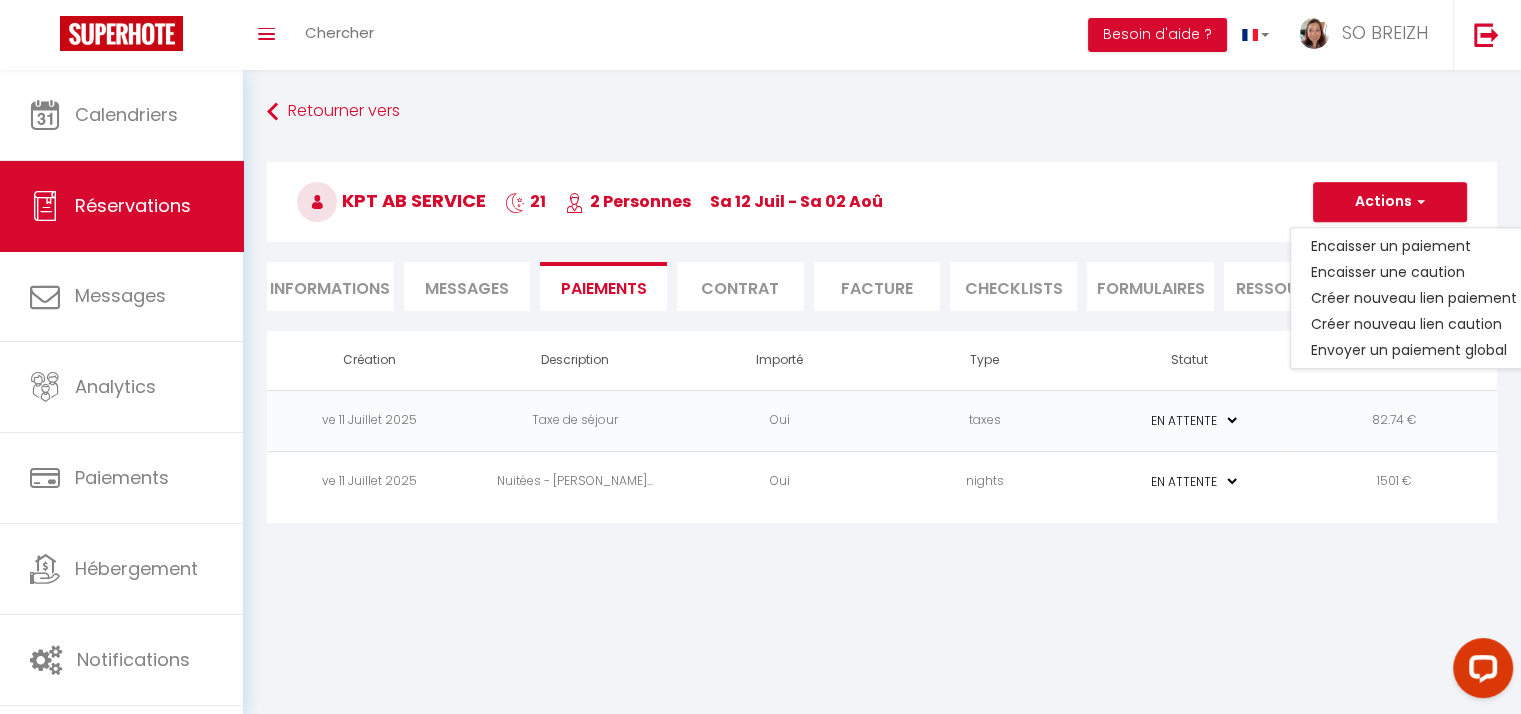 click on "Coaching SuperHote ce soir à 18h00, pour participer:  https://us02web.zoom.us/j/4667554618?pwd=QUhUTnBqenhNTG1HazhBOFJXWjRYUT09   ×     Toggle navigation       Toggle Search     Toggle menubar     Chercher   BUTTON
Besoin d'aide ?
SO BREIZH   Paramètres        Équipe     Résultat de la recherche   Aucun résultat     Calendriers     Réservations     Messages     Analytics      Paiements     Hébergement     Notifications                 Résultat de la recherche   Id   Appart   Voyageur    Checkin   Checkout   Nuits   Pers.   Plateforme   Statut     Résultat de la recherche   Aucun résultat            Retourner vers    KPT AB   SERVICE   21    2 Personnes
sa 12 Juil - sa 02 Aoû
Actions
Enregistrer   Dupliquer   Supprimer
Actions
Enregistrer   Aperçu et éditer   Envoyer la facture   Copier le lien" at bounding box center [760, 427] 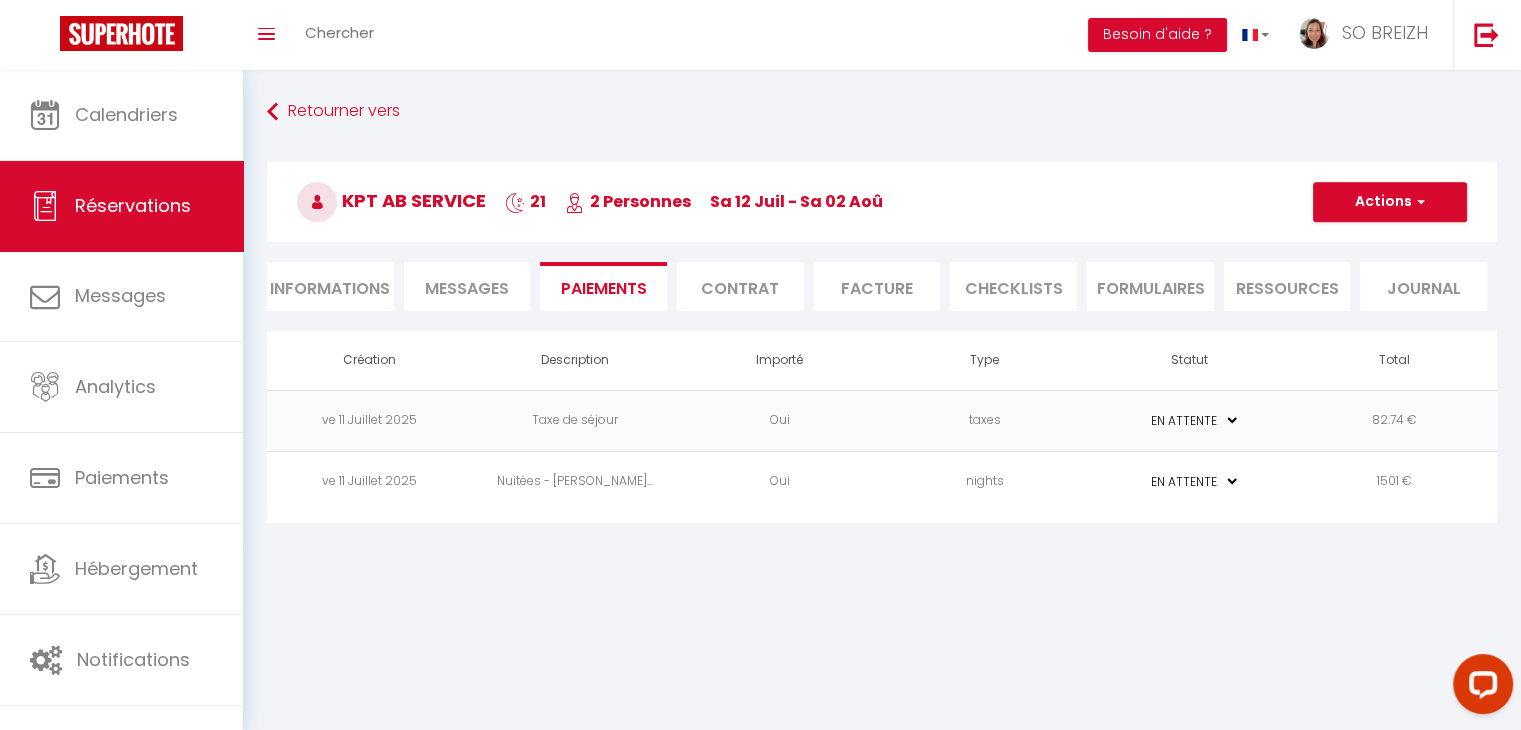 drag, startPoint x: 912, startPoint y: 586, endPoint x: 711, endPoint y: 549, distance: 204.3771 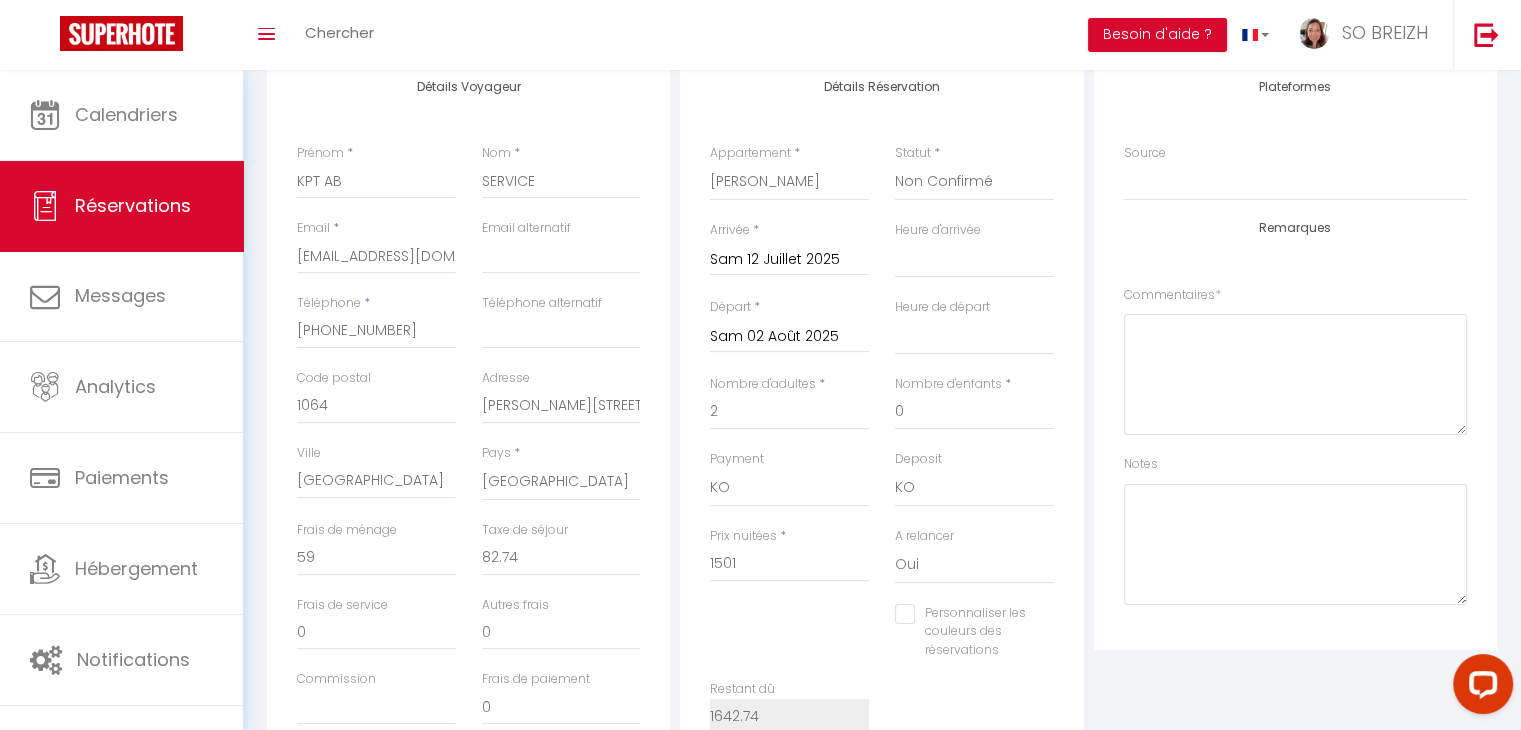 scroll, scrollTop: 0, scrollLeft: 0, axis: both 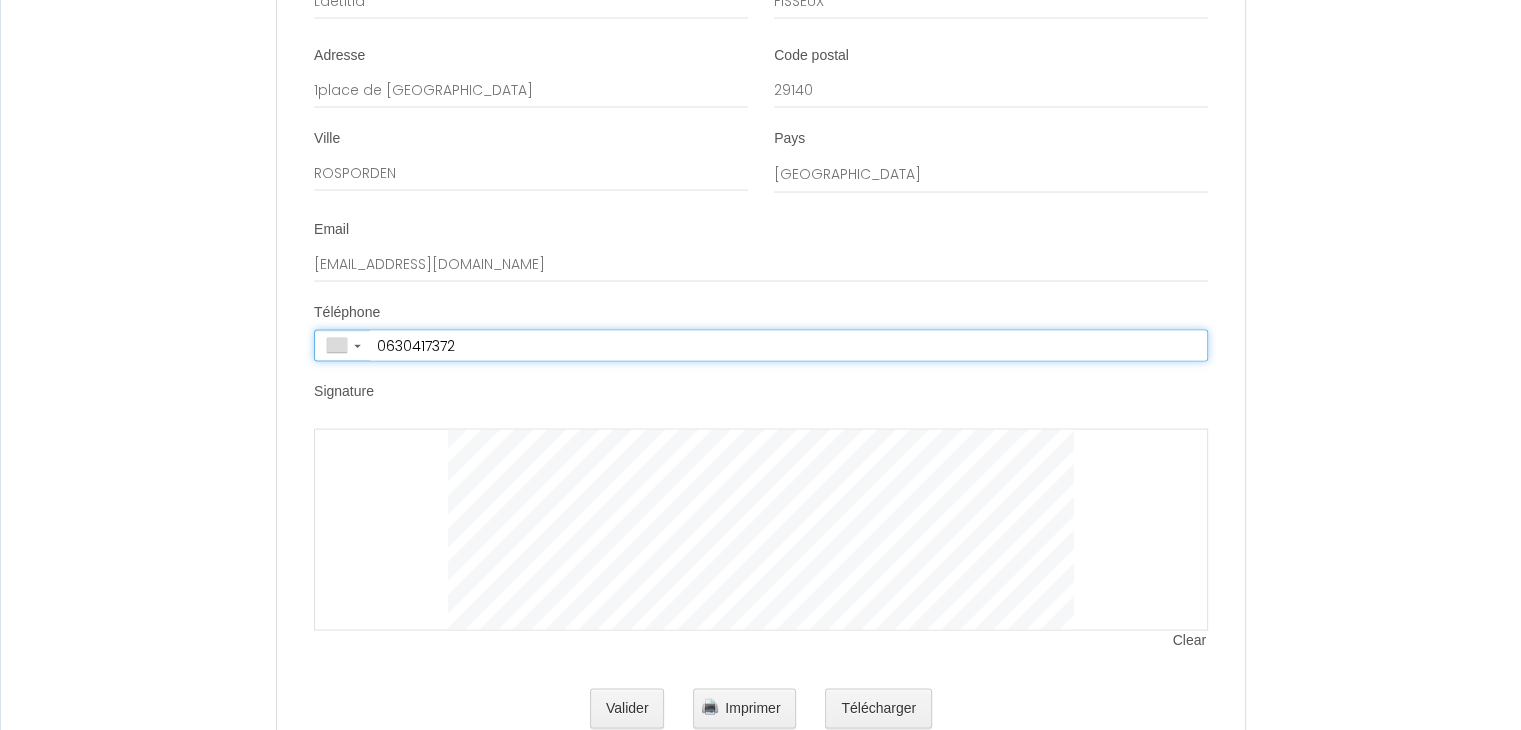 type on "+33 6 30 41 73 72" 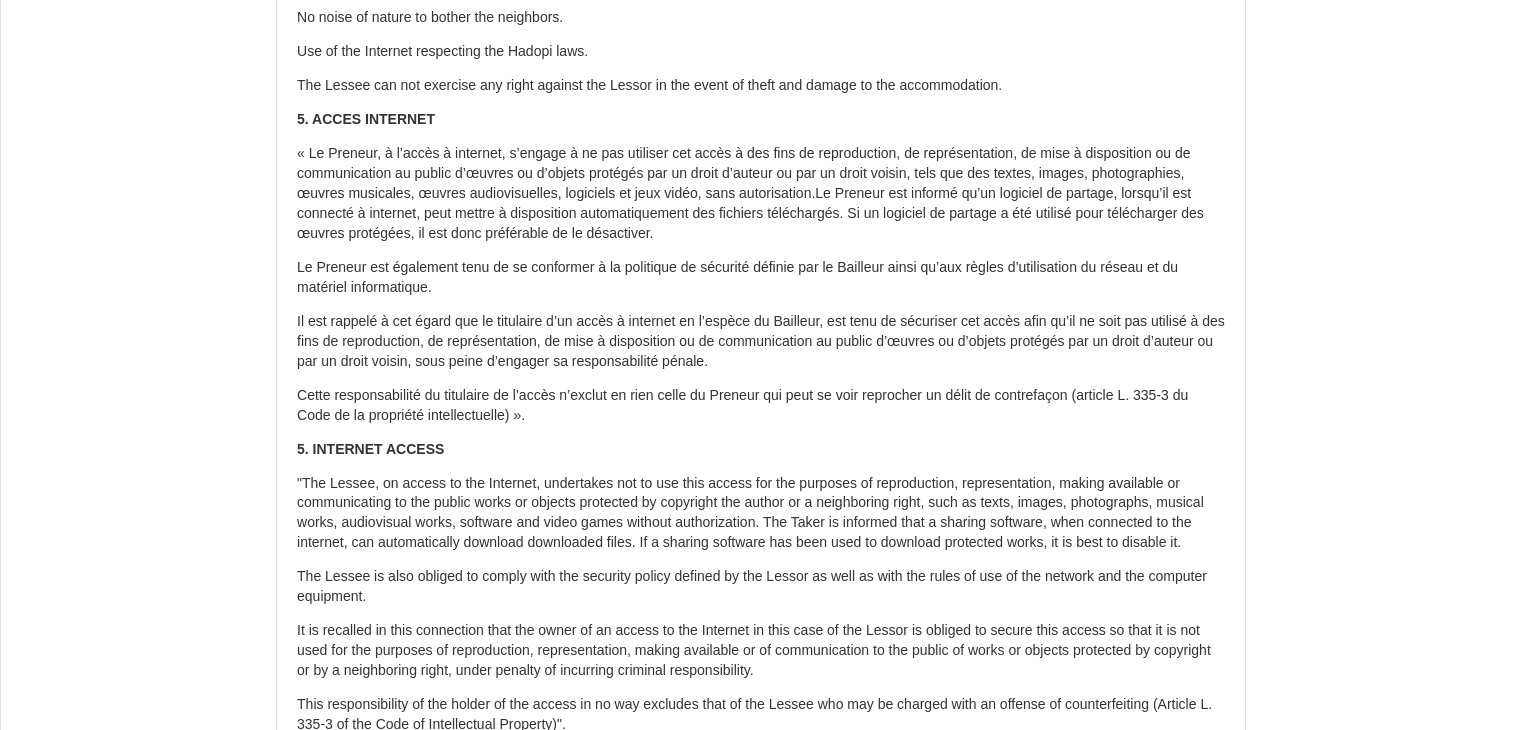 scroll, scrollTop: 1417, scrollLeft: 0, axis: vertical 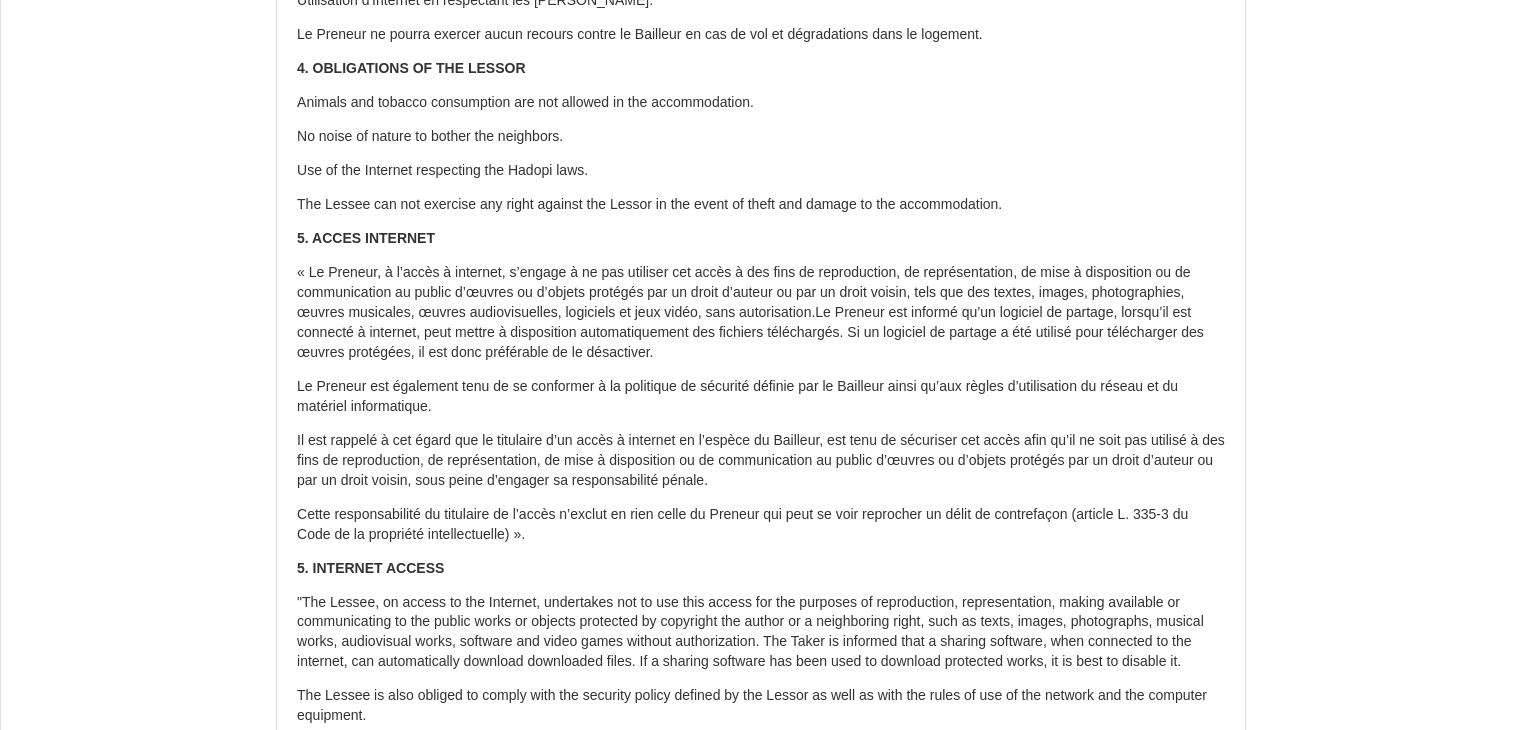 click on "Il a été convenu entre les parties que le Bailleur louera au Locataire le logement tel que décrit ci-dessous dans les conditions suivantes:
It has been agreed between the parties that the Lessor shall lease to the Tenant the accommodation as described below under the following conditions:
1. OBJET DU CONTRAT DE LOCATION
Le logement est loué meublé à titre de « location courte durée » pour la période indiquée ci-dessous. Le logement est situé à l'adresse indiqué dans la section Details.
1. PURPOSE OF THE LEASING AGREEMENT
The accommodation is rented furnished as a "short term rental" for the period shown below. The accommodation is located at the address indicated in section Details.
2. CONDITIONS DE LA LOCATION
3. CAUTION" at bounding box center (761, -178) 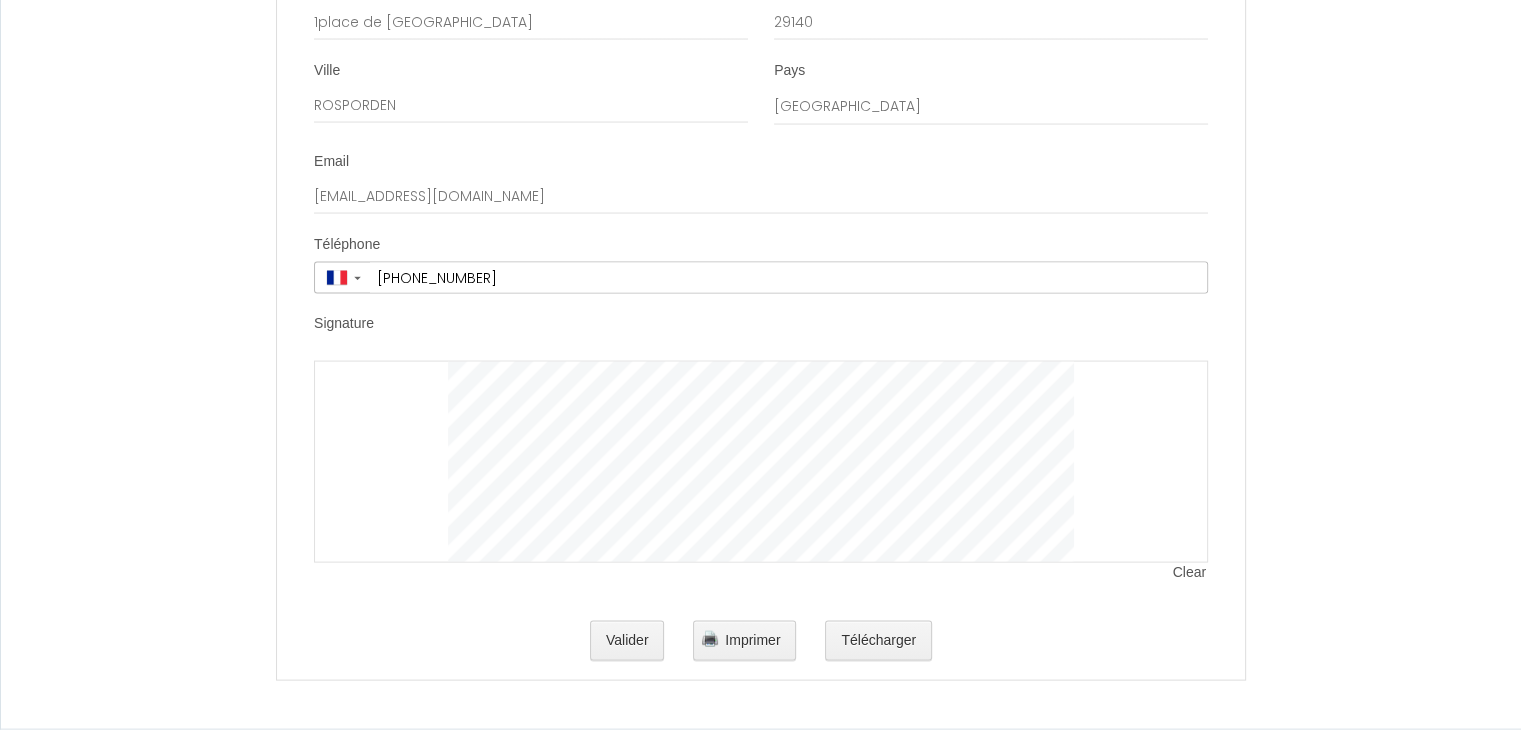 scroll, scrollTop: 4017, scrollLeft: 0, axis: vertical 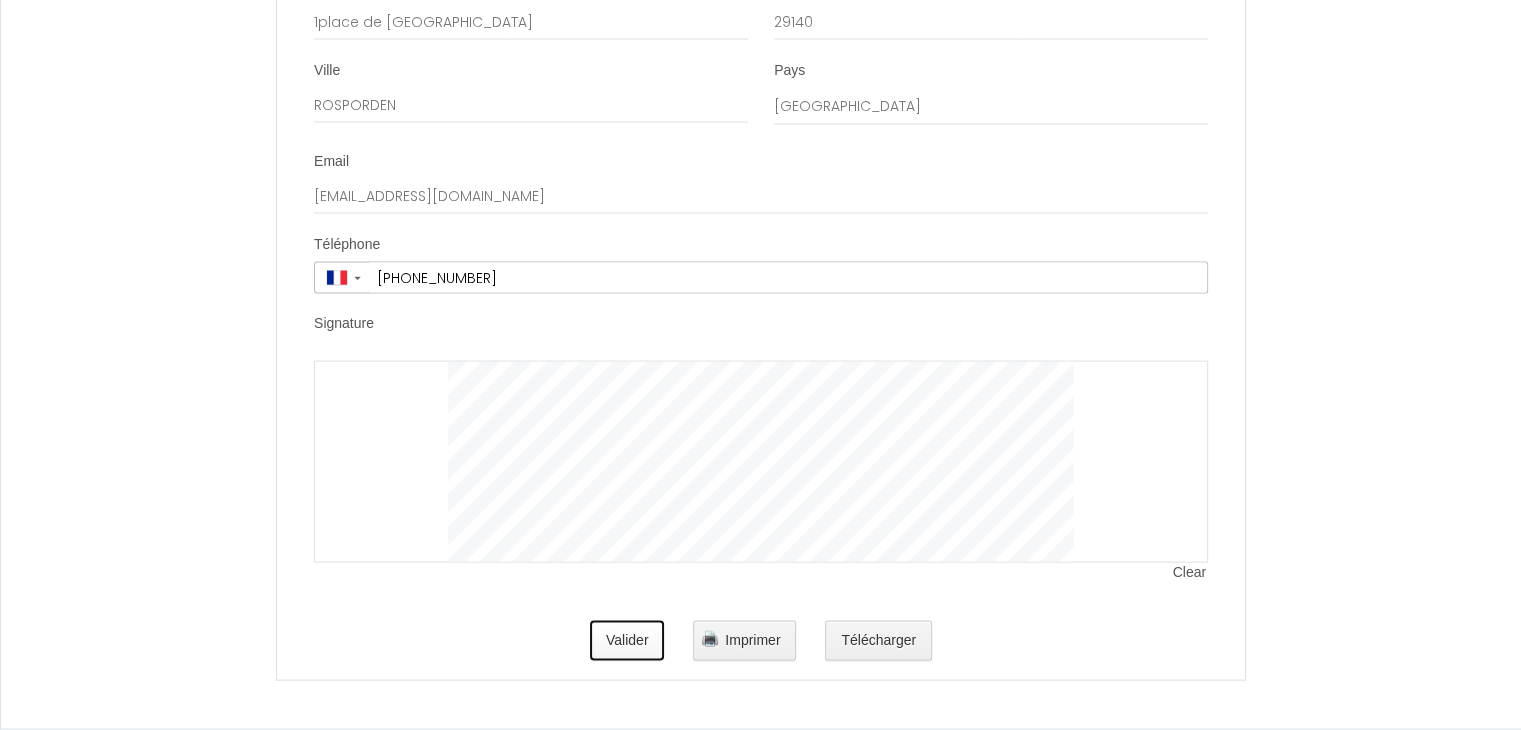 click on "Valider" at bounding box center [627, 641] 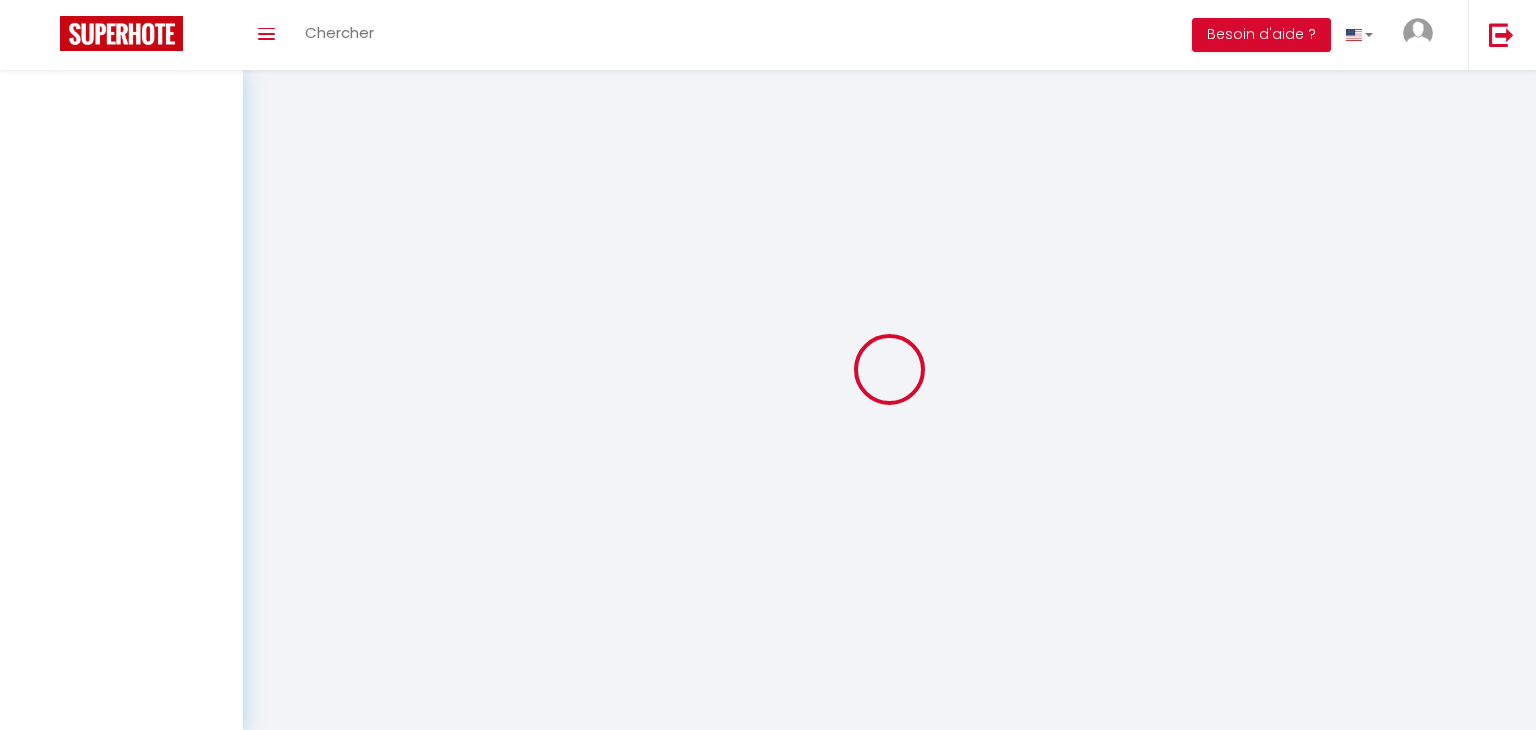 select 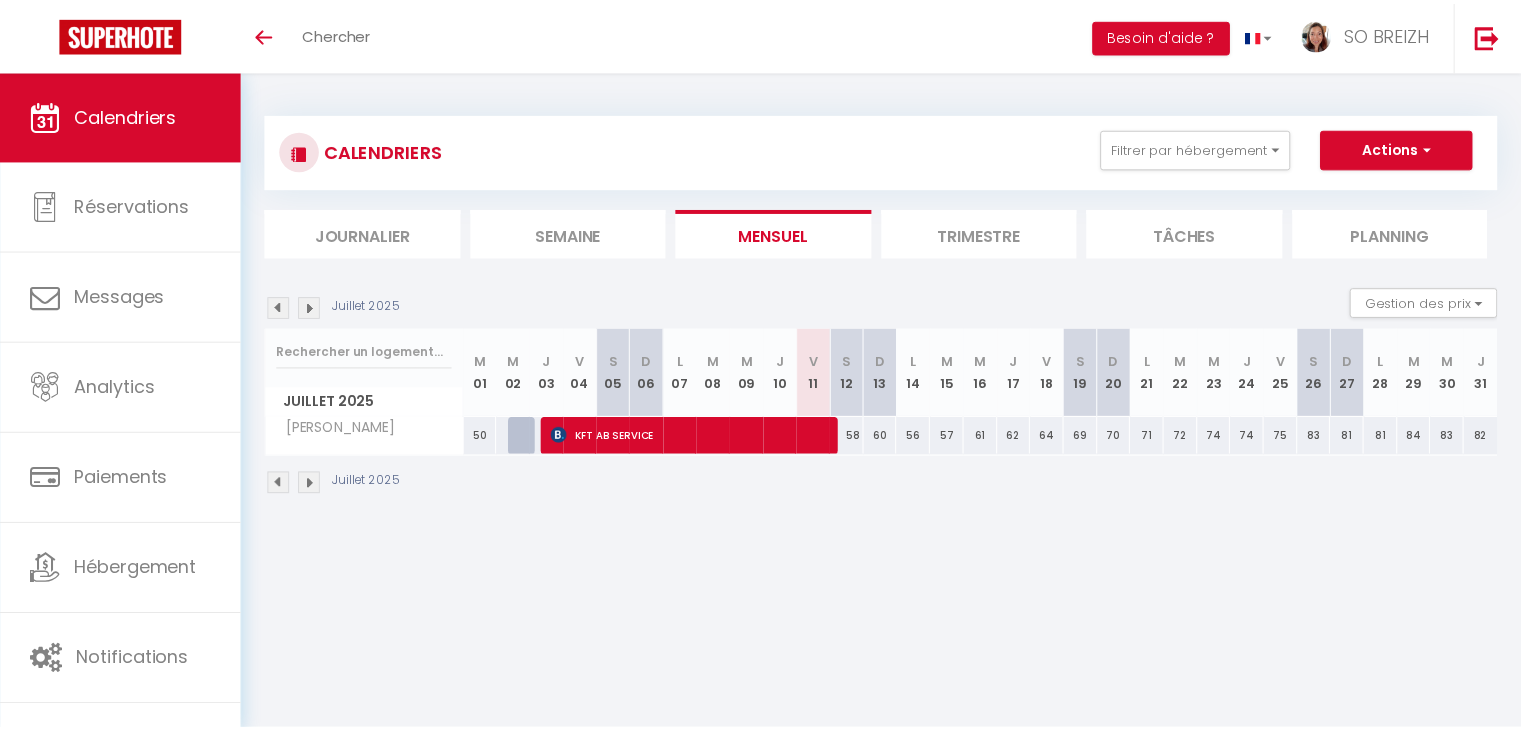 scroll, scrollTop: 0, scrollLeft: 0, axis: both 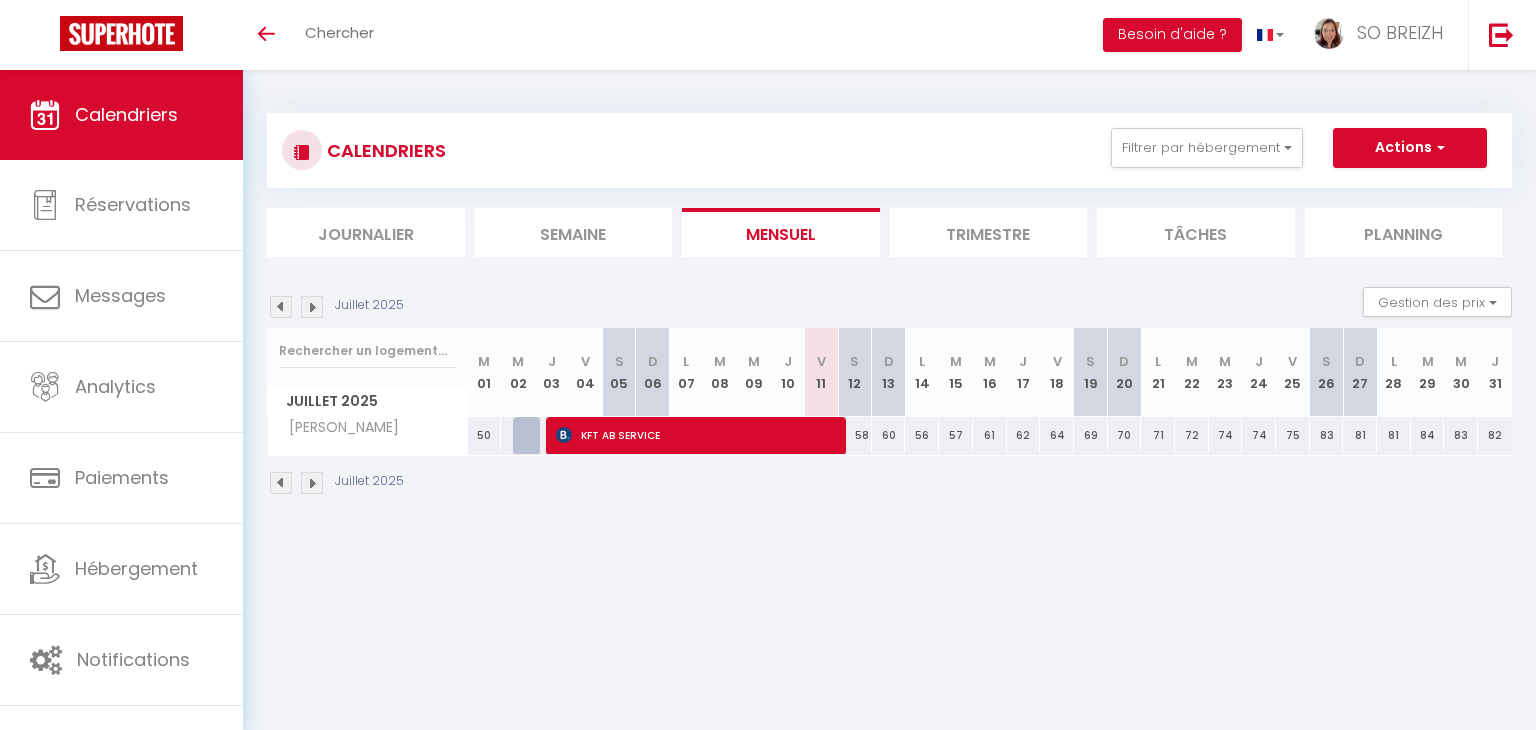 select 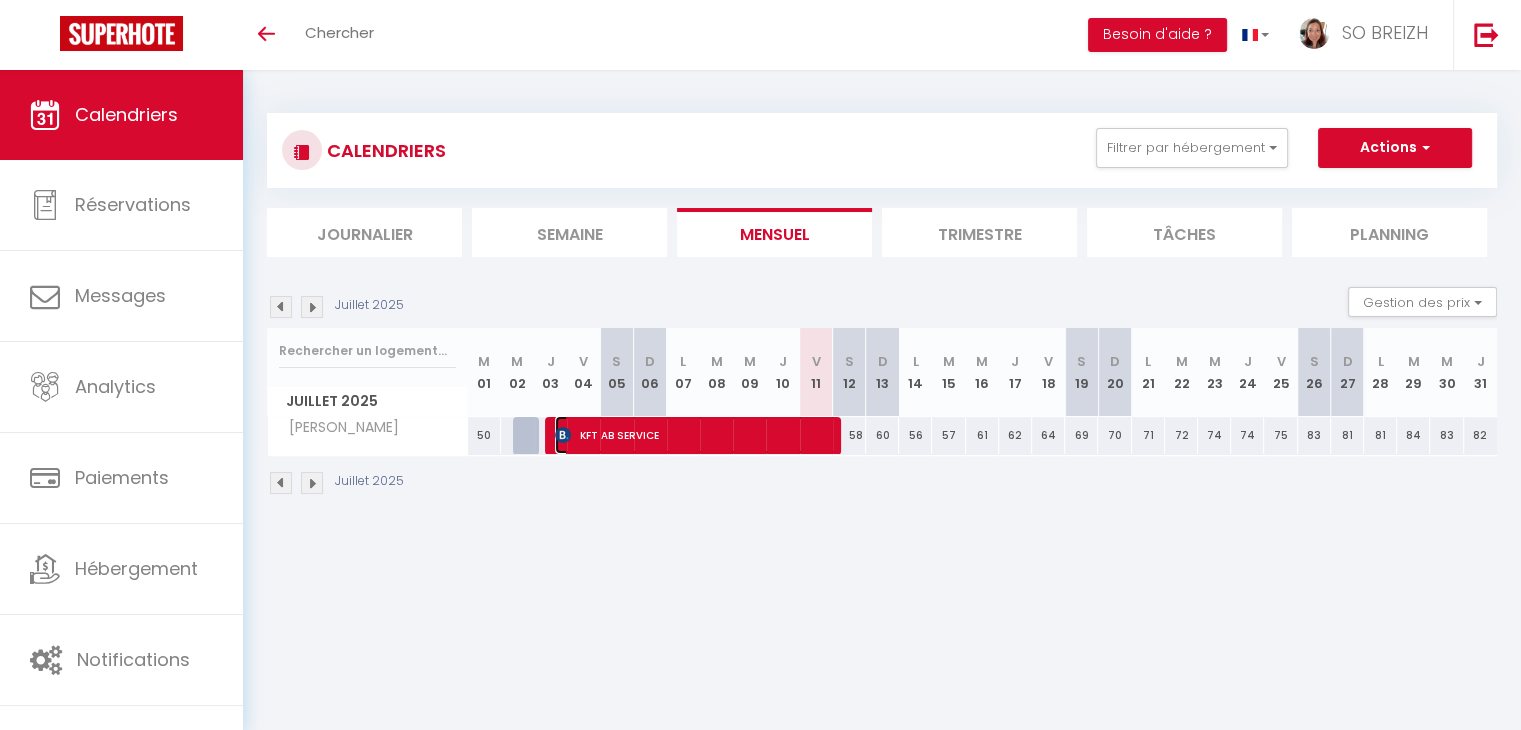 click on "KFT AB SERVICE" at bounding box center (696, 435) 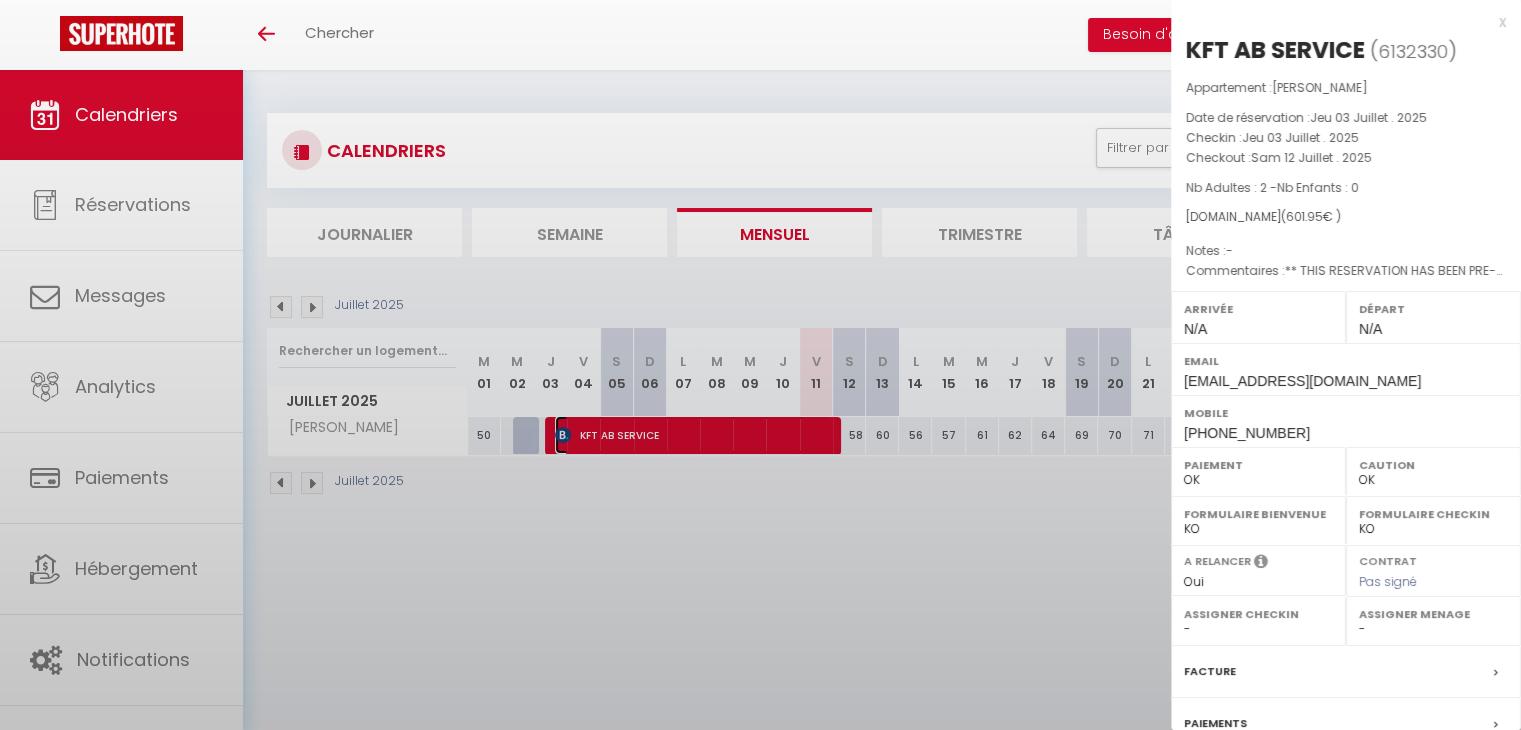 select on "39035" 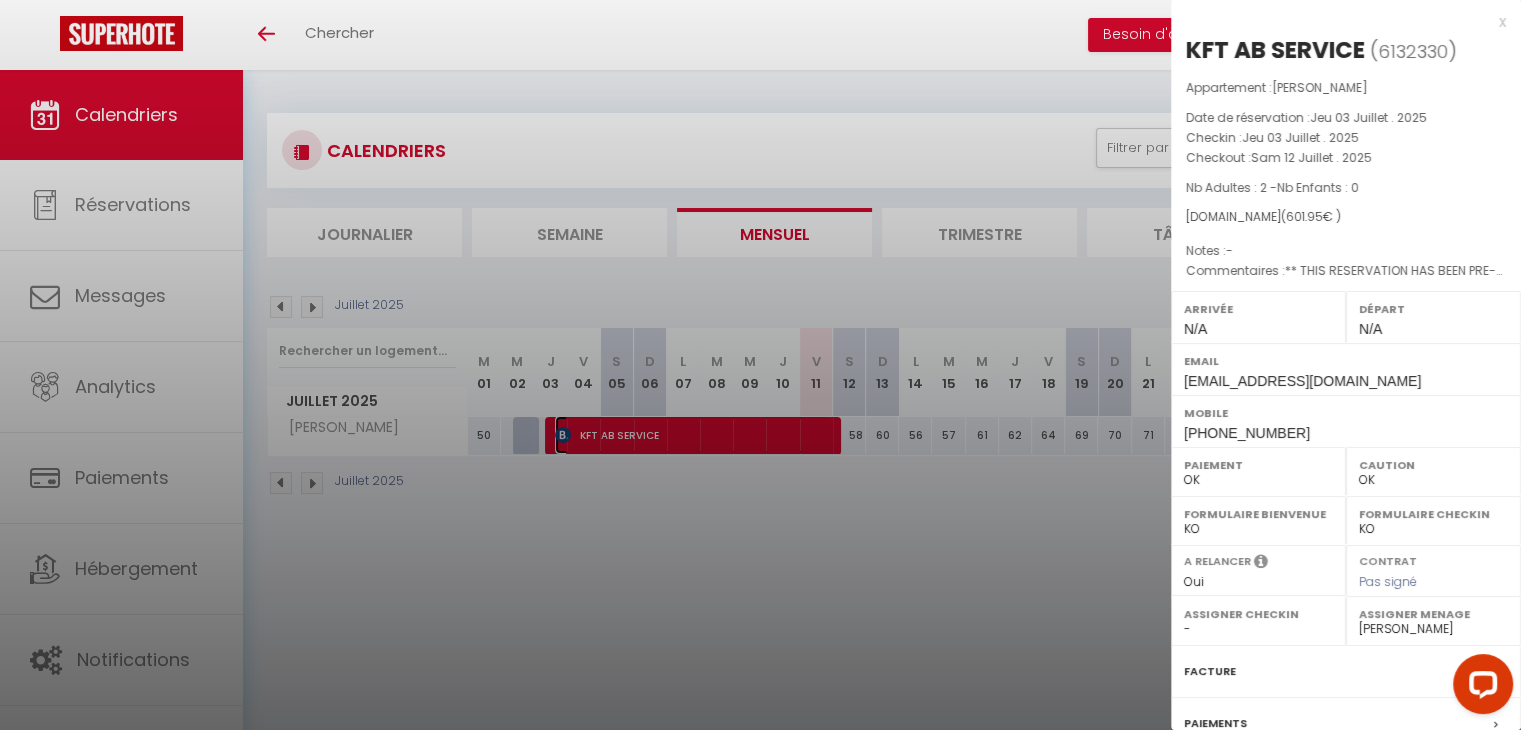 scroll, scrollTop: 0, scrollLeft: 0, axis: both 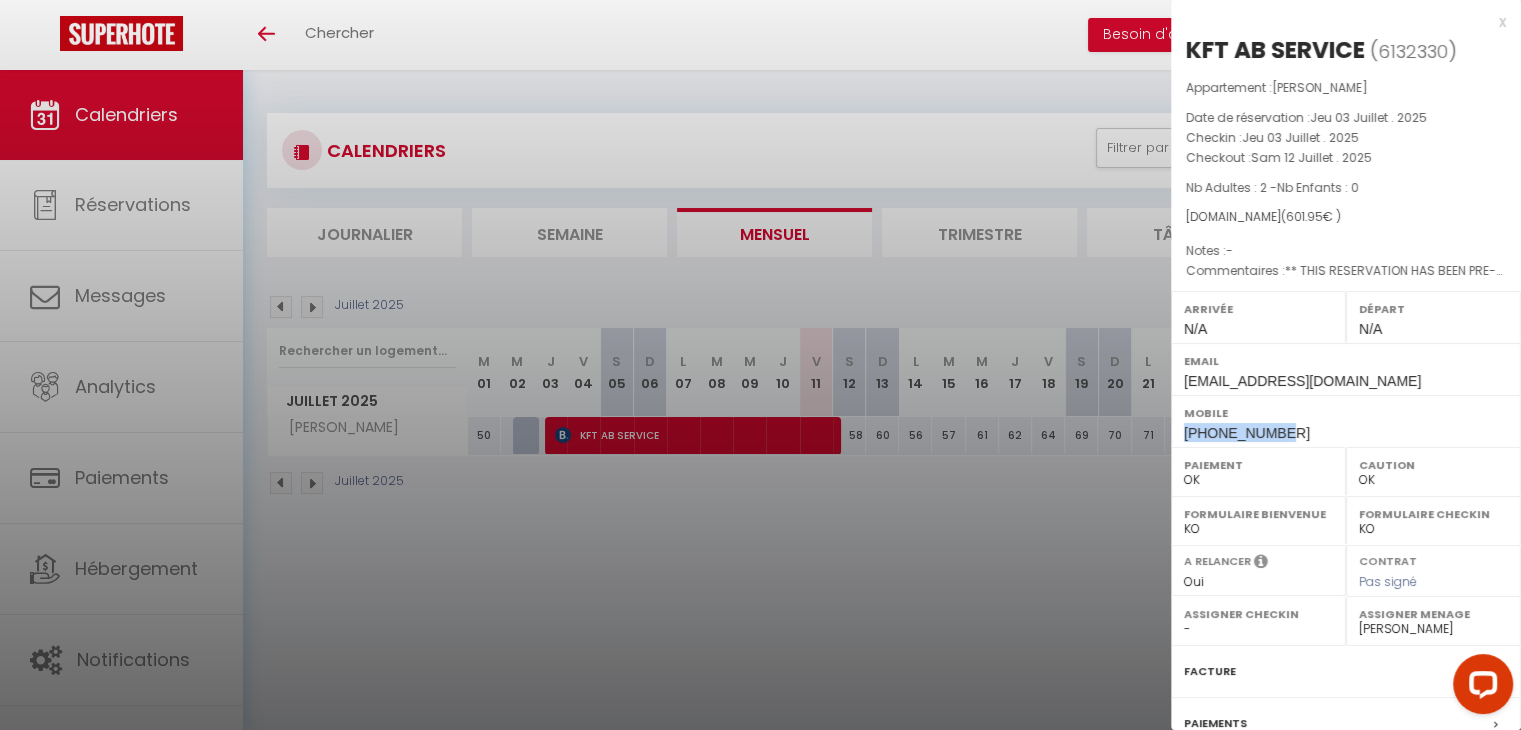 drag, startPoint x: 1281, startPoint y: 429, endPoint x: 1196, endPoint y: 437, distance: 85.37564 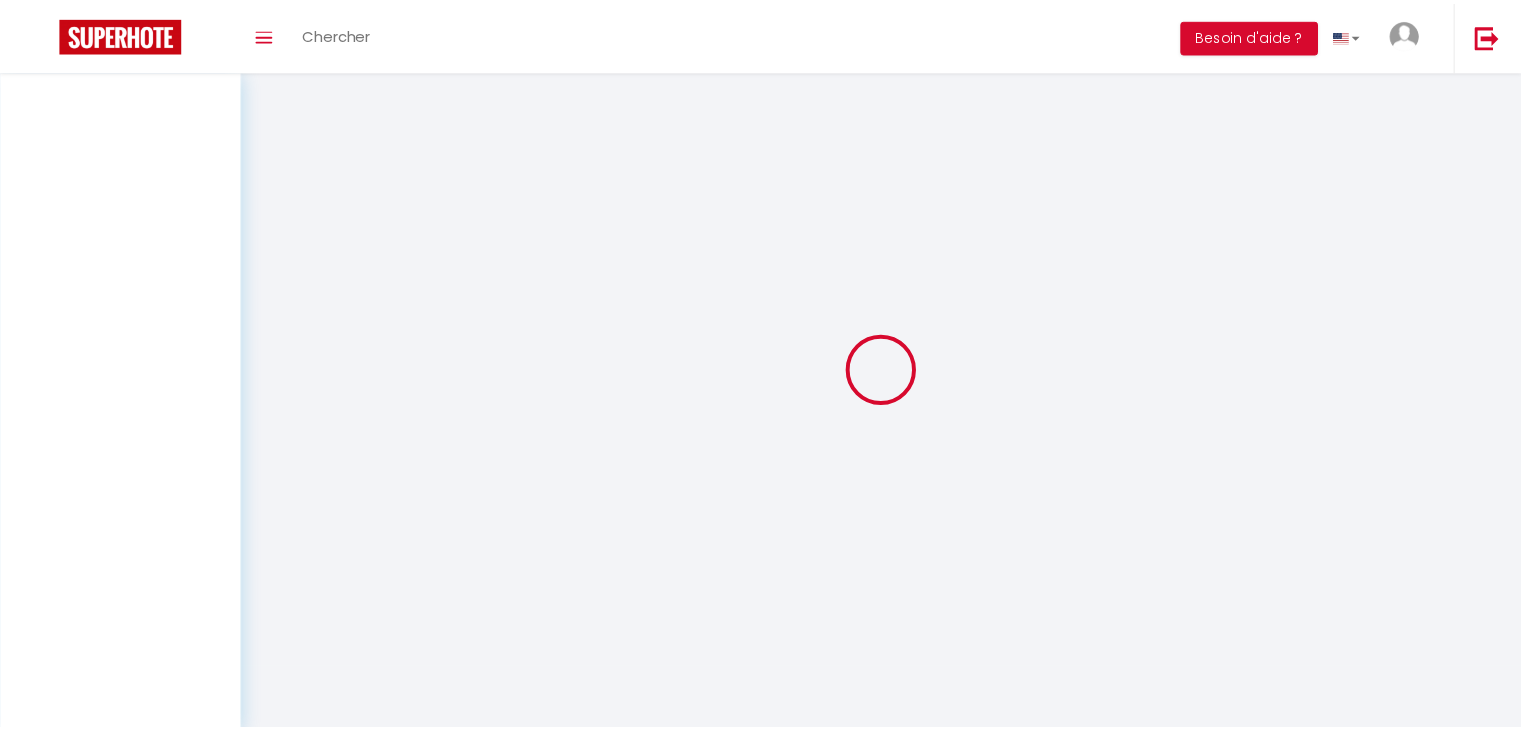 scroll, scrollTop: 0, scrollLeft: 0, axis: both 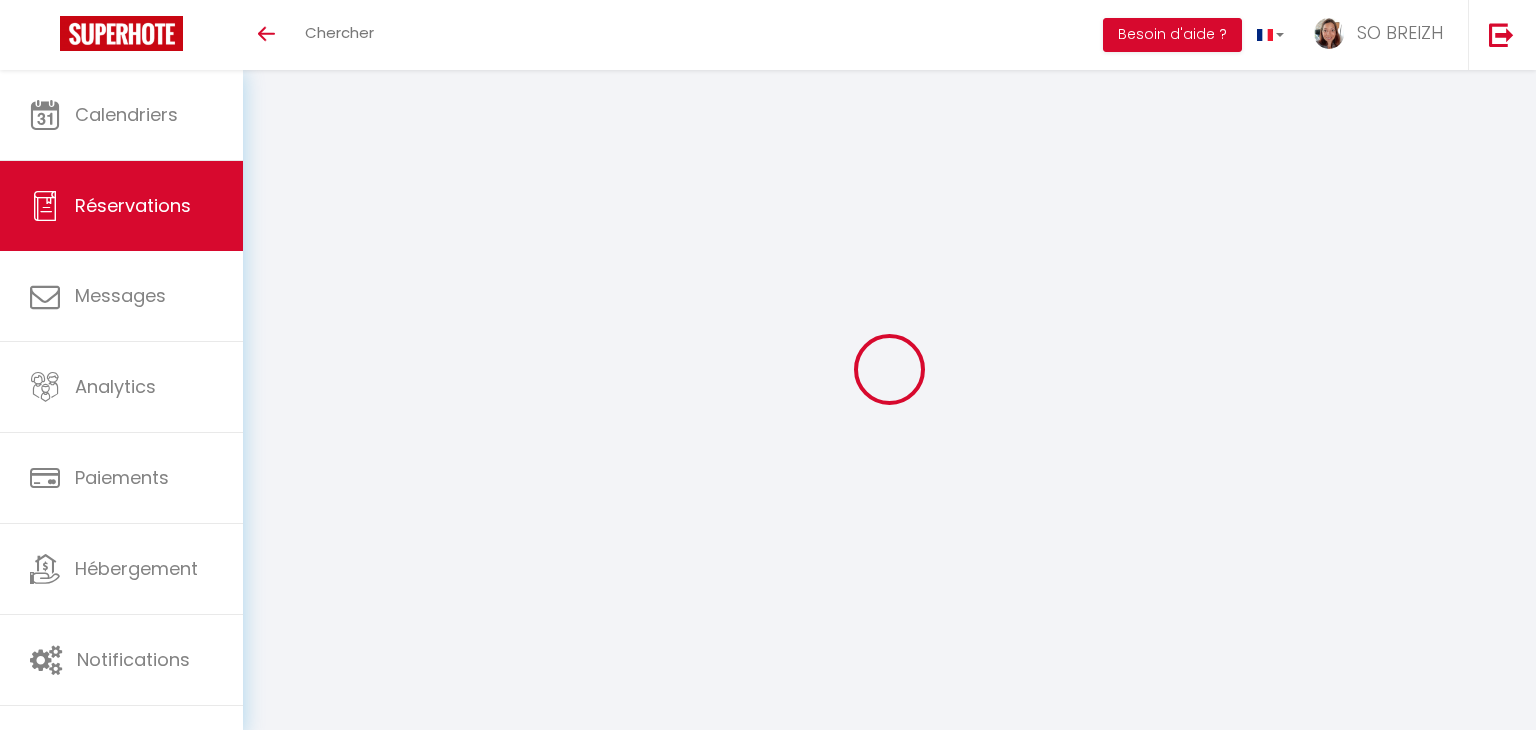 select 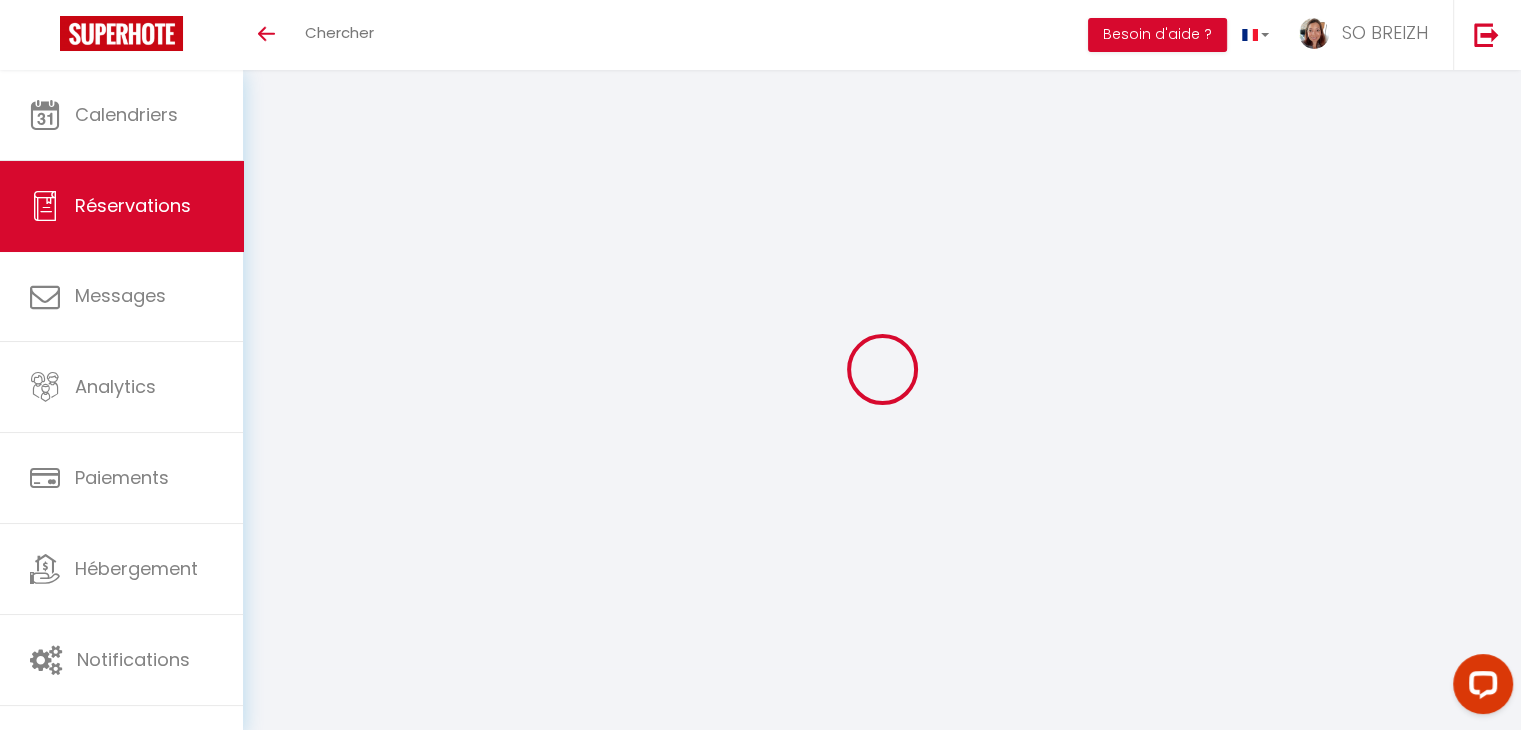 scroll, scrollTop: 0, scrollLeft: 0, axis: both 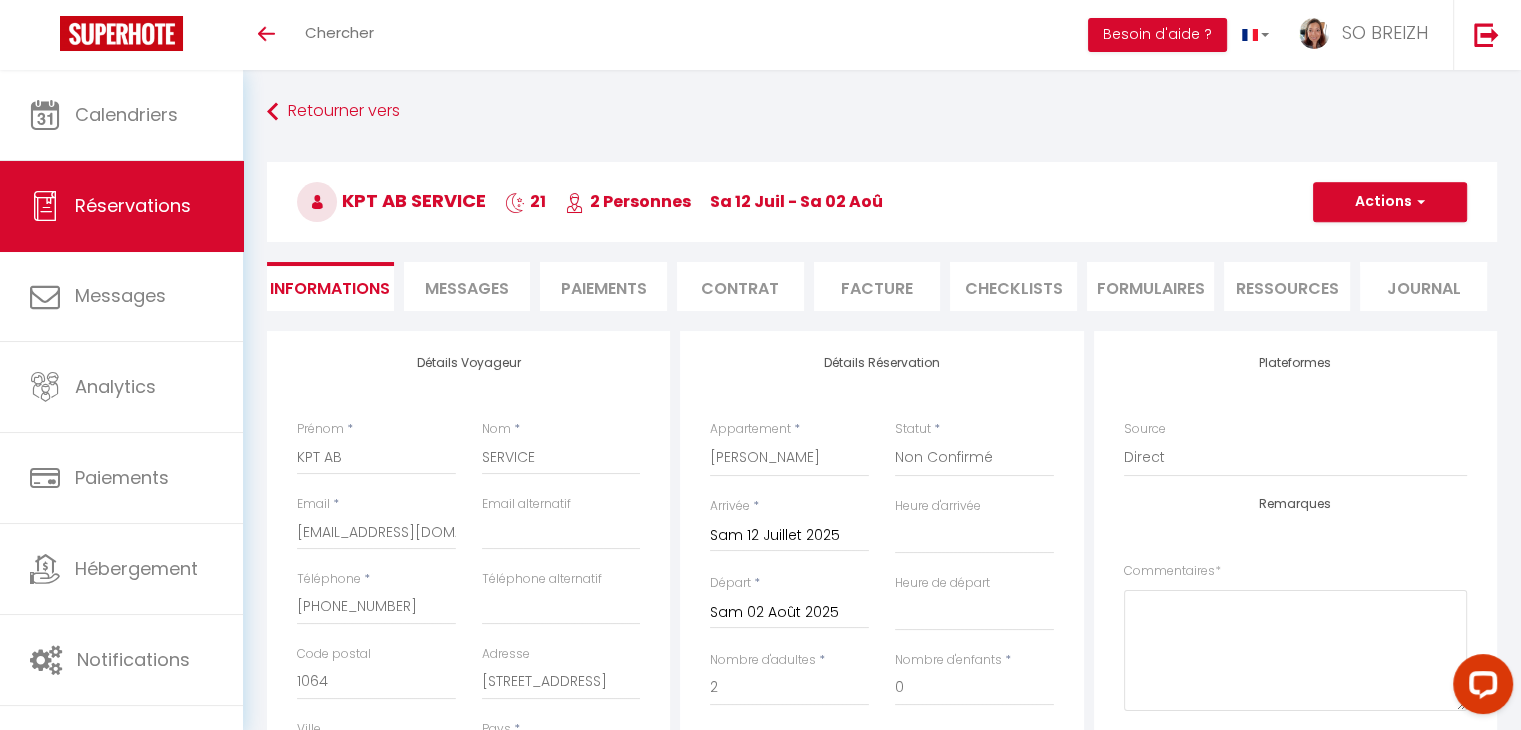 type on "59" 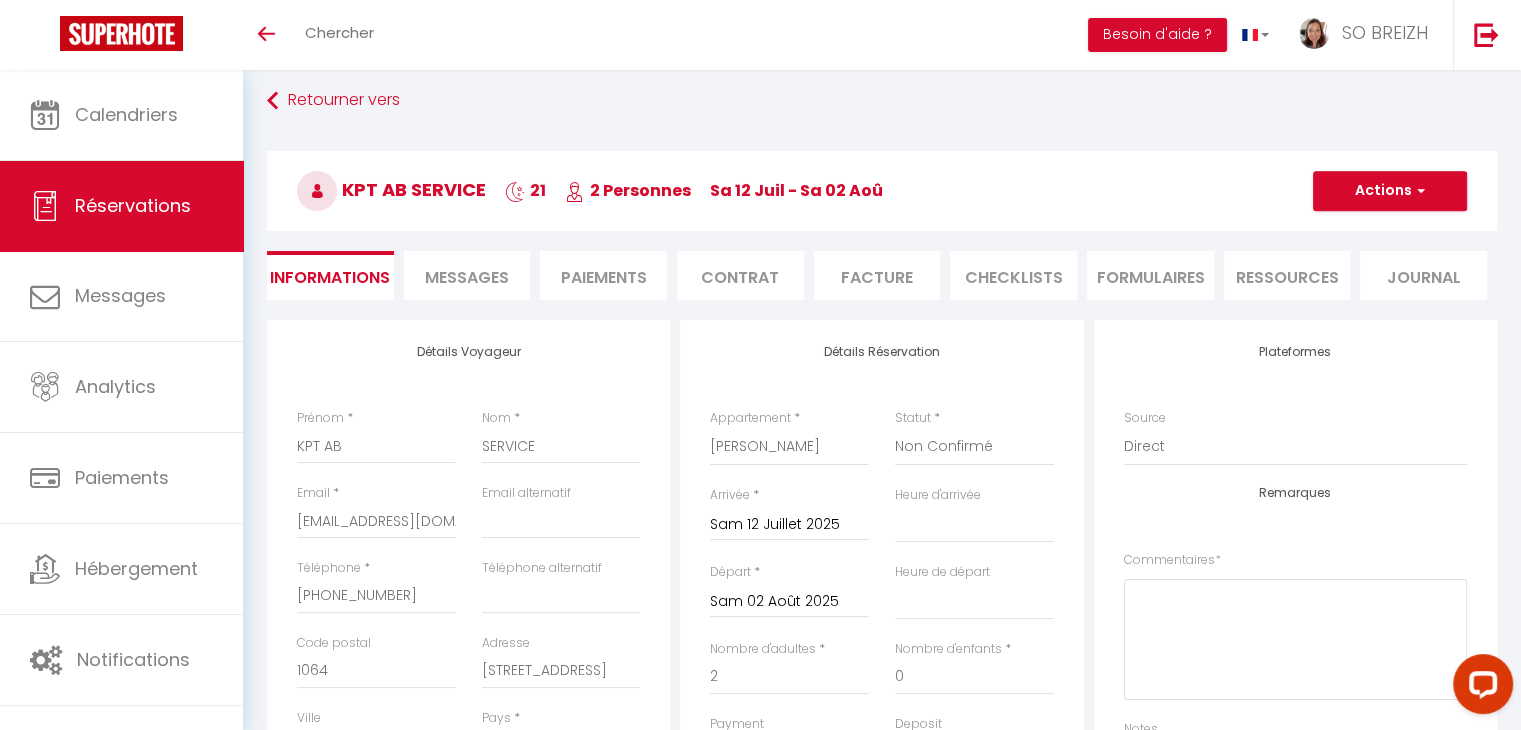 scroll, scrollTop: 0, scrollLeft: 0, axis: both 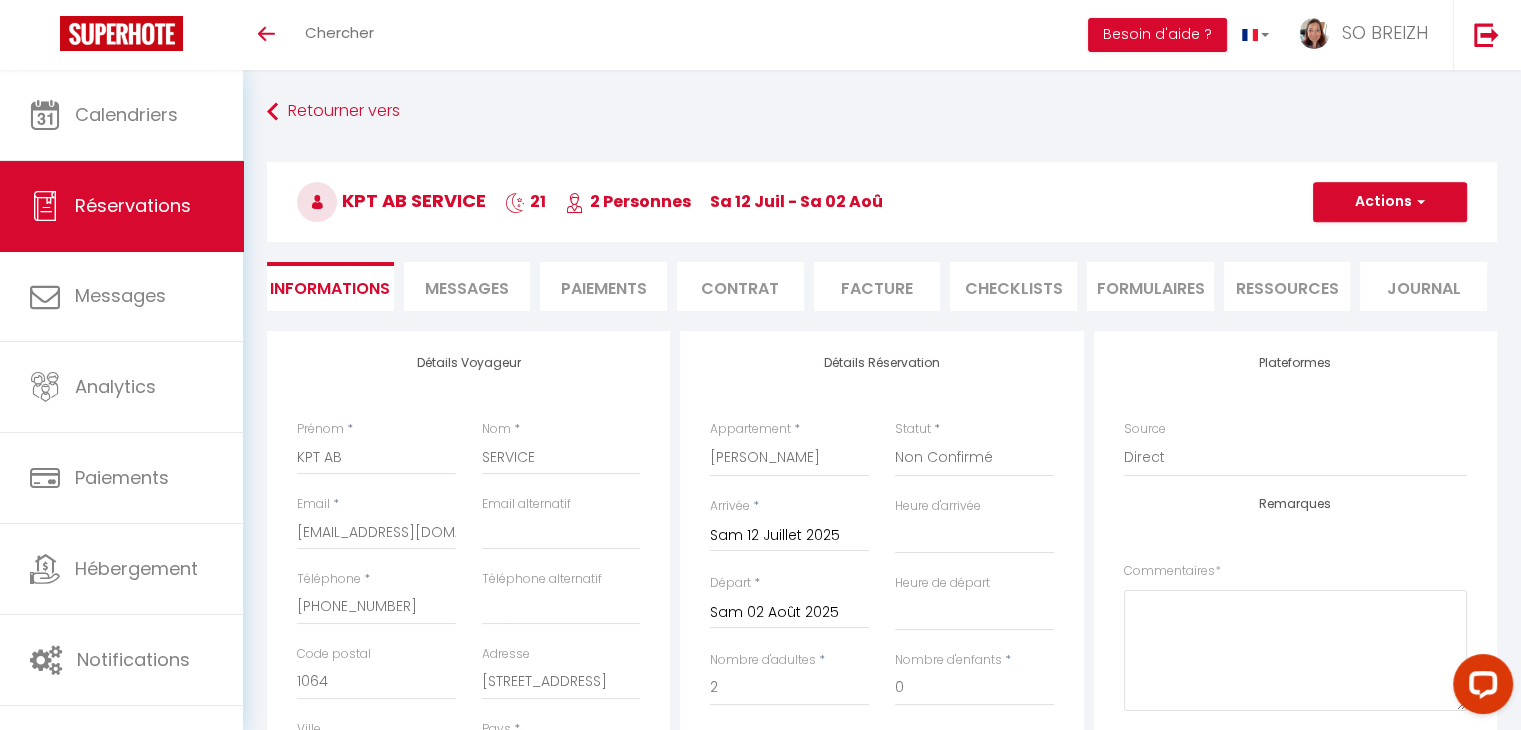click on "Paiements" at bounding box center [603, 286] 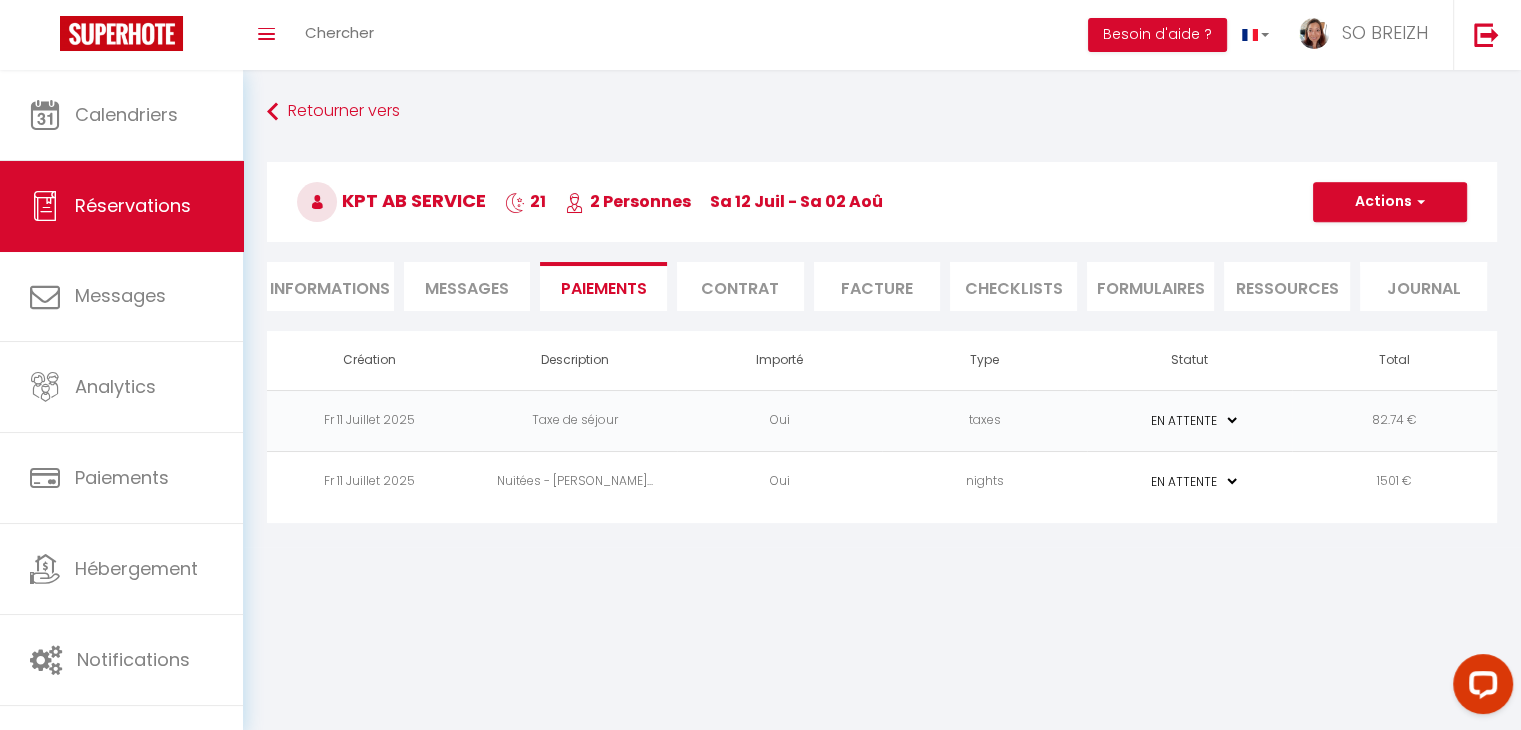 click on "Informations" at bounding box center [330, 286] 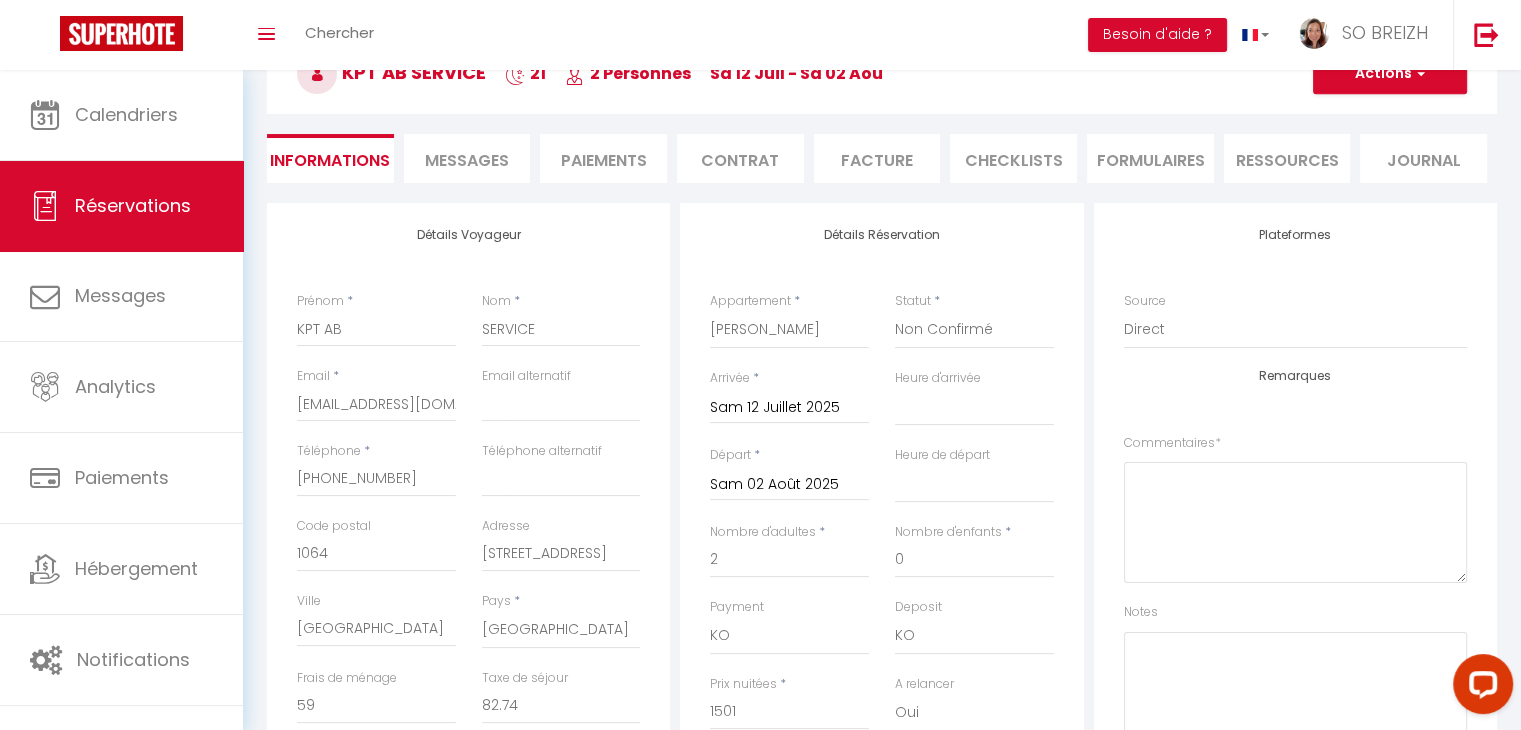 scroll, scrollTop: 0, scrollLeft: 0, axis: both 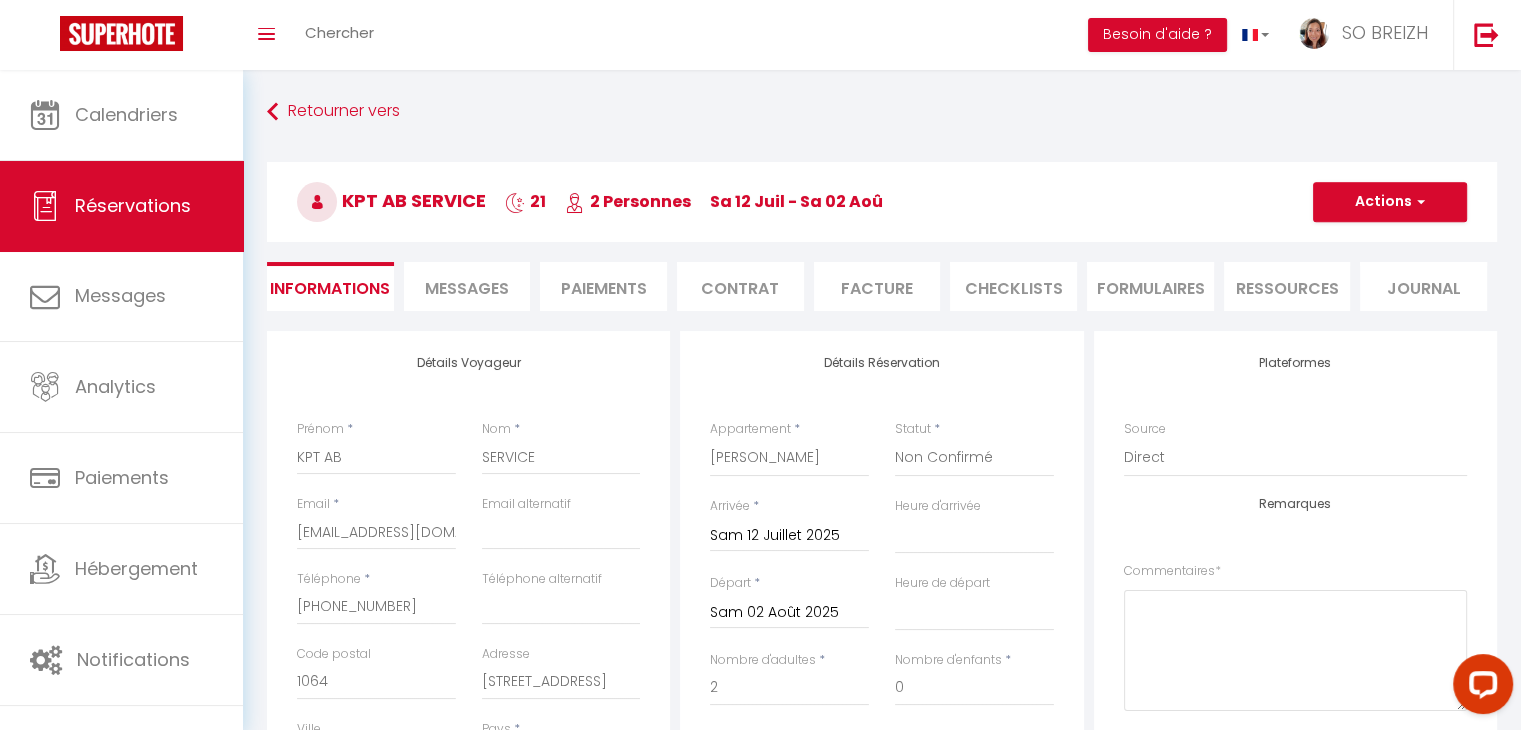 click on "Paiements" at bounding box center (603, 286) 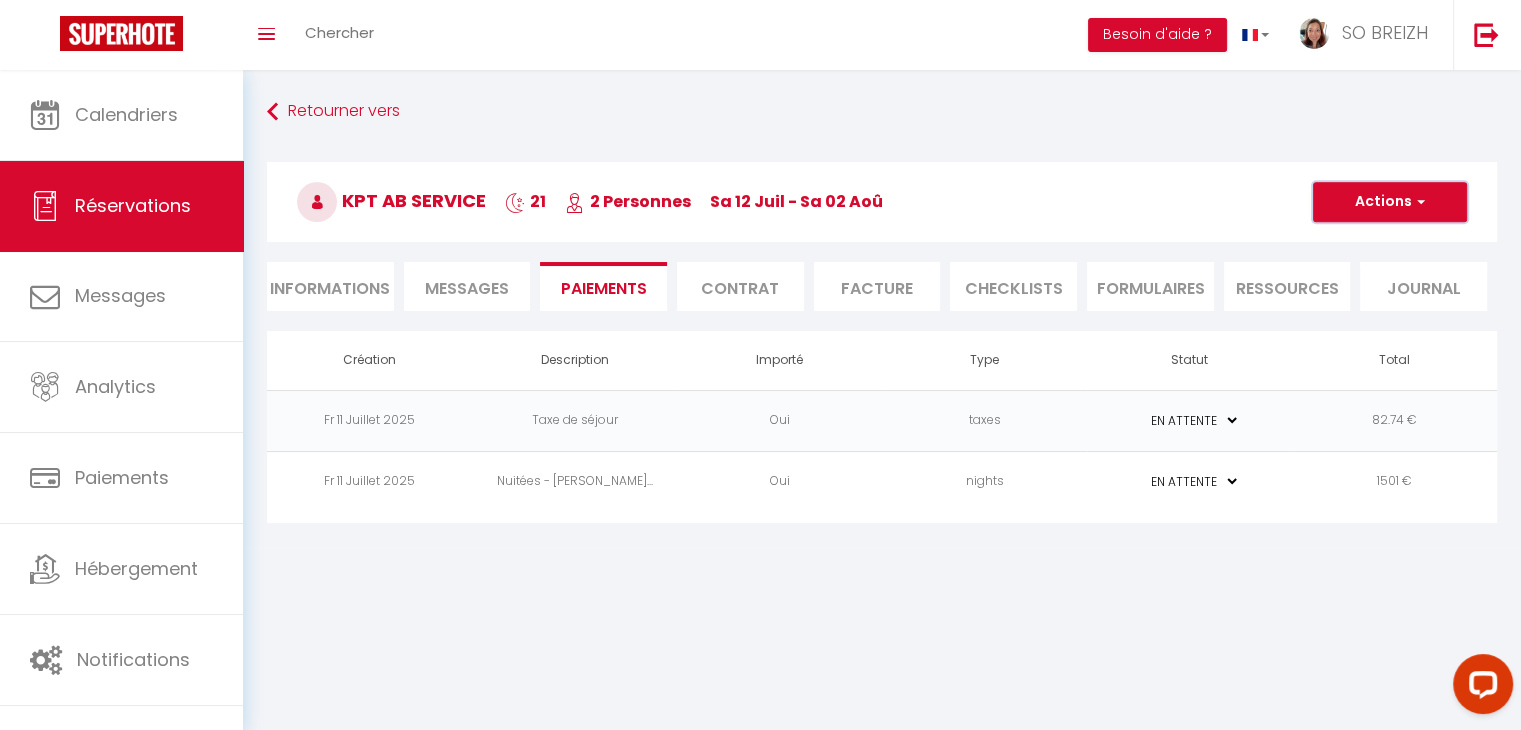 click at bounding box center [1418, 202] 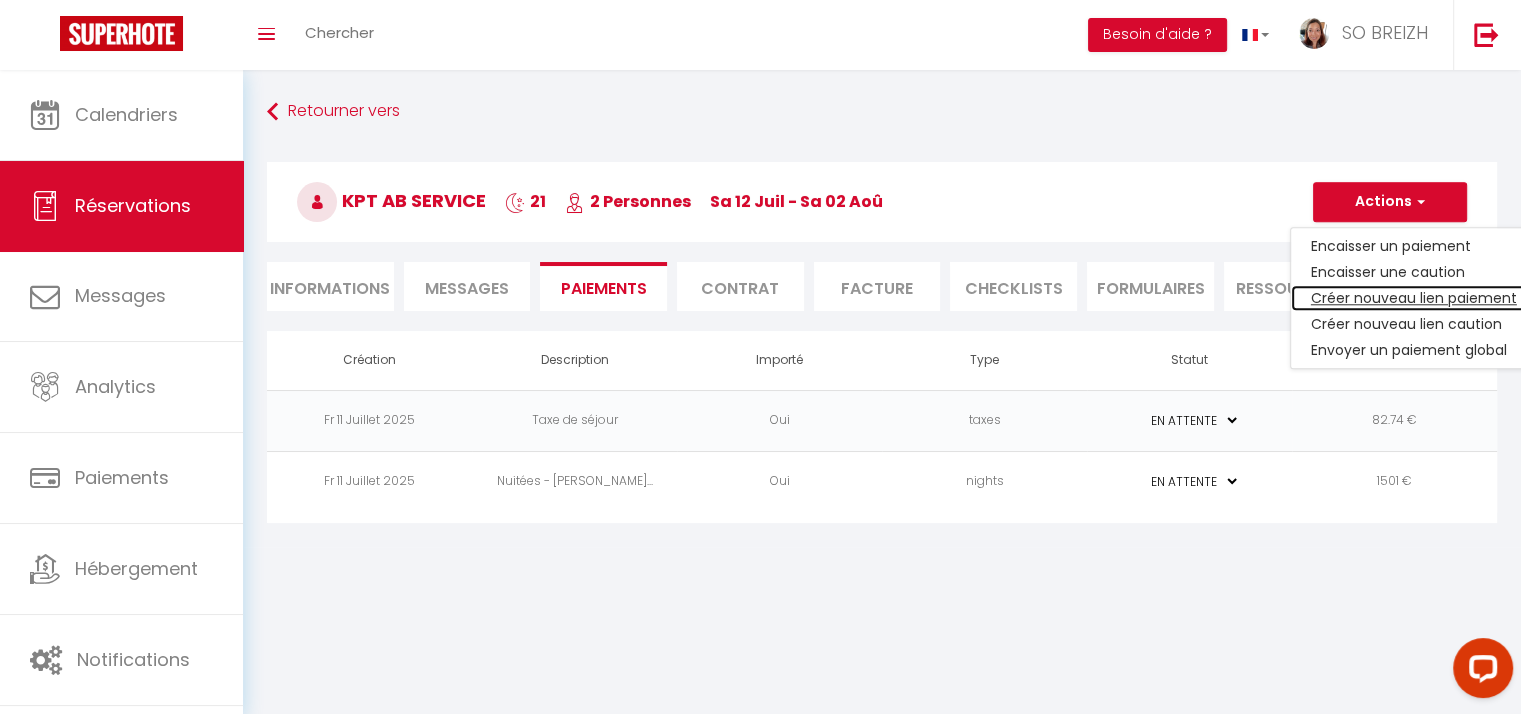 click on "Créer nouveau lien paiement" at bounding box center [1414, 298] 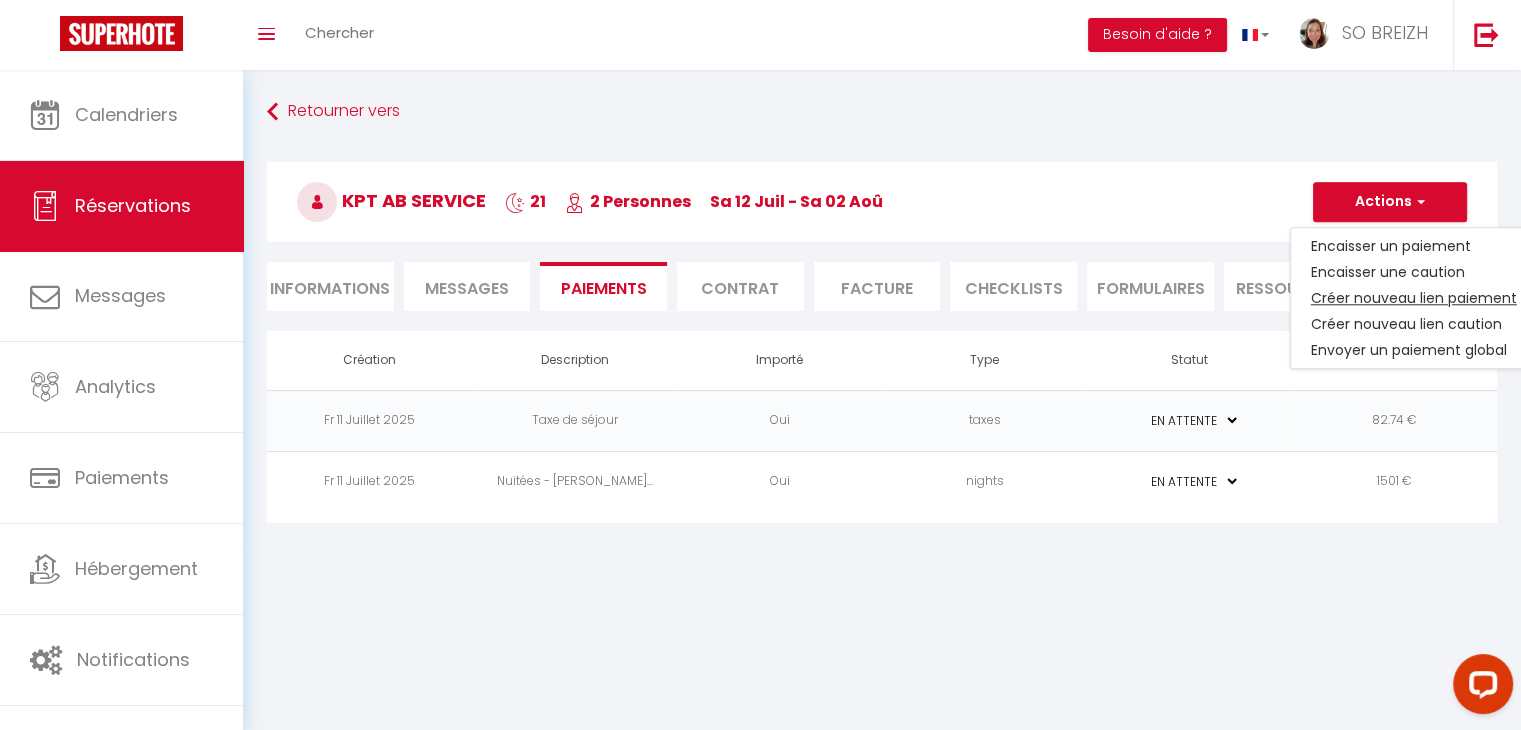 select on "nights" 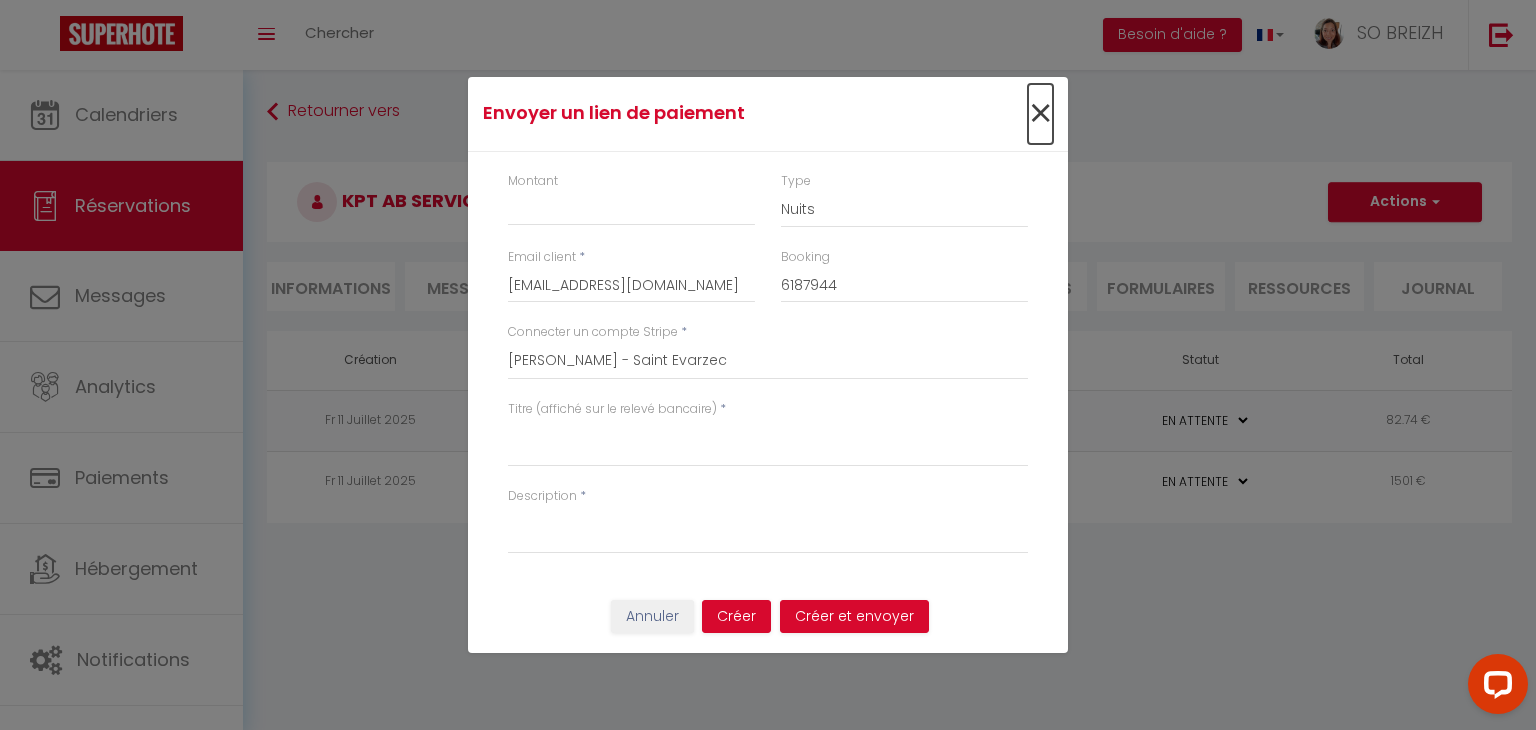 click on "×" at bounding box center [1040, 114] 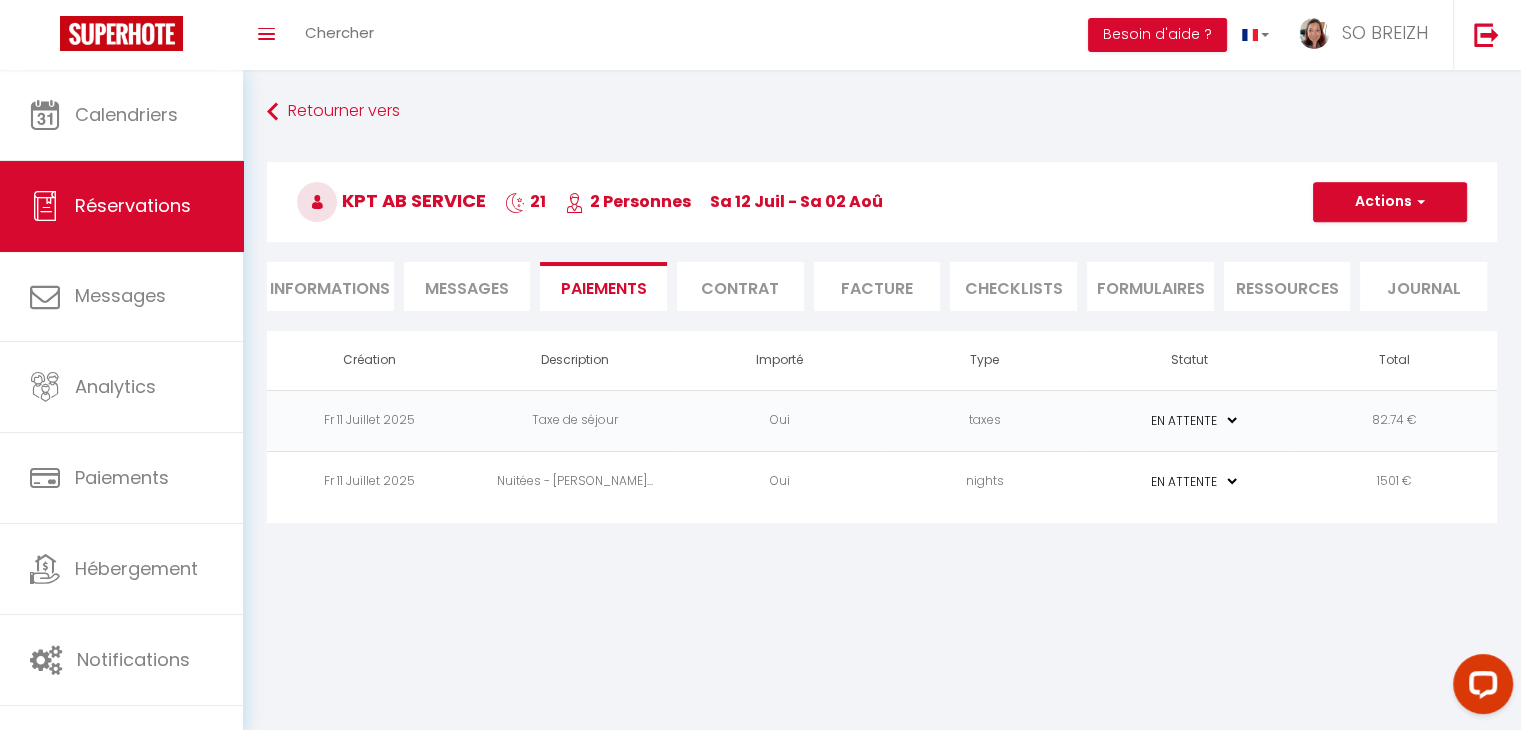 click on "Informations" at bounding box center (330, 286) 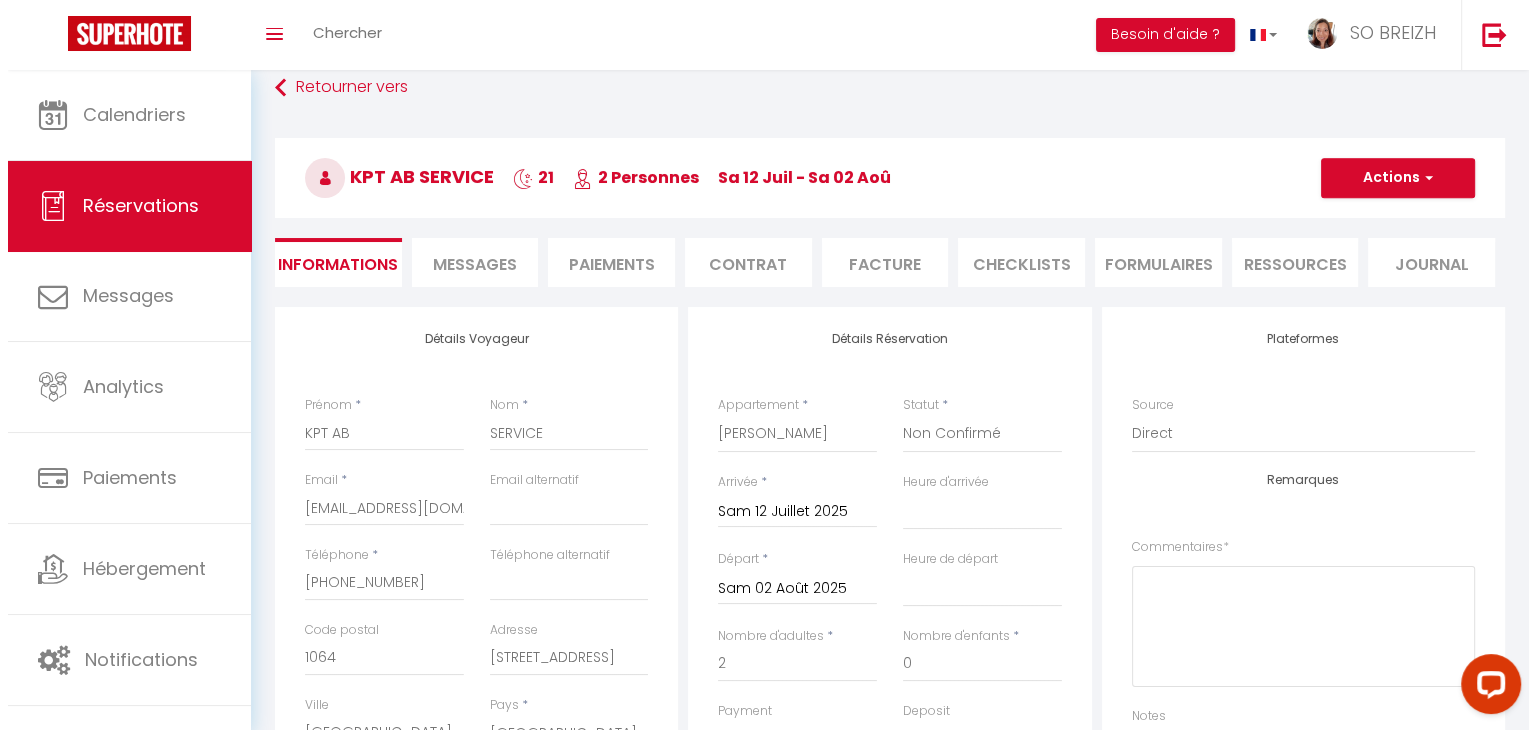 scroll, scrollTop: 0, scrollLeft: 0, axis: both 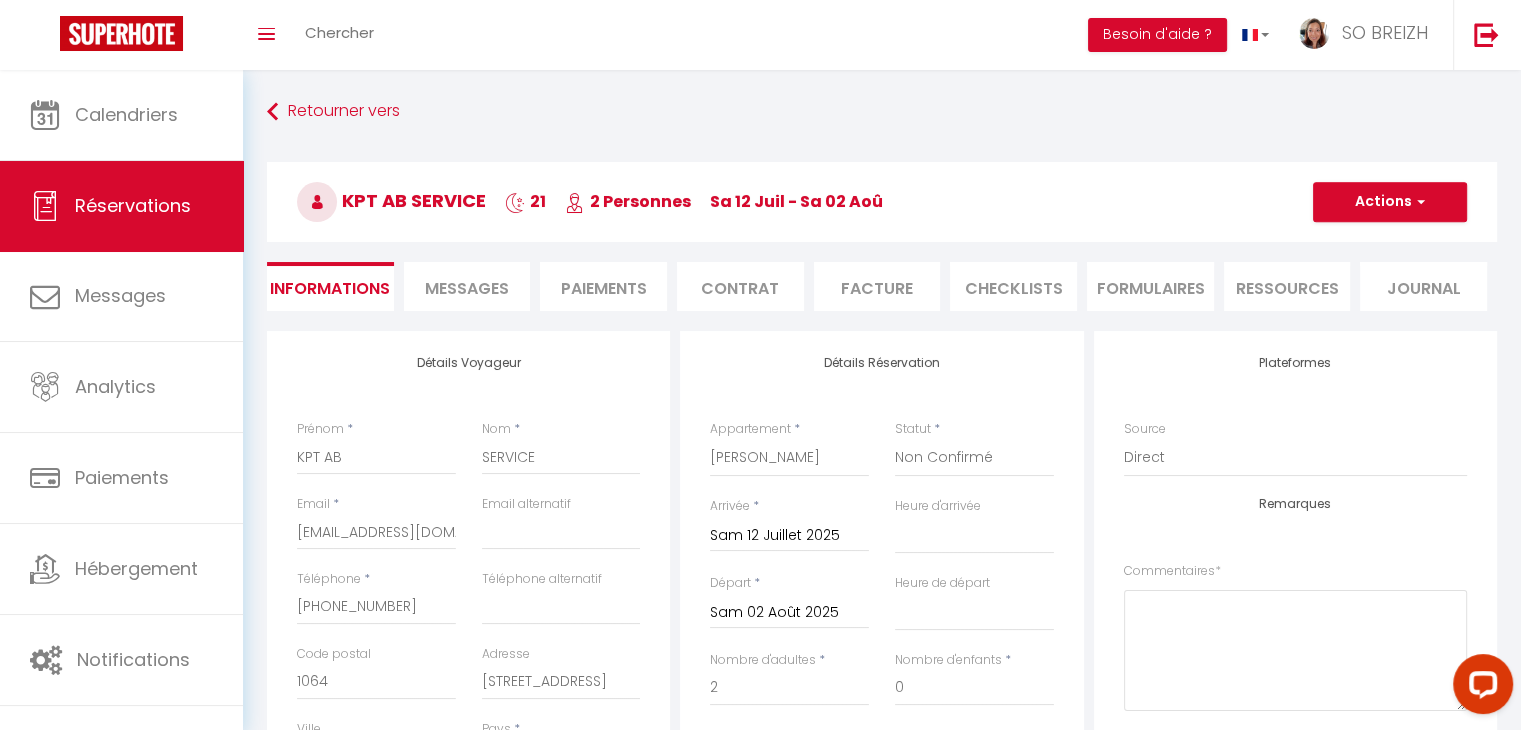 click on "Paiements" at bounding box center (603, 286) 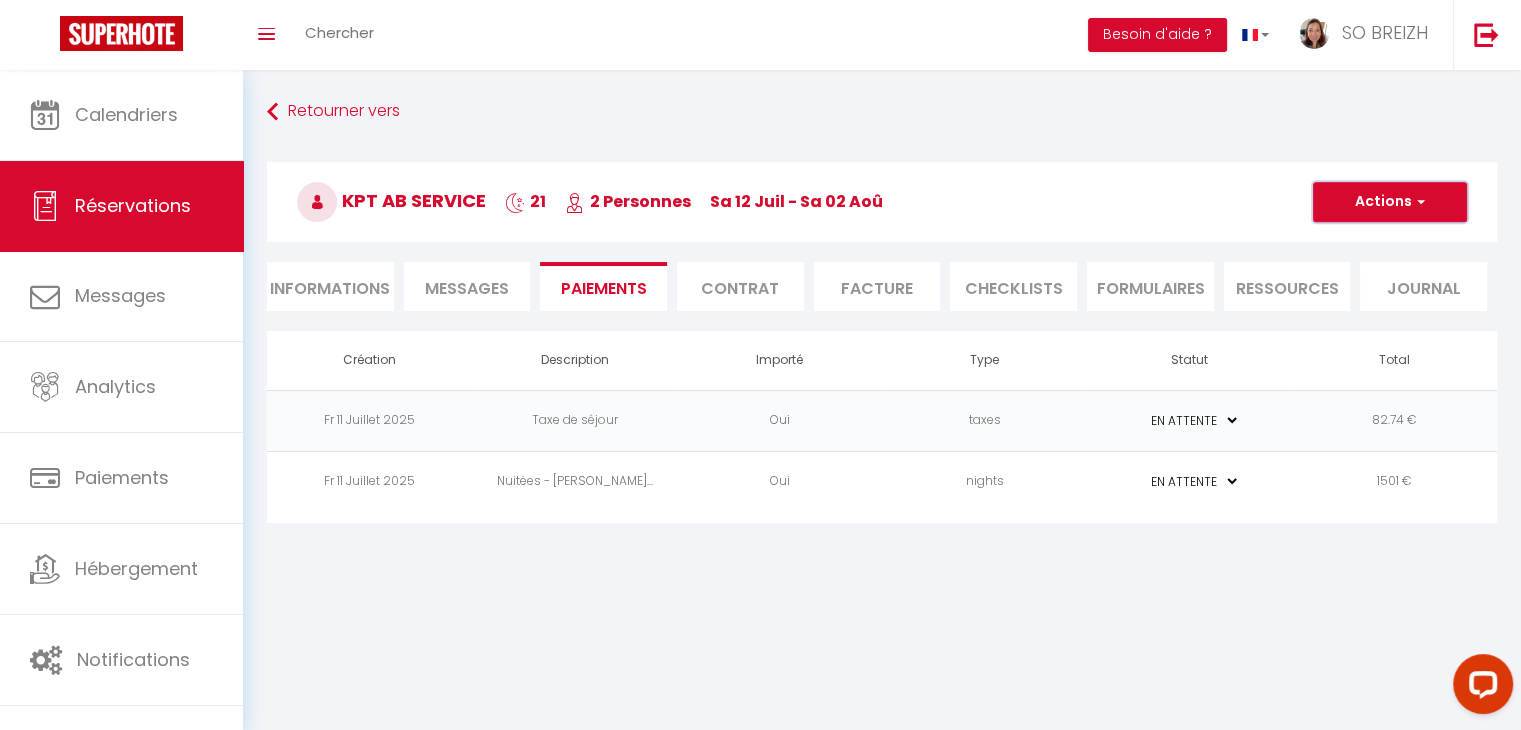 click at bounding box center [1418, 202] 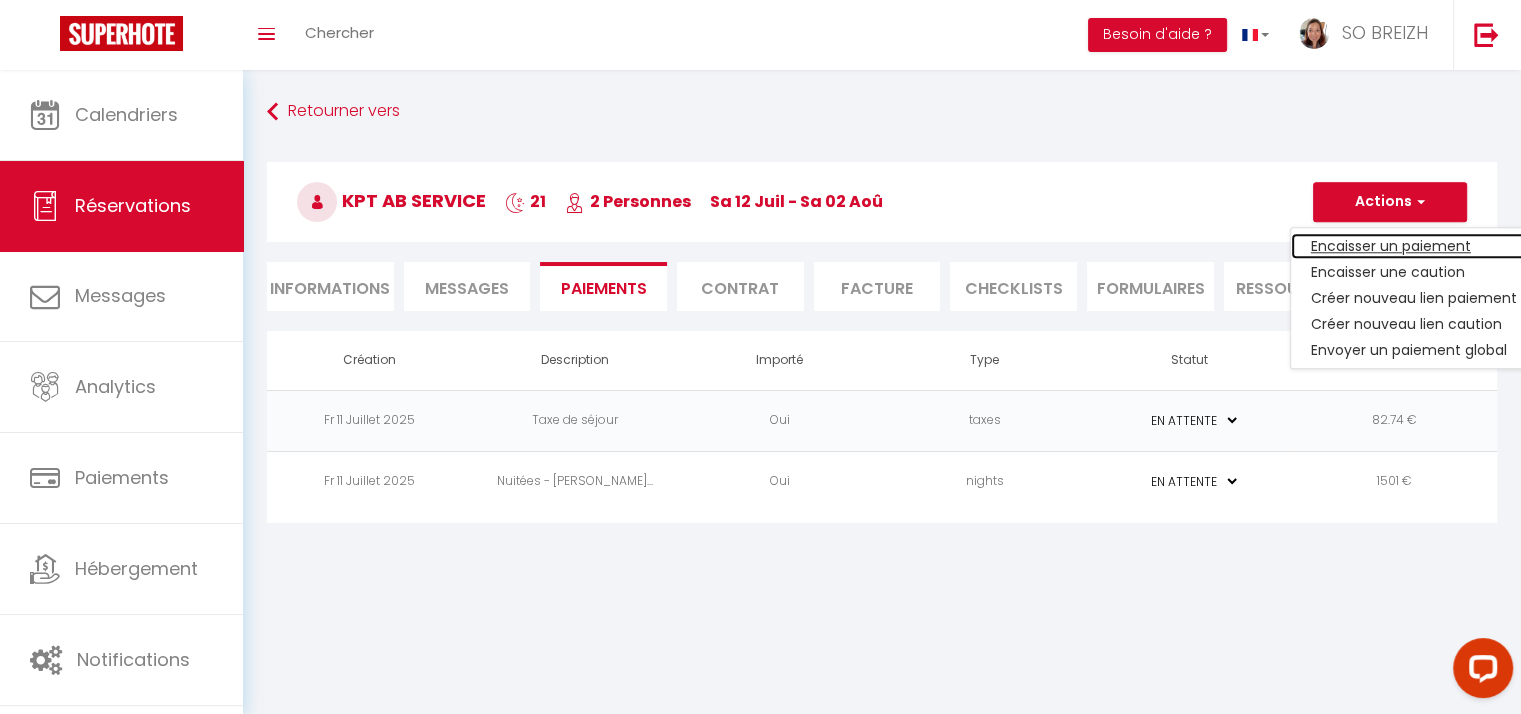 click on "Encaisser un paiement" at bounding box center (1414, 246) 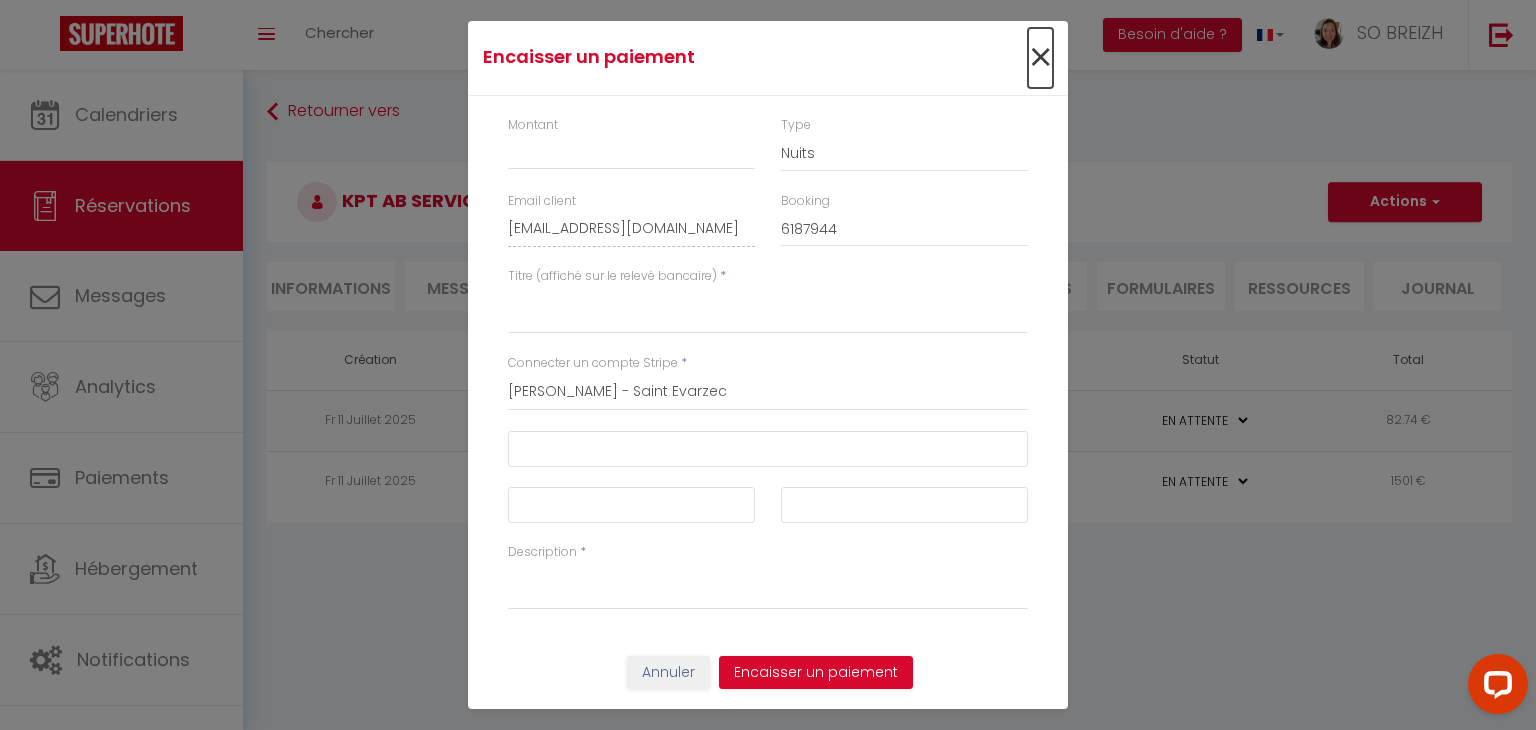click on "×" at bounding box center [1040, 58] 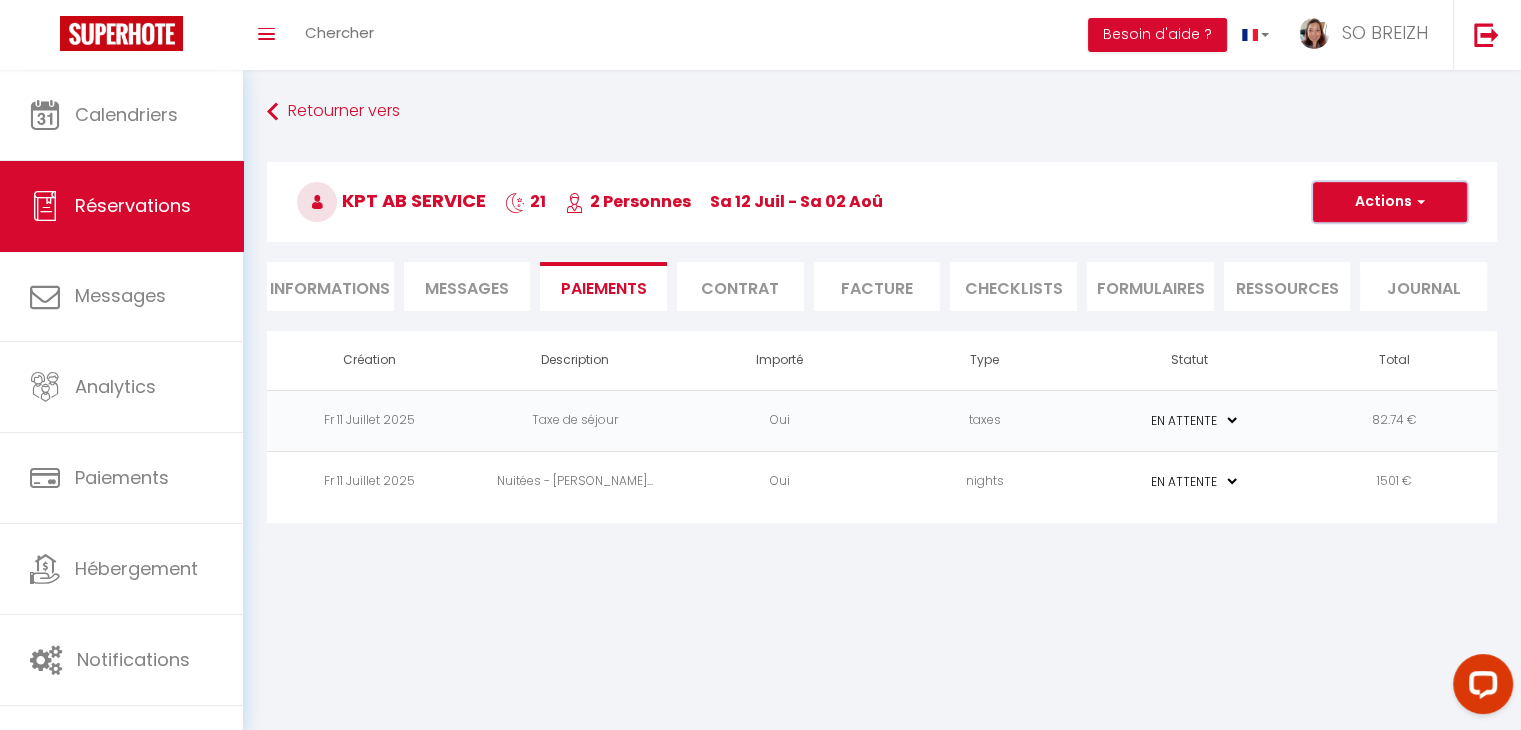 click at bounding box center [1418, 202] 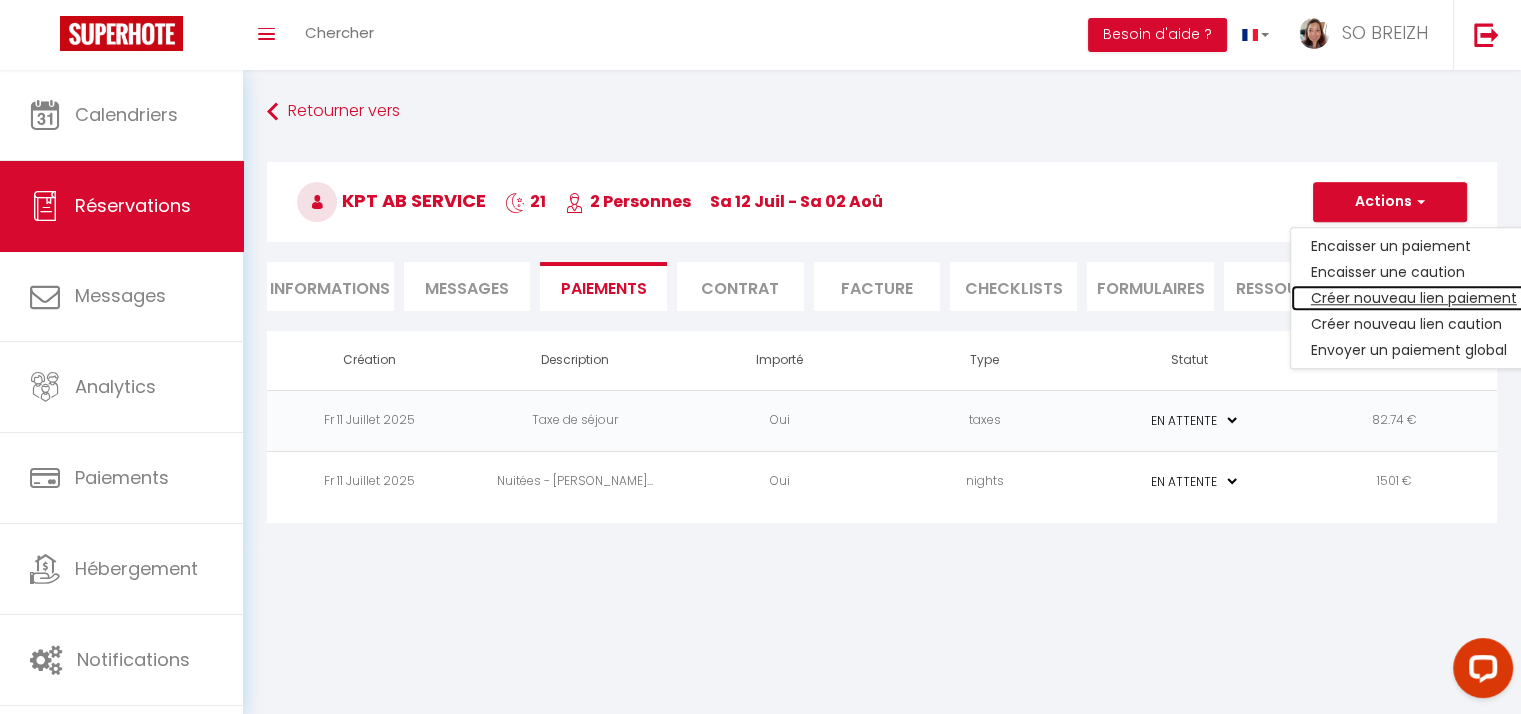 click on "Créer nouveau lien paiement" at bounding box center (1414, 298) 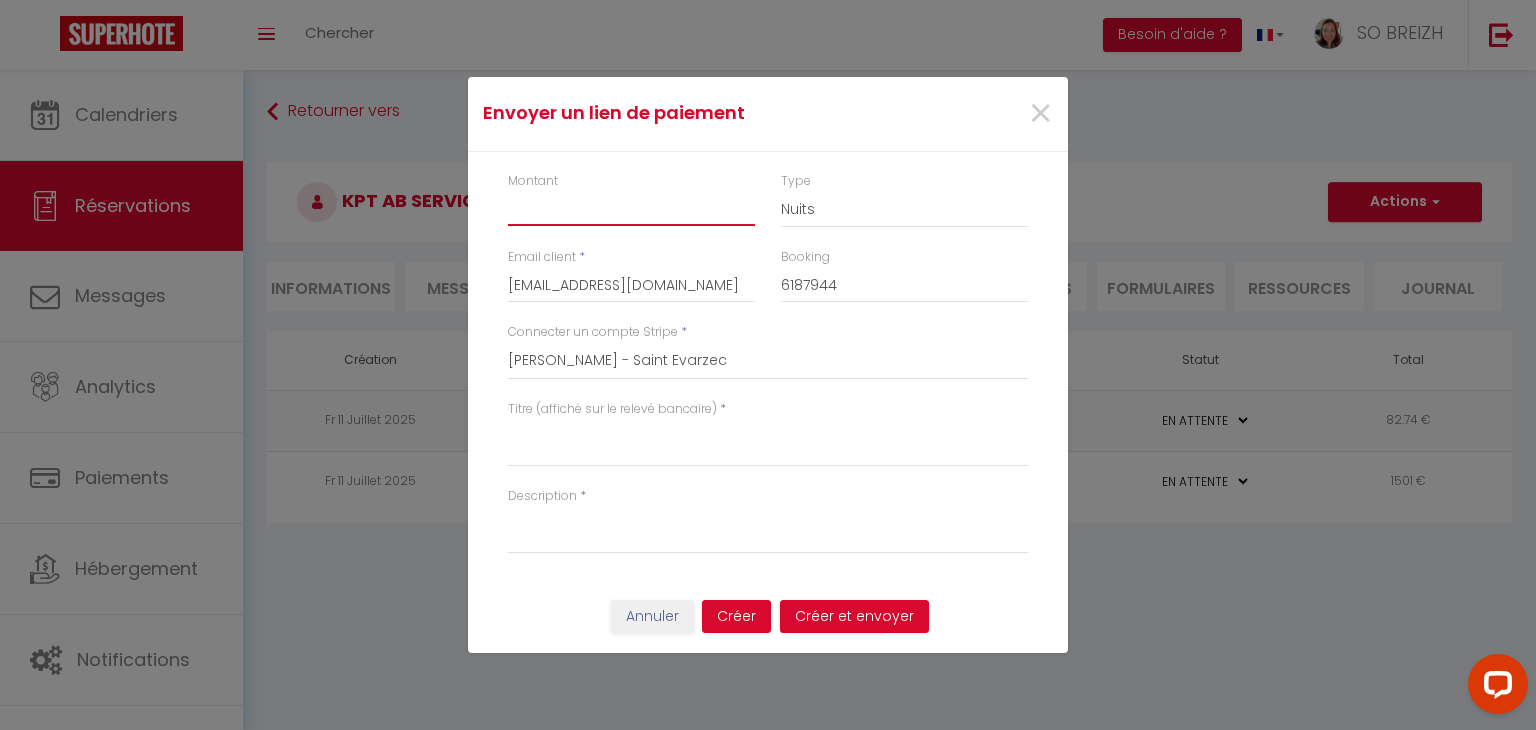 click on "Montant" at bounding box center [631, 208] 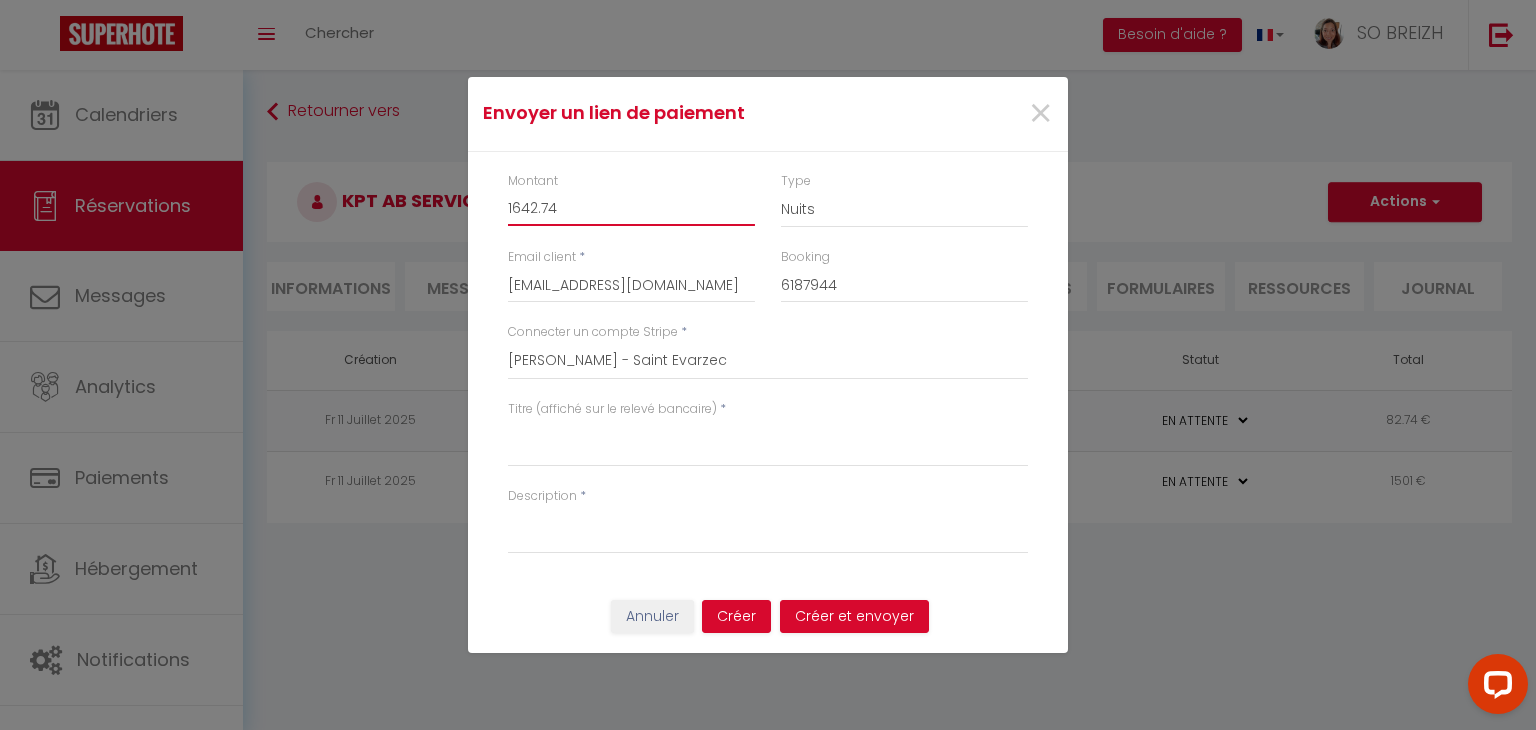 type on "1642.74" 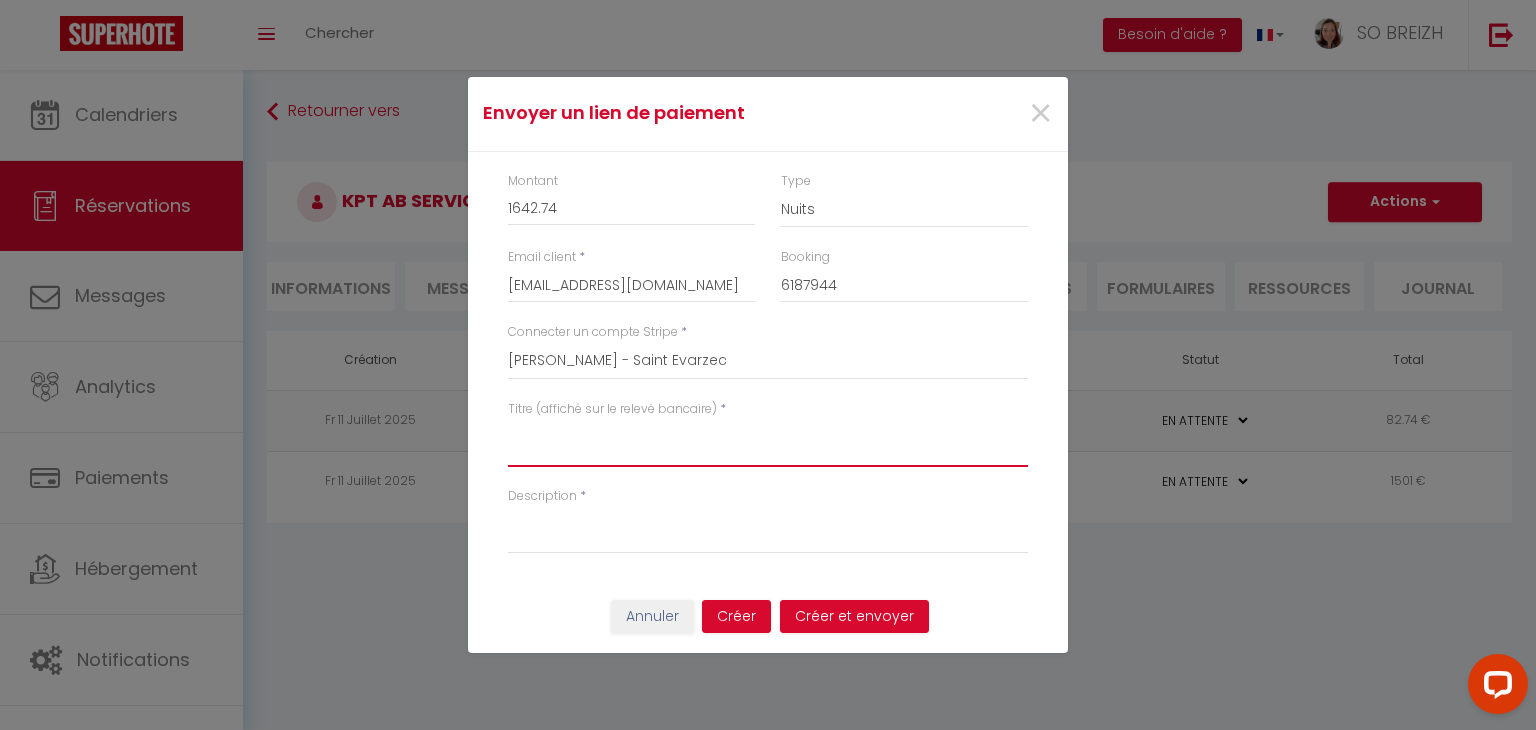 click on "Titre (affiché sur le relevé bancaire)" at bounding box center (768, 443) 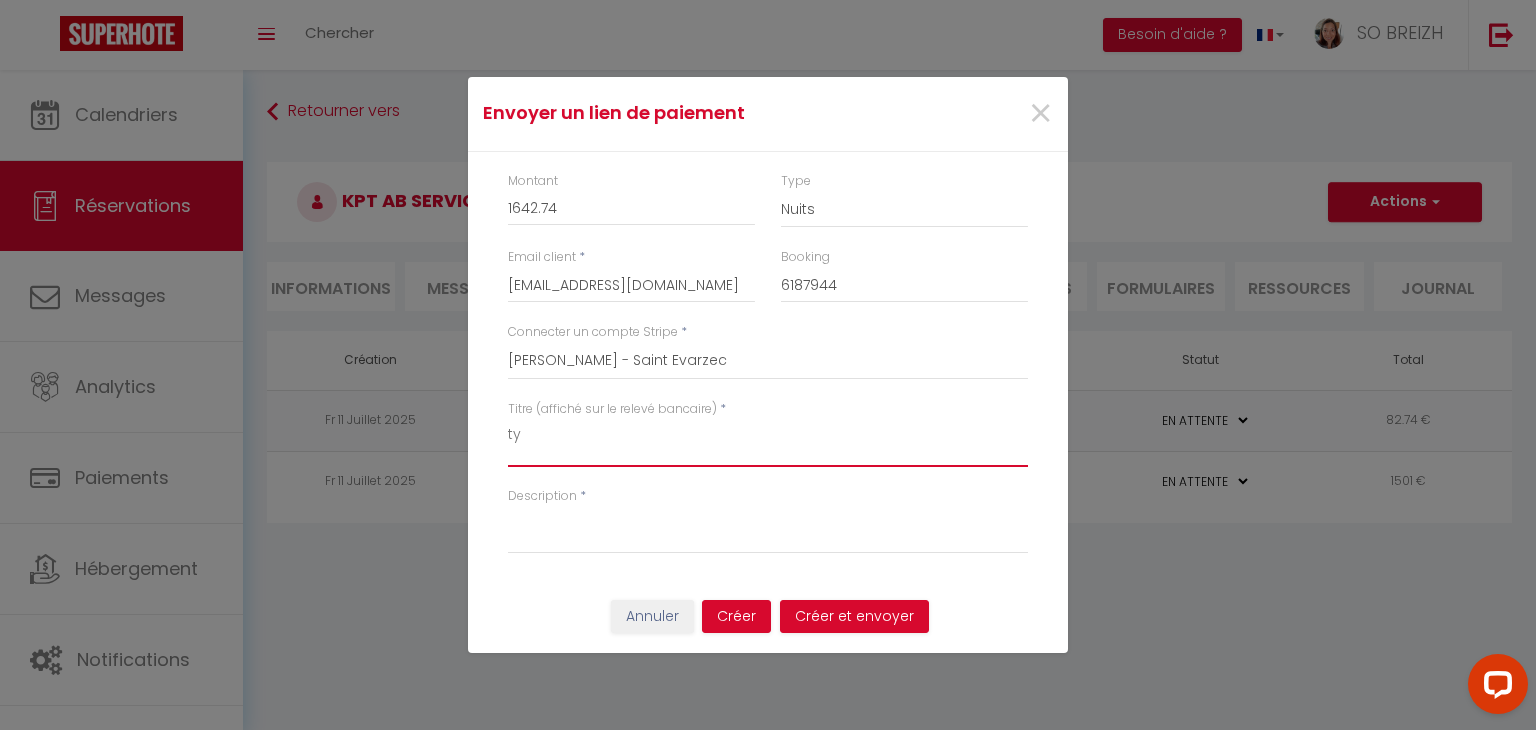 type on "t" 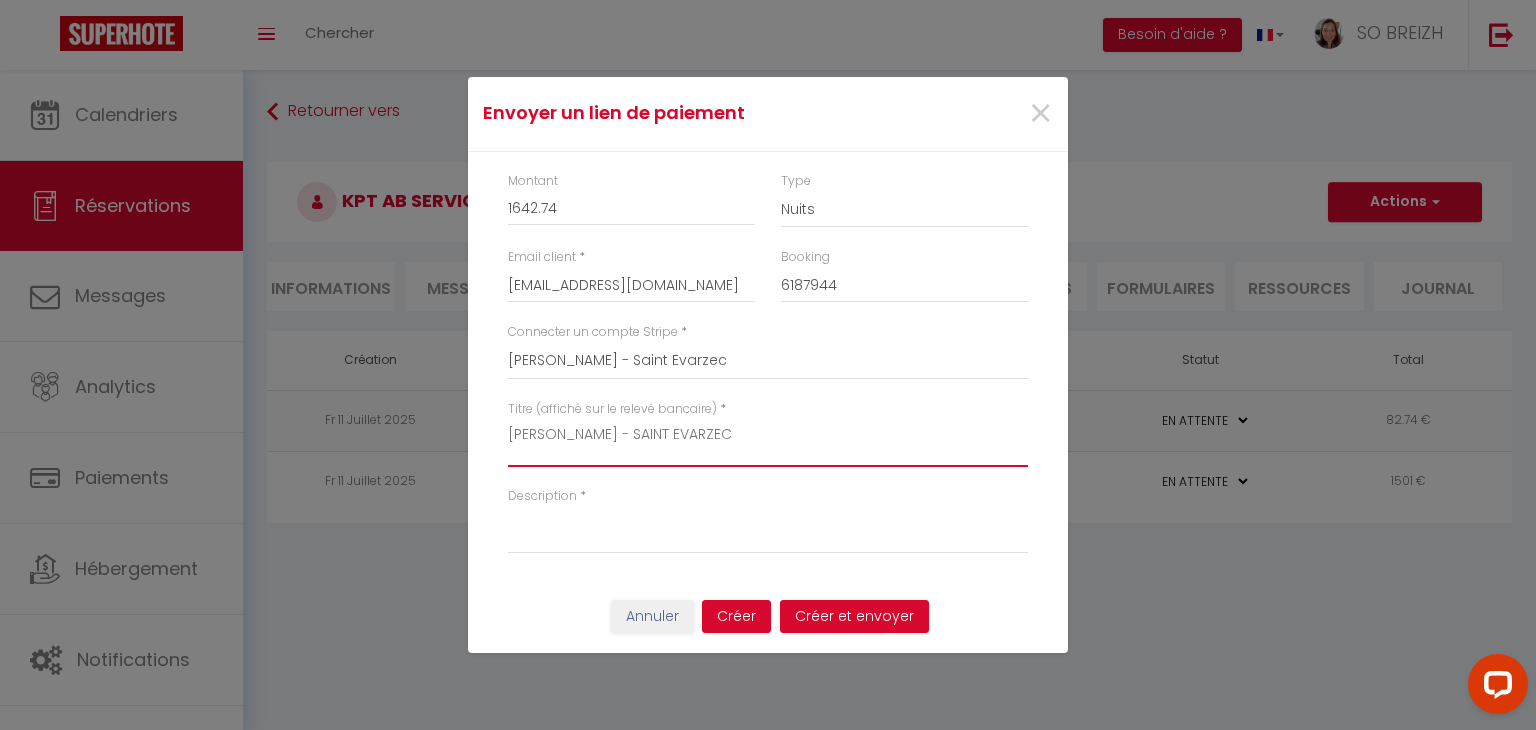 type on "TY CHOUCHEN - SAINT EVARZEC" 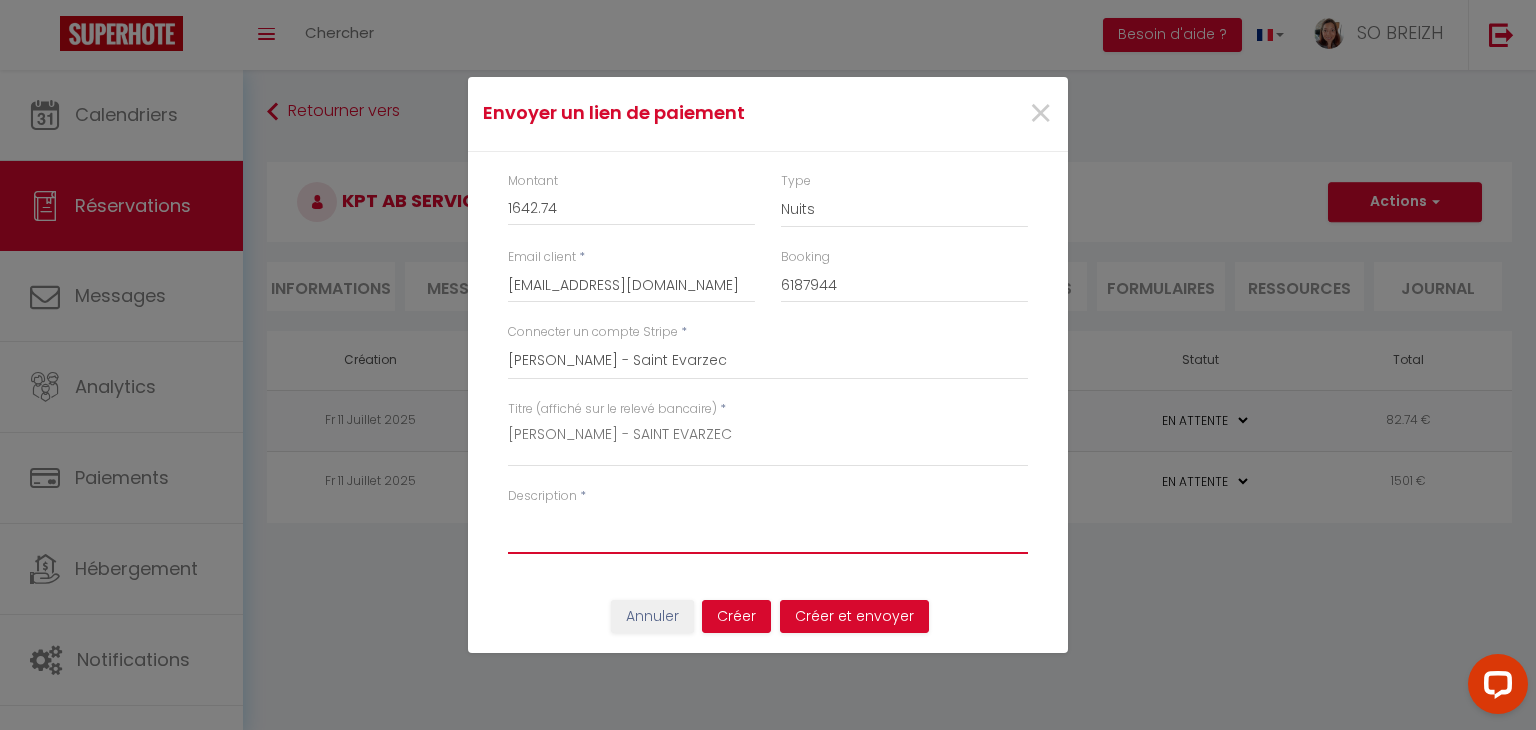 click on "Description" at bounding box center (768, 530) 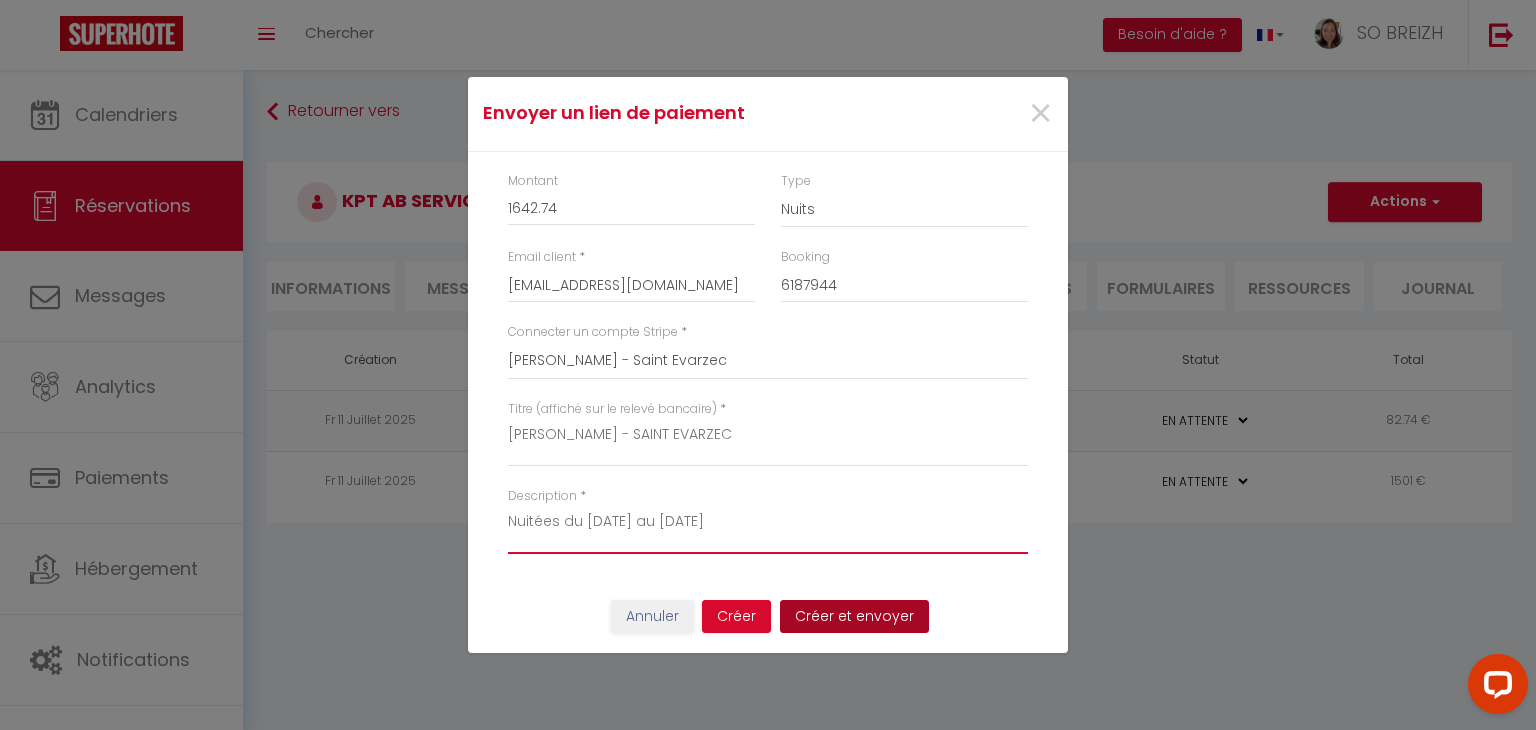 type on "Nuitées du 12/07/25 au 02/08/25" 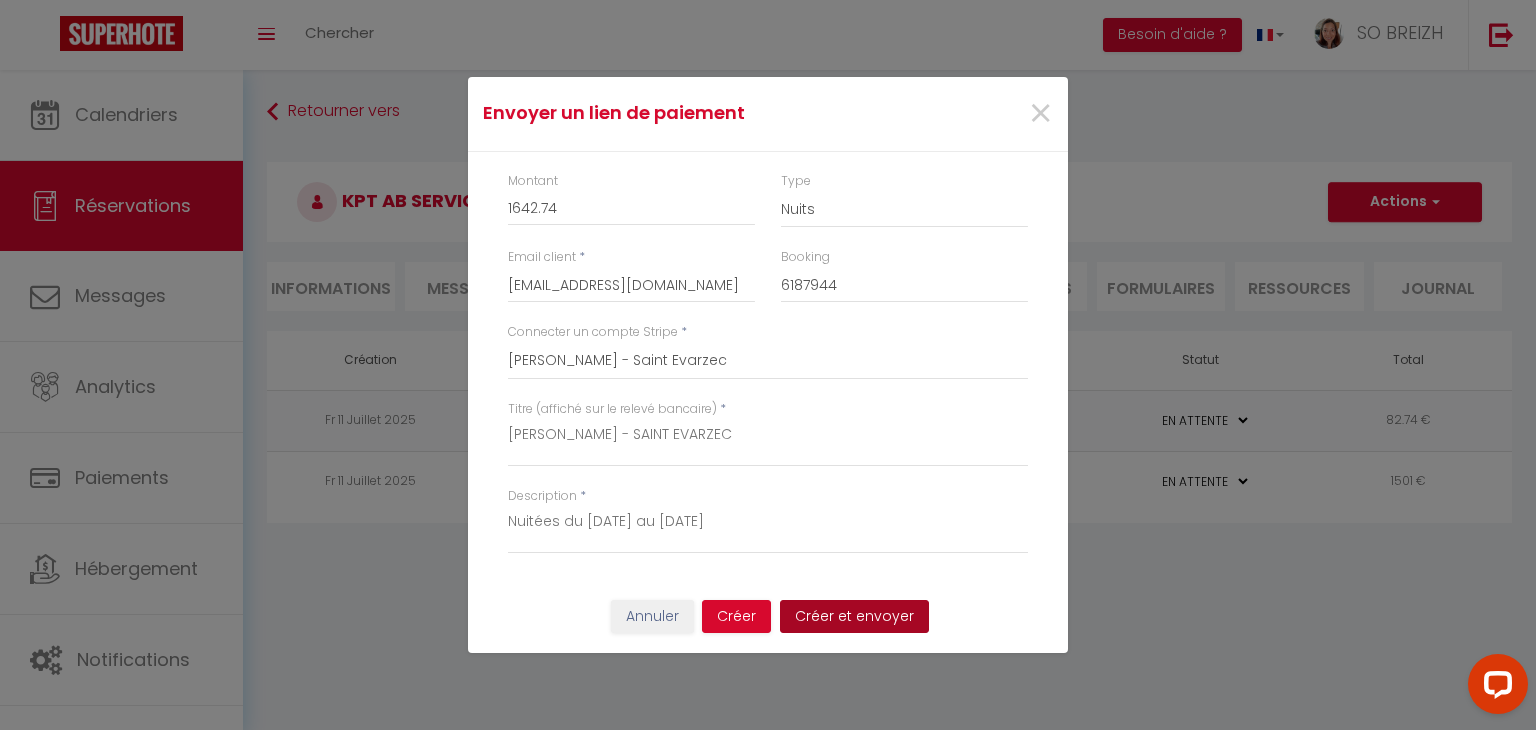 click on "Créer et envoyer" at bounding box center [854, 617] 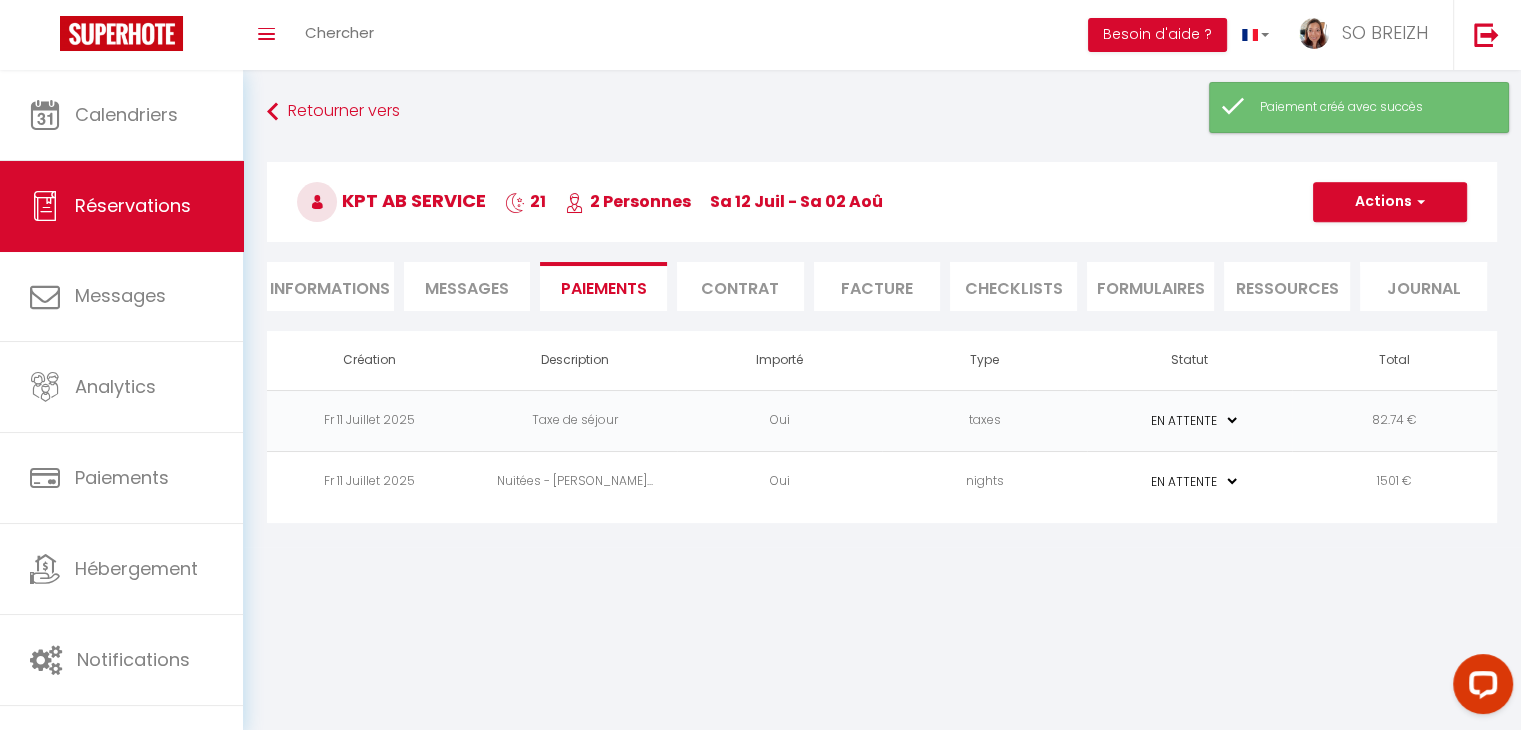 click on "Contrat" at bounding box center (740, 286) 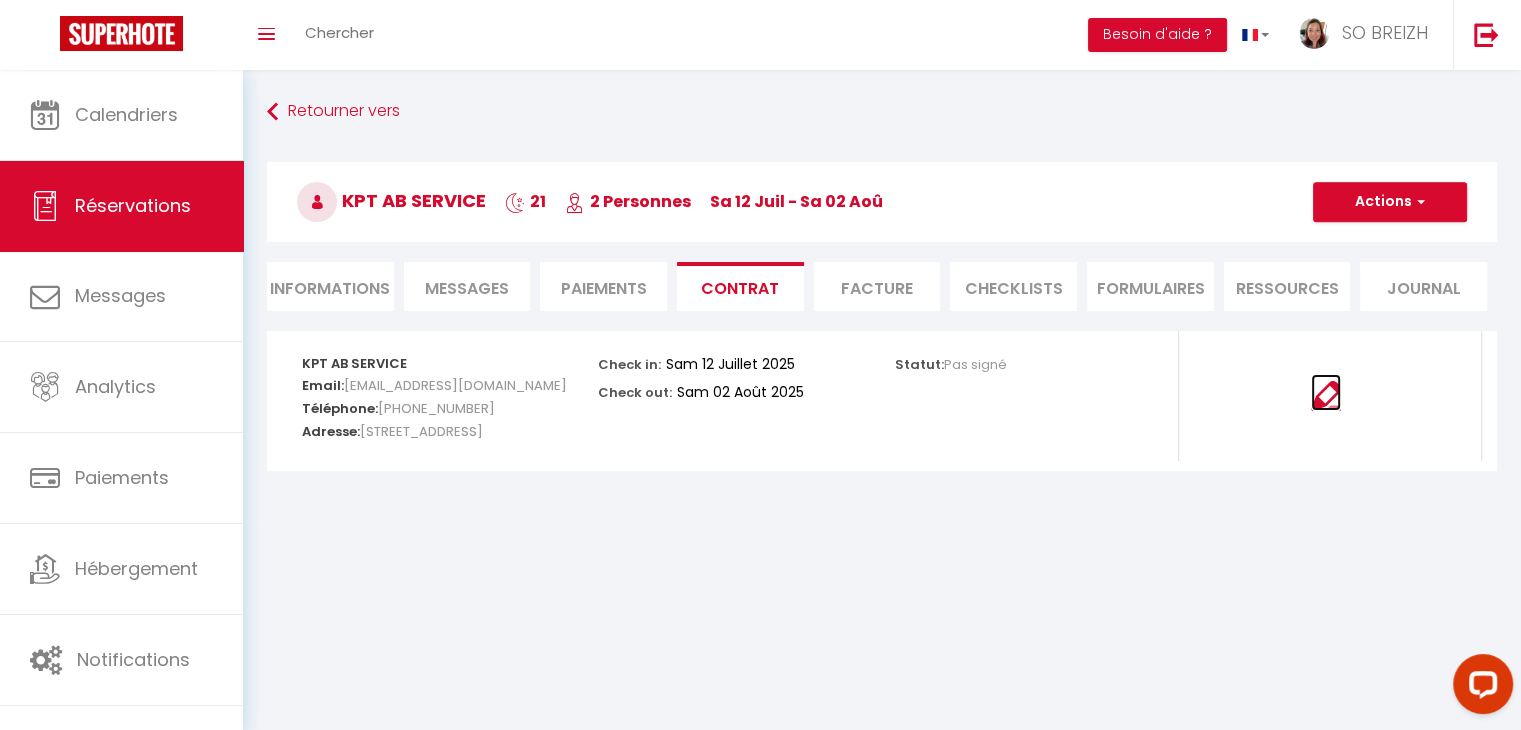 click at bounding box center (1326, 396) 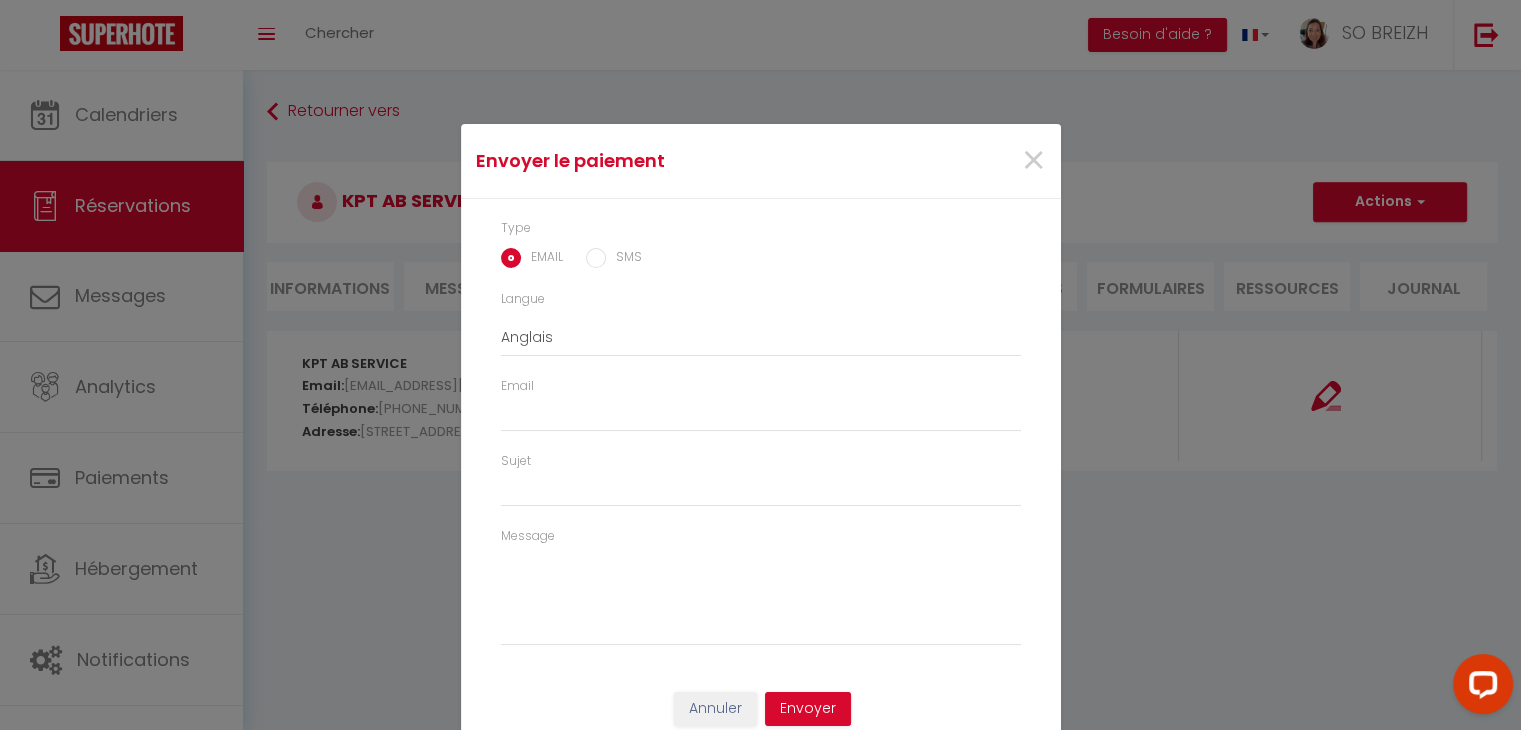 type on "[EMAIL_ADDRESS][DOMAIN_NAME]" 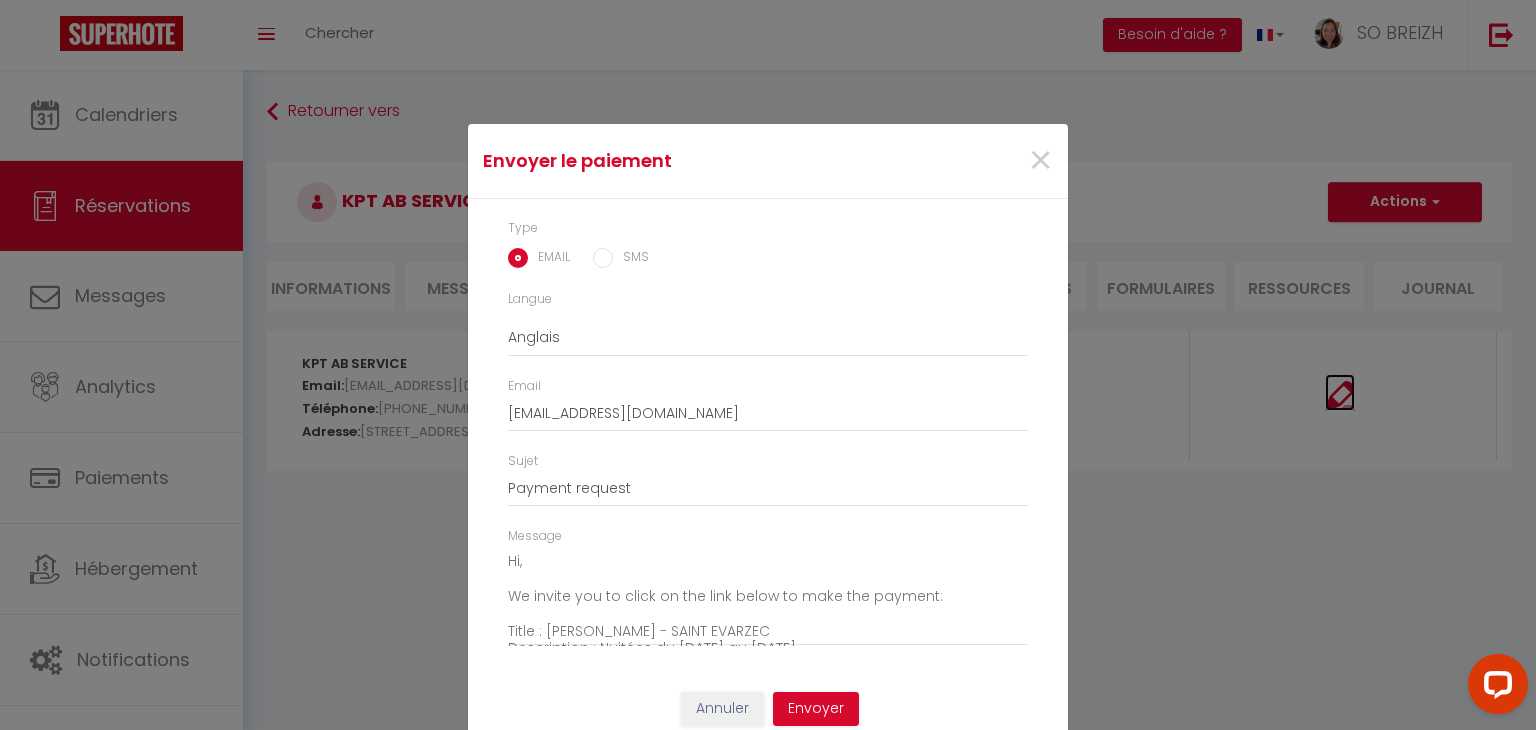 scroll, scrollTop: 15, scrollLeft: 0, axis: vertical 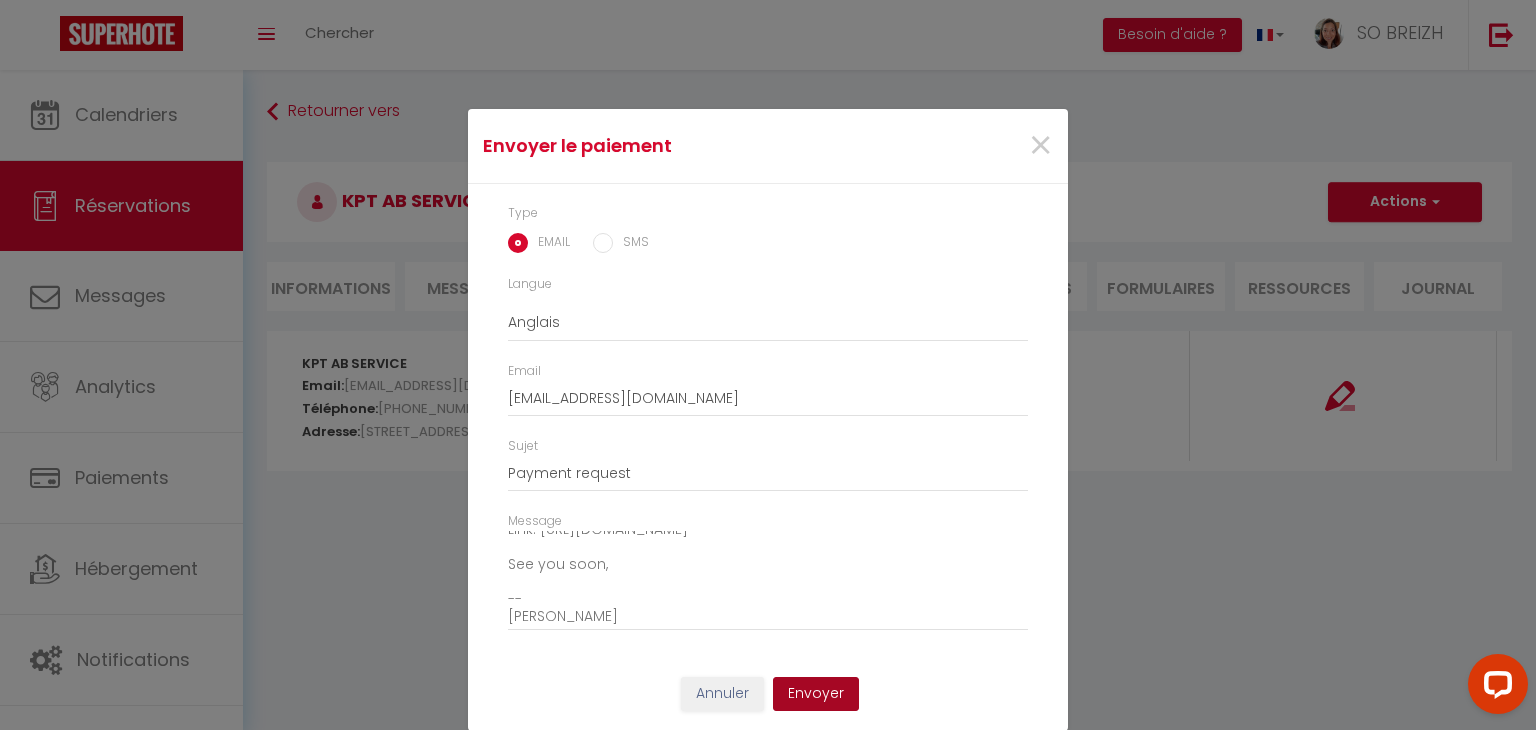 click on "Envoyer" at bounding box center (816, 694) 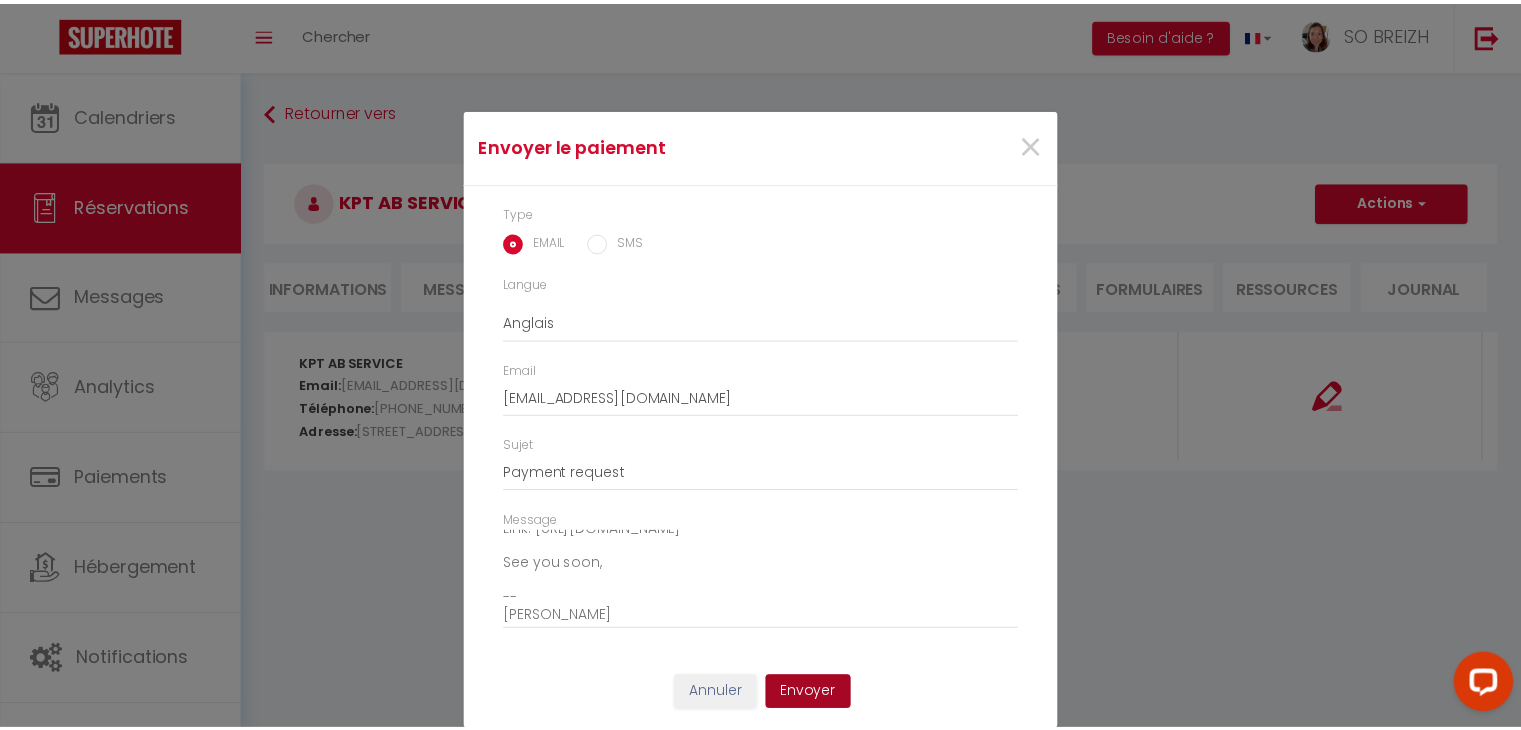 scroll, scrollTop: 0, scrollLeft: 0, axis: both 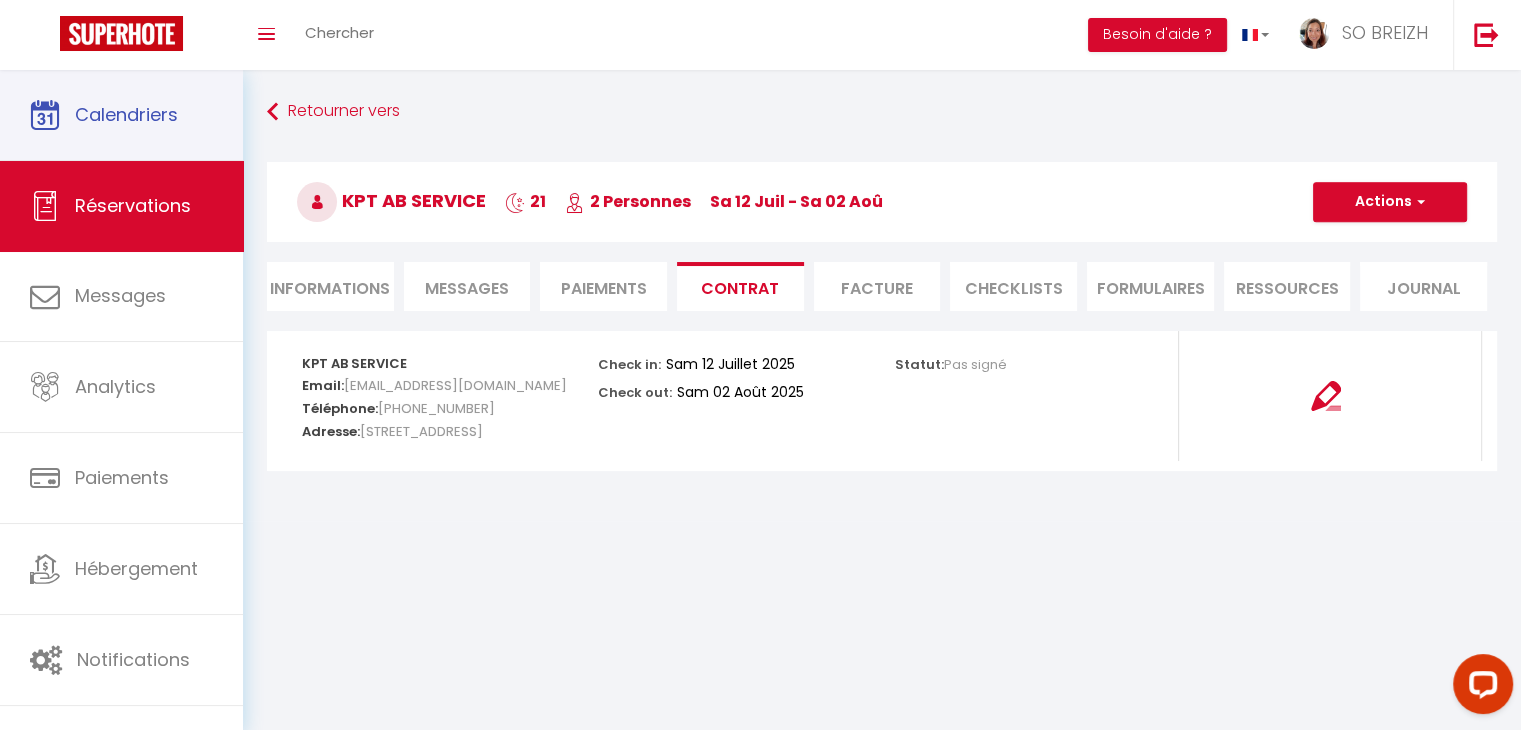 click on "Messages" at bounding box center [467, 286] 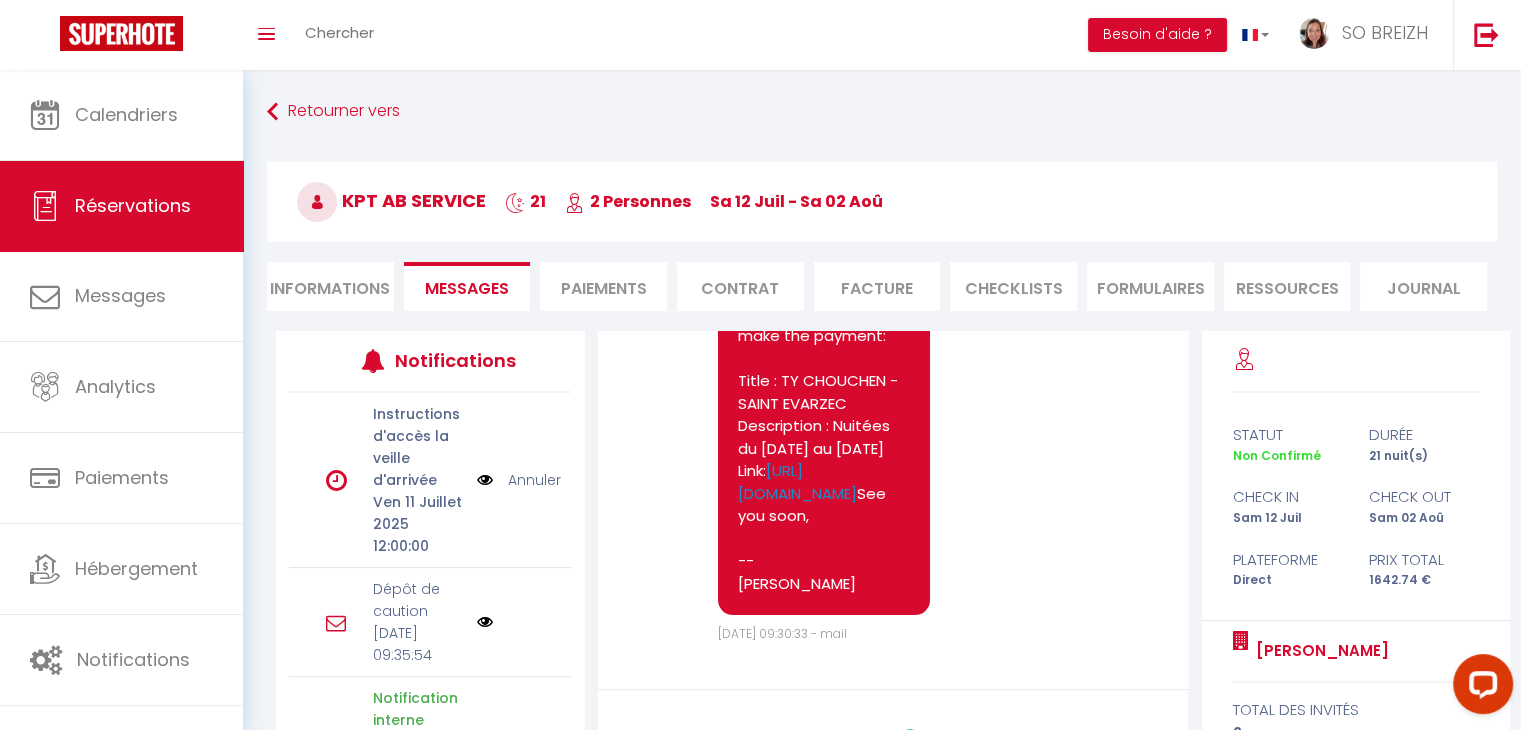 scroll, scrollTop: 203, scrollLeft: 0, axis: vertical 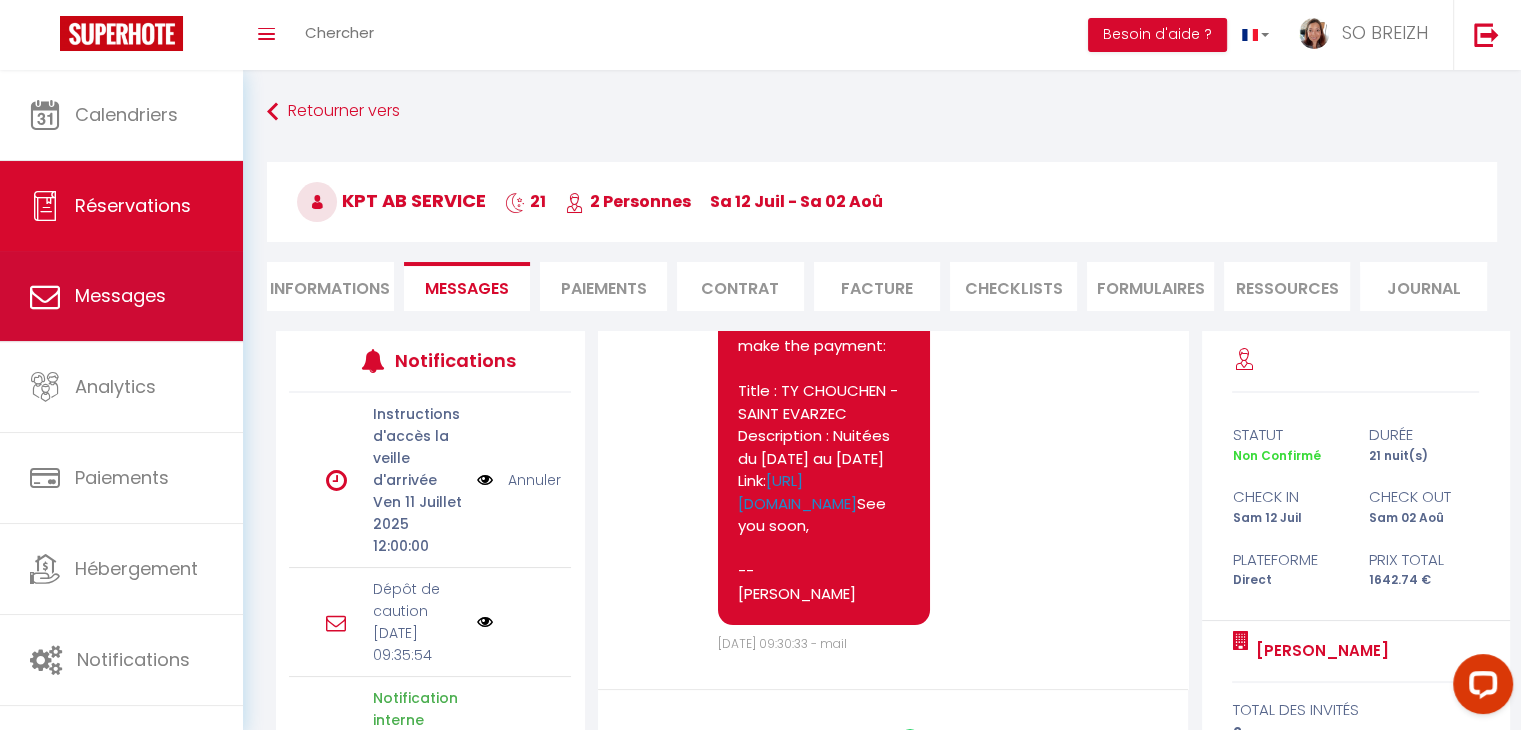 click on "Messages" at bounding box center (121, 296) 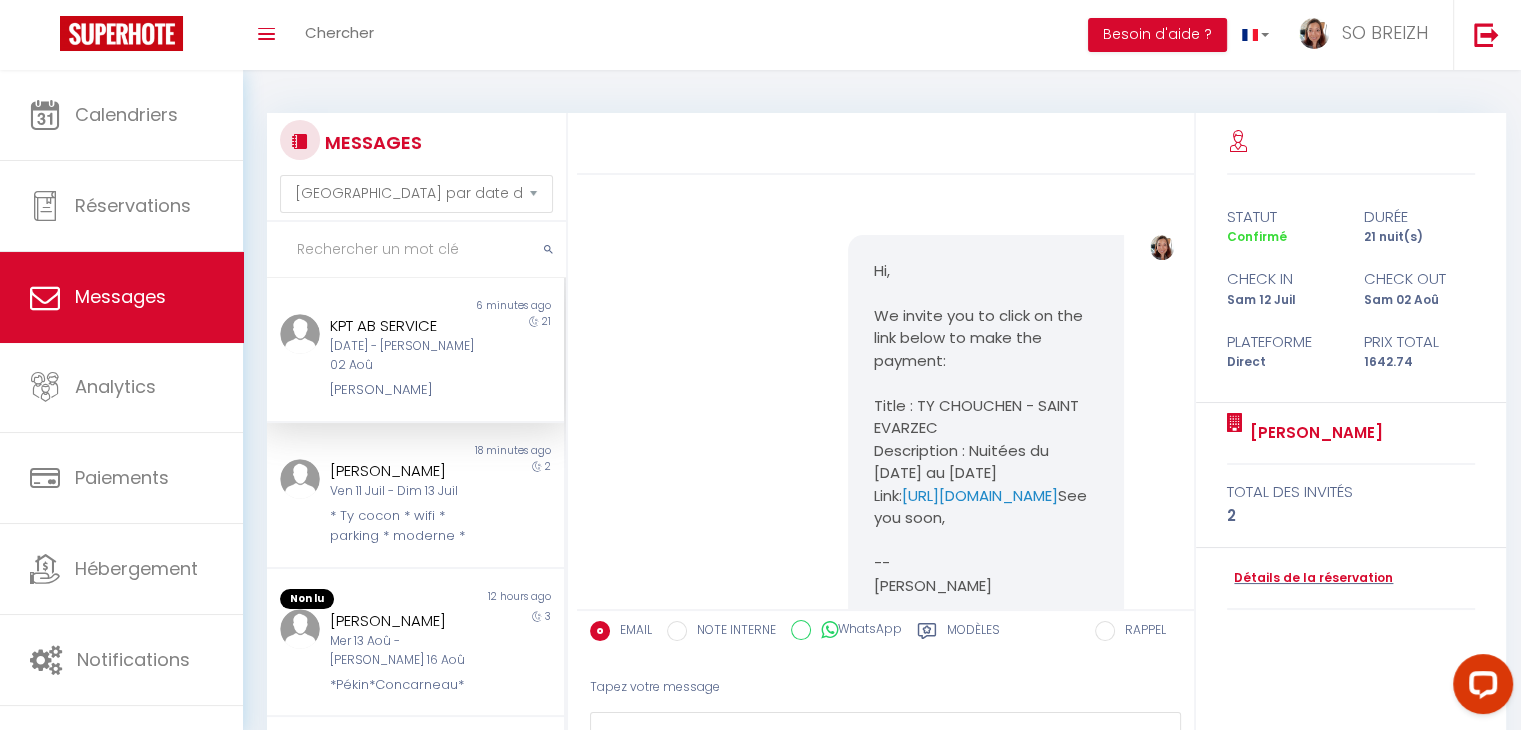 scroll, scrollTop: 159, scrollLeft: 0, axis: vertical 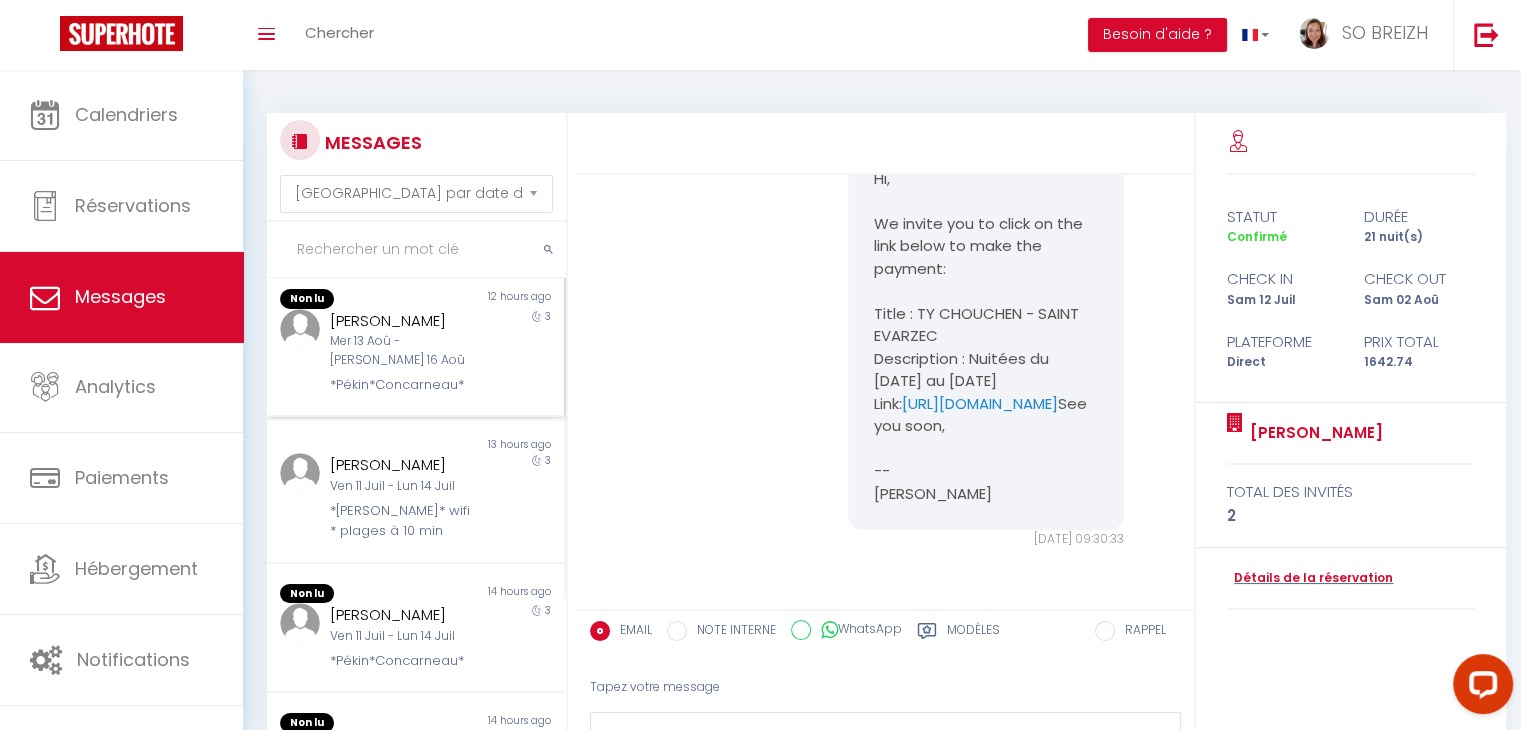 click on "*Pékin*Concarneau*" at bounding box center [403, 385] 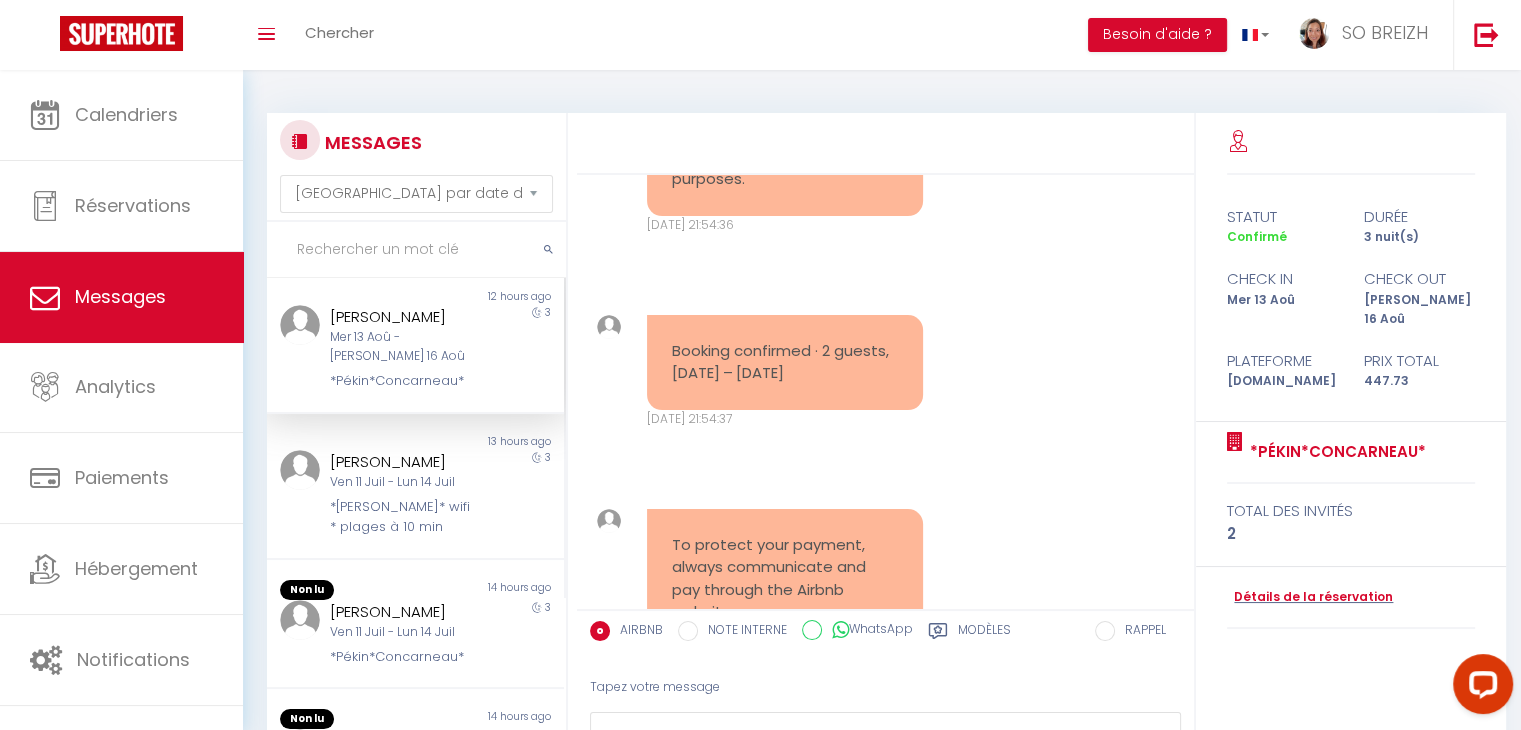 scroll, scrollTop: 276, scrollLeft: 0, axis: vertical 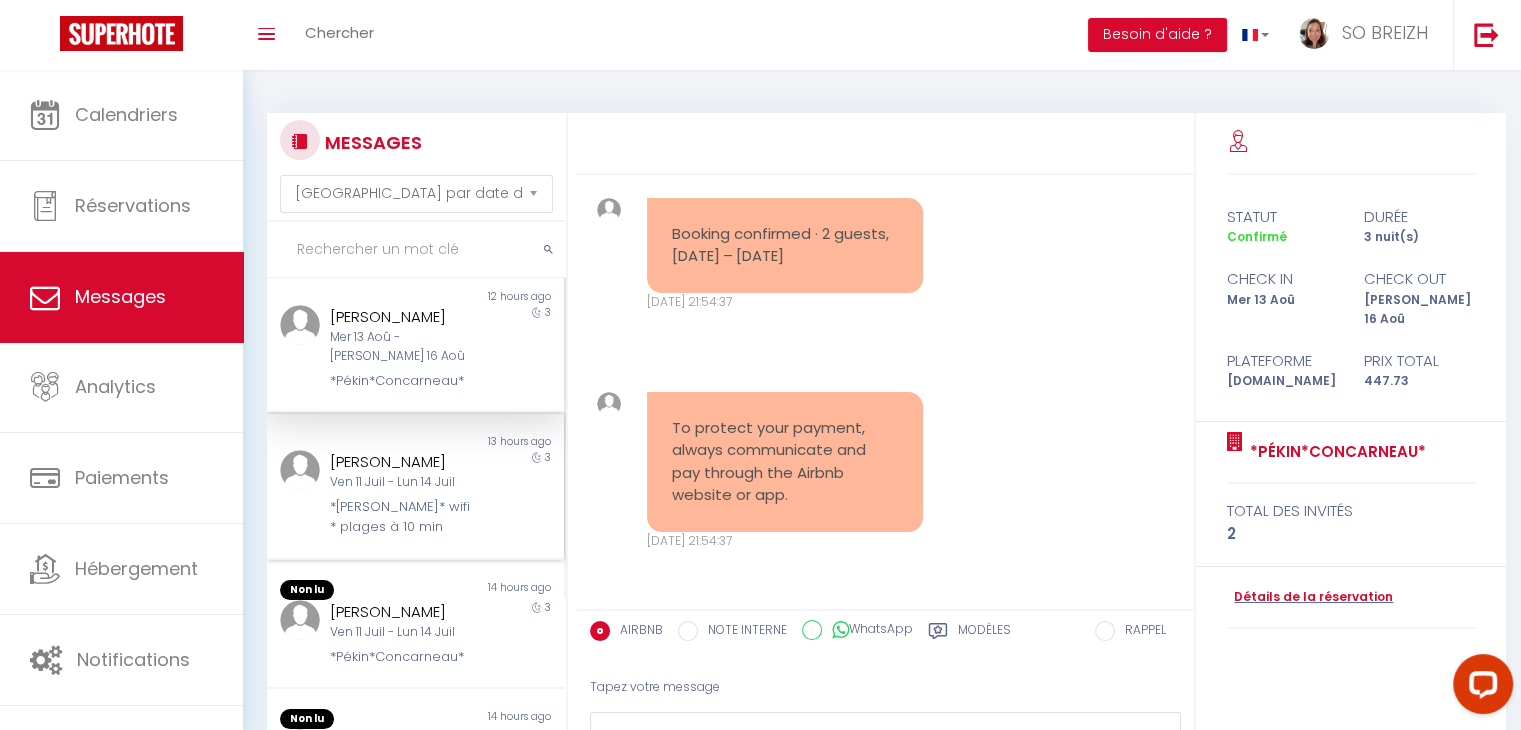 click on "Caroline Carpentier" at bounding box center [403, 462] 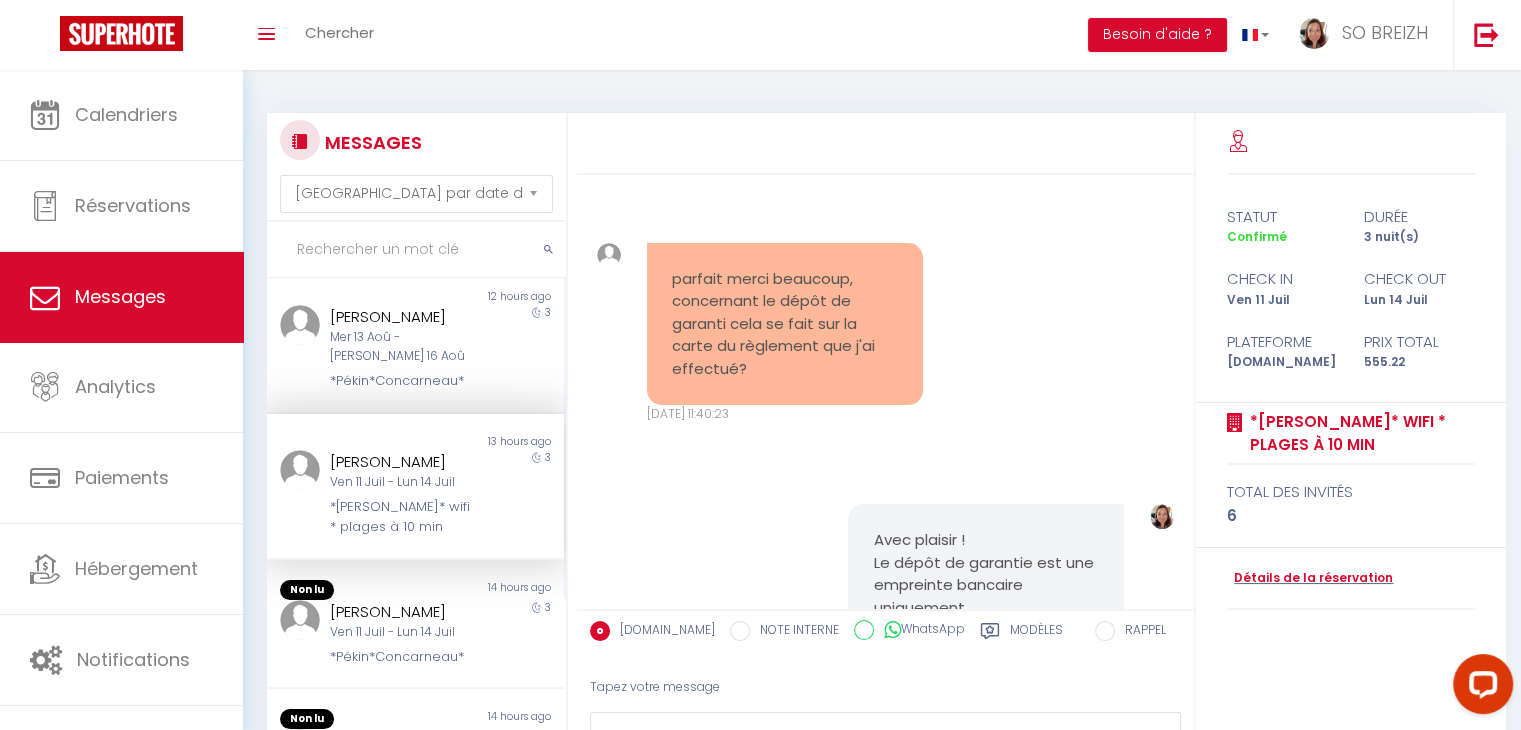 scroll, scrollTop: 2695, scrollLeft: 0, axis: vertical 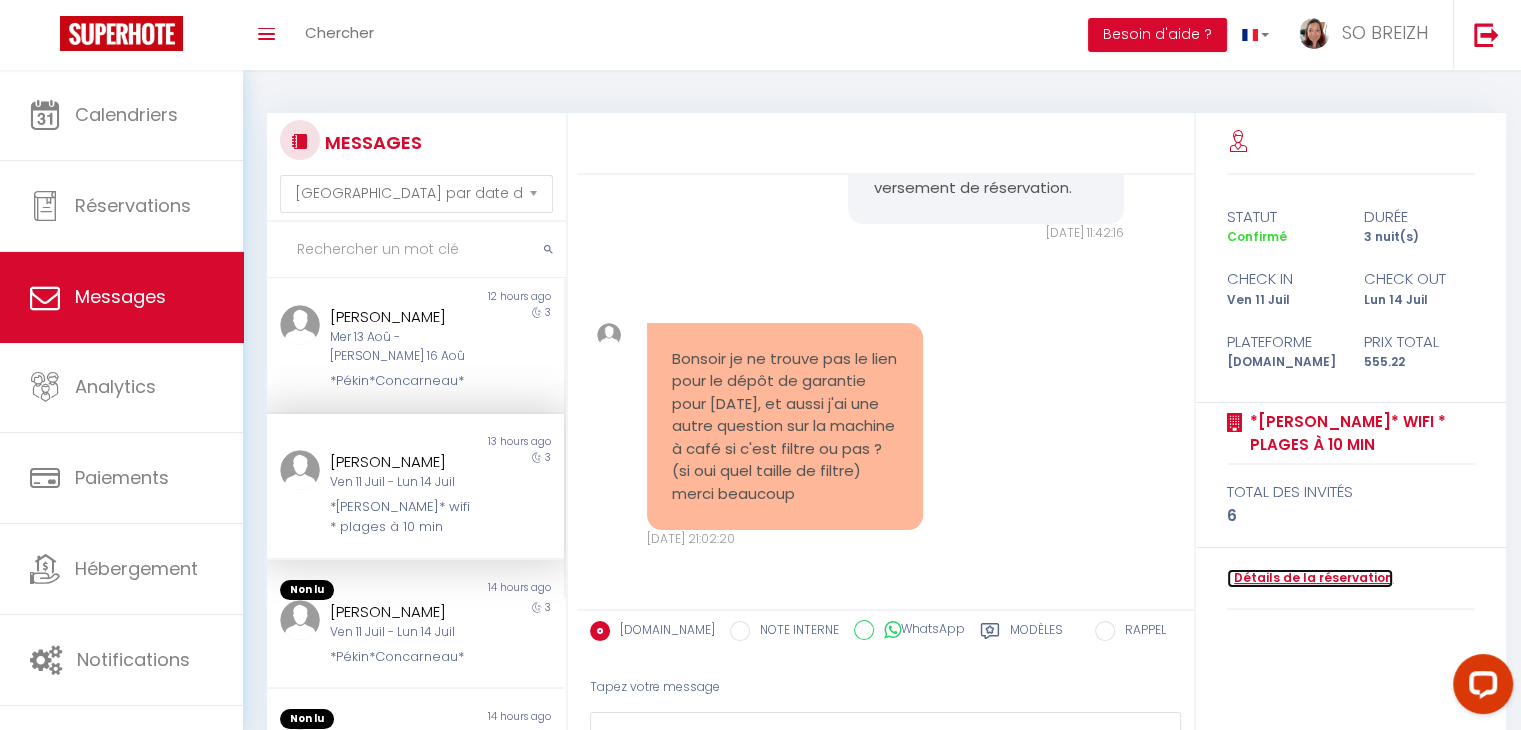 click on "Détails de la réservation" at bounding box center [1310, 578] 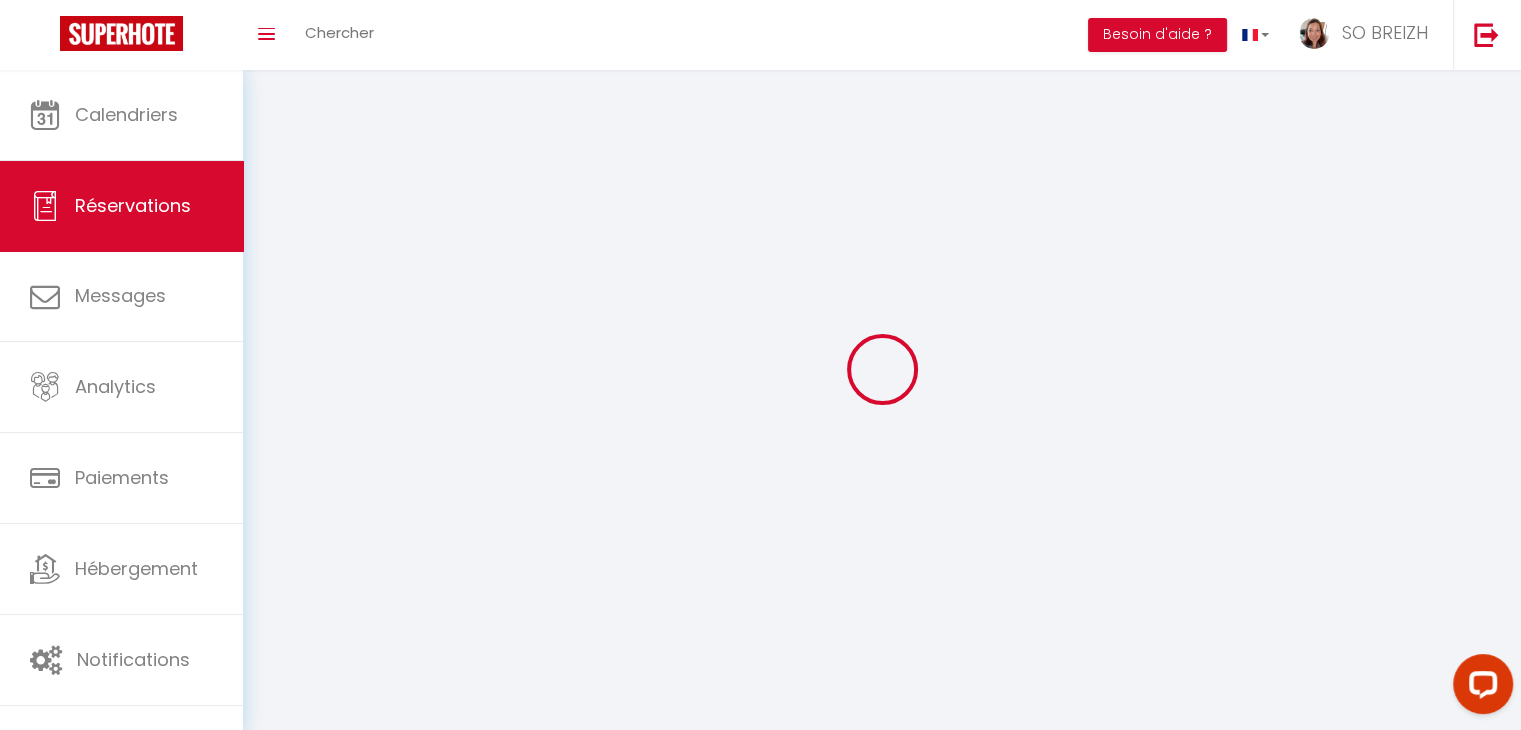 select 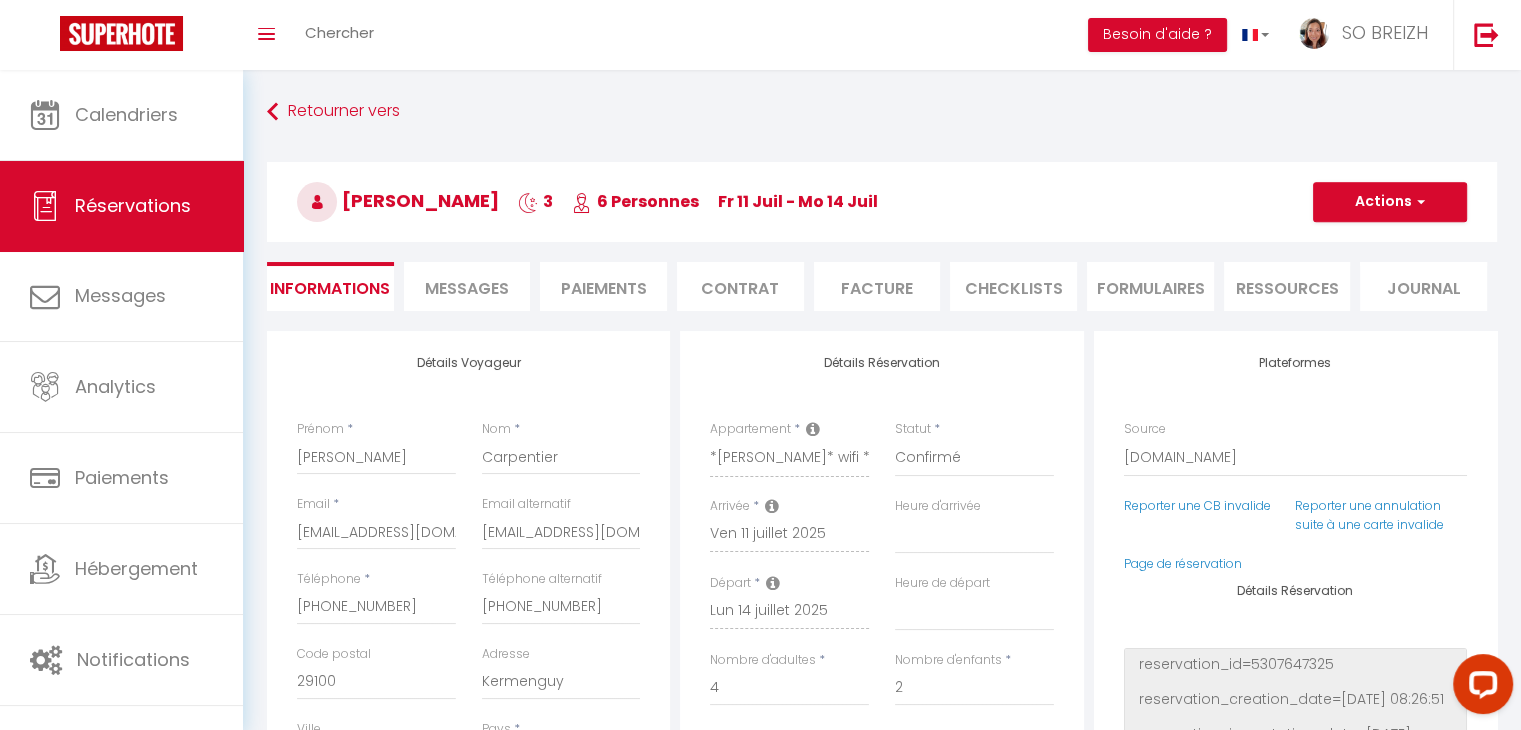 type on "85" 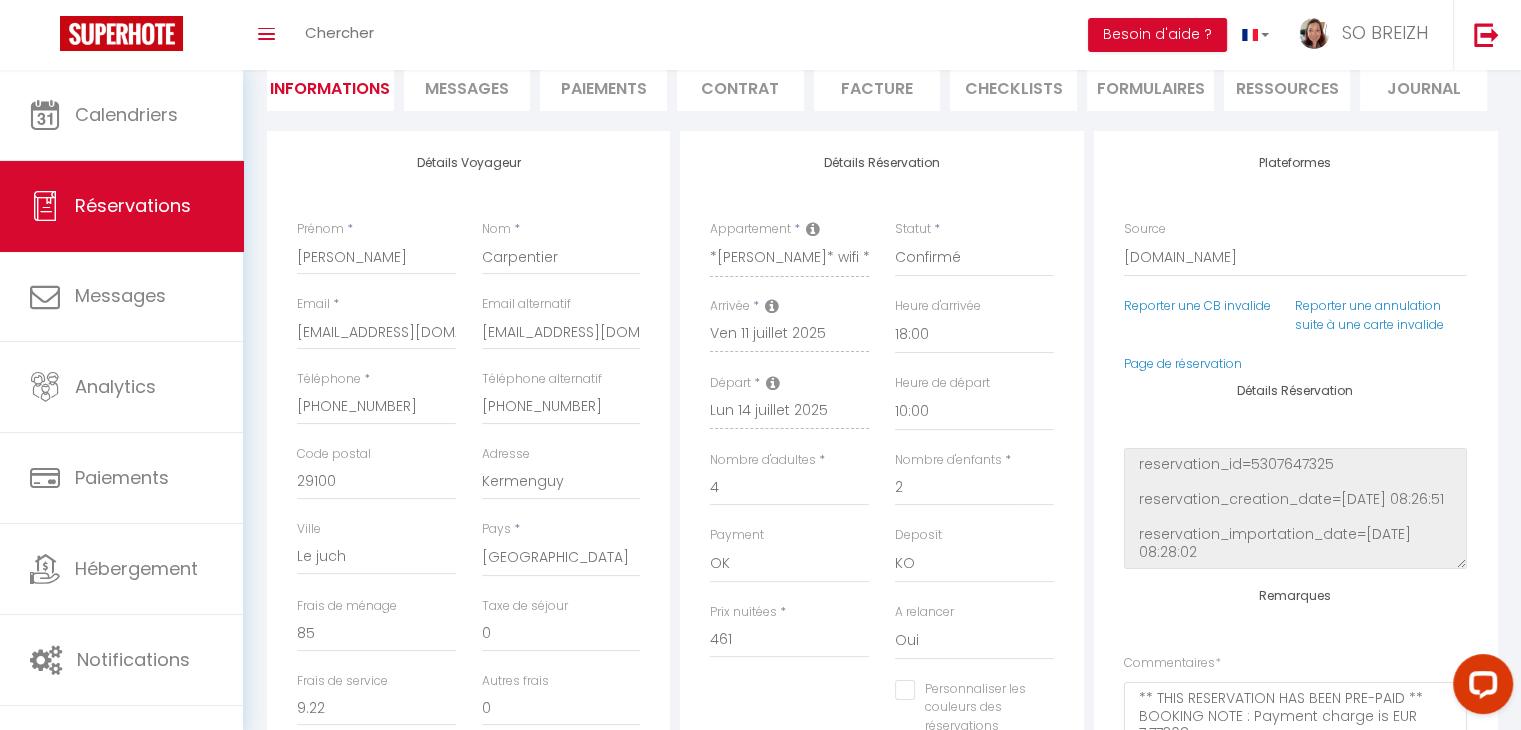 scroll, scrollTop: 100, scrollLeft: 0, axis: vertical 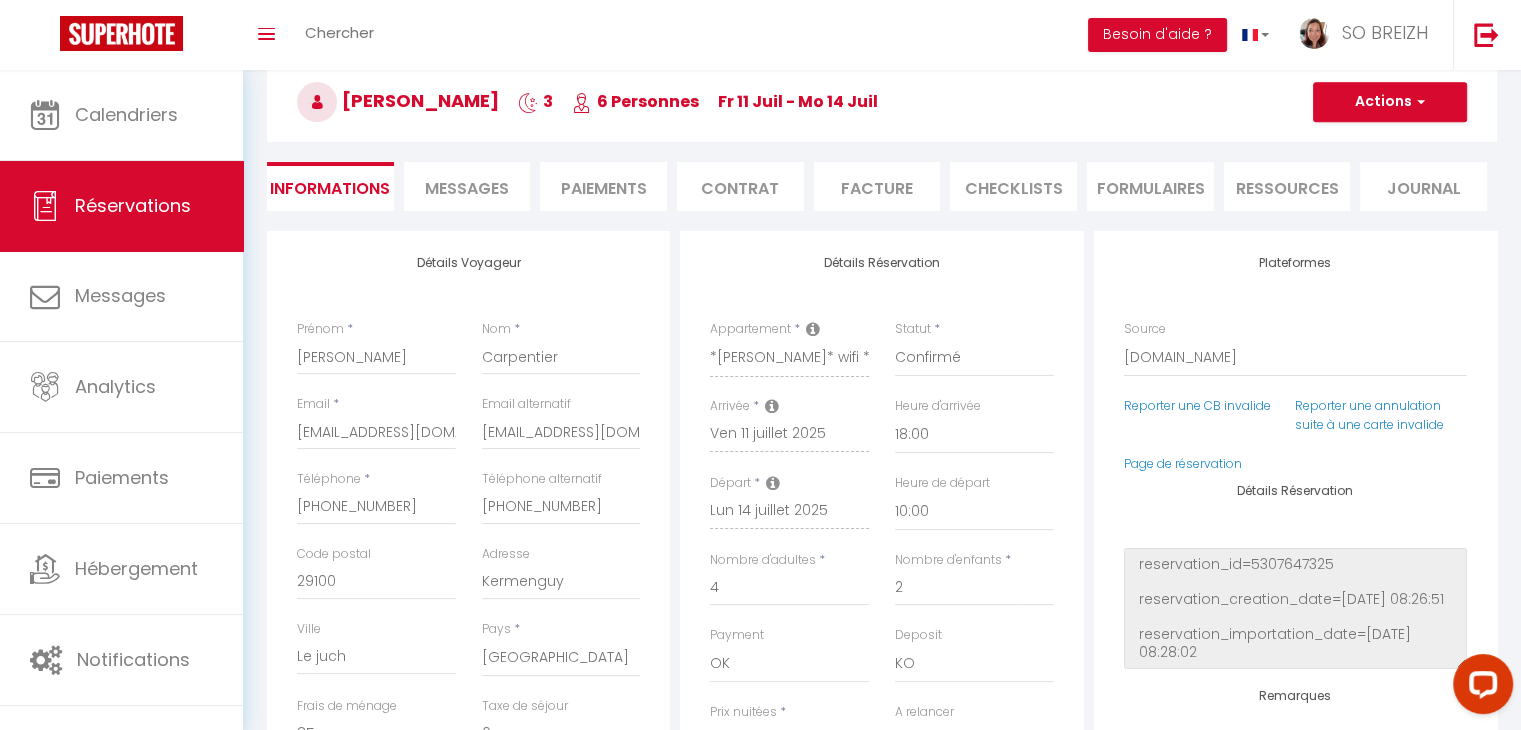 click on "Messages" at bounding box center [467, 188] 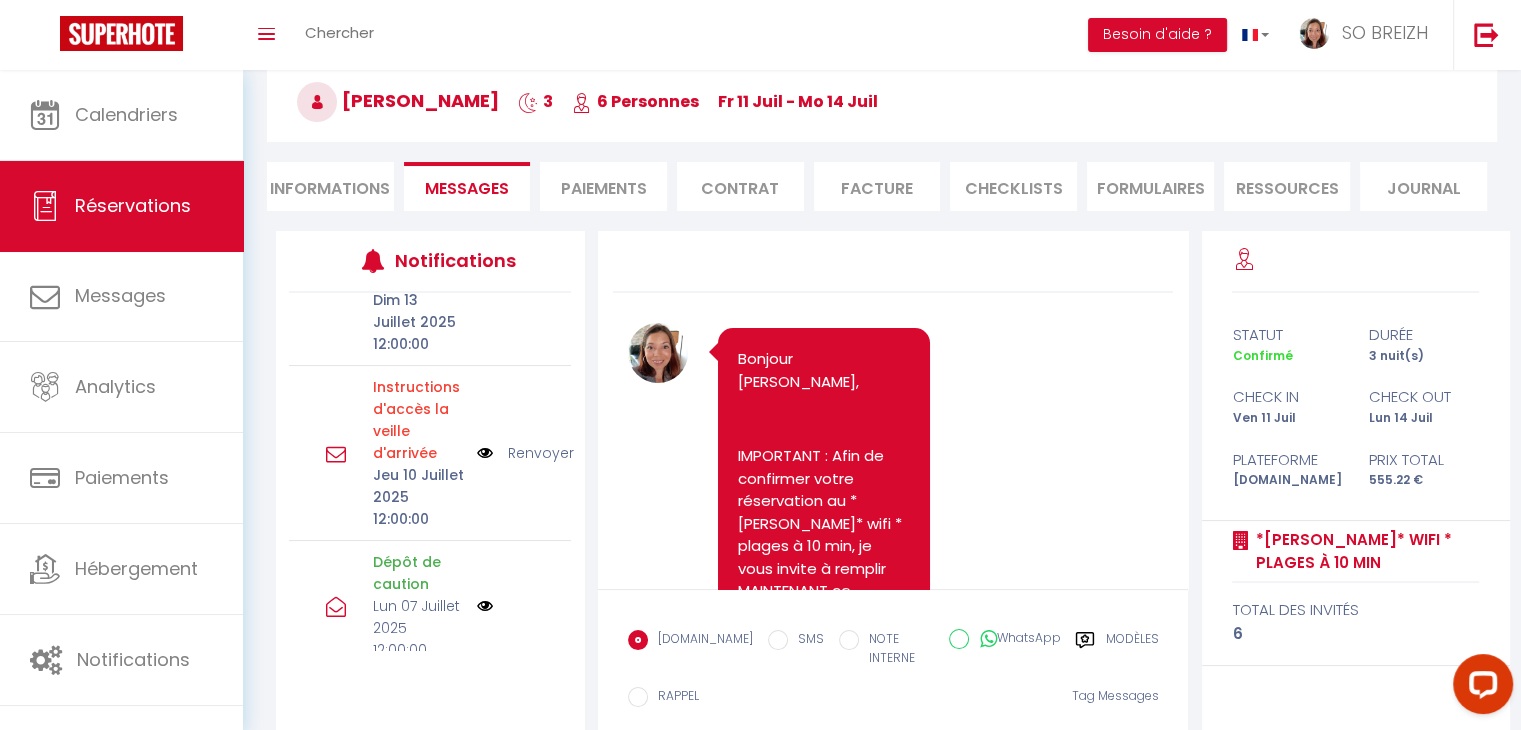 scroll, scrollTop: 300, scrollLeft: 0, axis: vertical 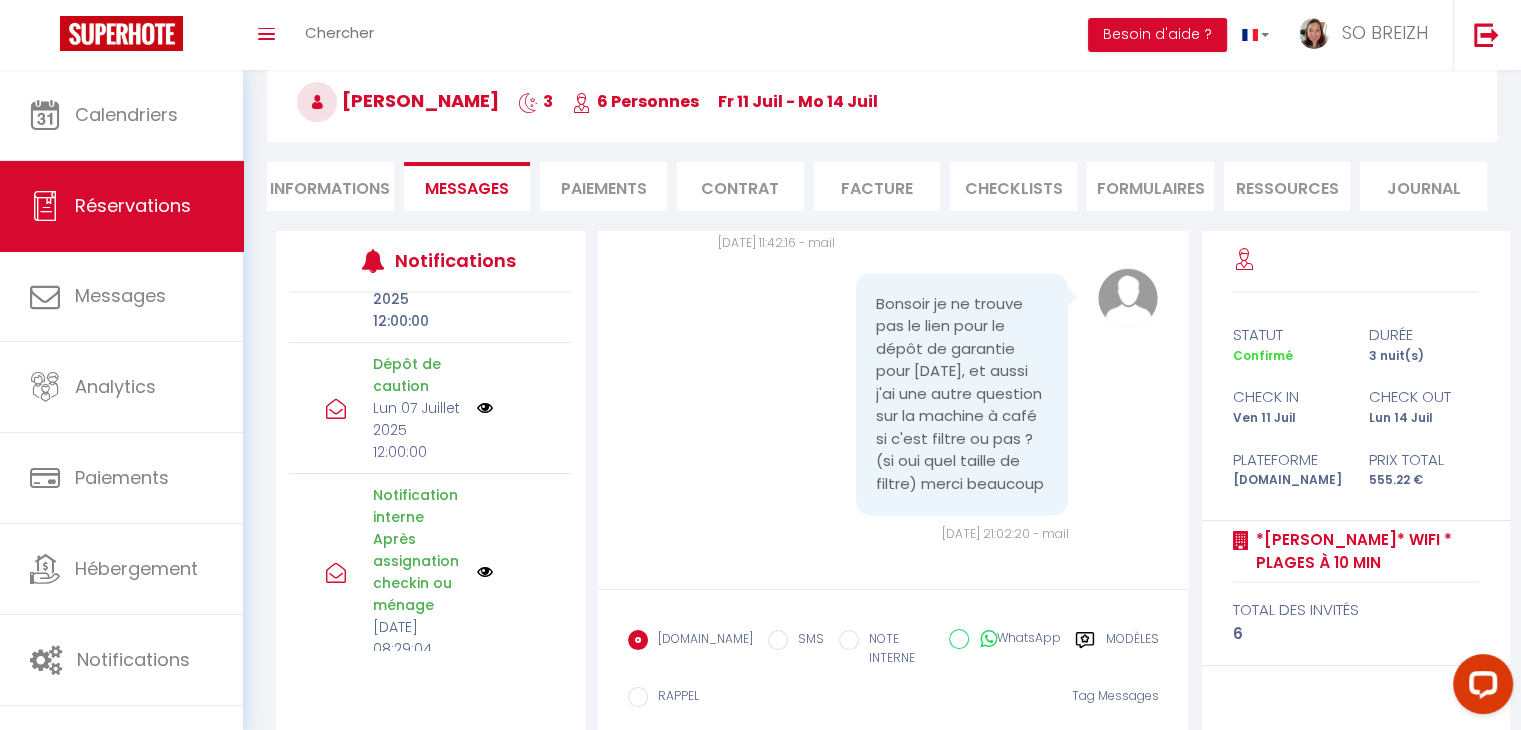 click at bounding box center (485, 408) 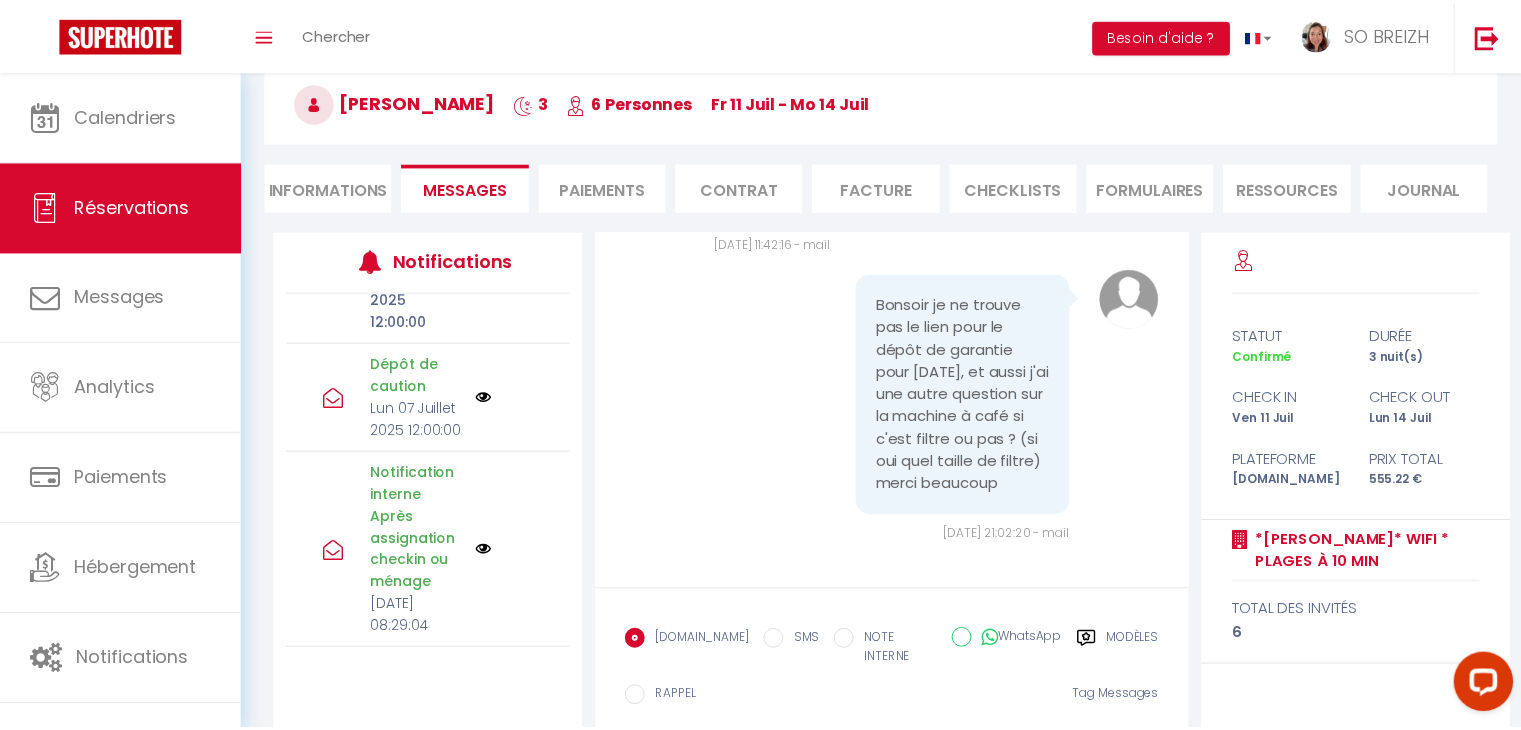 scroll, scrollTop: 2761, scrollLeft: 0, axis: vertical 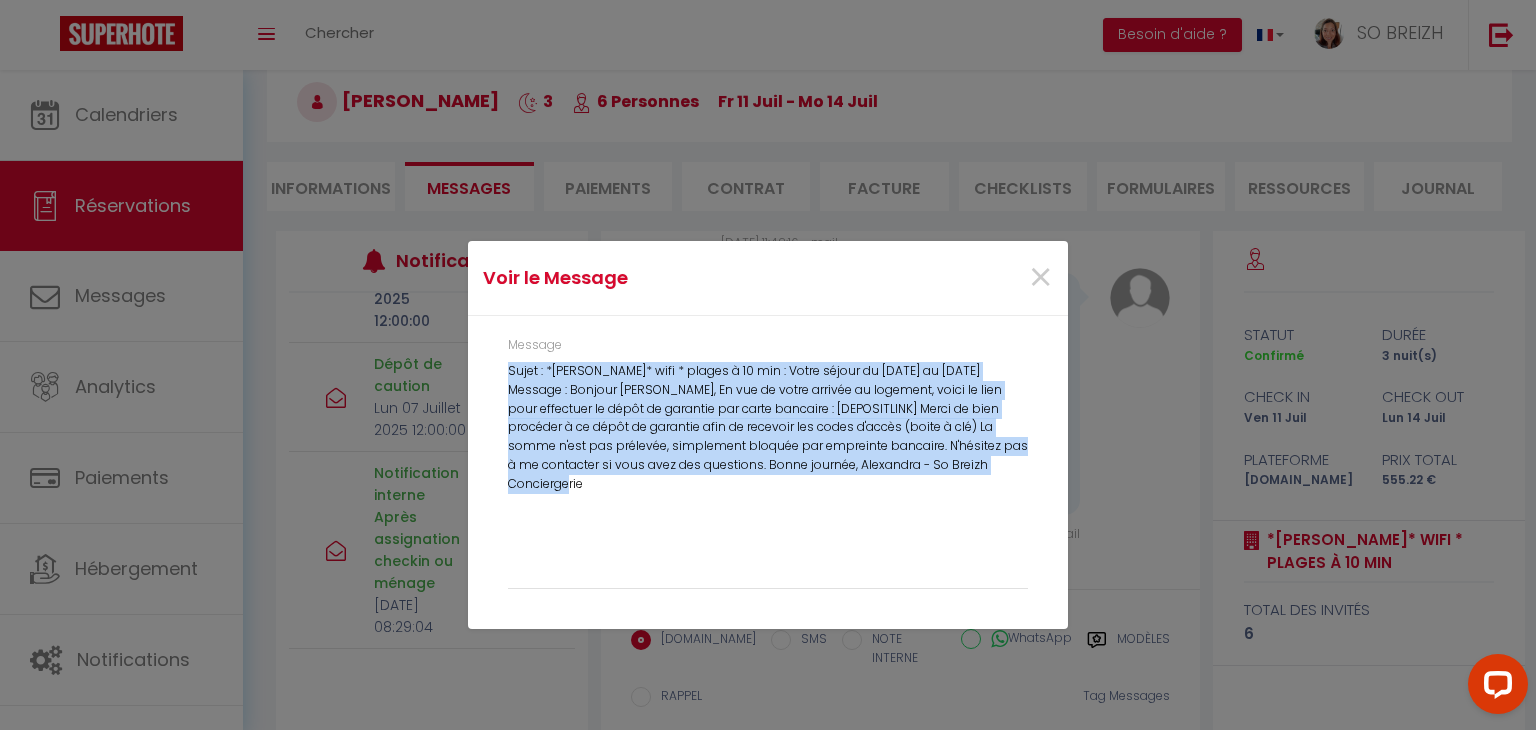 drag, startPoint x: 605, startPoint y: 489, endPoint x: 501, endPoint y: 366, distance: 161.07452 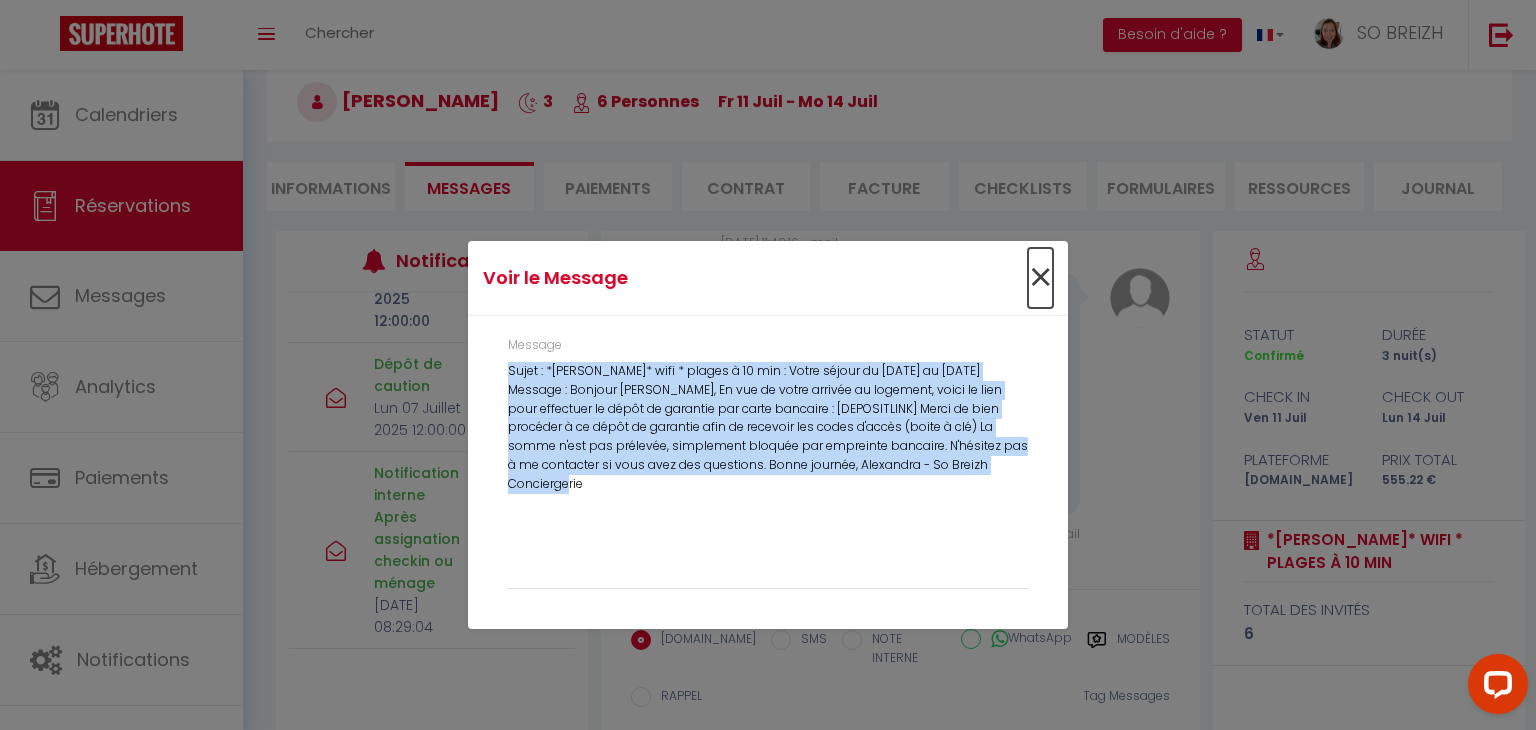 click on "×" at bounding box center (1040, 278) 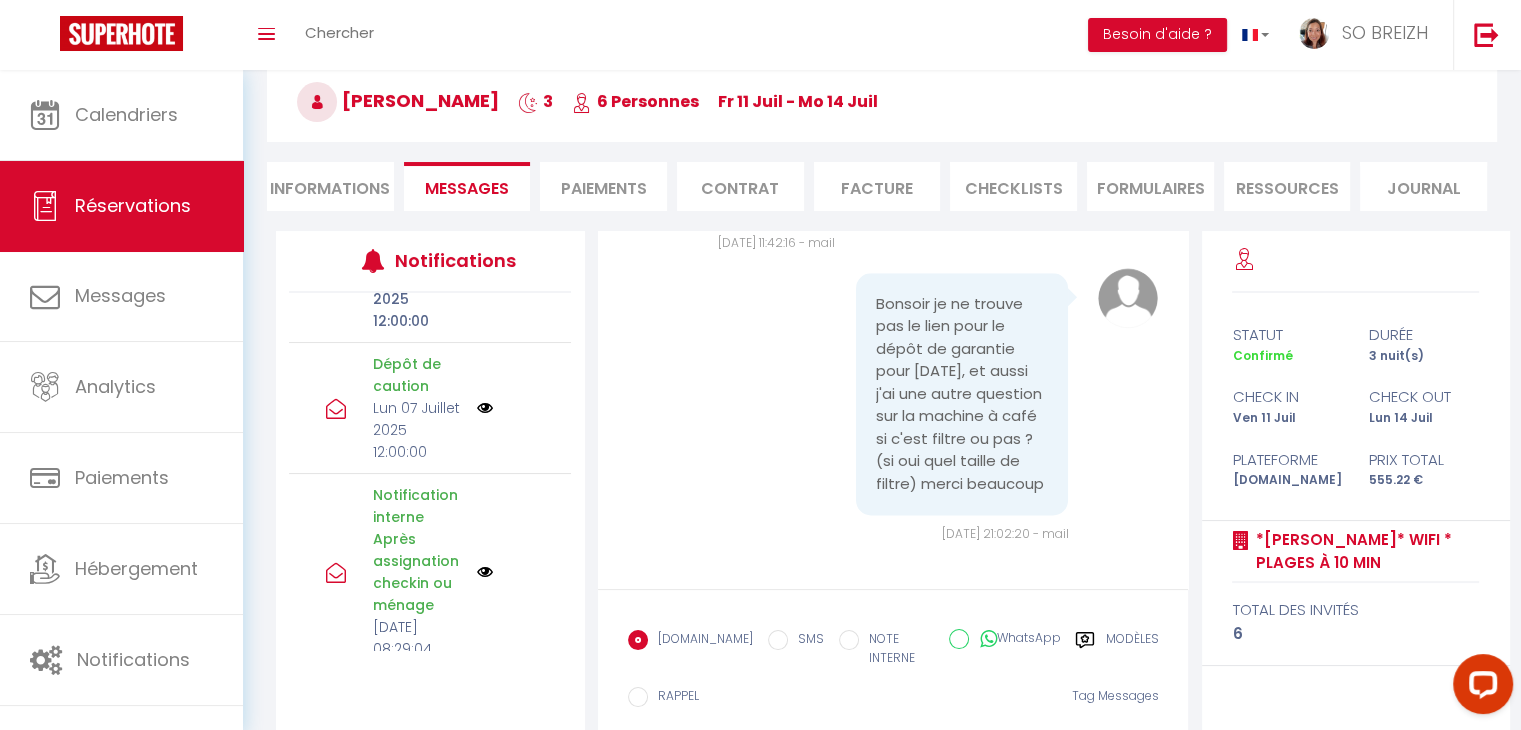 scroll, scrollTop: 2851, scrollLeft: 0, axis: vertical 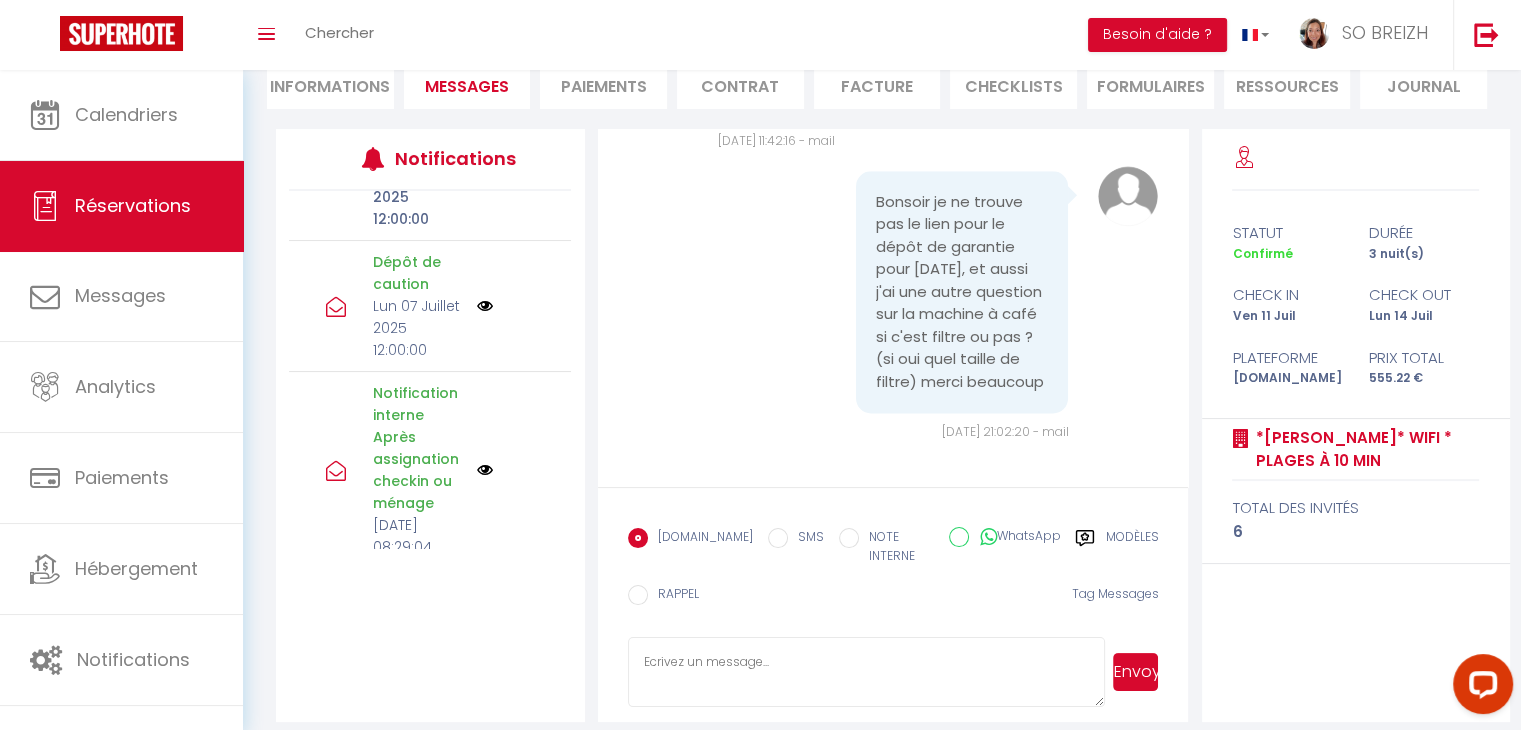 paste on "Sujet : *Ty Bara* wifi * plages à 10 min : Votre séjour du 11/07/2025 au 14/07/2025 Message : Bonjour Caroline, En vue de votre arrivée au logement, voici le lien pour effectuer le dépôt de garantie par carte bancaire : [DEPOSITLINK] Merci de bien procéder à ce dépôt de garantie afin de recevoir les codes d'accès (boite à clé) La somme n'est pas prélevée, simplement bloquée par empreinte bancaire. N'hésitez pas à me contacter si vous avez des questions. Bonne journée, Alexandra - So Breizh Conciergerie" 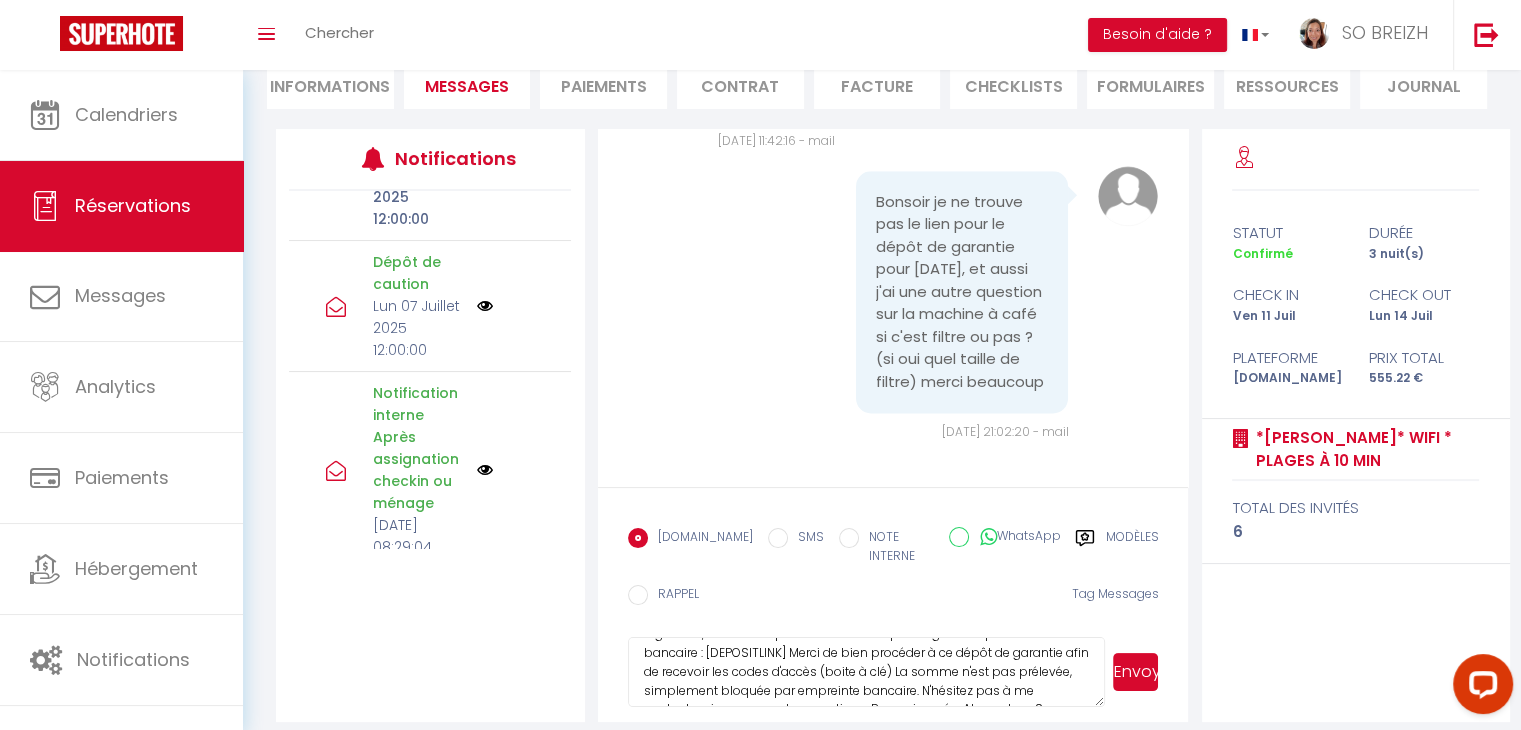scroll, scrollTop: 100, scrollLeft: 0, axis: vertical 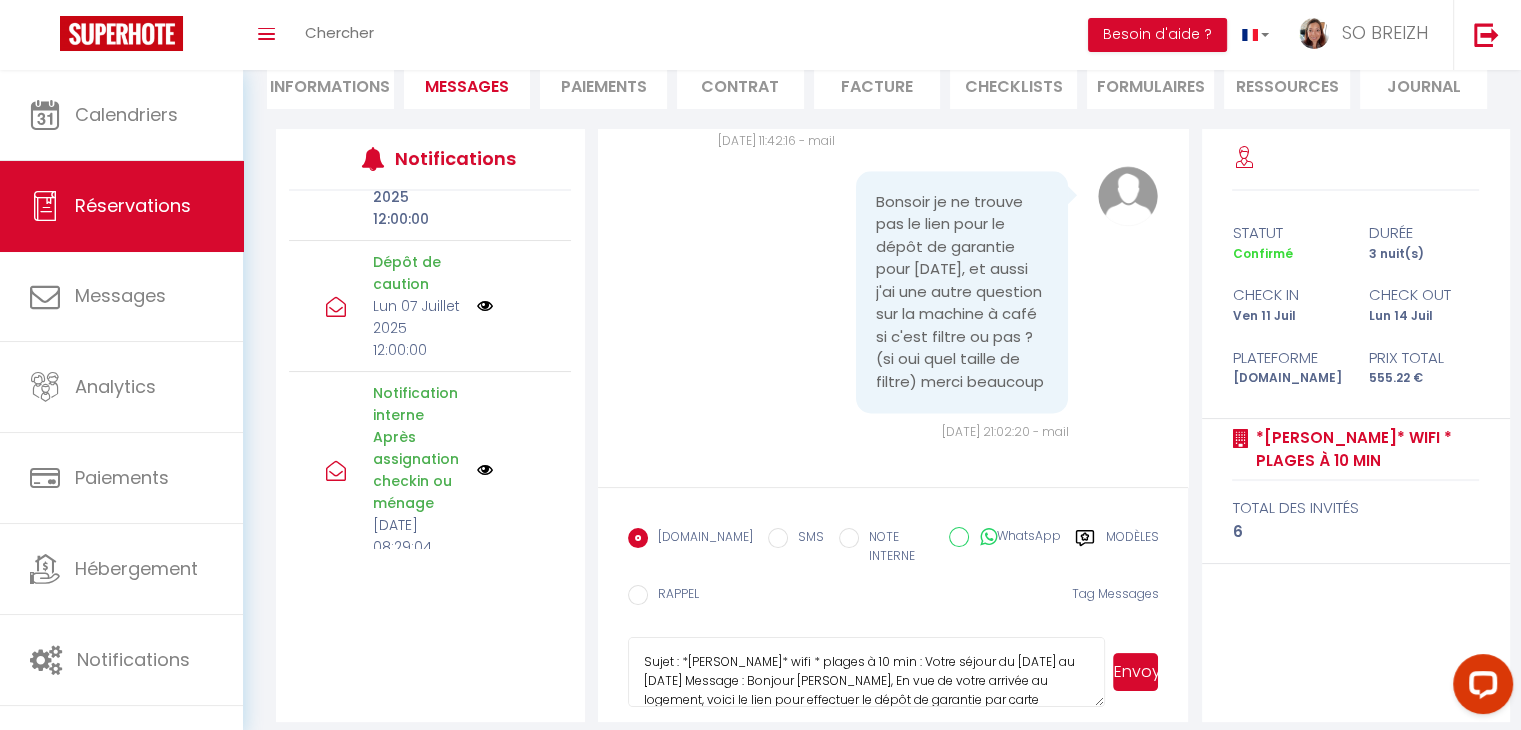 drag, startPoint x: 780, startPoint y: 669, endPoint x: 585, endPoint y: 630, distance: 198.86176 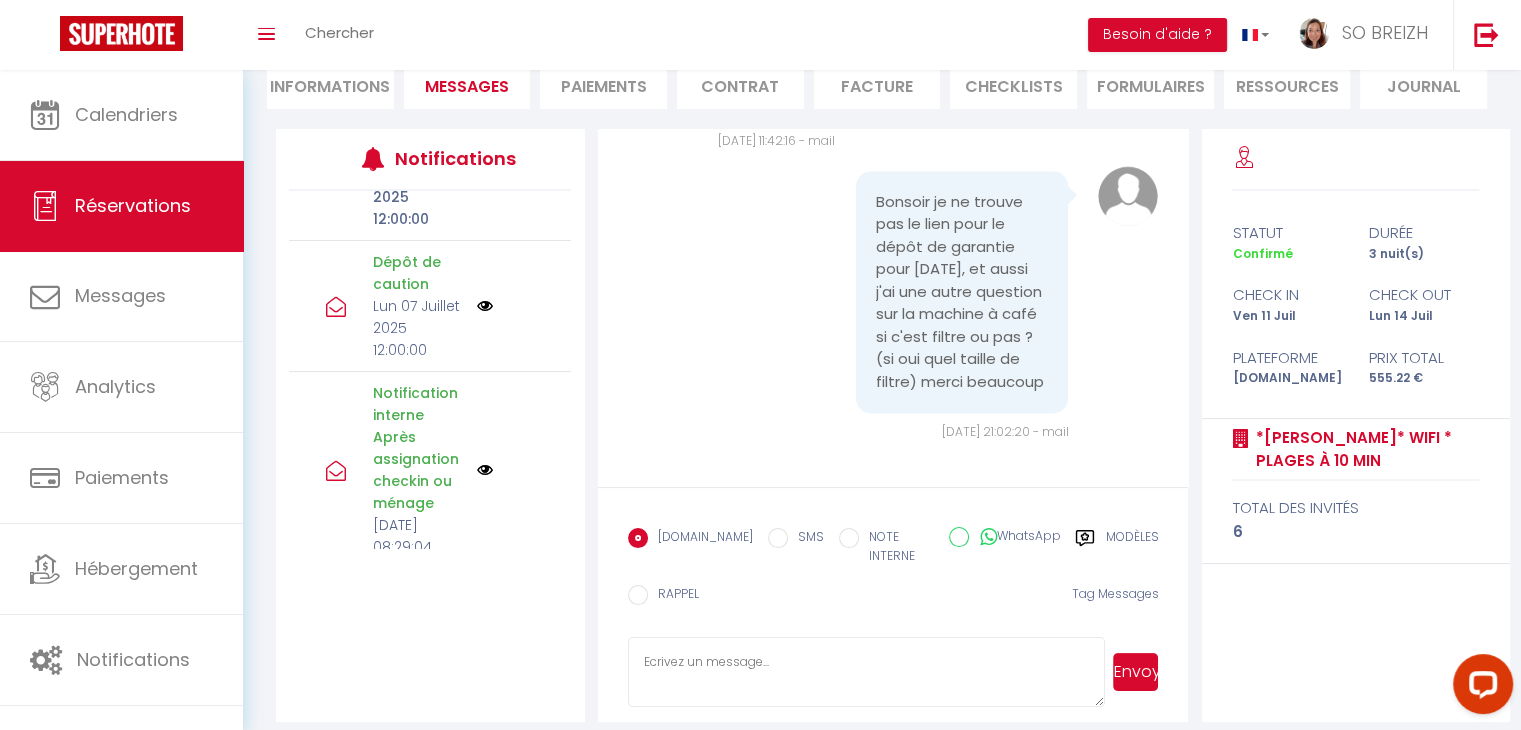 click on "Bonsoir je ne trouve pas le lien pour le dépôt de garantie pour demain, et aussi j'ai une autre question sur la machine à café si c'est filtre ou pas ? (si oui quel taille de filtre) merci beaucoup    Jeu 10 Juillet 2025 21:02:20 - mail" at bounding box center (893, 304) 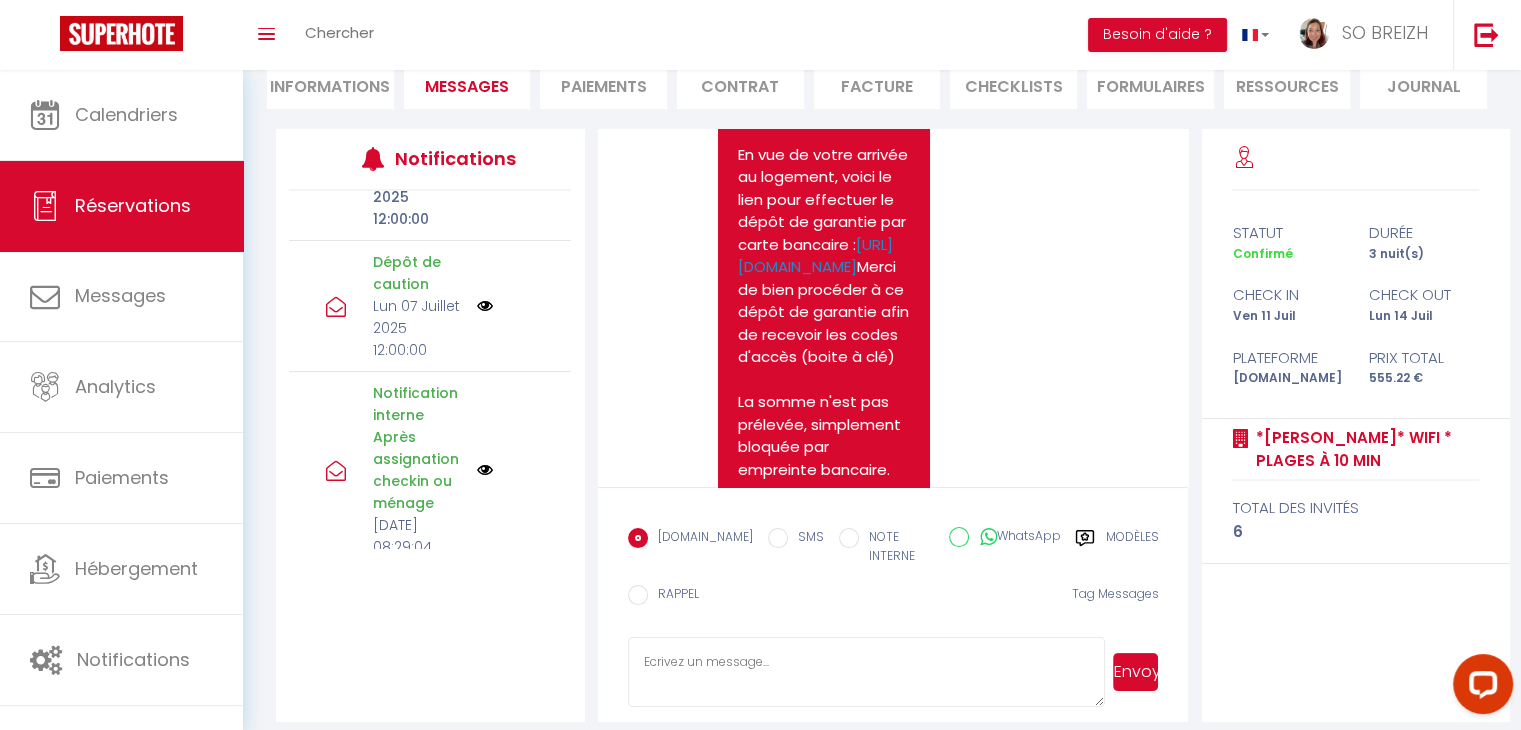 scroll, scrollTop: 1051, scrollLeft: 0, axis: vertical 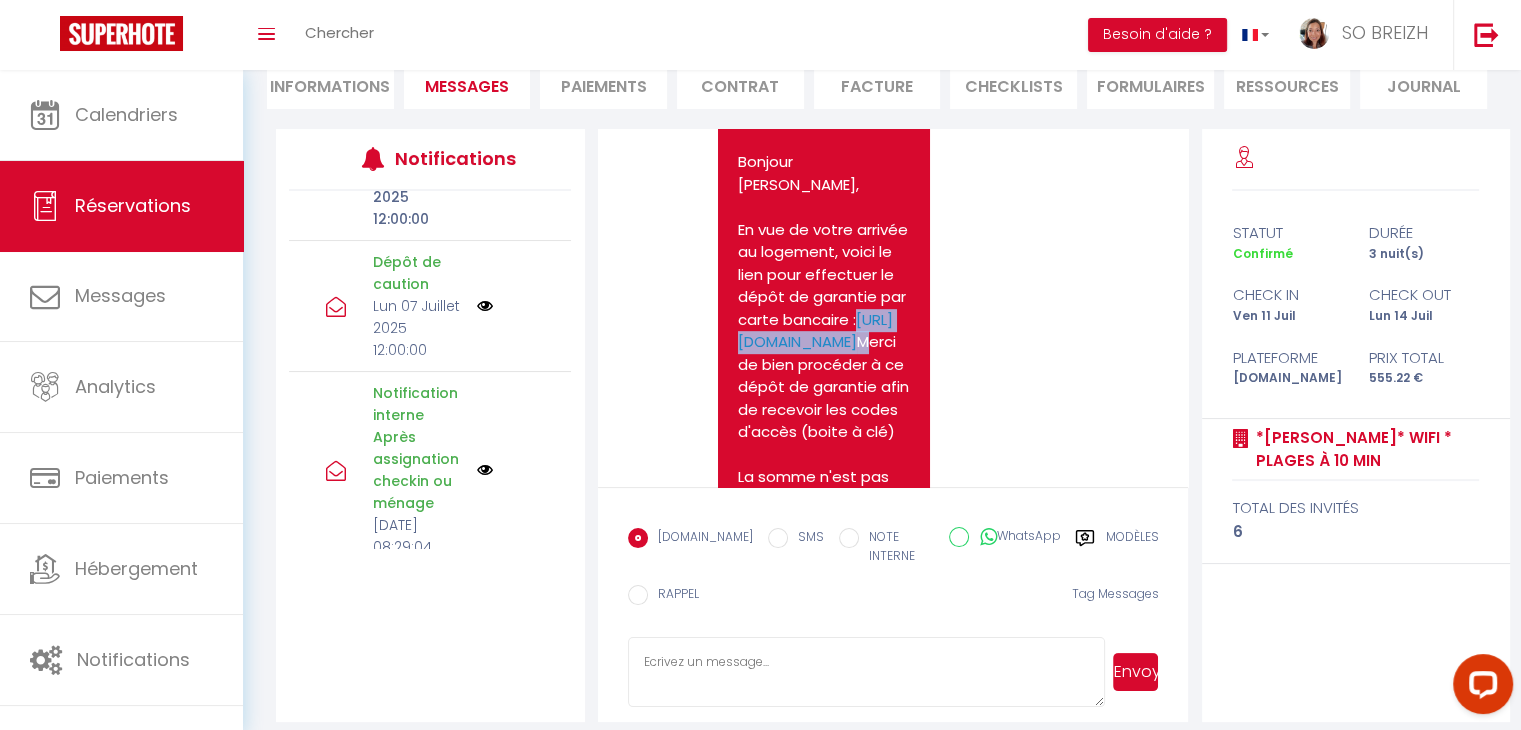 drag, startPoint x: 768, startPoint y: 385, endPoint x: 726, endPoint y: 346, distance: 57.31492 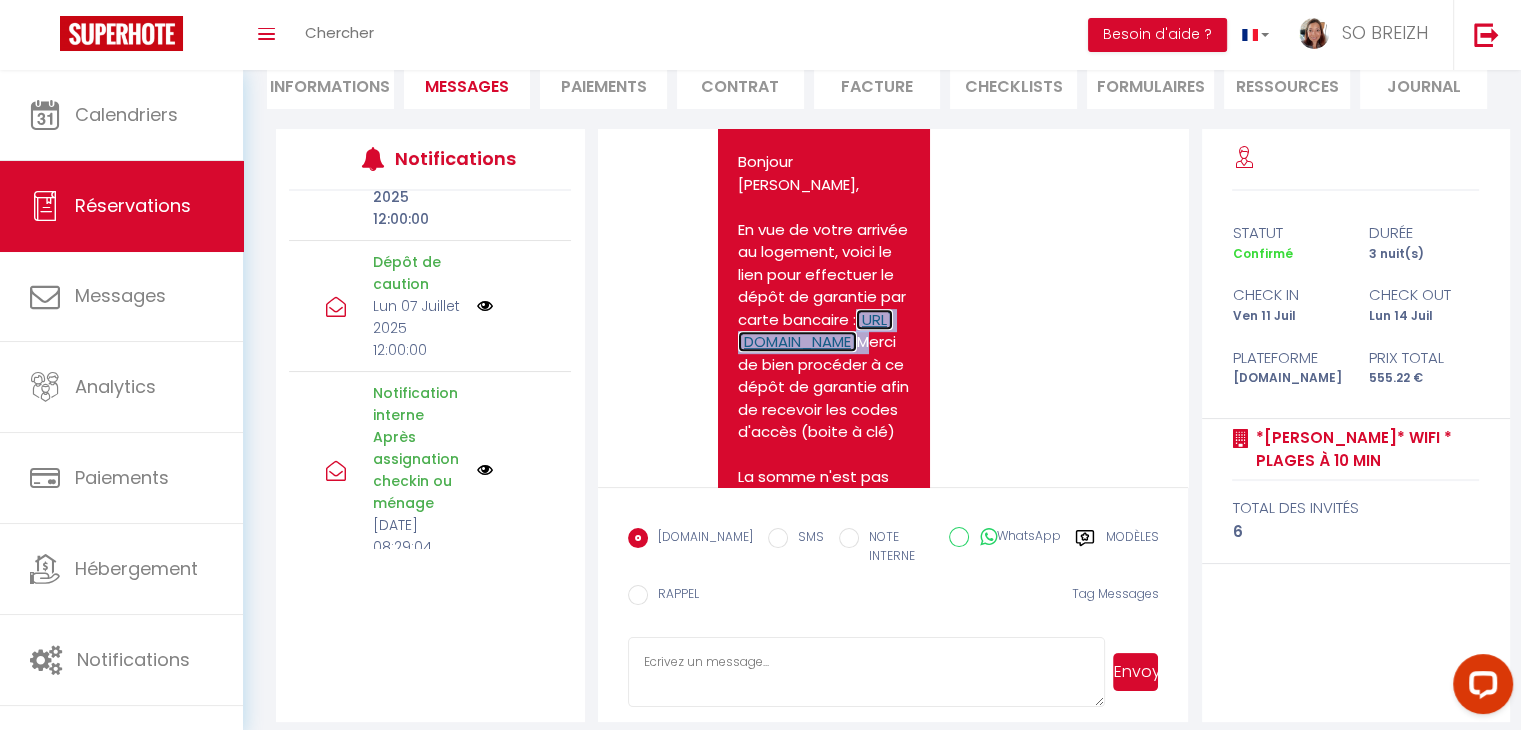 copy on "https://superhote.com/applink/p/5YP2Kx4N" 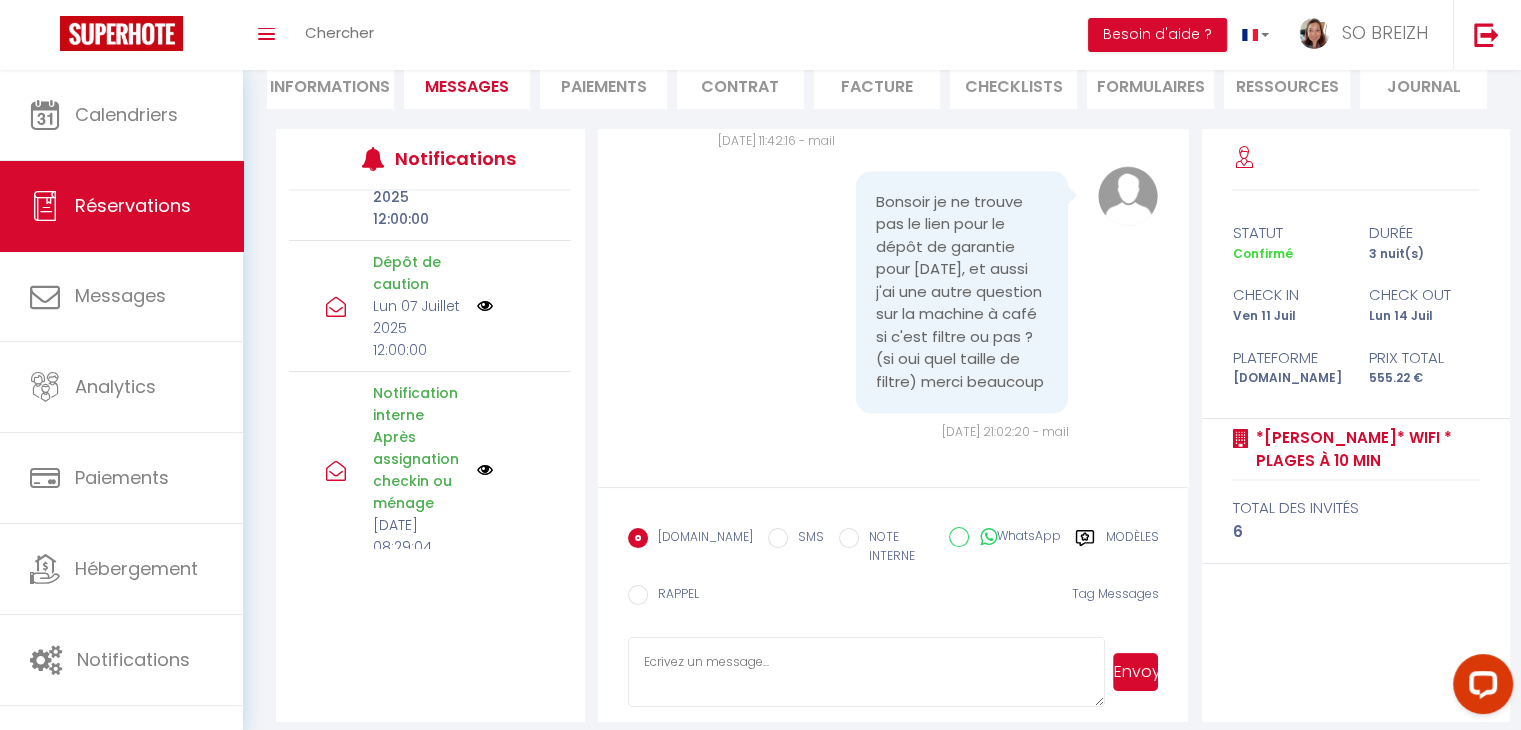 scroll, scrollTop: 2851, scrollLeft: 0, axis: vertical 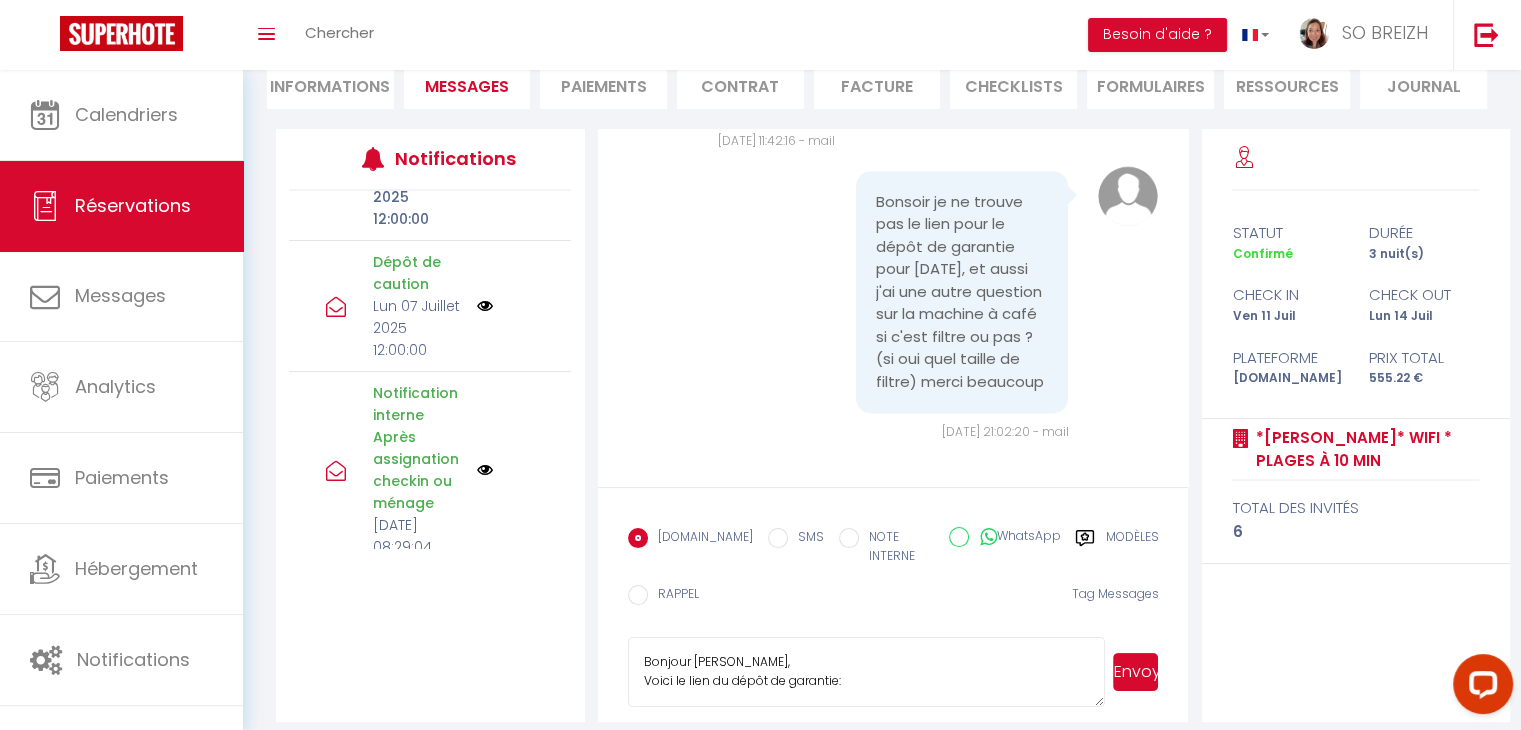 paste on "https://superhote.com/applink/p/5YP2Kx4N" 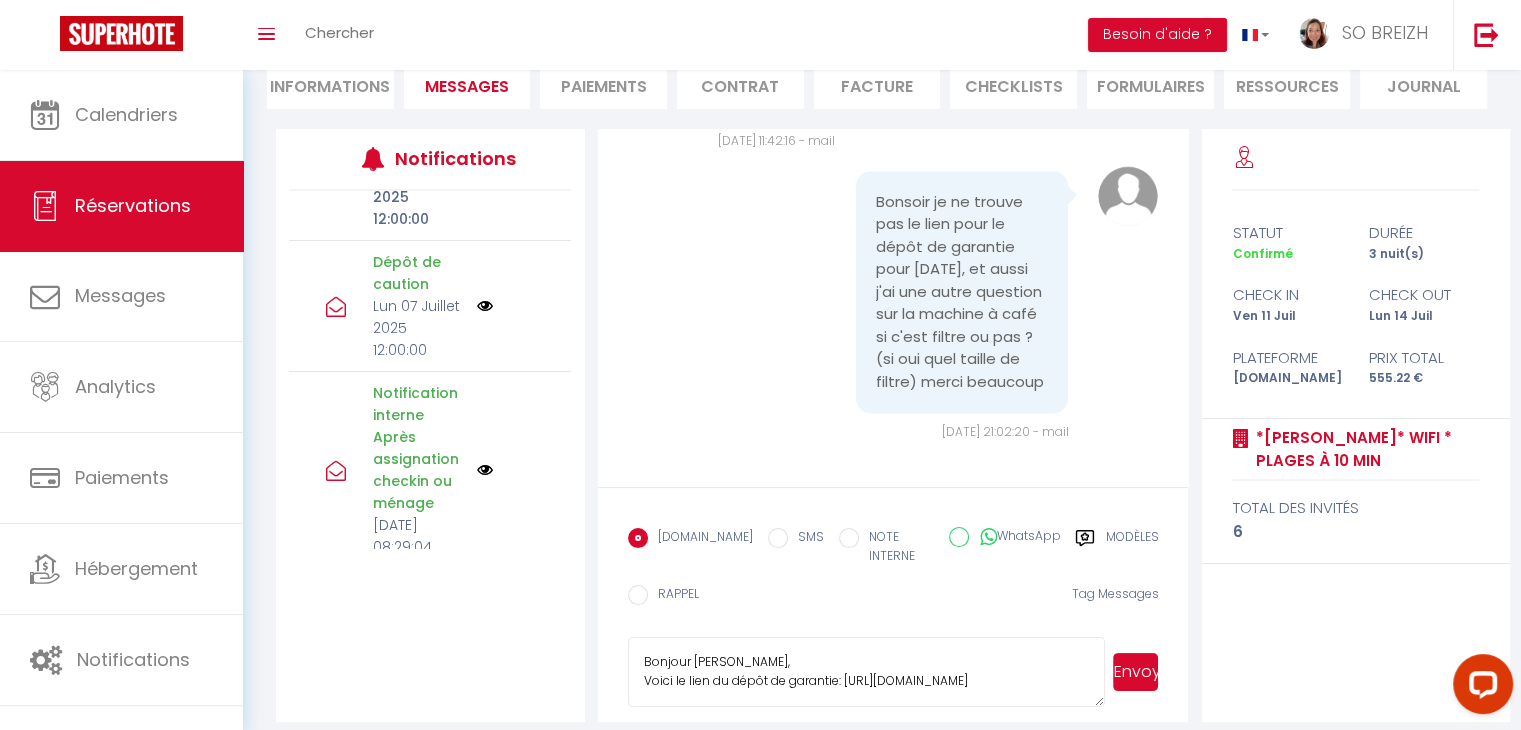 scroll, scrollTop: 2, scrollLeft: 0, axis: vertical 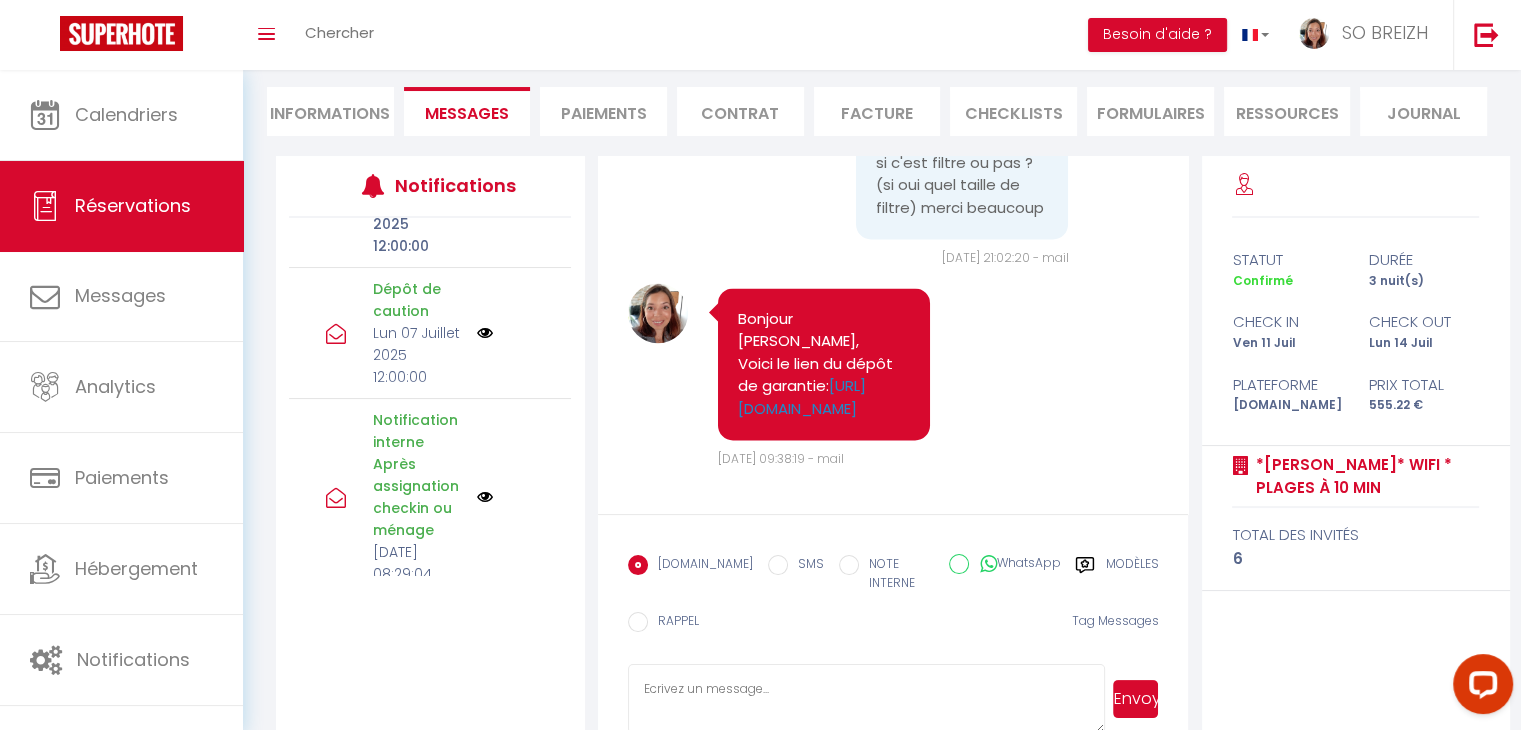 click at bounding box center [867, 699] 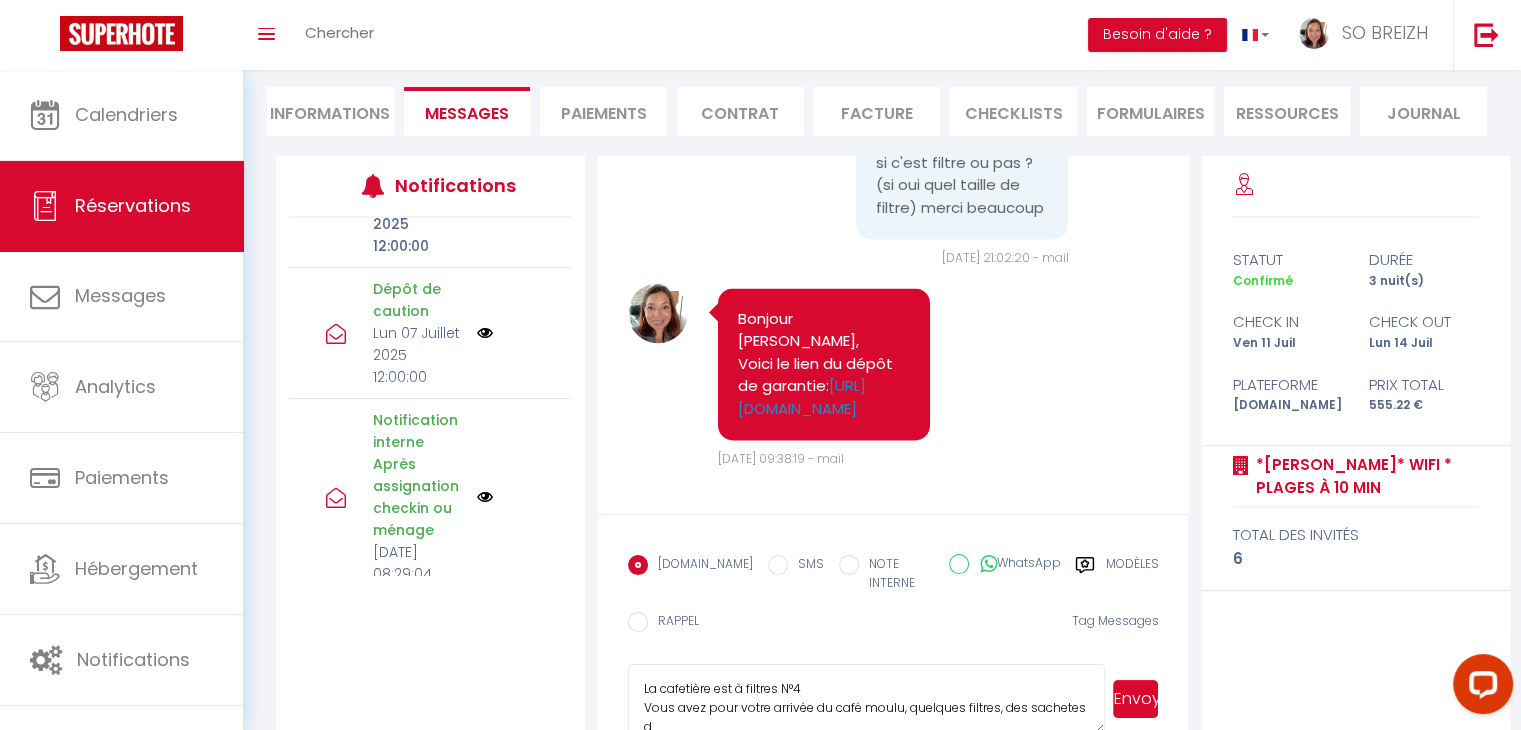 scroll, scrollTop: 2, scrollLeft: 0, axis: vertical 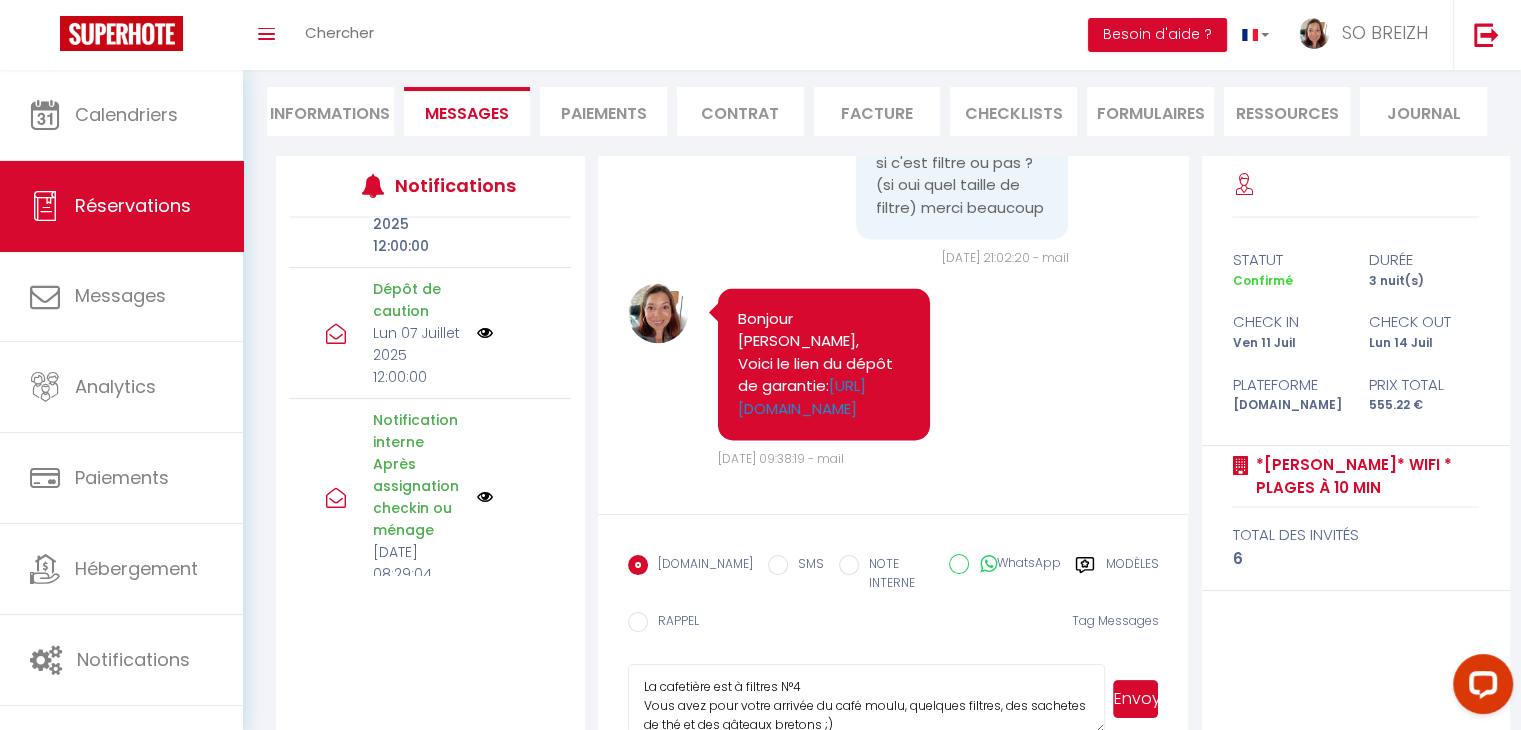 click on "La cafetière est à filtres N°4
Vous avez pour votre arrivée du café moulu, quelques filtres, des sachetes de thé et des gâteaux bretons ;)" at bounding box center [867, 699] 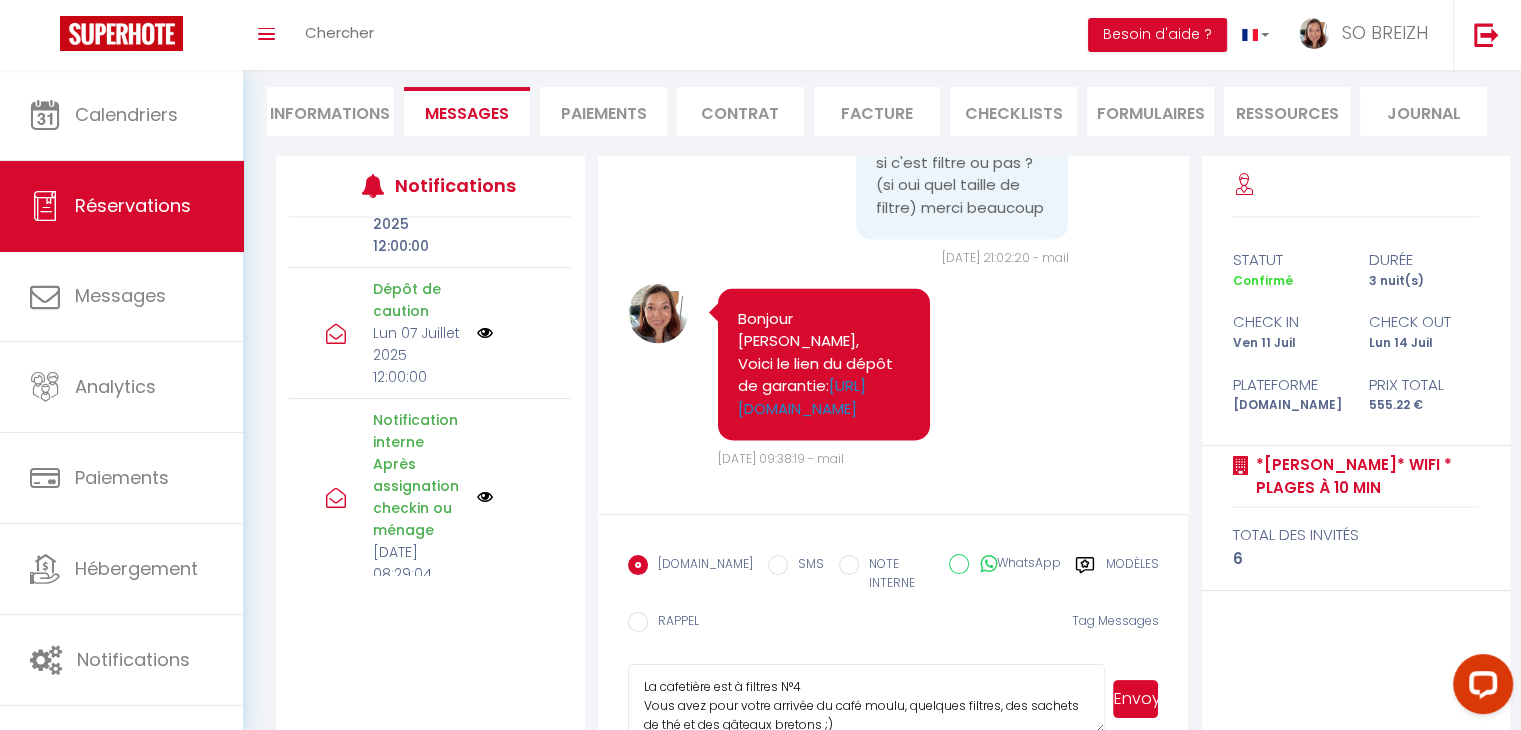 type on "La cafetière est à filtres N°4
Vous avez pour votre arrivée du café moulu, quelques filtres, des sachets de thé et des gâteaux bretons ;)" 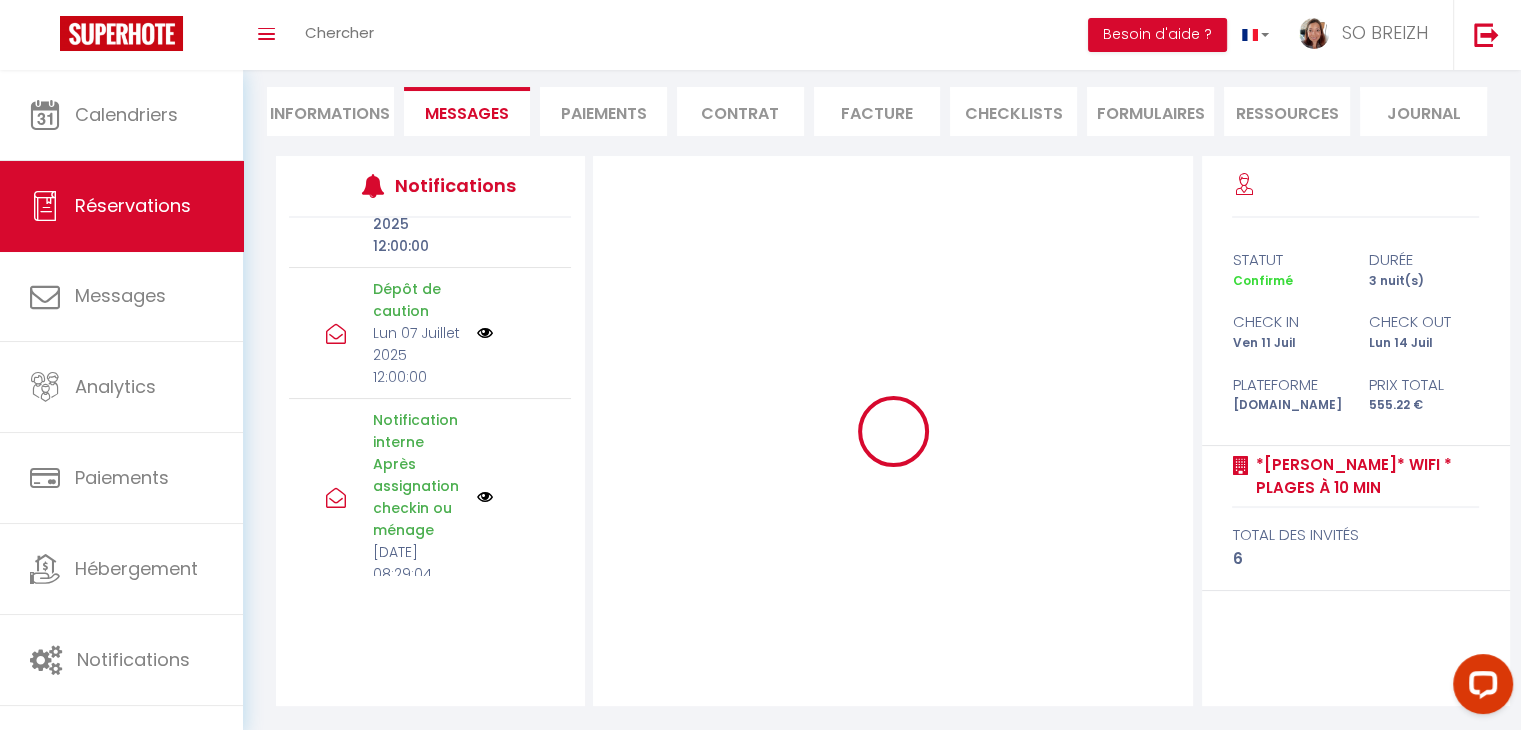 type 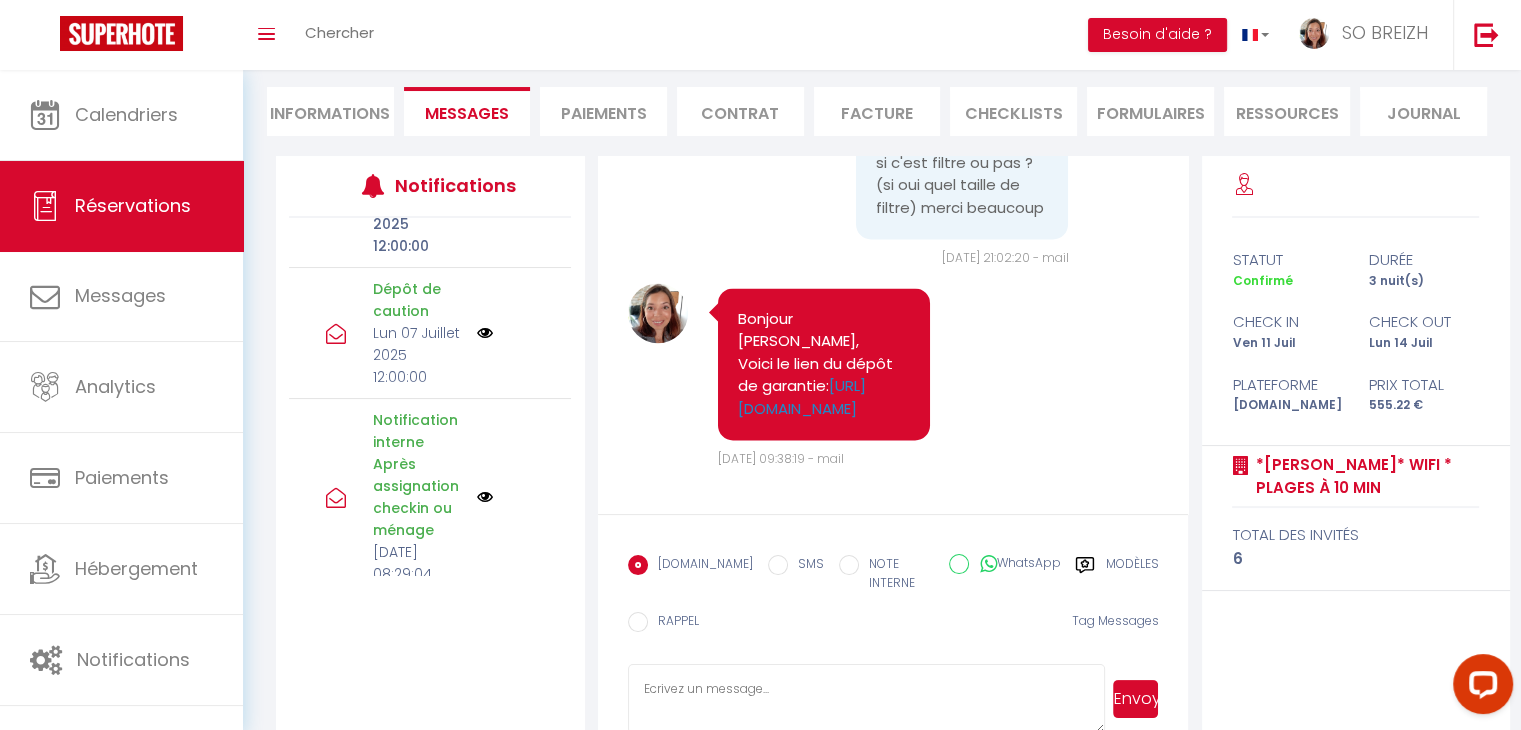 scroll, scrollTop: 0, scrollLeft: 0, axis: both 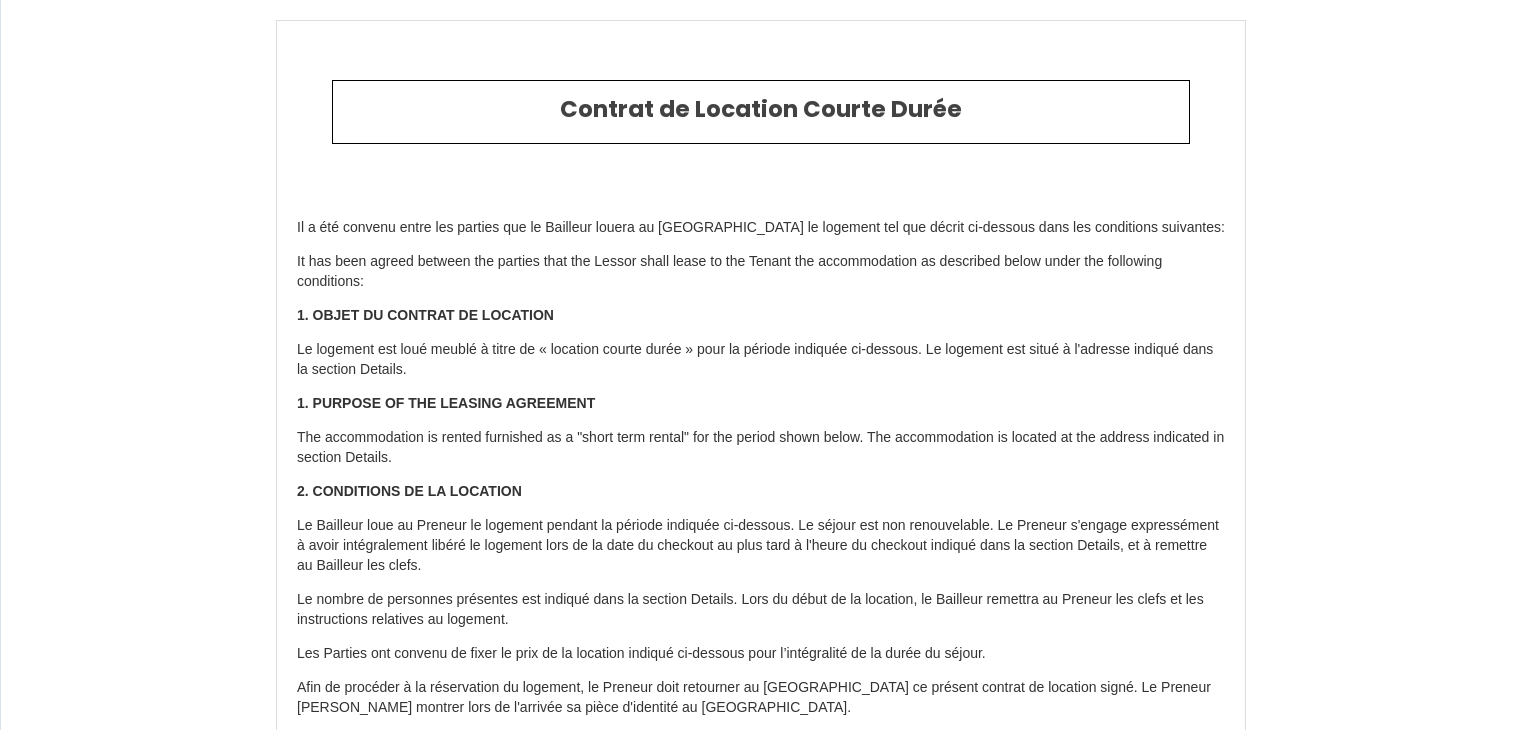 select on "HU" 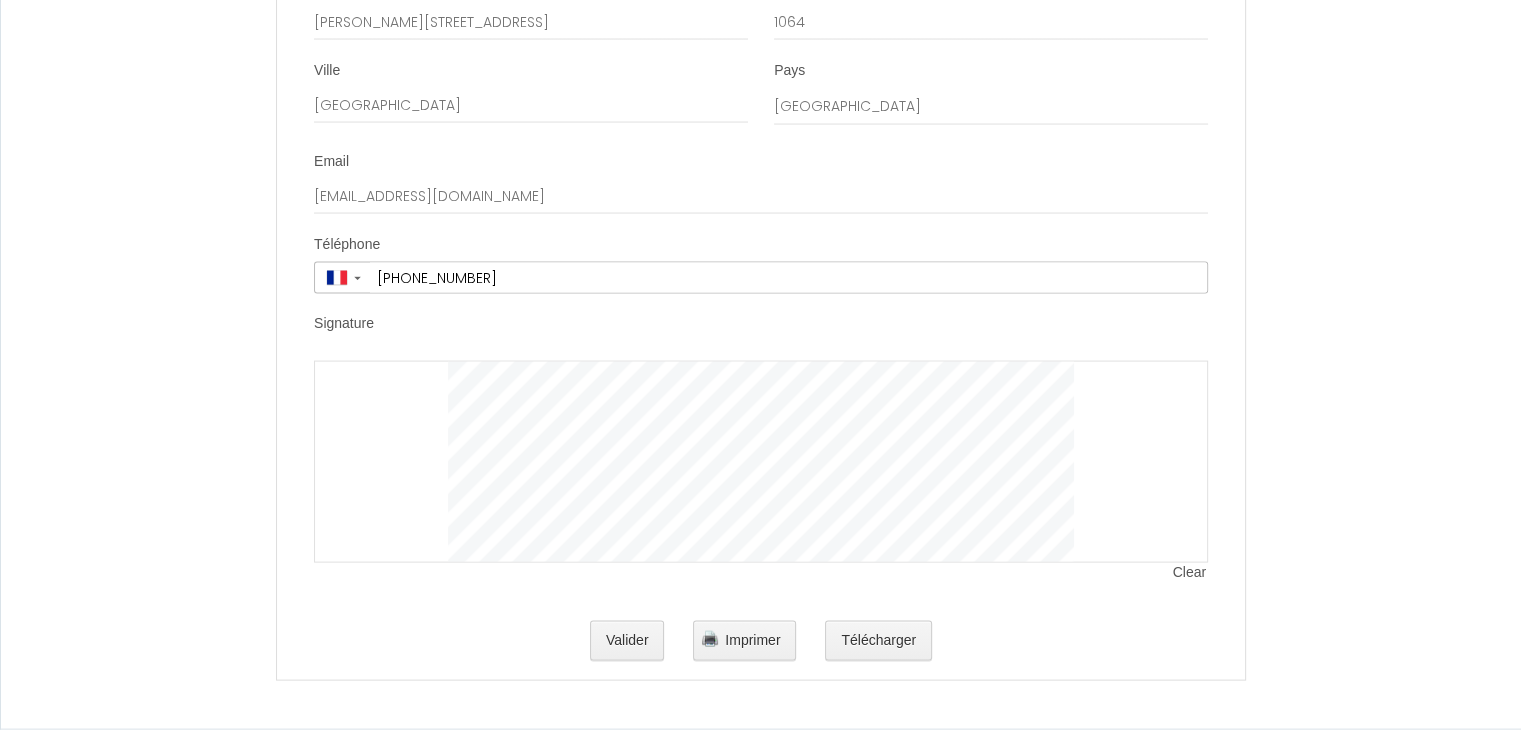 scroll, scrollTop: 3617, scrollLeft: 0, axis: vertical 